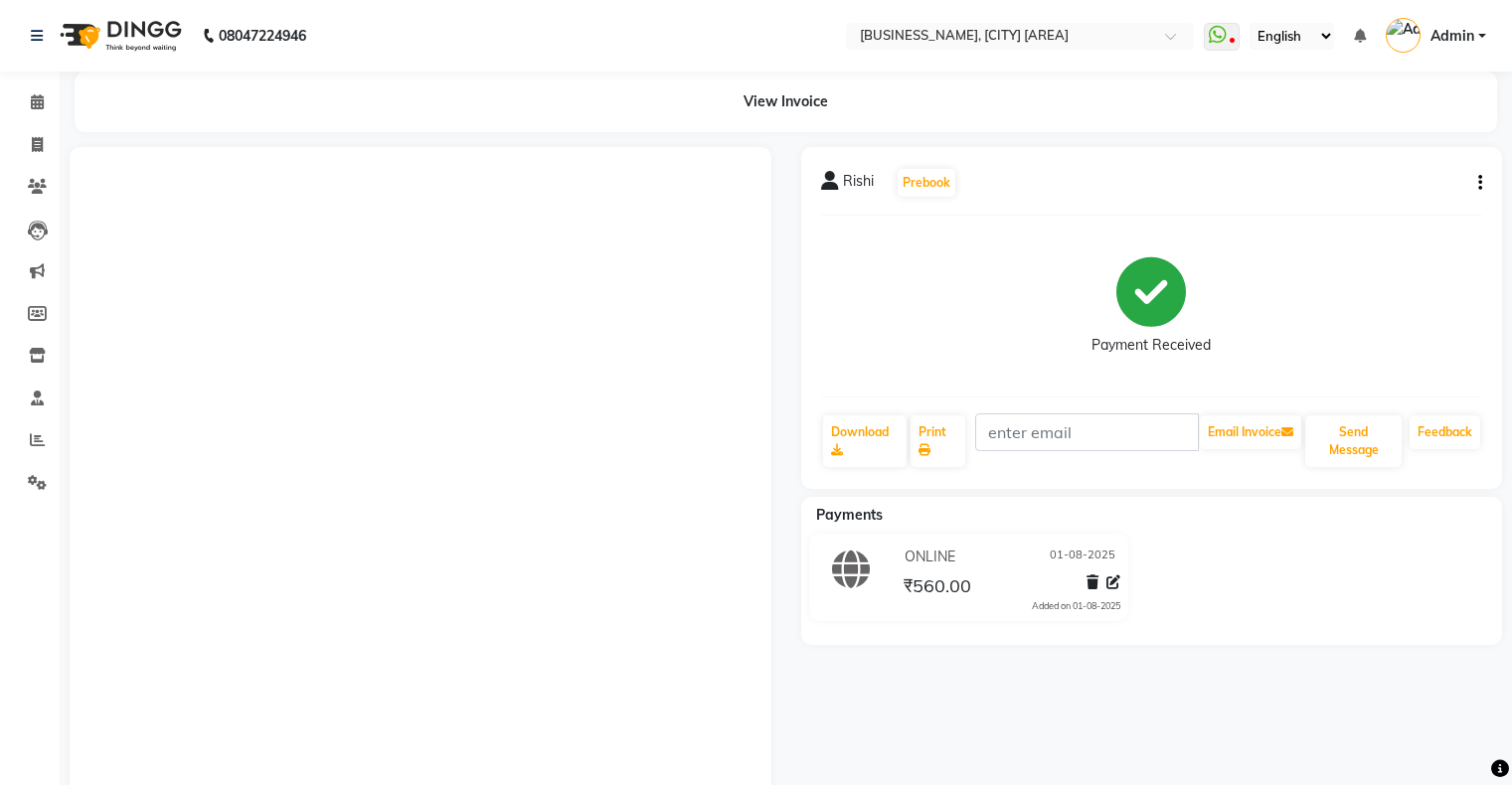 scroll, scrollTop: 0, scrollLeft: 0, axis: both 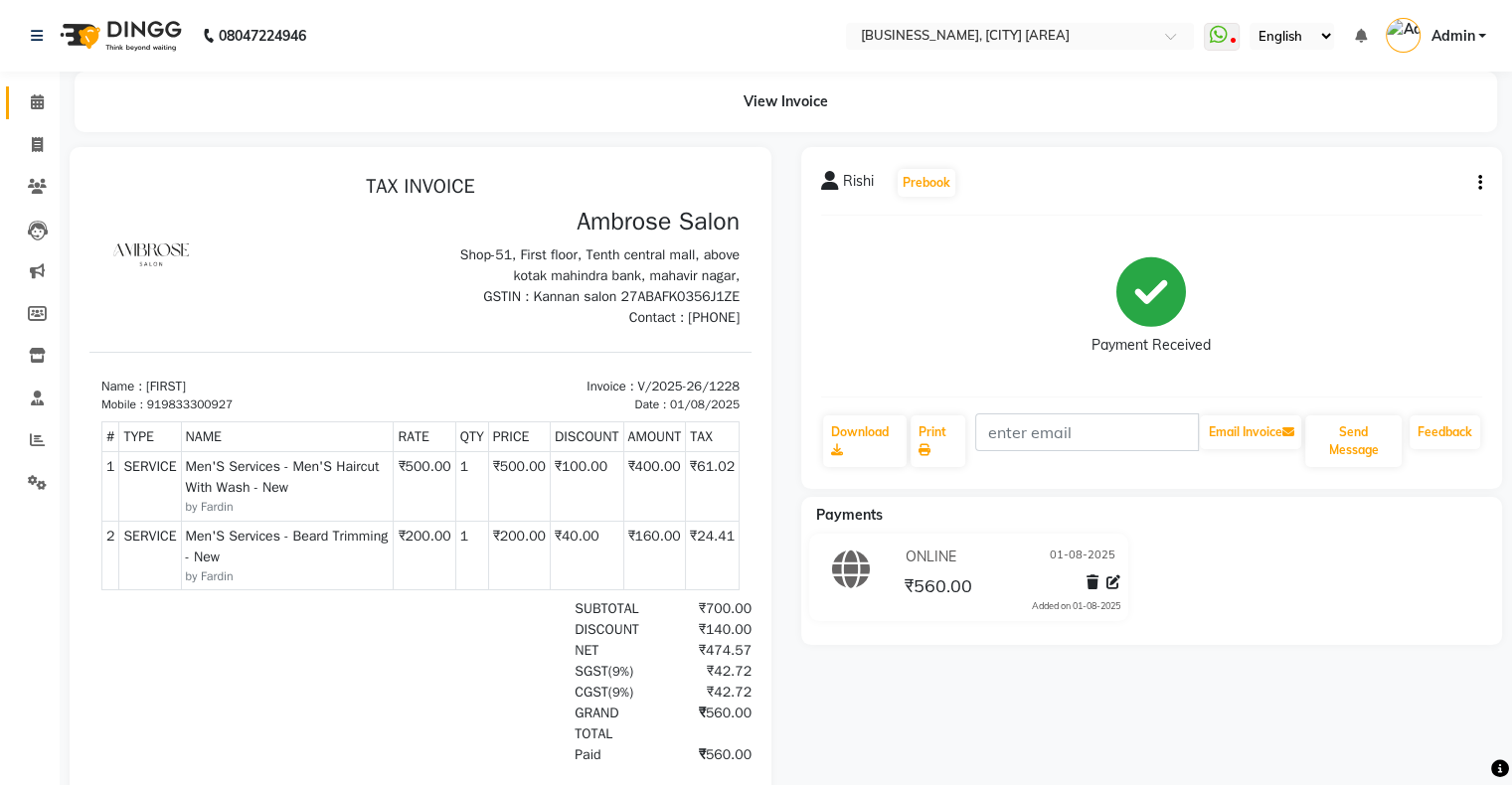 click on "Calendar" 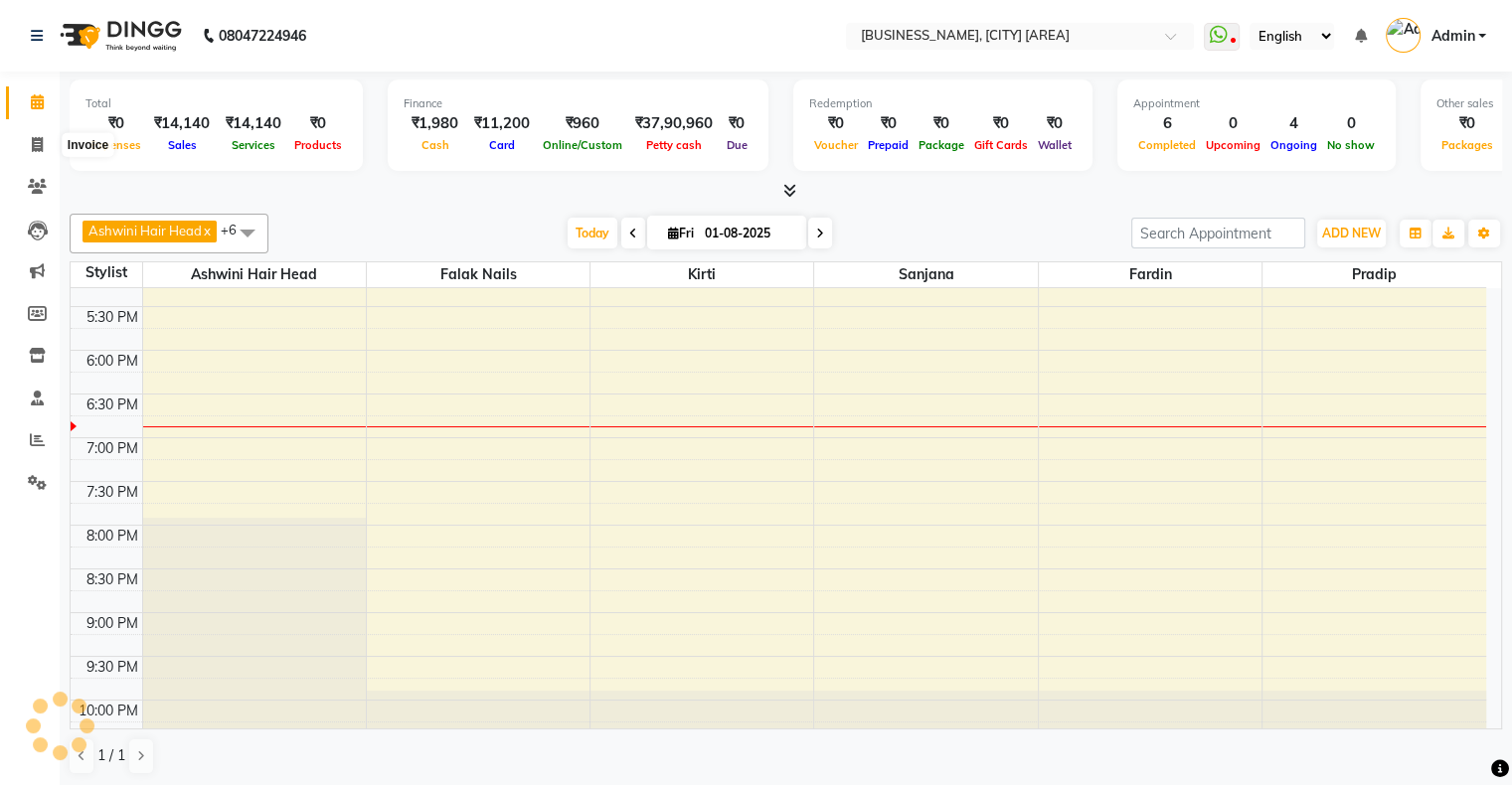 scroll, scrollTop: 0, scrollLeft: 0, axis: both 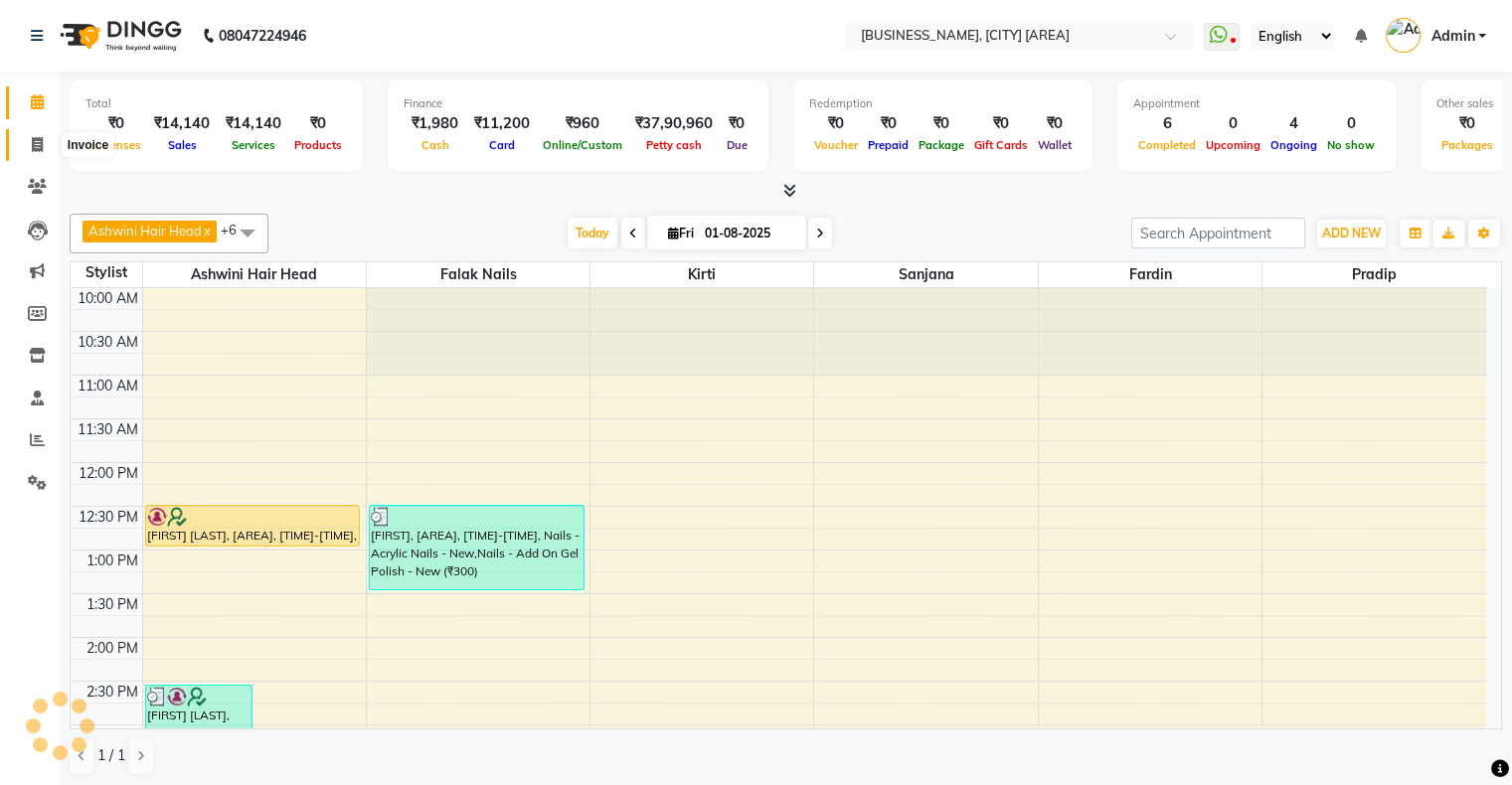 click 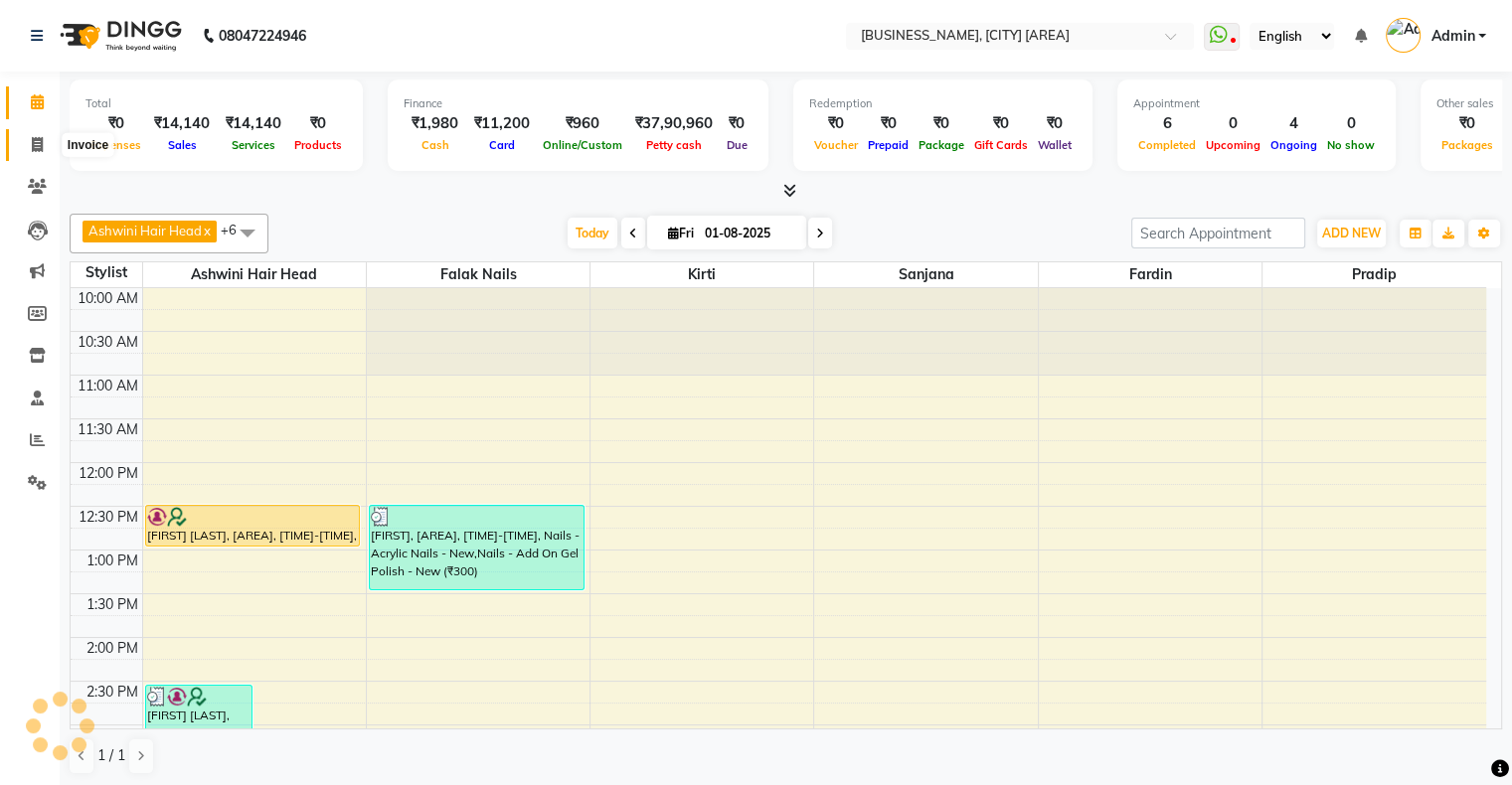 select on "service" 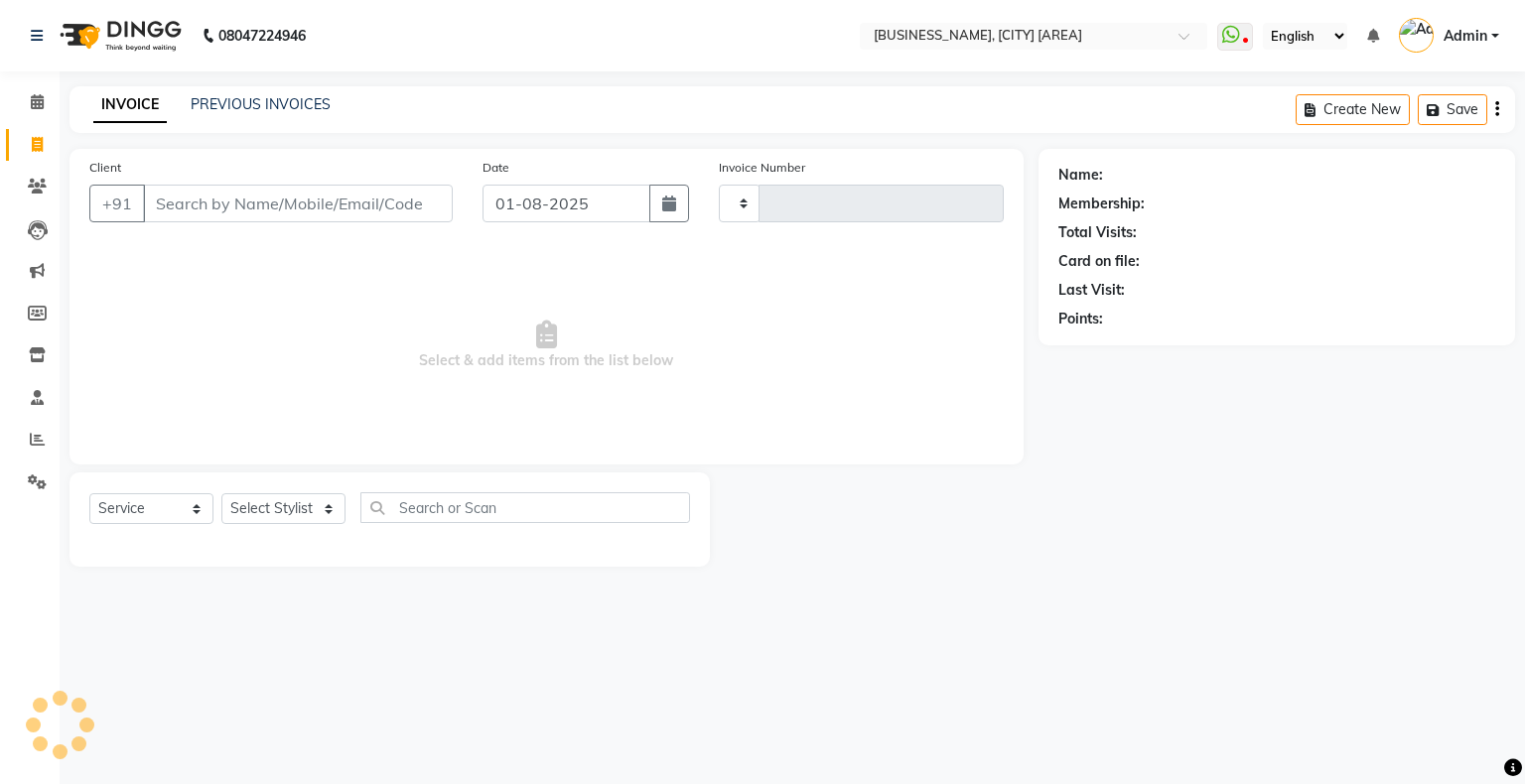 type on "1229" 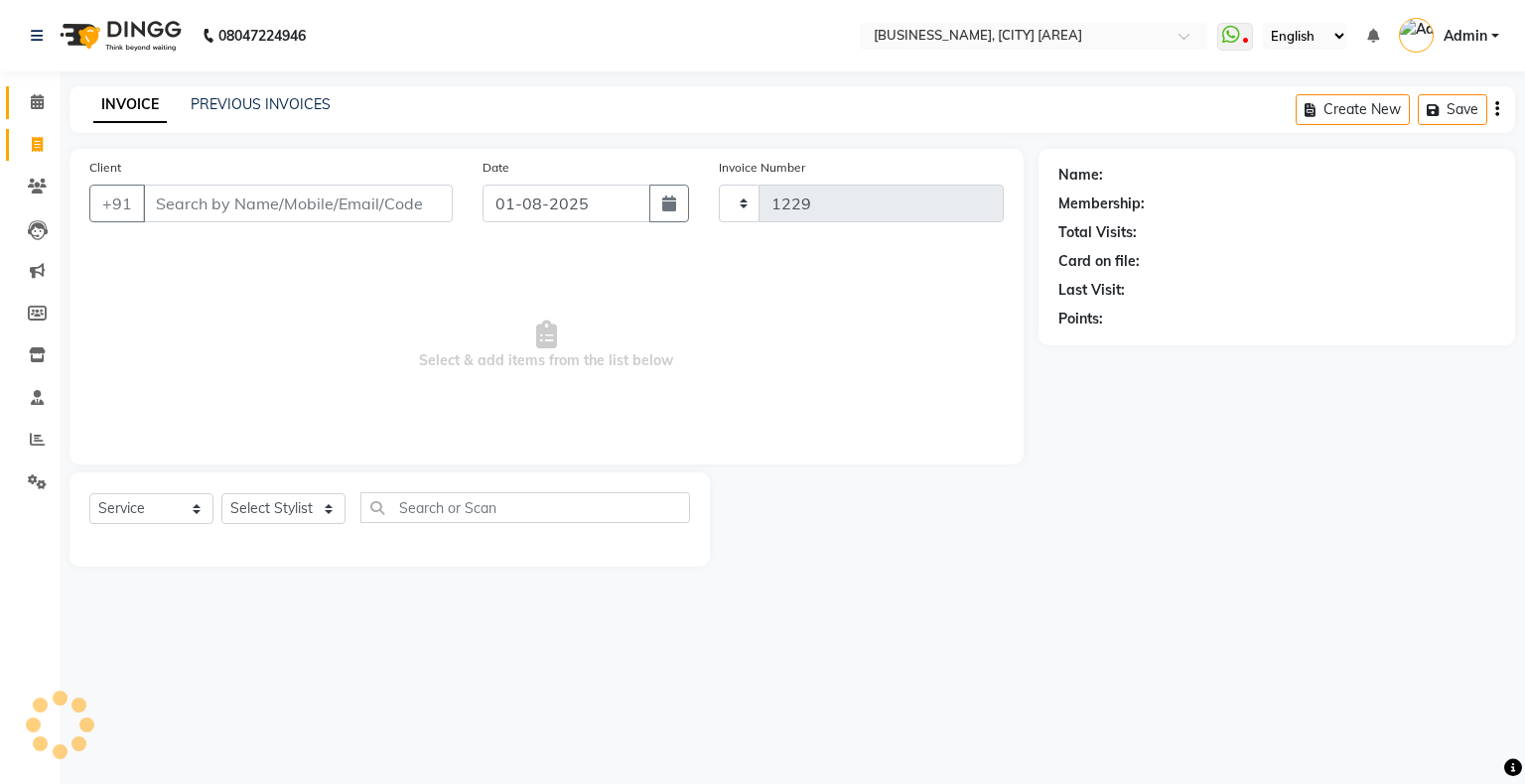 select on "4073" 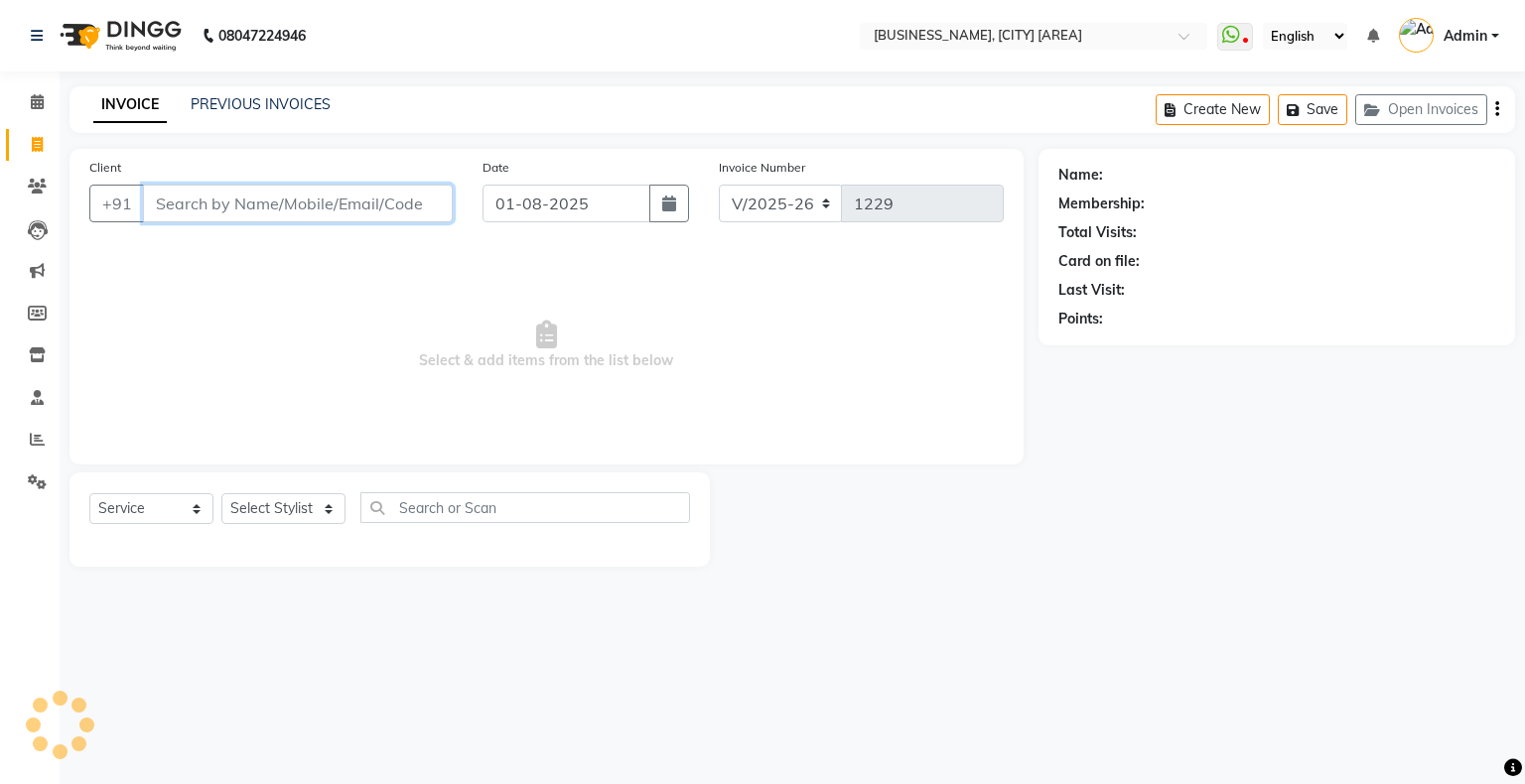 click on "Client" at bounding box center [298, 203] 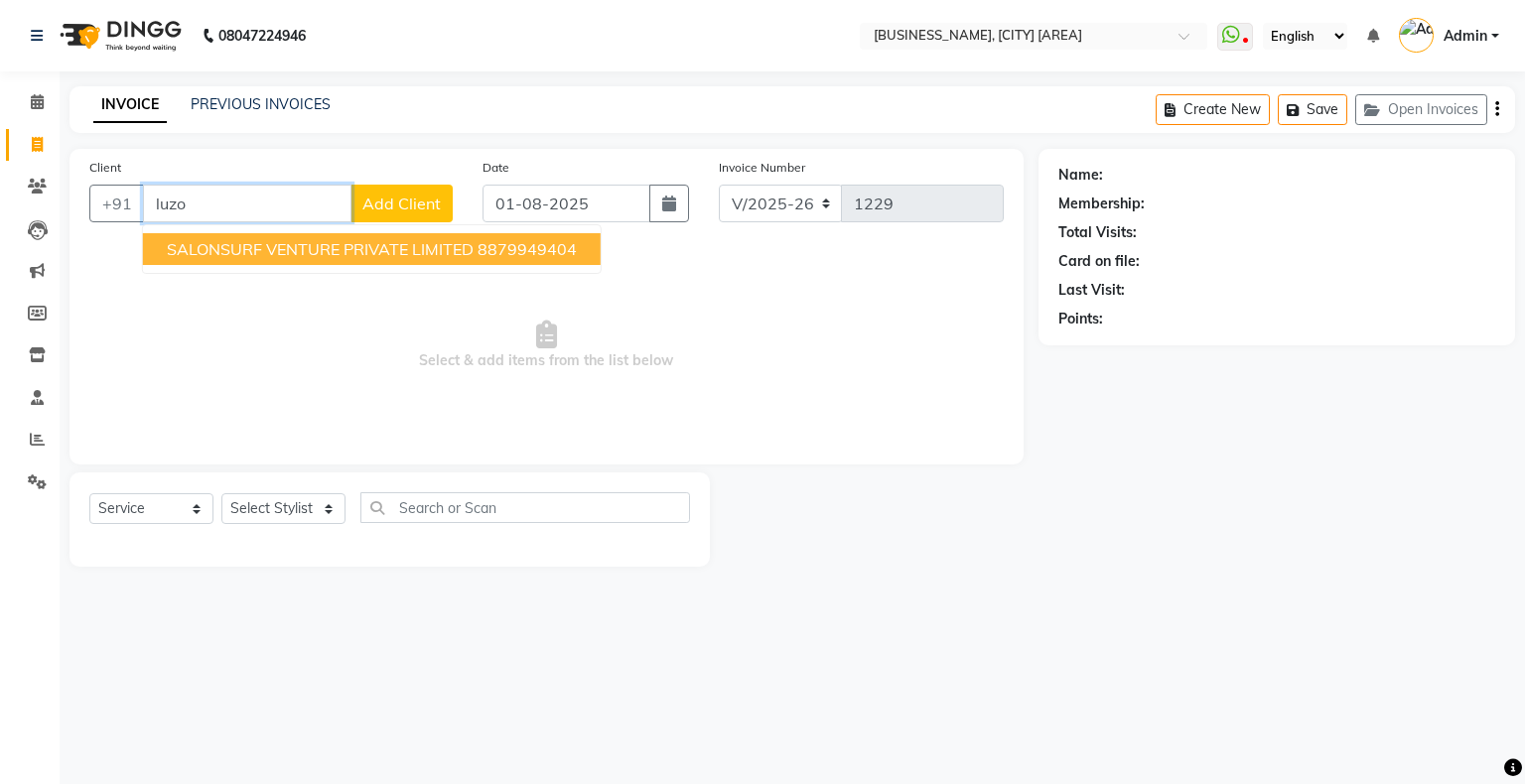 click on "[BUSINESS_NAME]  [PHONE]" at bounding box center (371, 249) 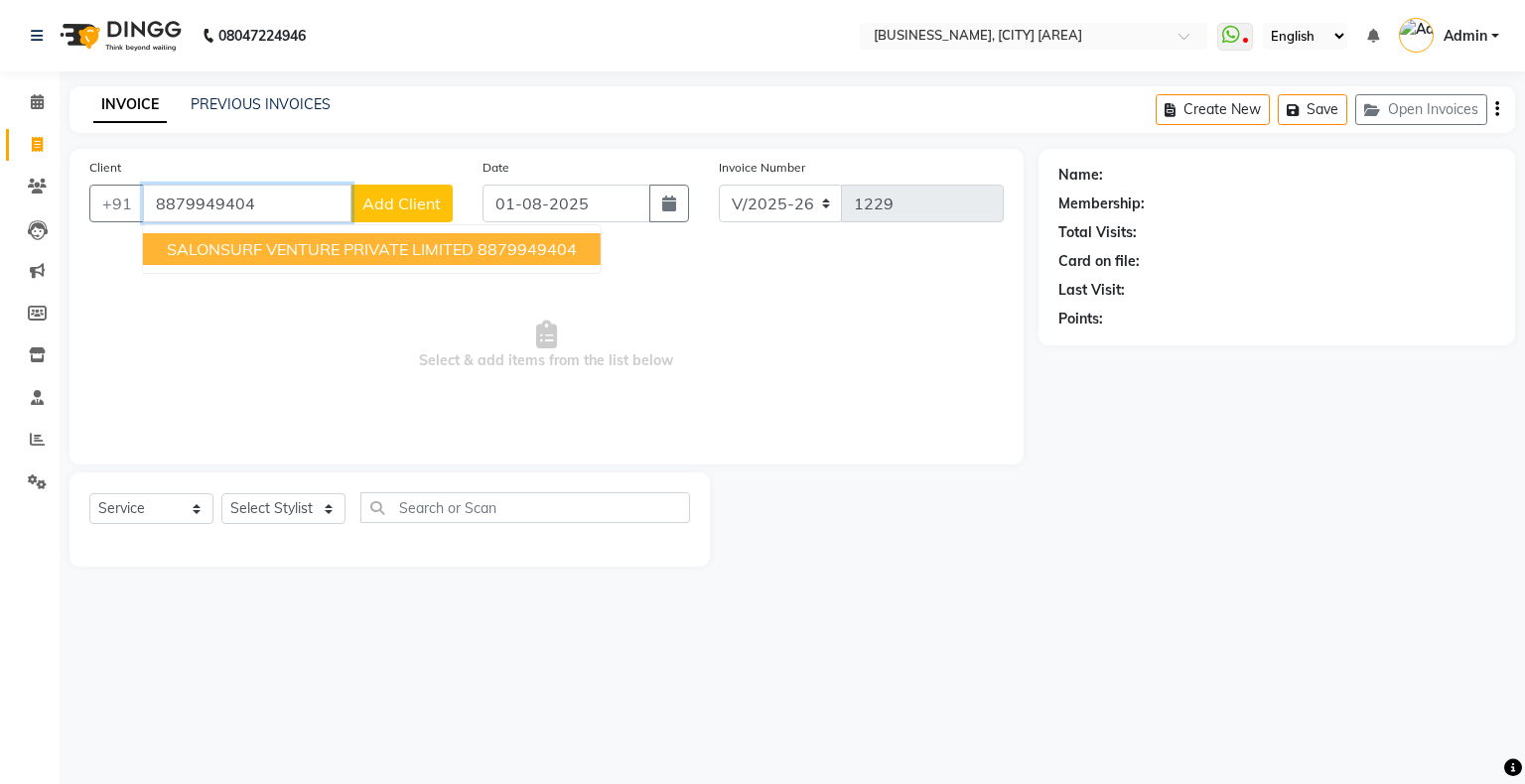 type on "8879949404" 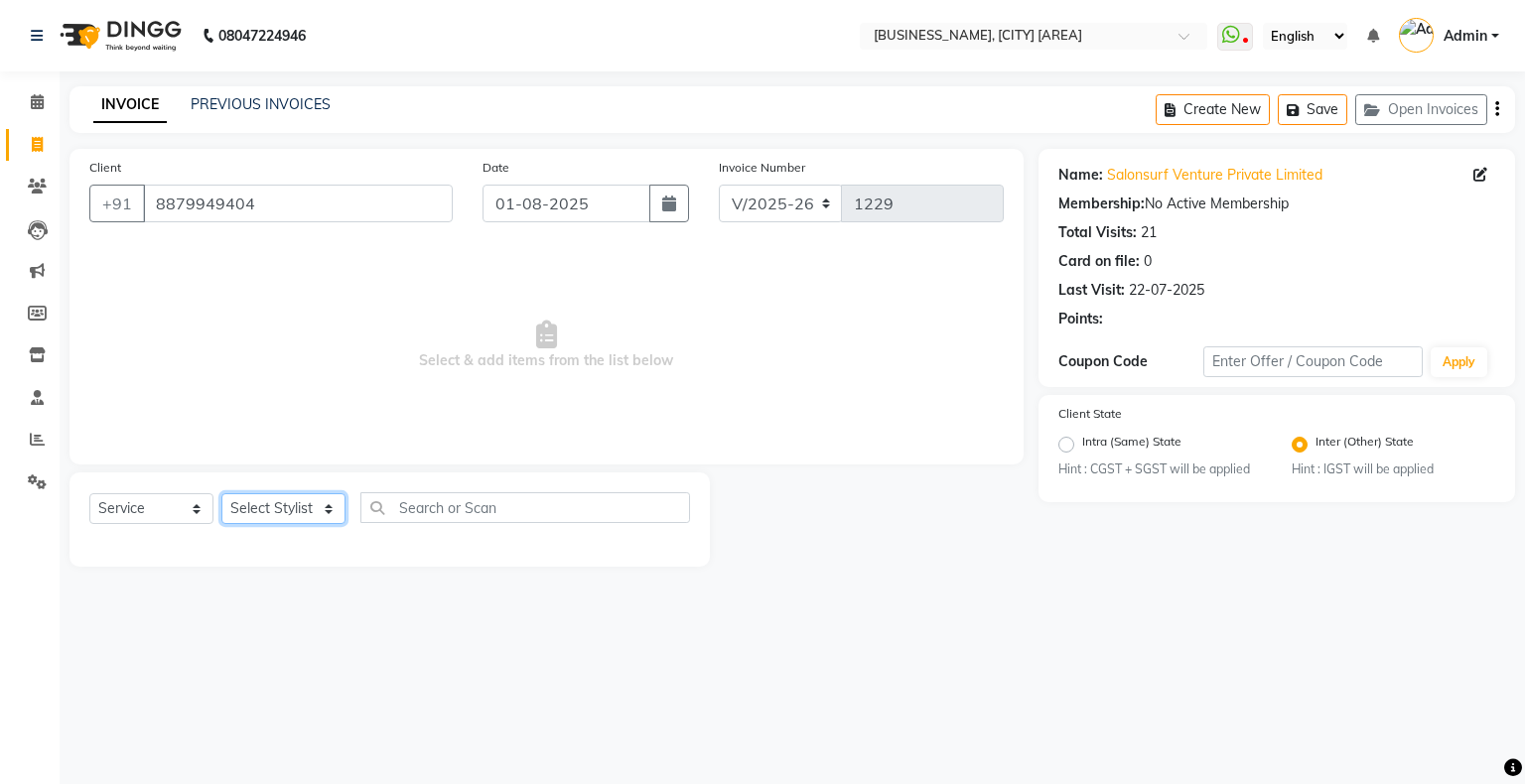 click on "Select Stylist Akshay Divecha Ashwini Hair Head Falak Nails Fardin Kirti Nida FD Pradip Pradip Vaishnav Sanjana  Vidhi Veera" 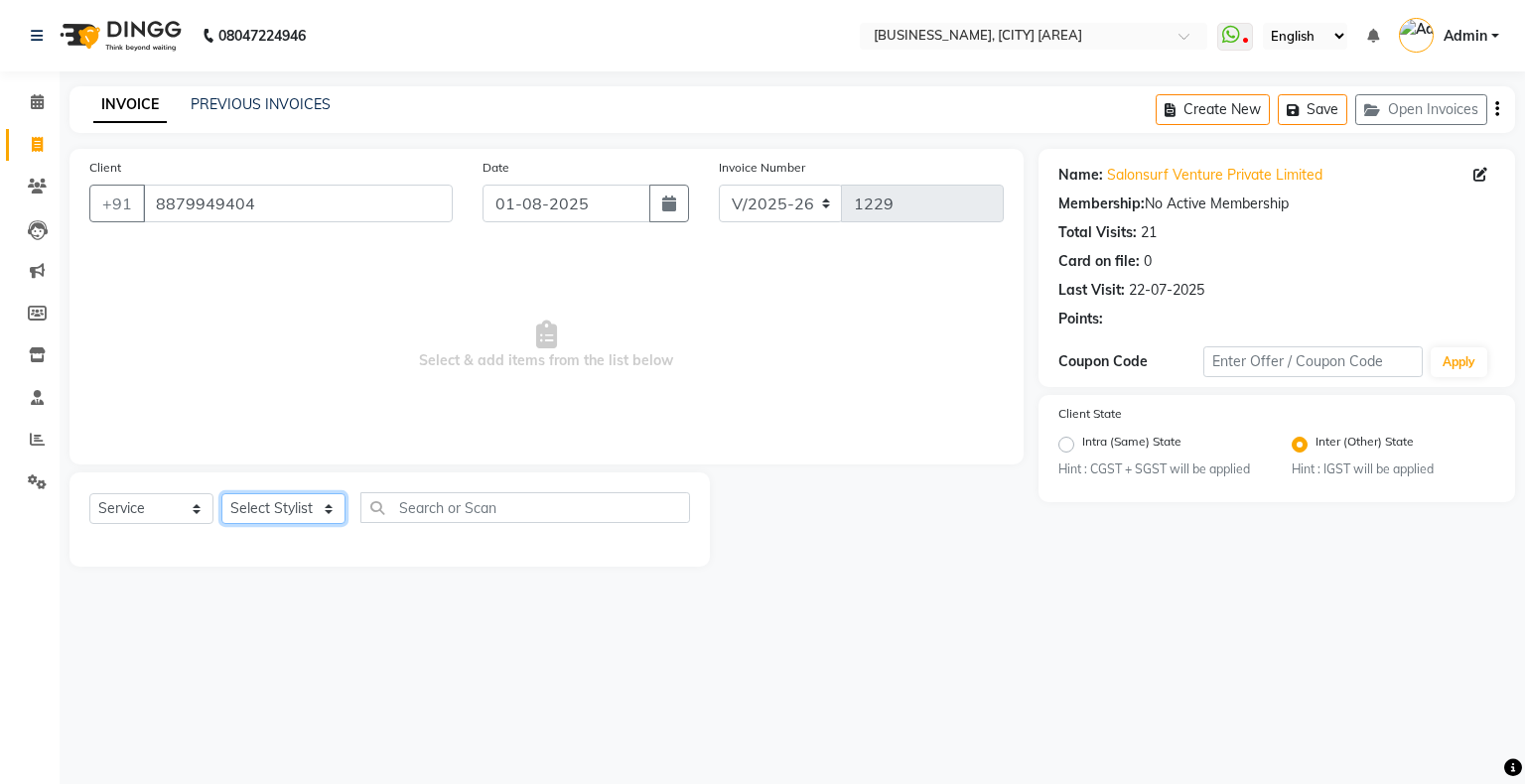 select on "84656" 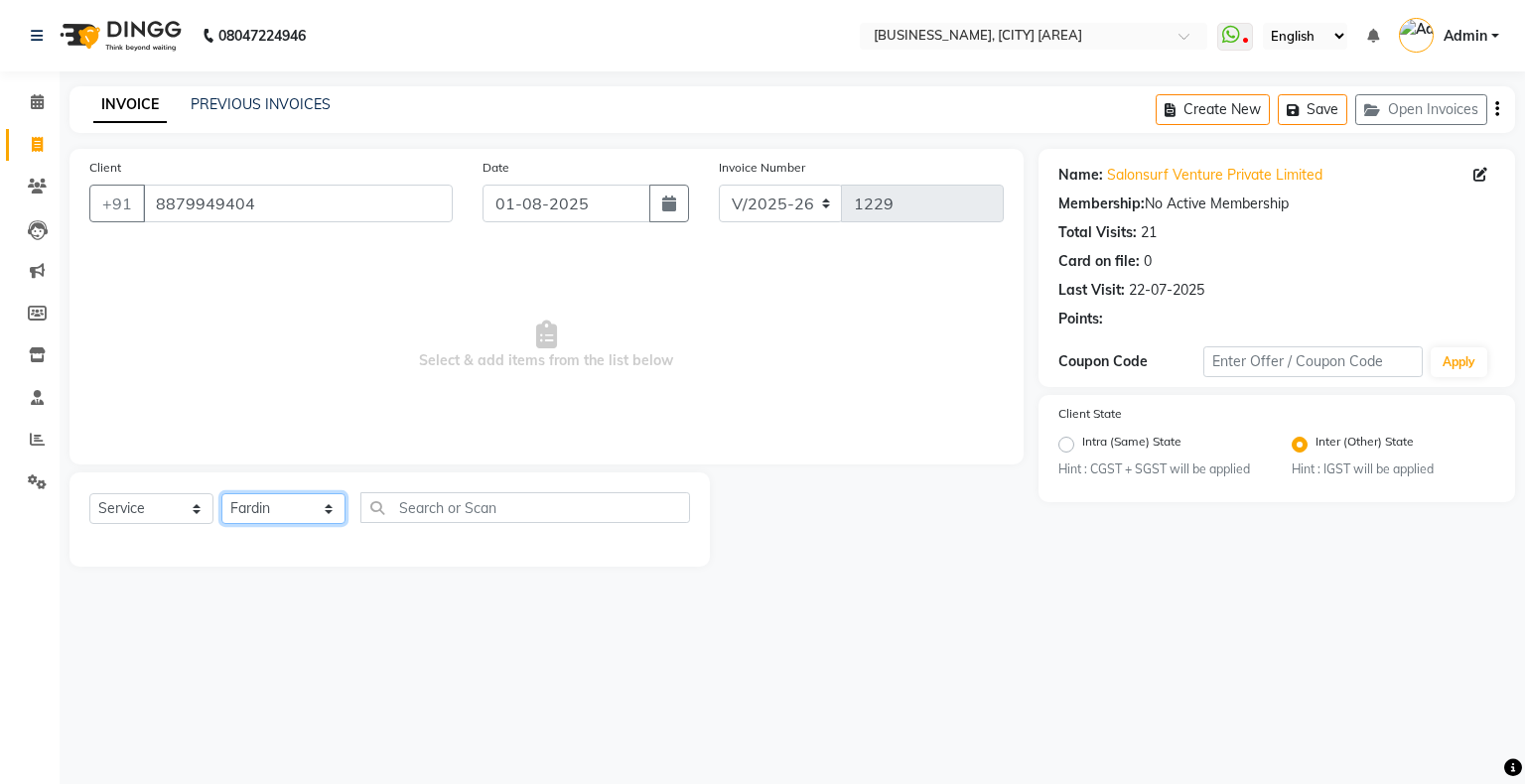 click on "Select Stylist Akshay Divecha Ashwini Hair Head Falak Nails Fardin Kirti Nida FD Pradip Pradip Vaishnav Sanjana  Vidhi Veera" 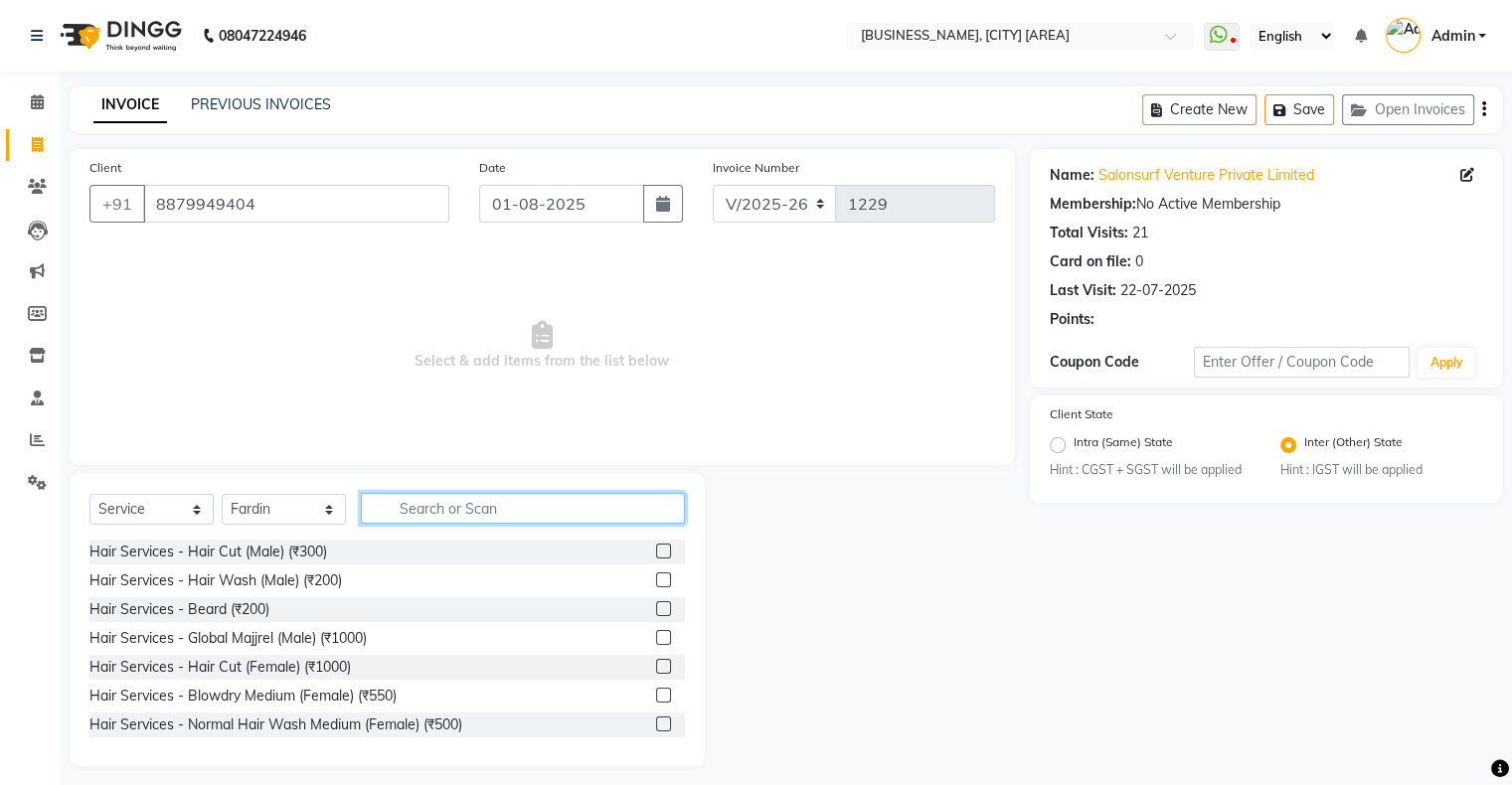 click 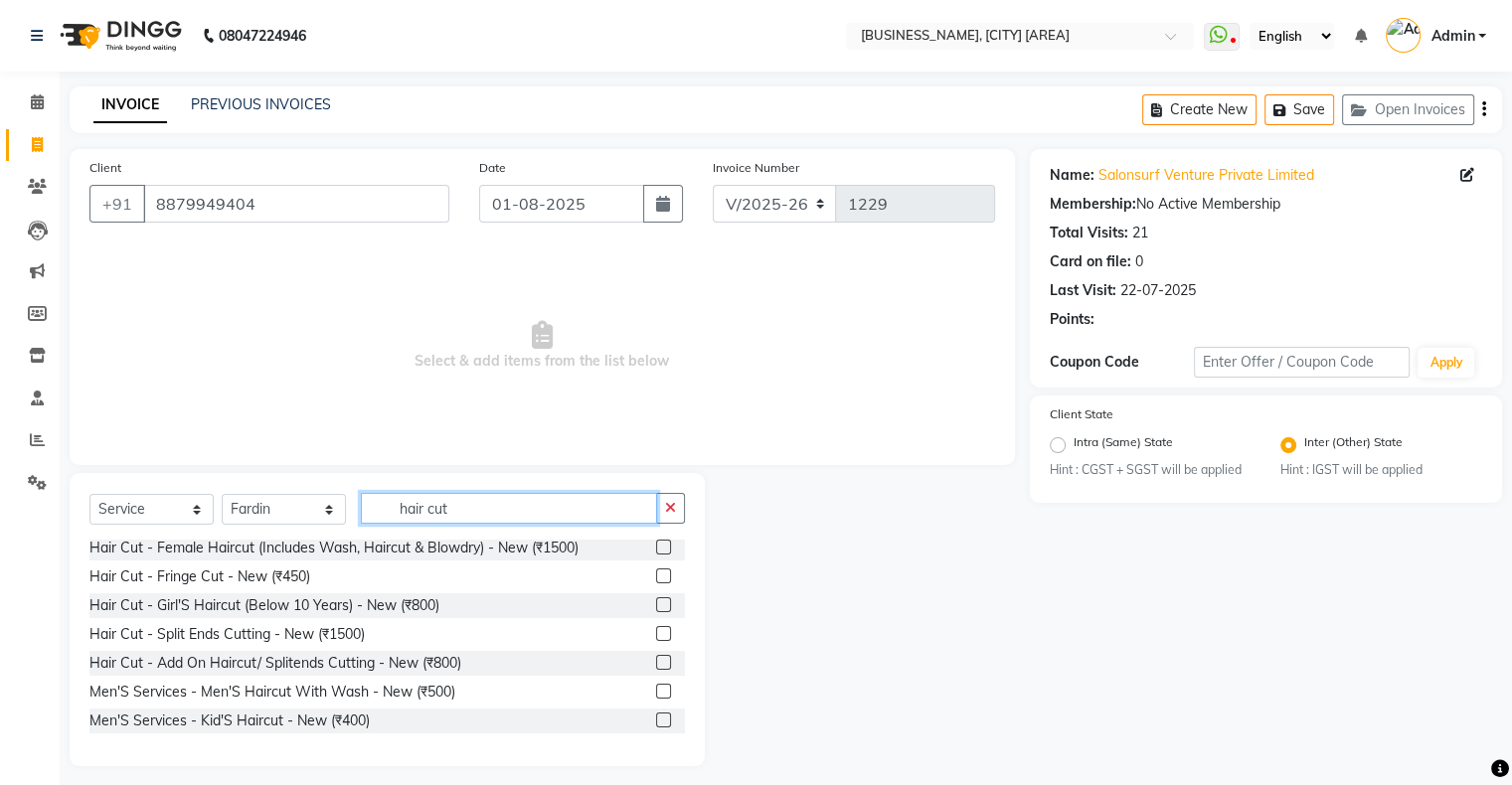scroll, scrollTop: 378, scrollLeft: 0, axis: vertical 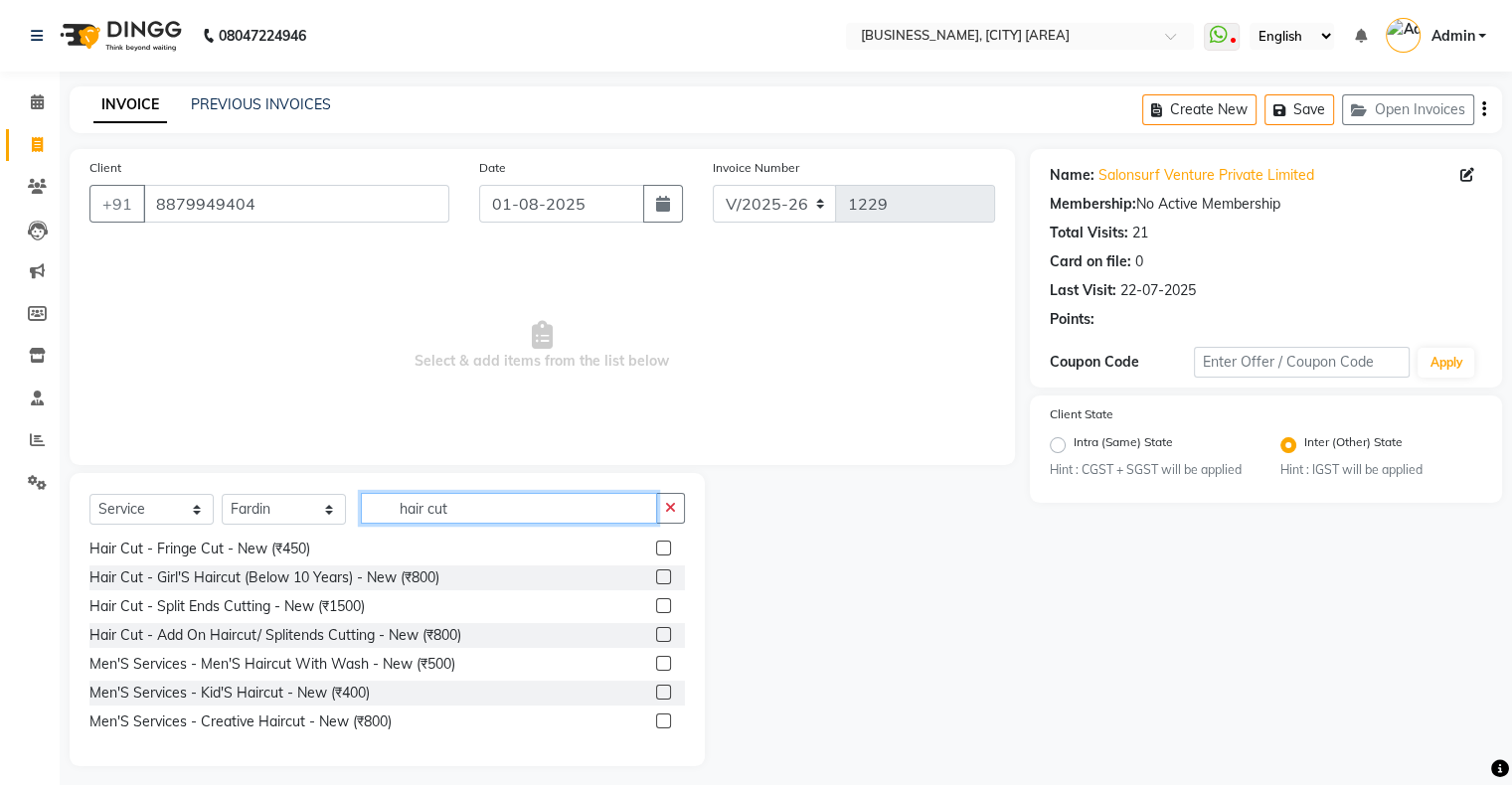 type on "hair cut" 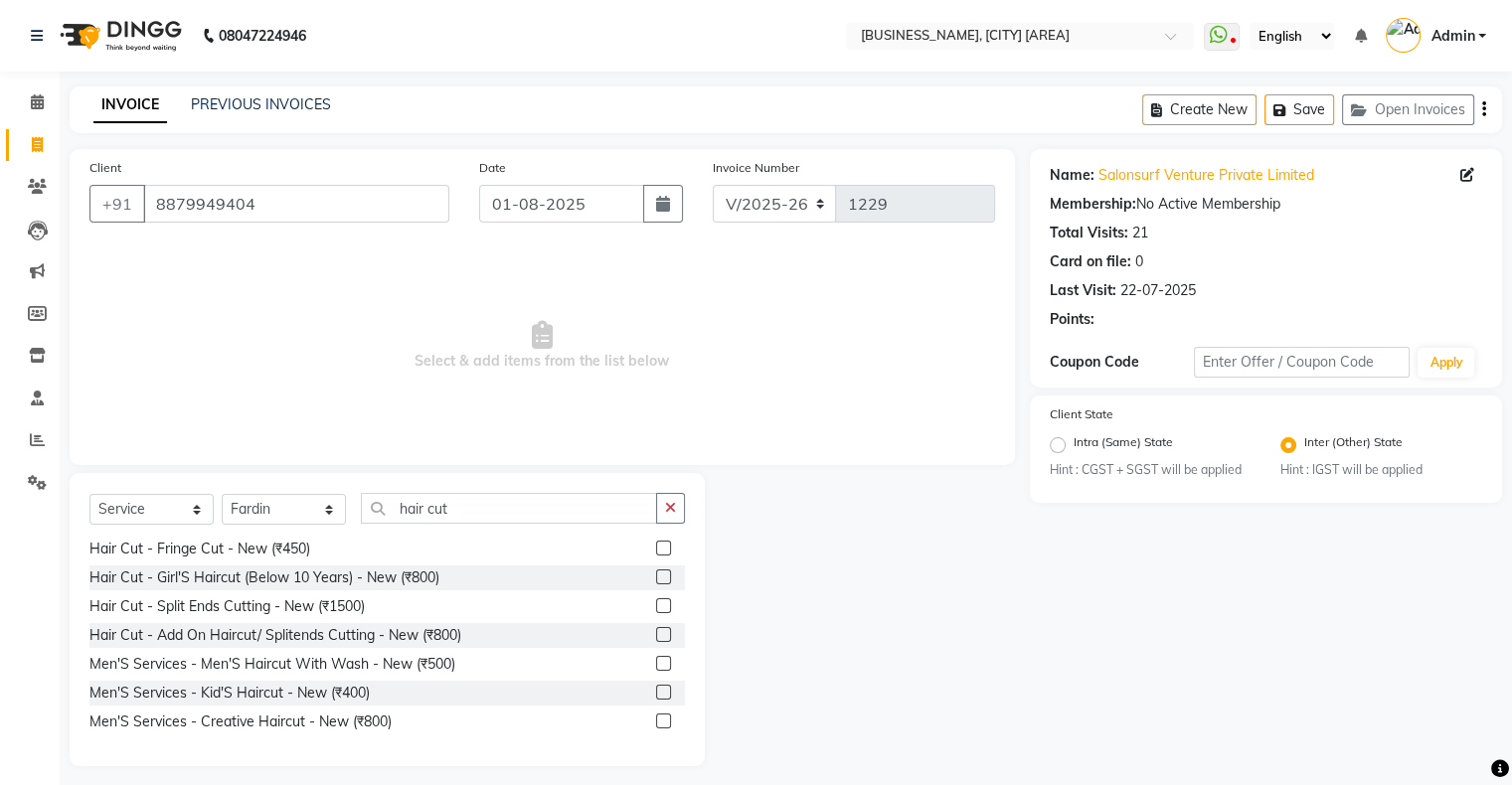 click 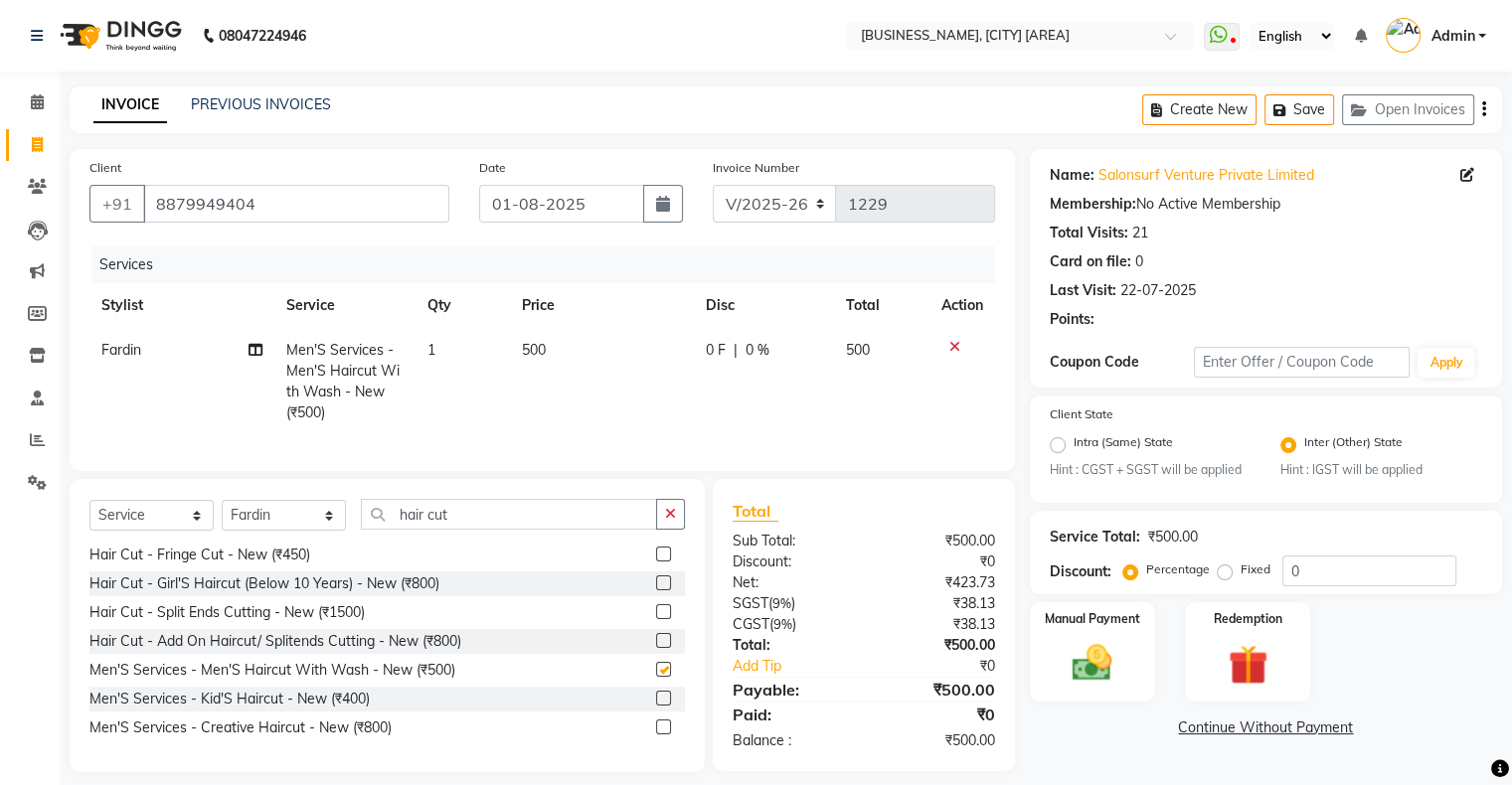 checkbox on "false" 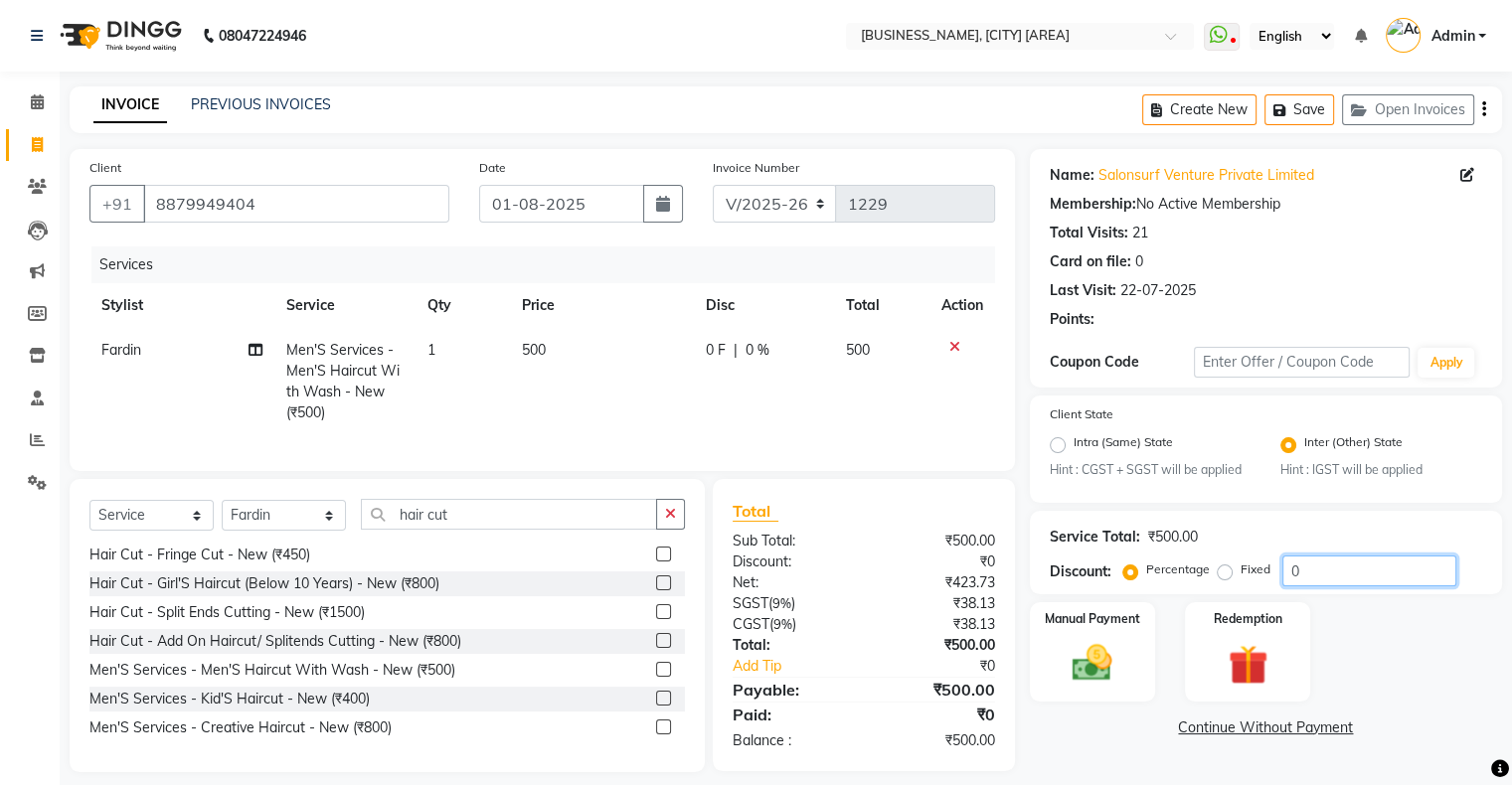 click on "0" 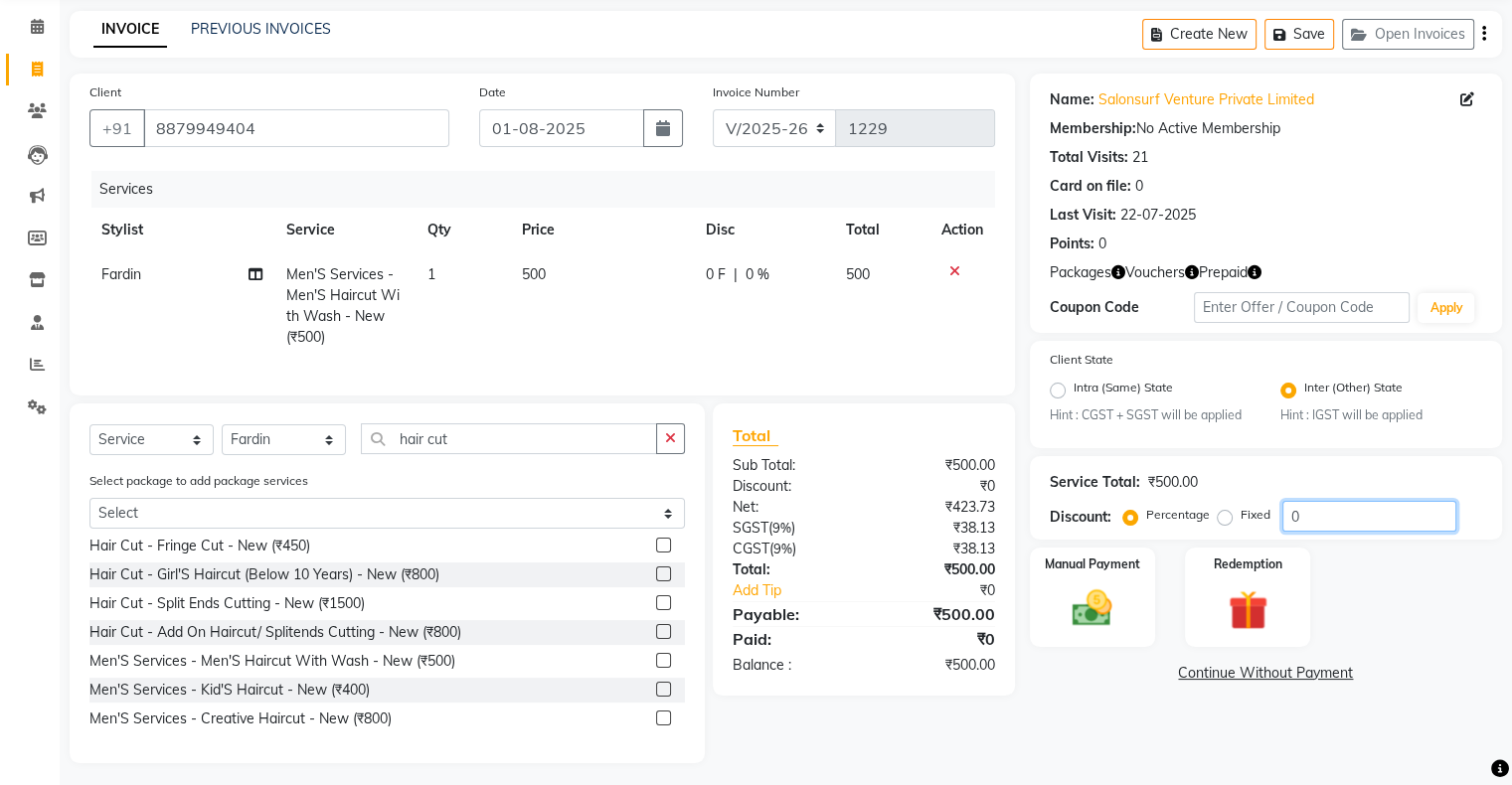 scroll, scrollTop: 99, scrollLeft: 0, axis: vertical 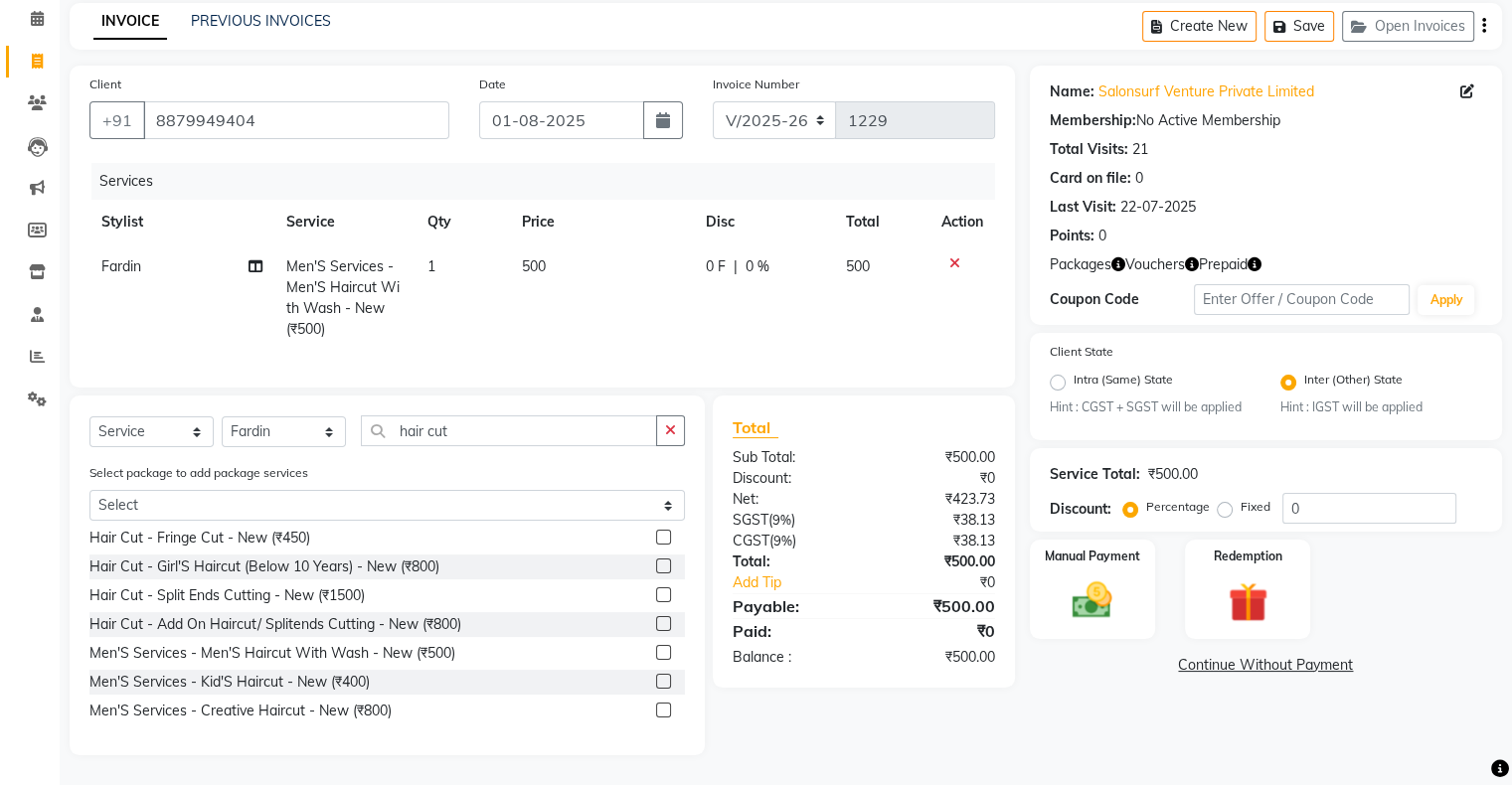 click on "500" 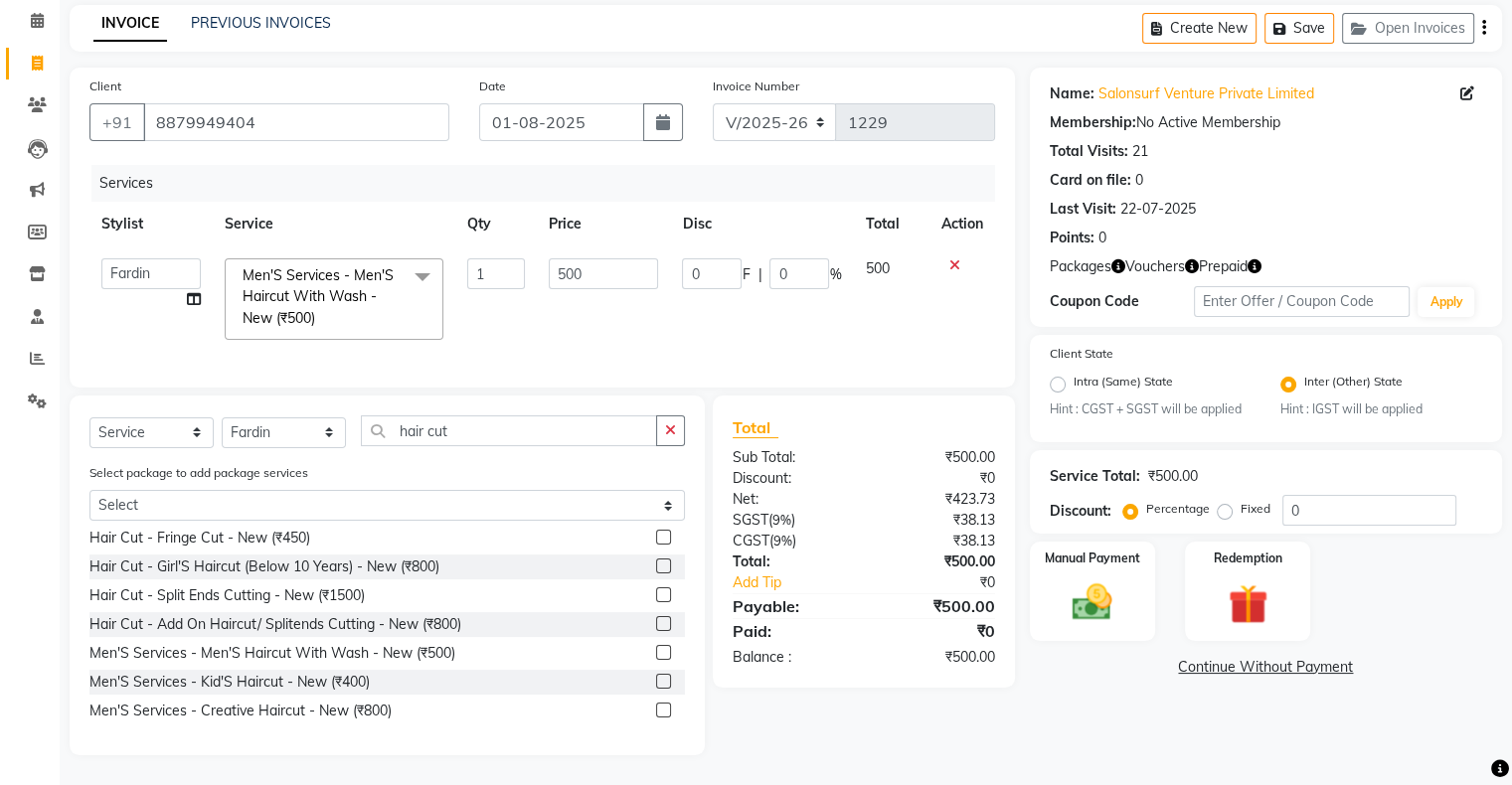scroll, scrollTop: 97, scrollLeft: 0, axis: vertical 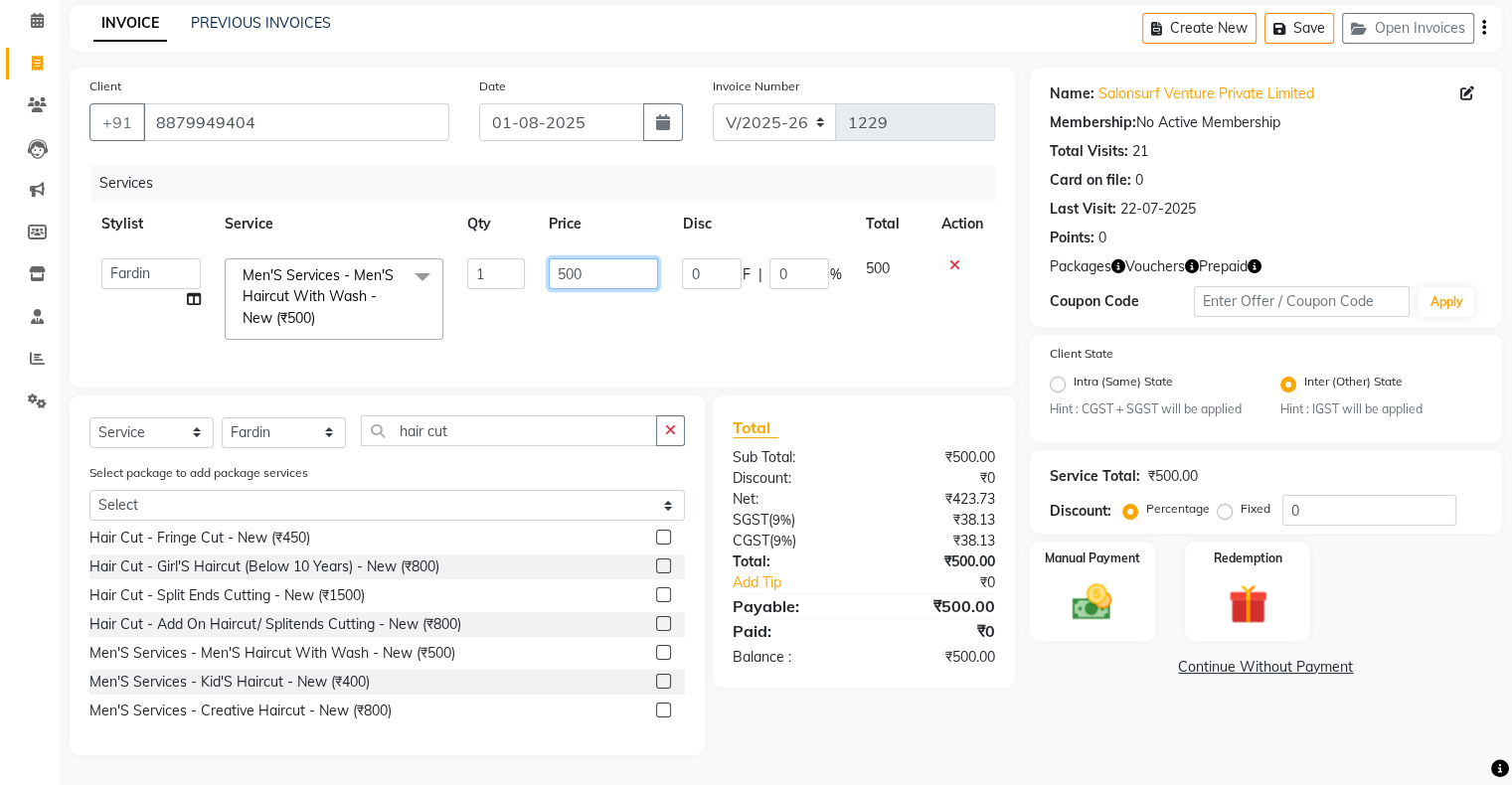 click on "500" 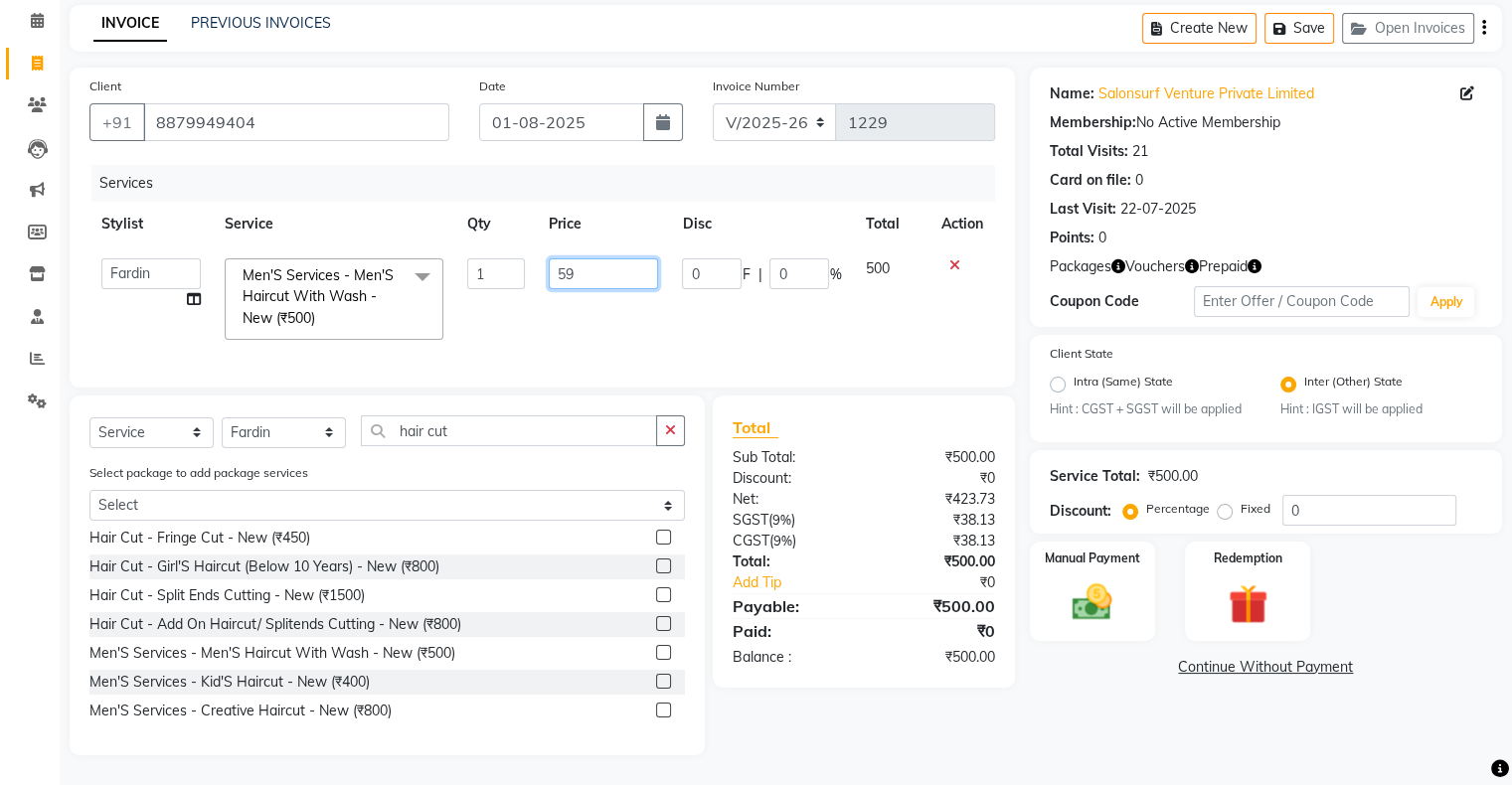 type on "590" 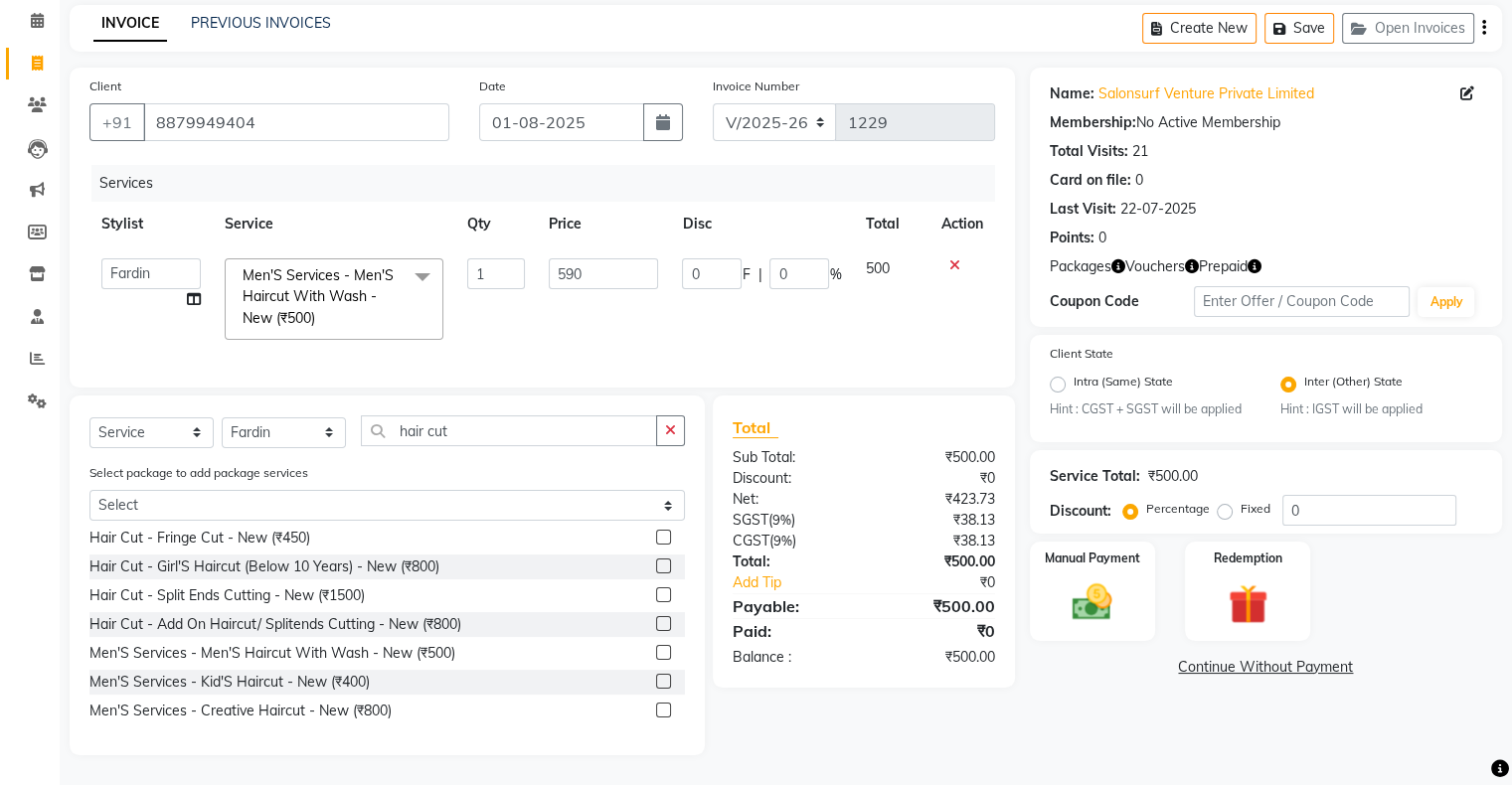 click on "590" 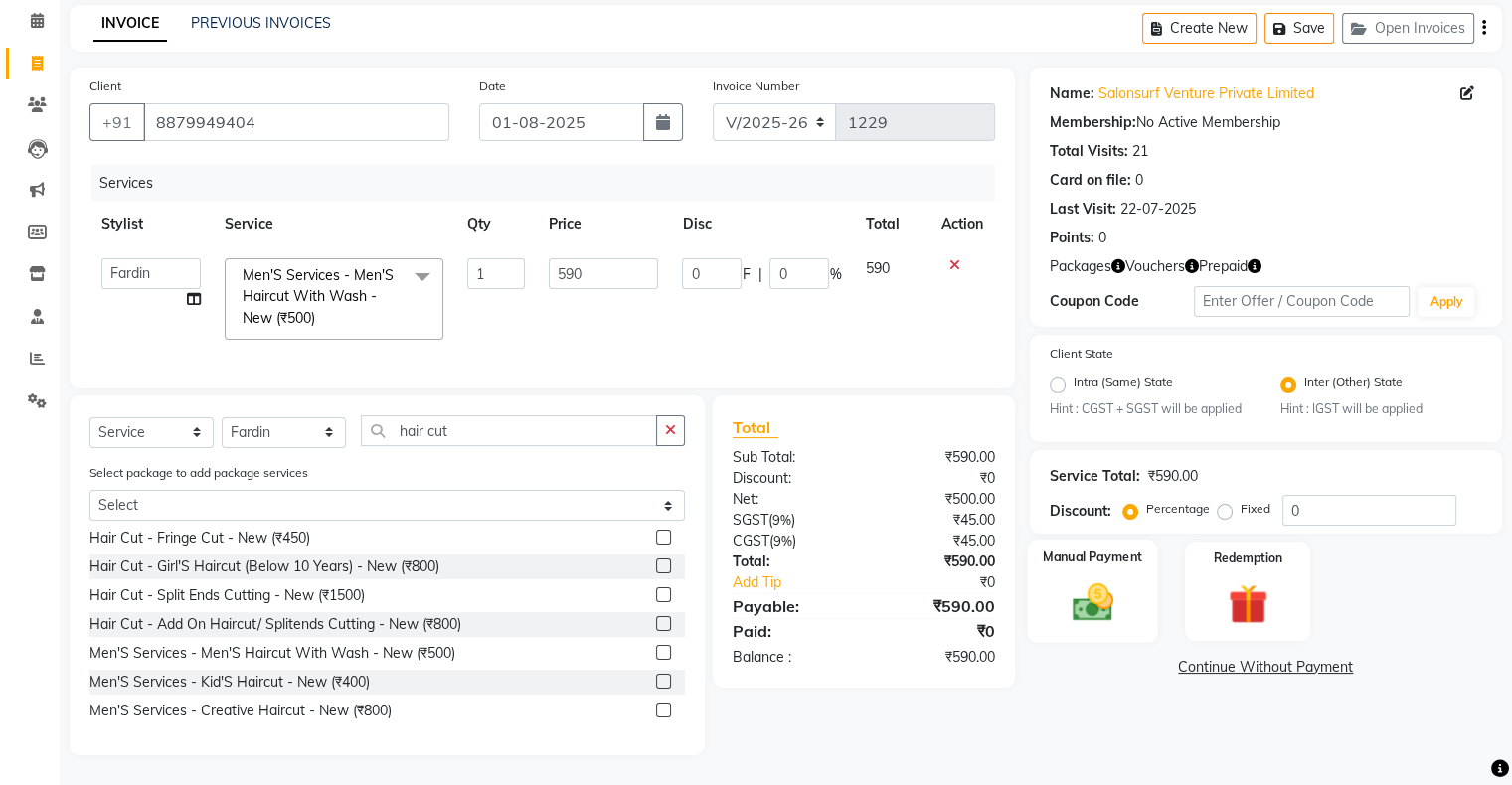 click 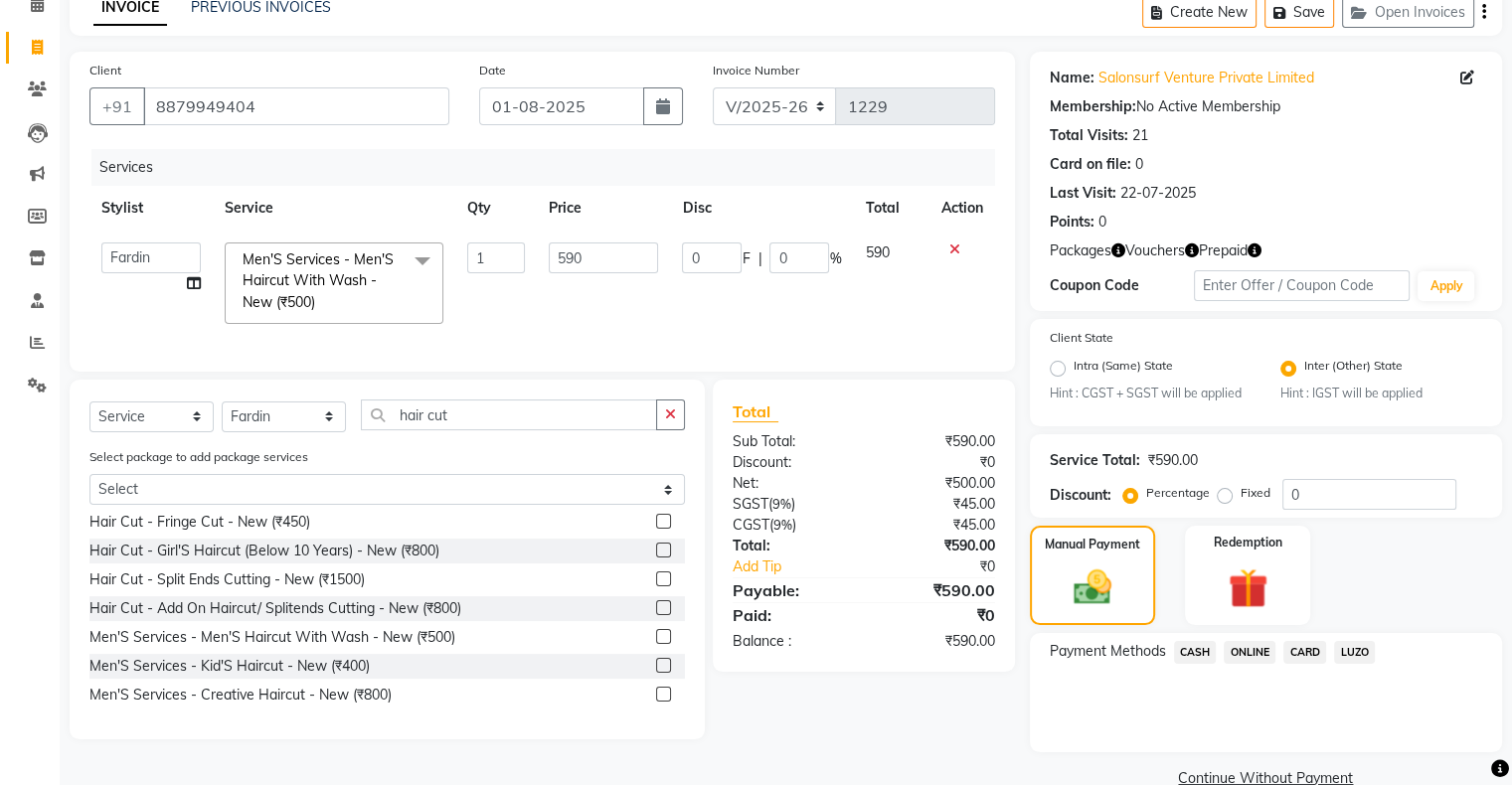click on "LUZO" 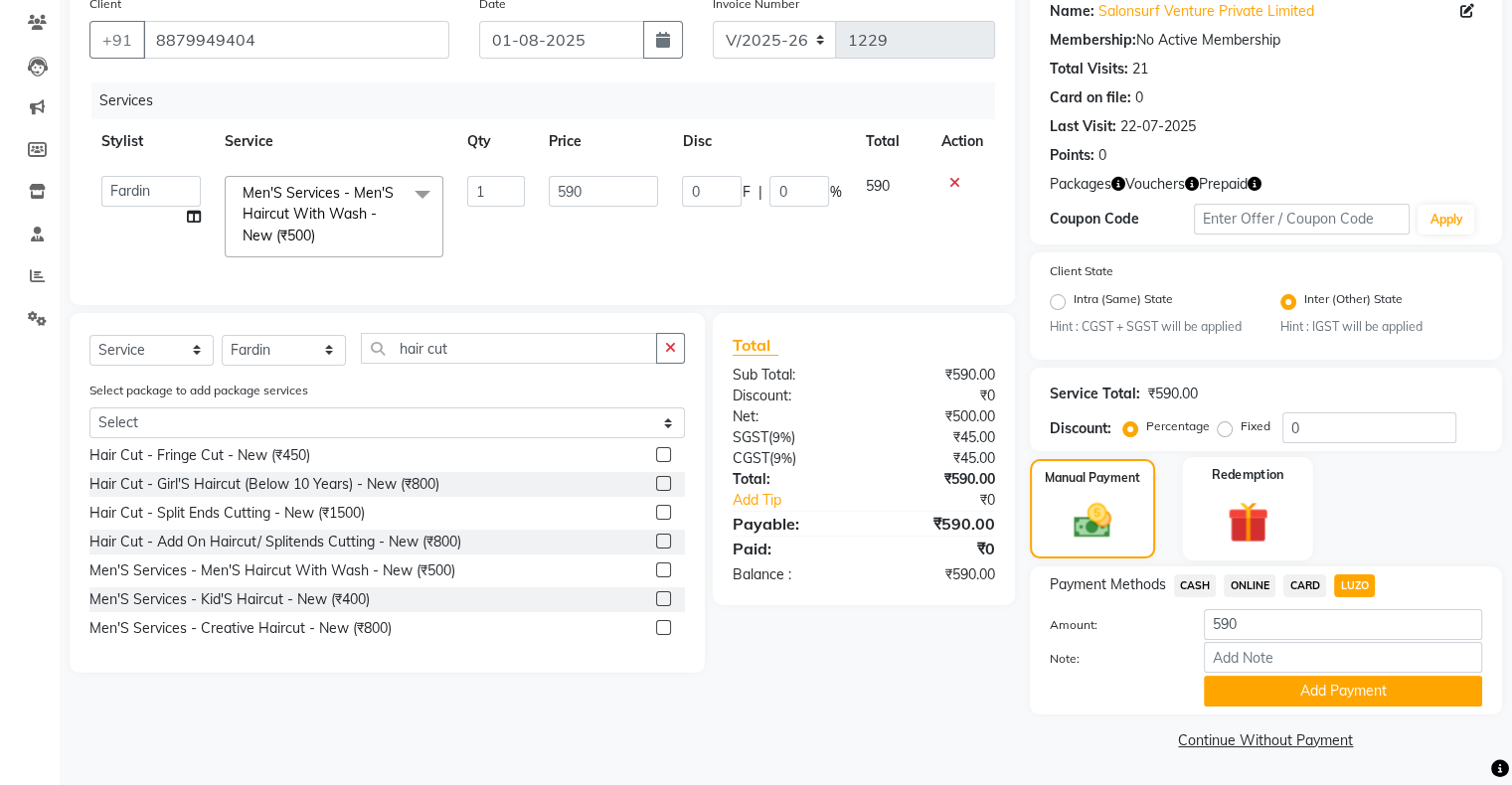 scroll, scrollTop: 167, scrollLeft: 0, axis: vertical 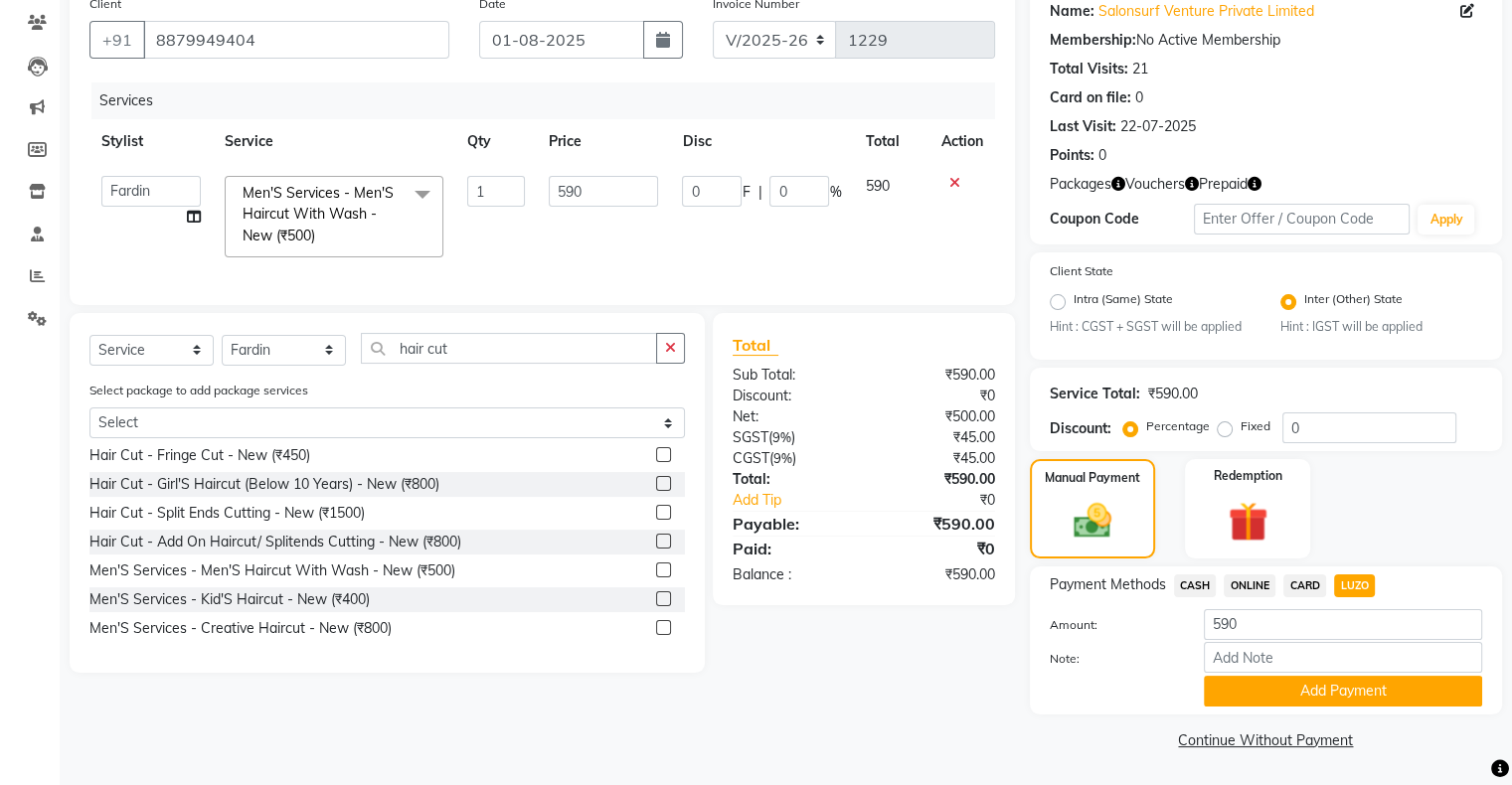 click on "CASH" 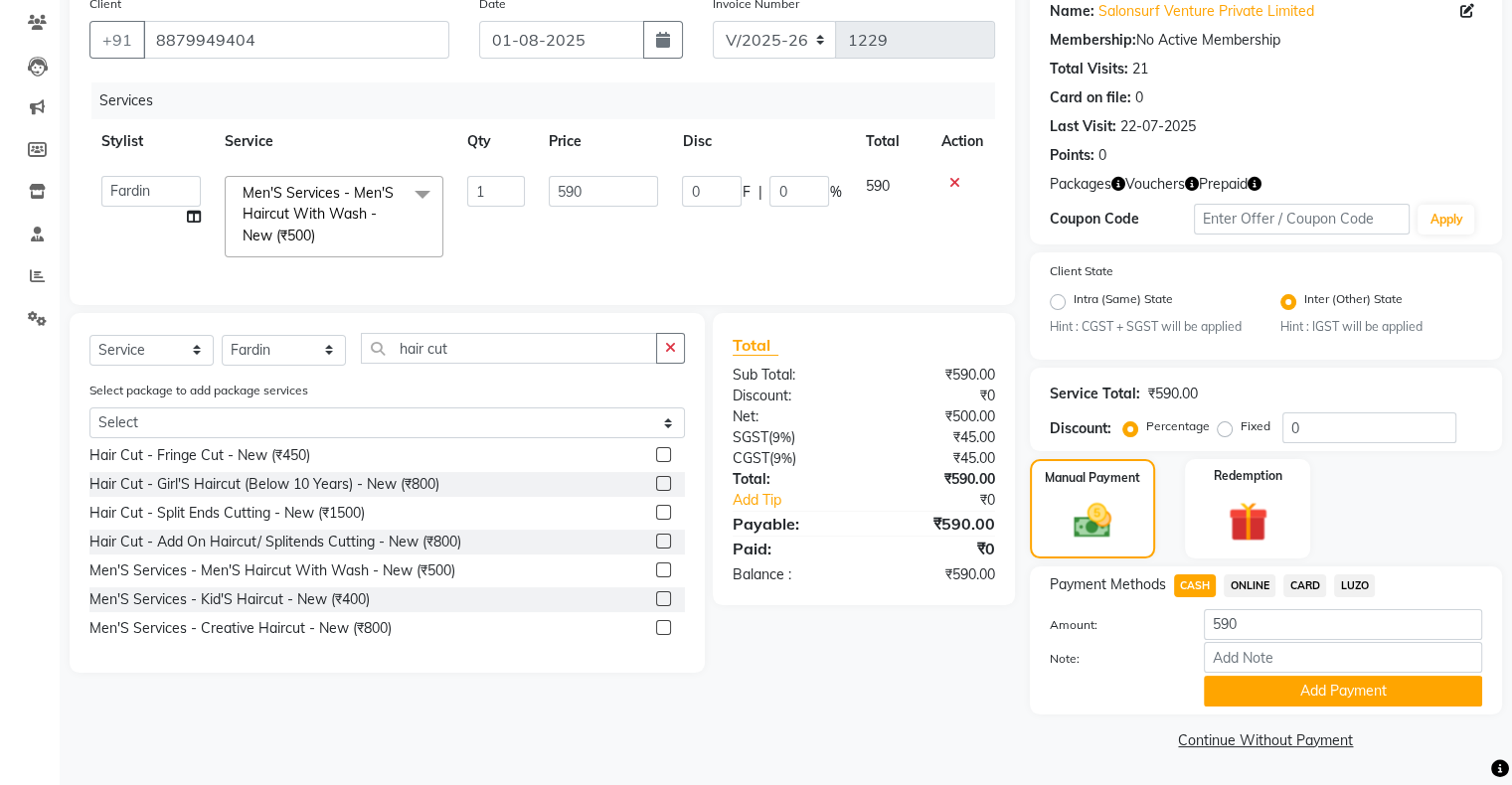 click on "ONLINE" 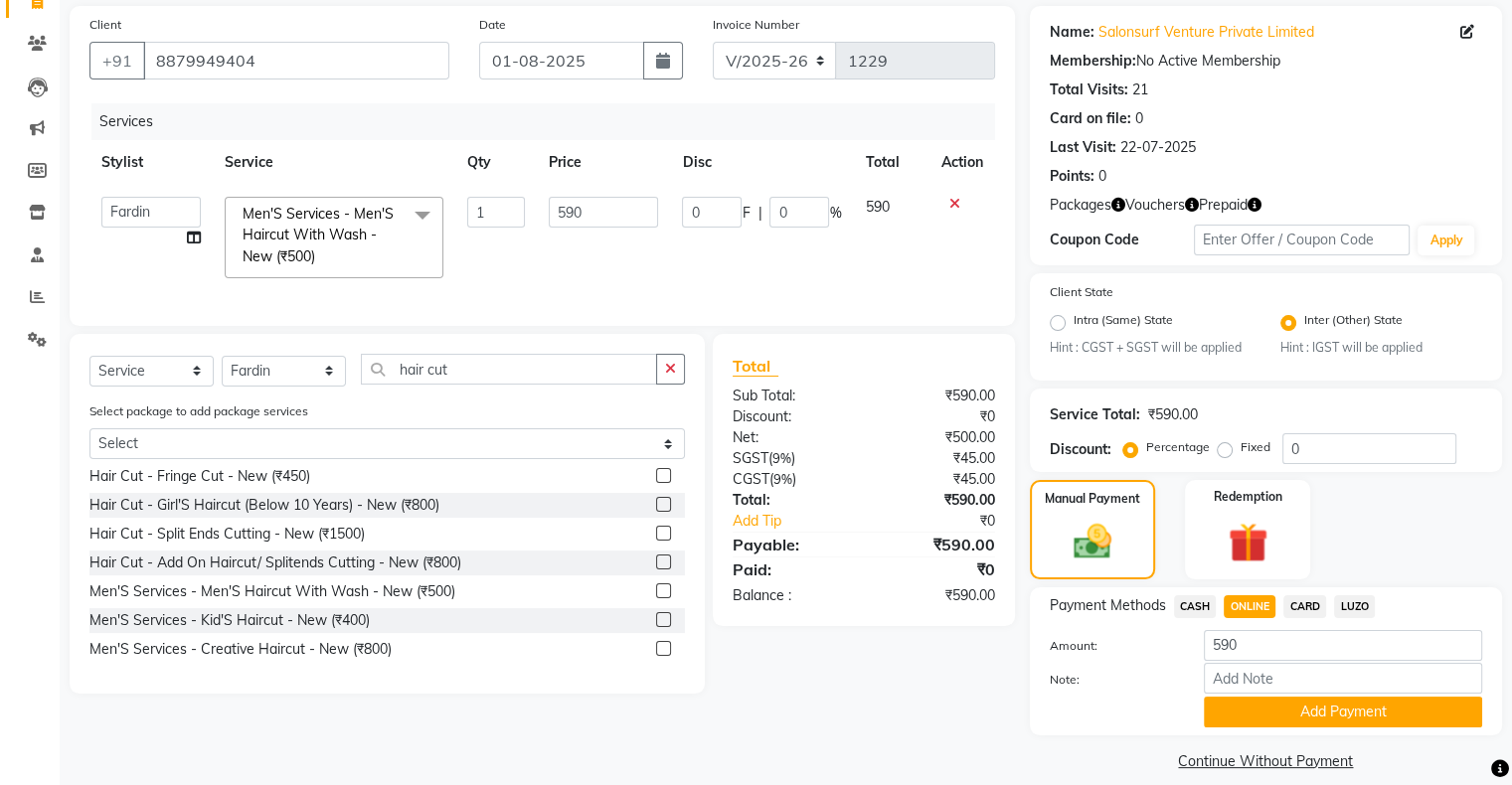 scroll, scrollTop: 167, scrollLeft: 0, axis: vertical 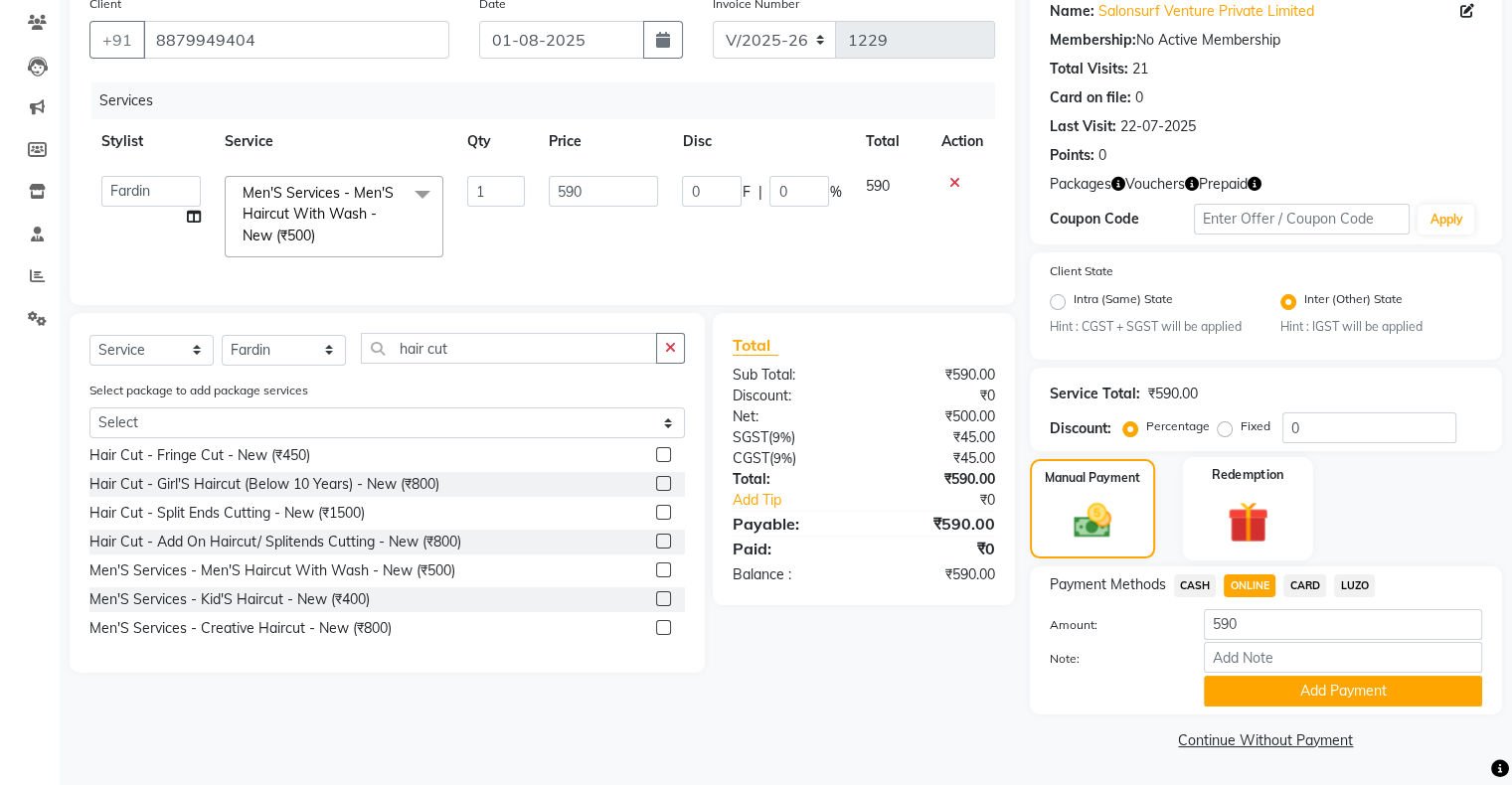 click 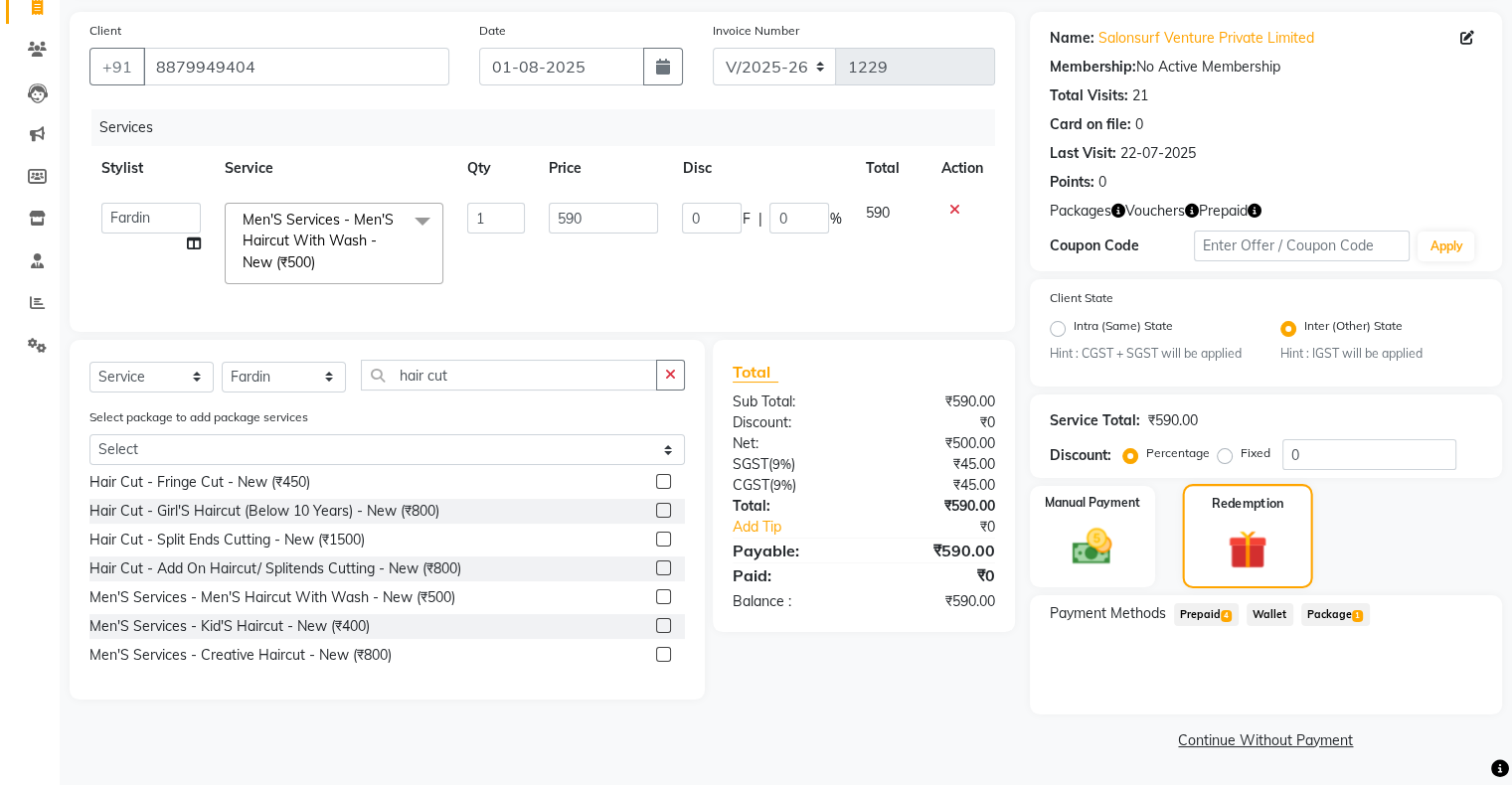 scroll, scrollTop: 138, scrollLeft: 0, axis: vertical 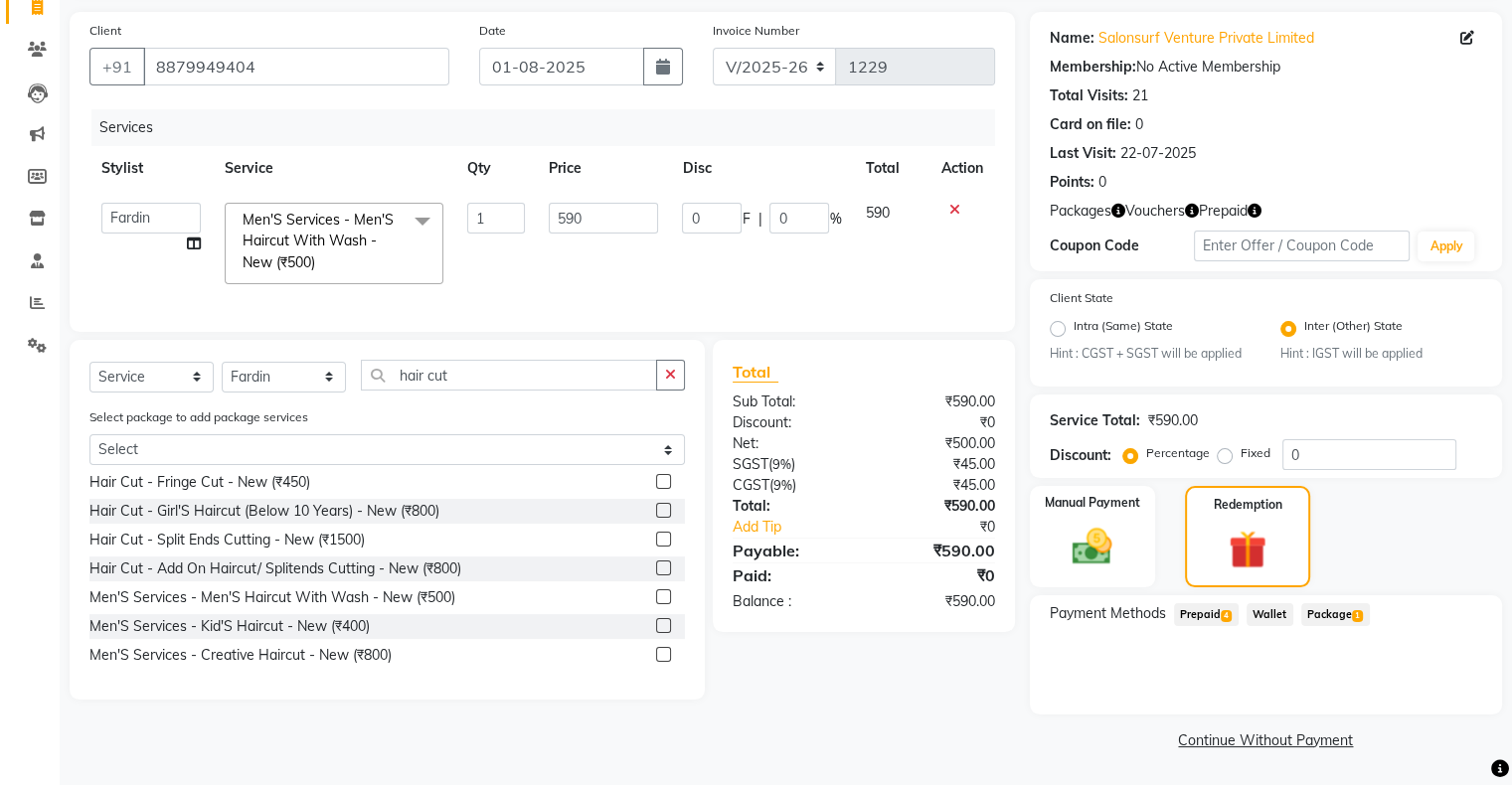 click on "Prepaid  4" 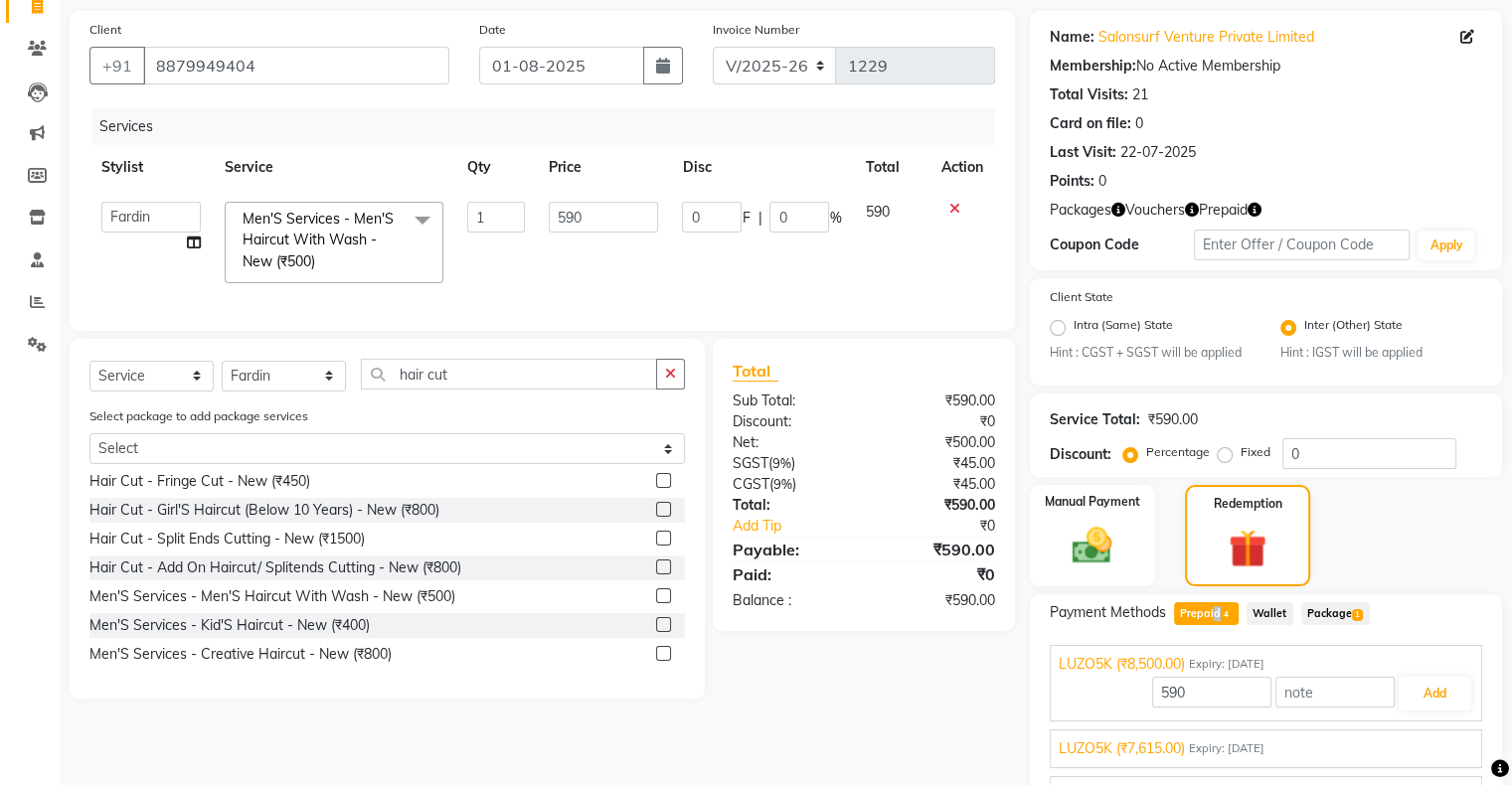 scroll, scrollTop: 167, scrollLeft: 0, axis: vertical 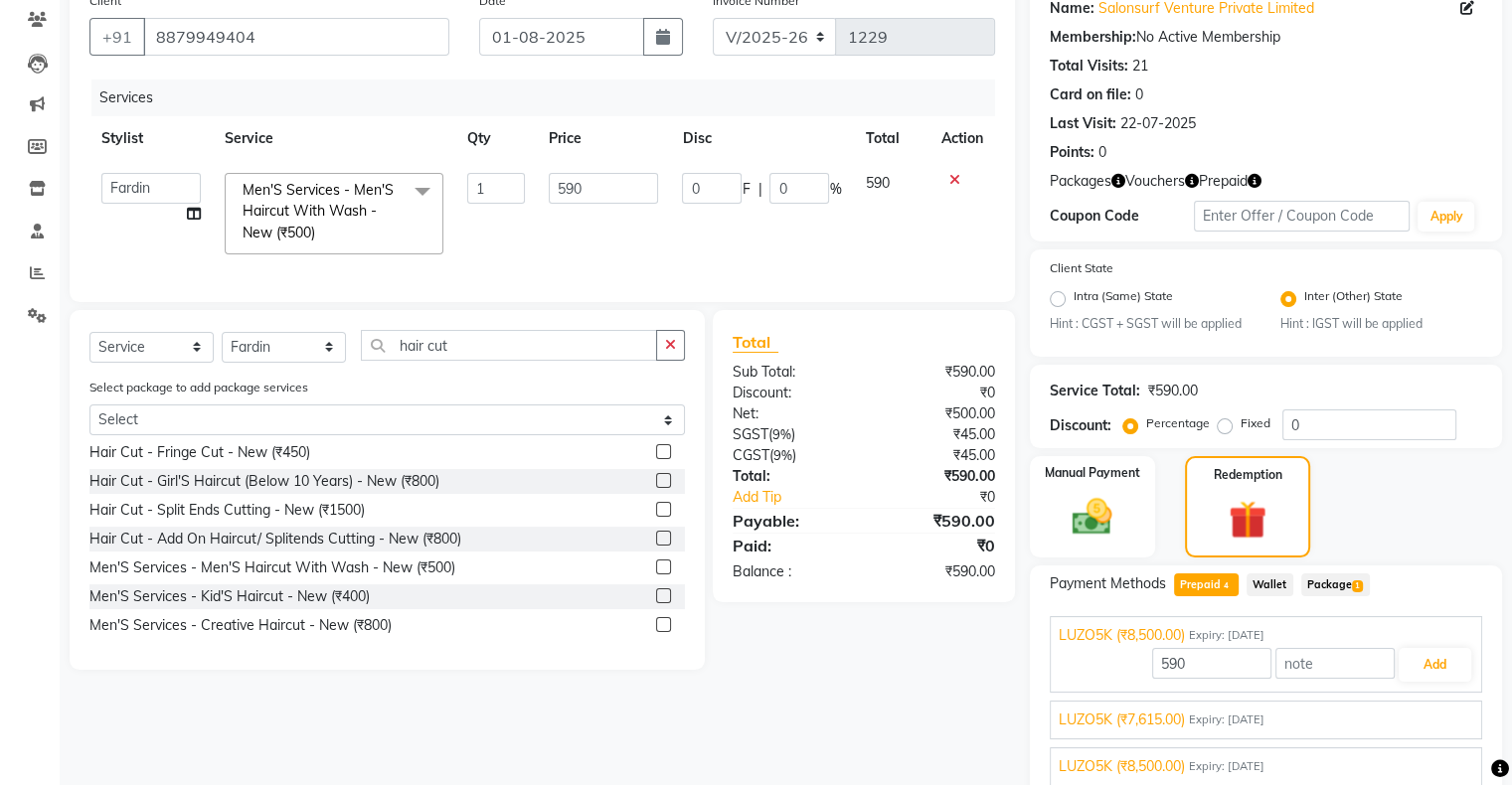 click on "Package  1" 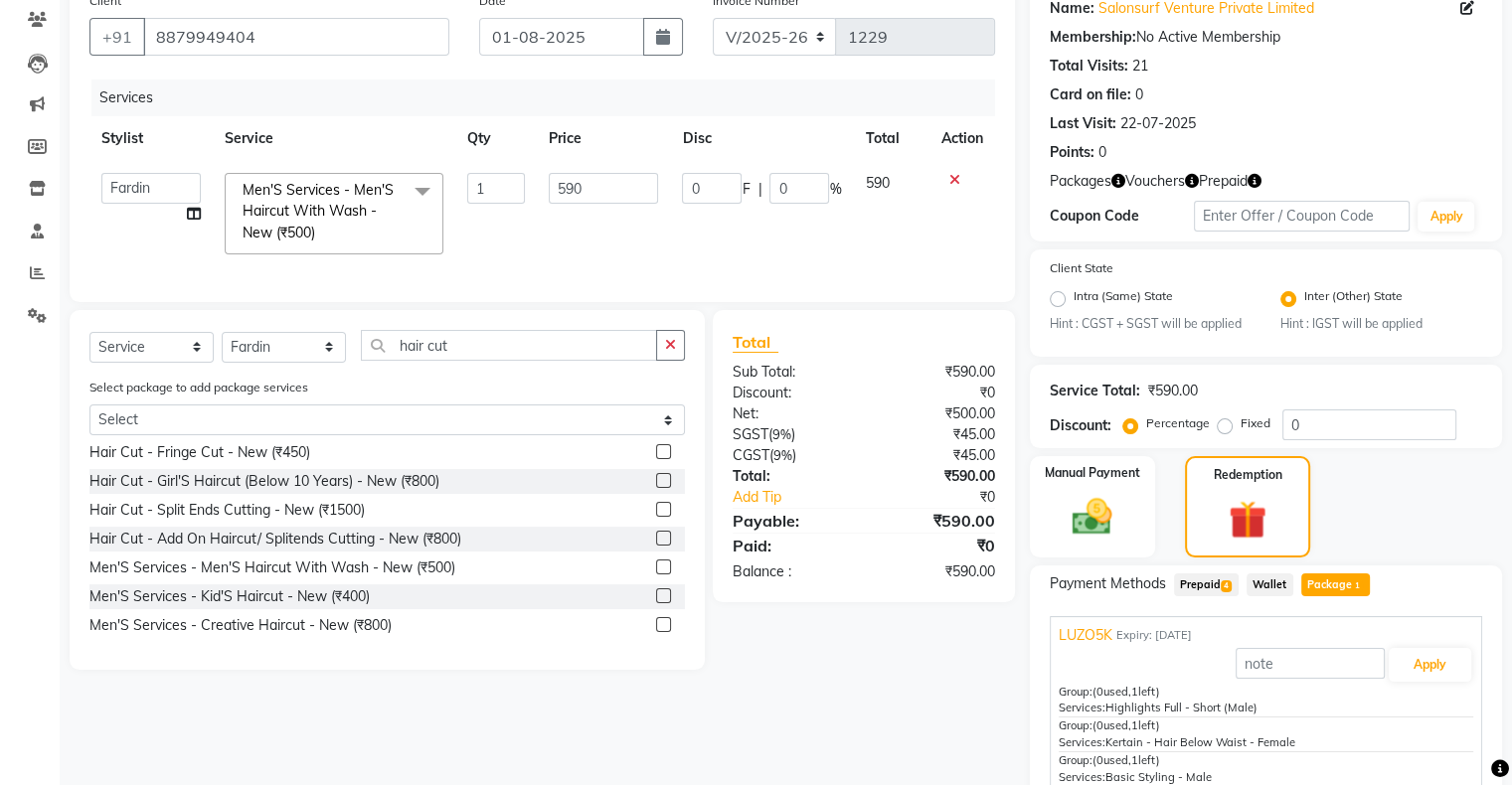 click on "Prepaid  4" 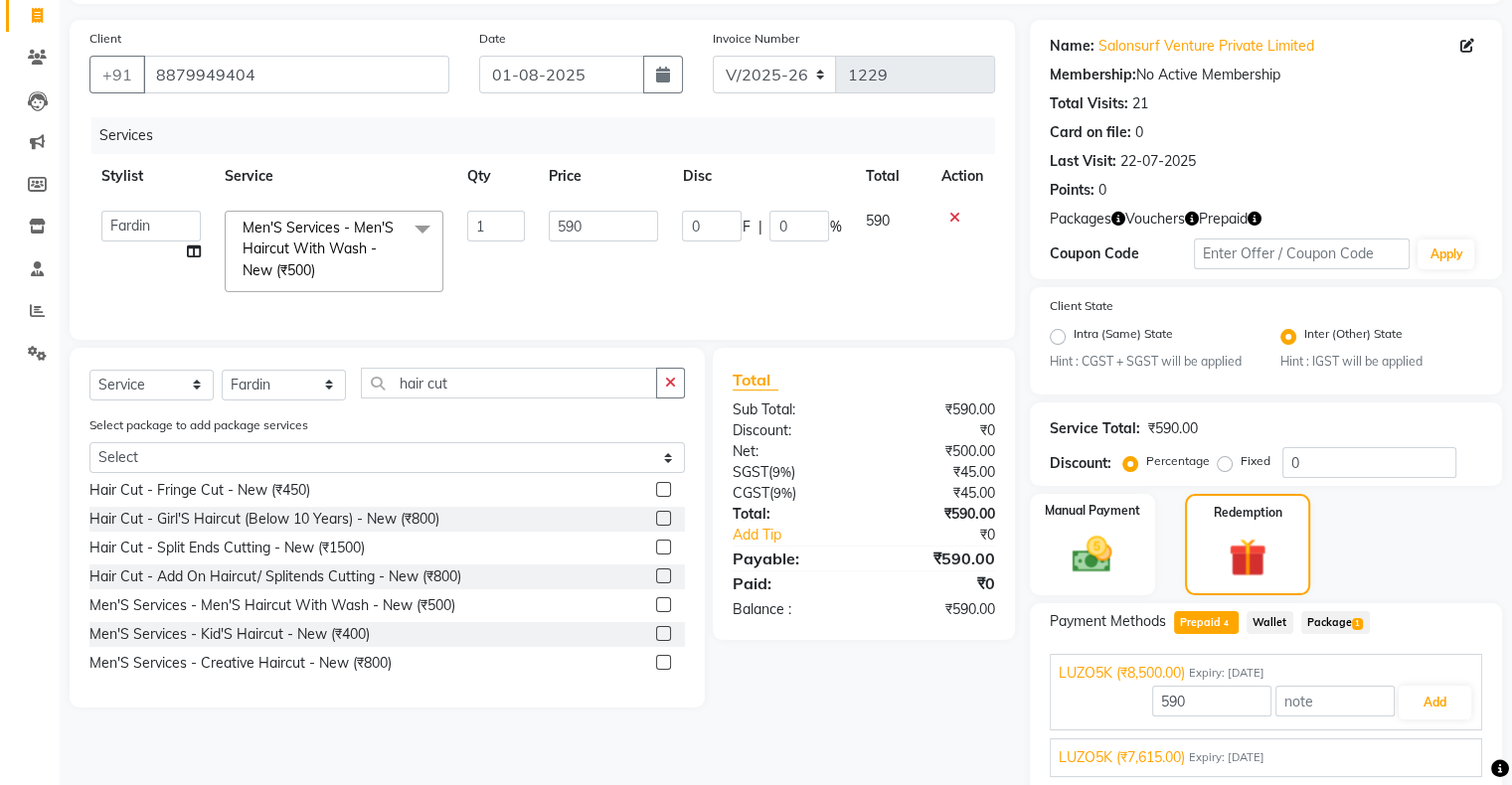 scroll, scrollTop: 199, scrollLeft: 0, axis: vertical 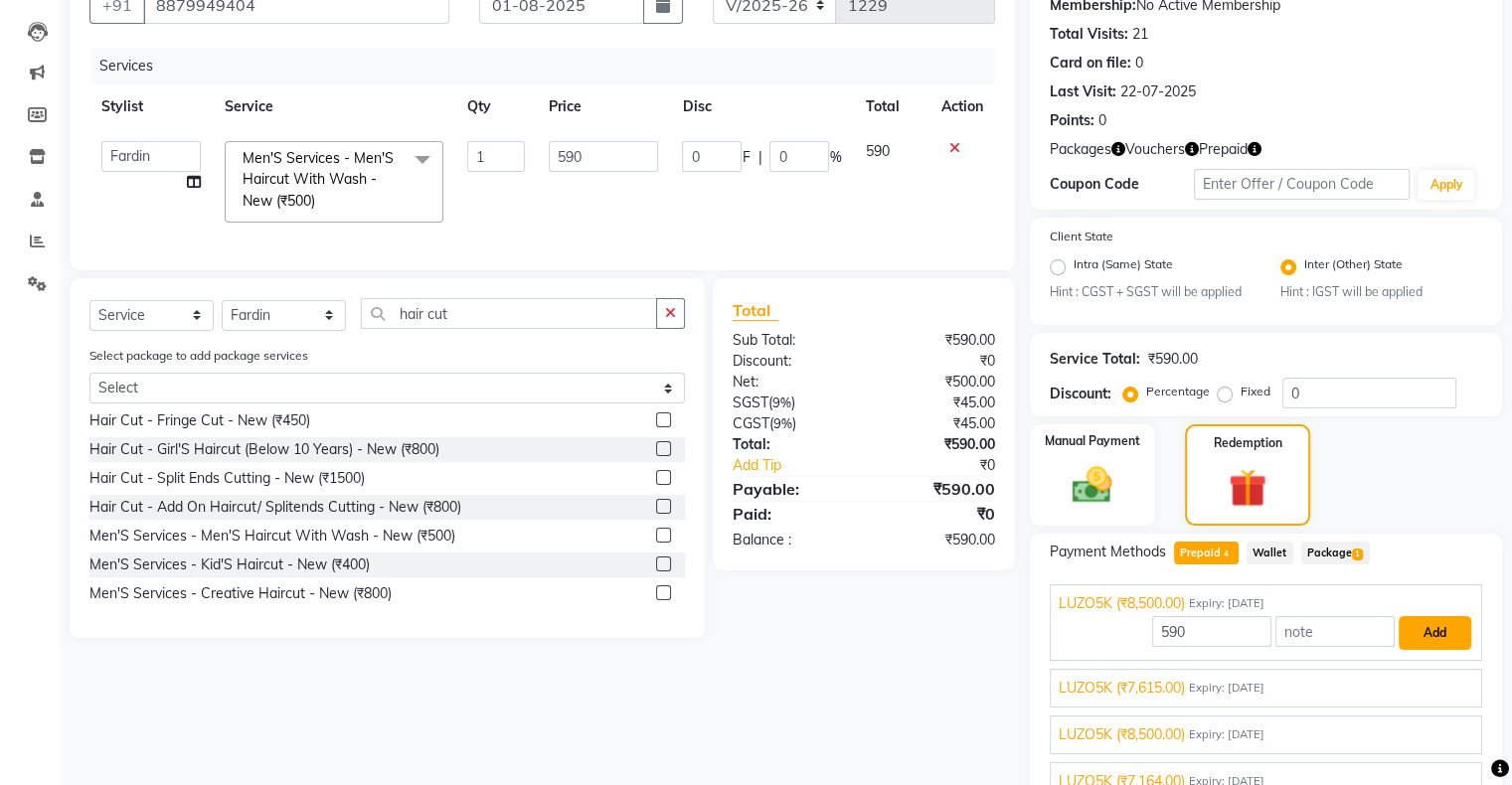 click on "Add" at bounding box center [1434, 633] 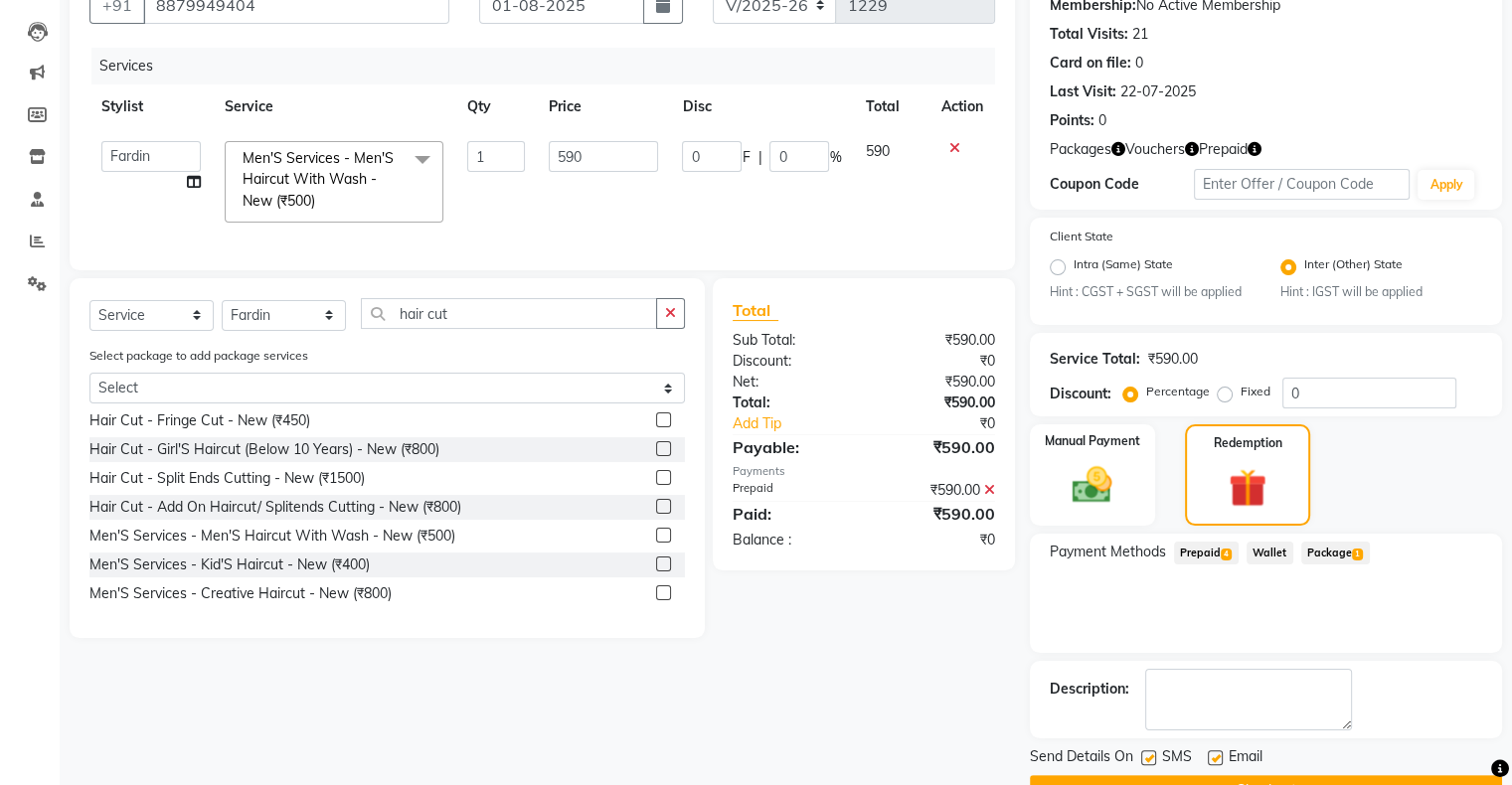 scroll, scrollTop: 249, scrollLeft: 0, axis: vertical 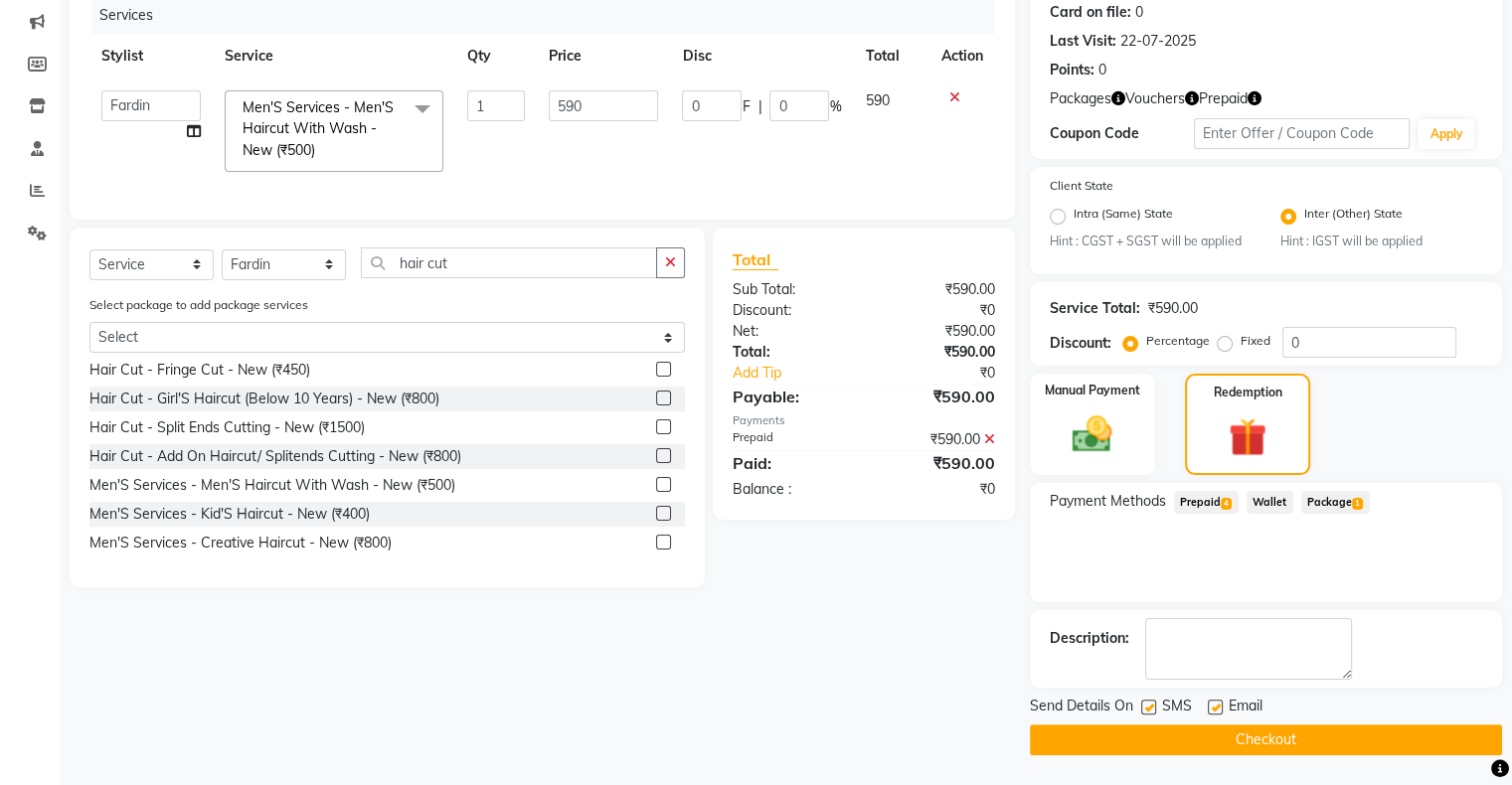 click 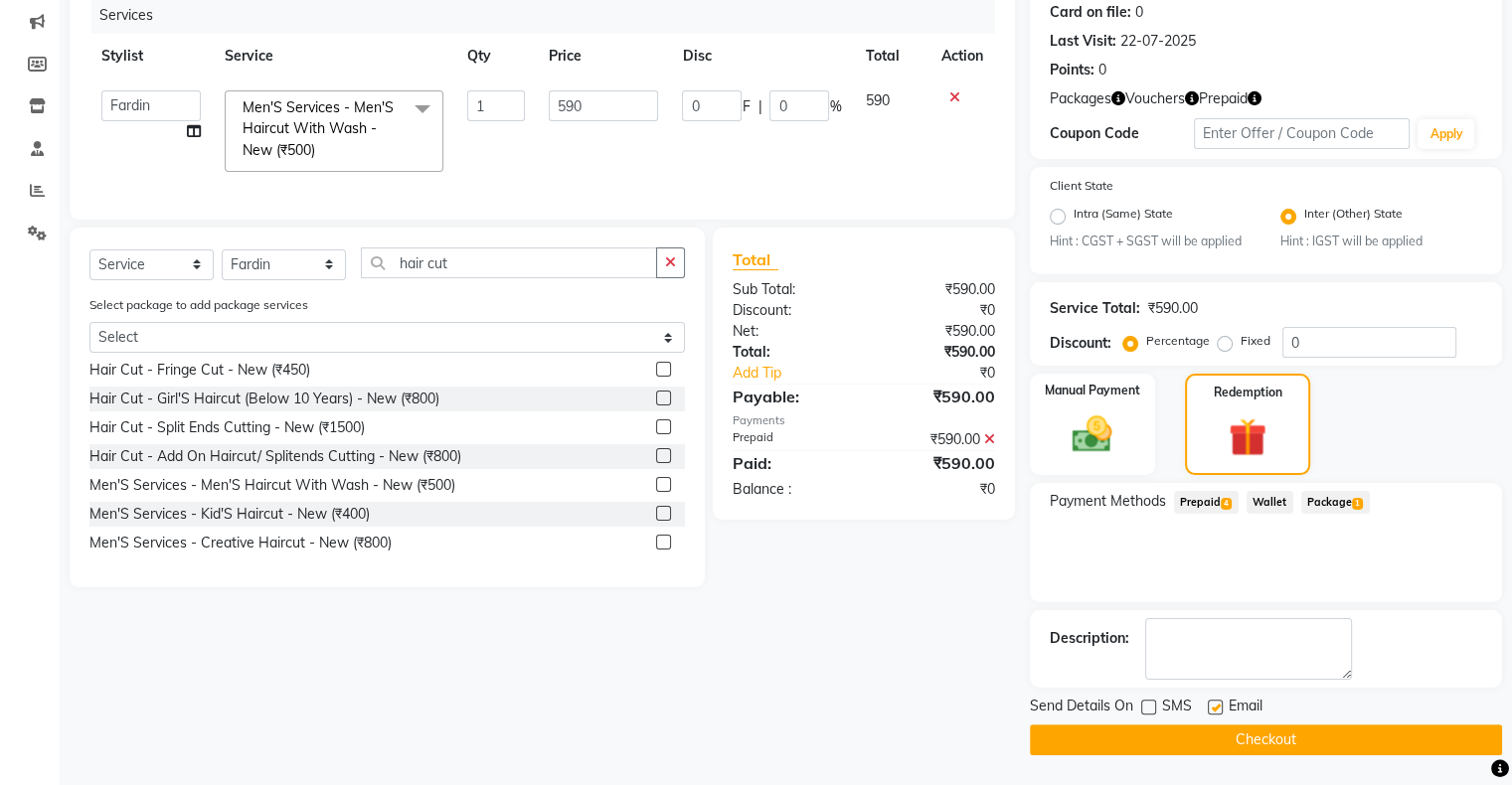 click 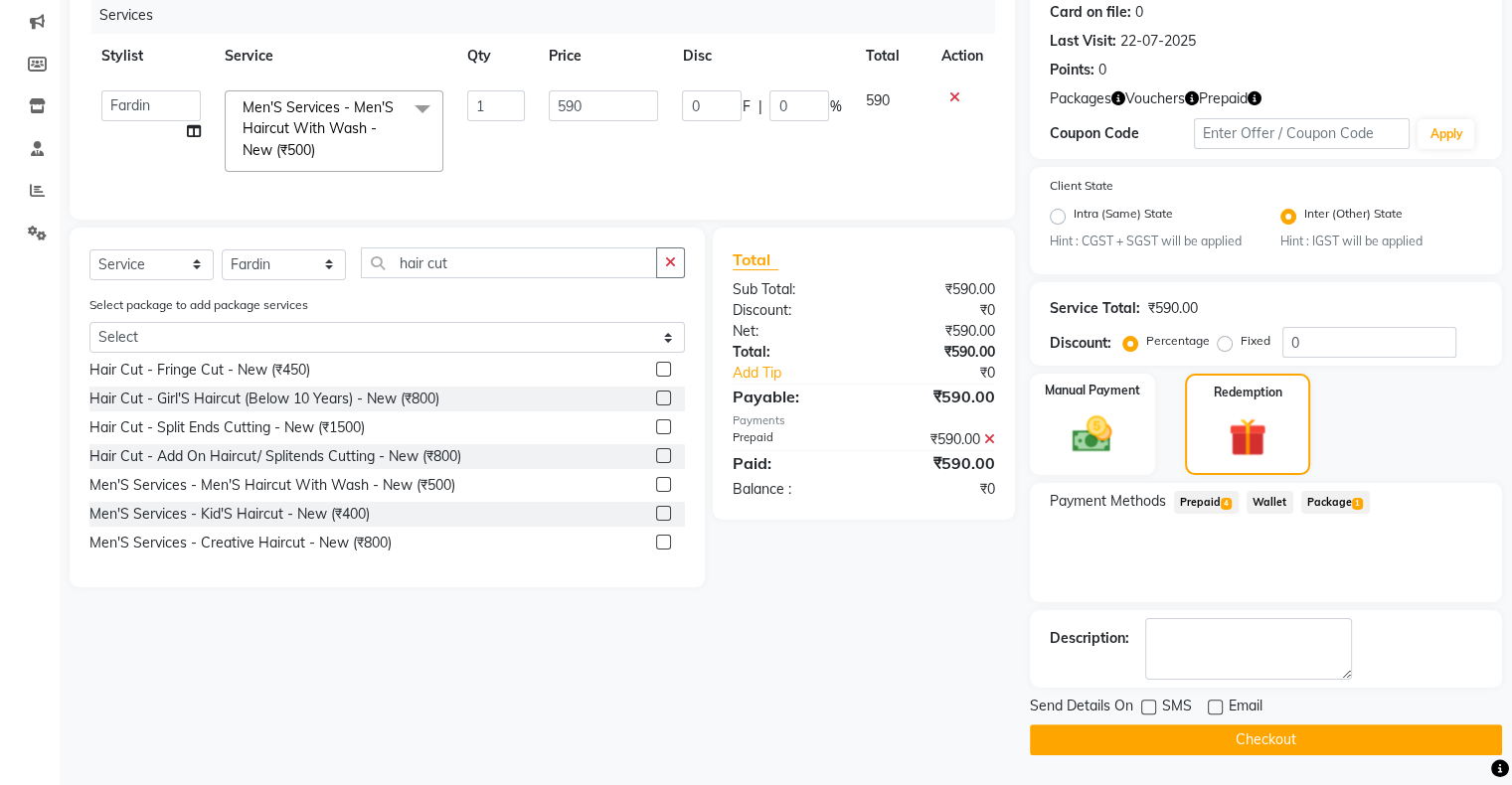 click on "Checkout" 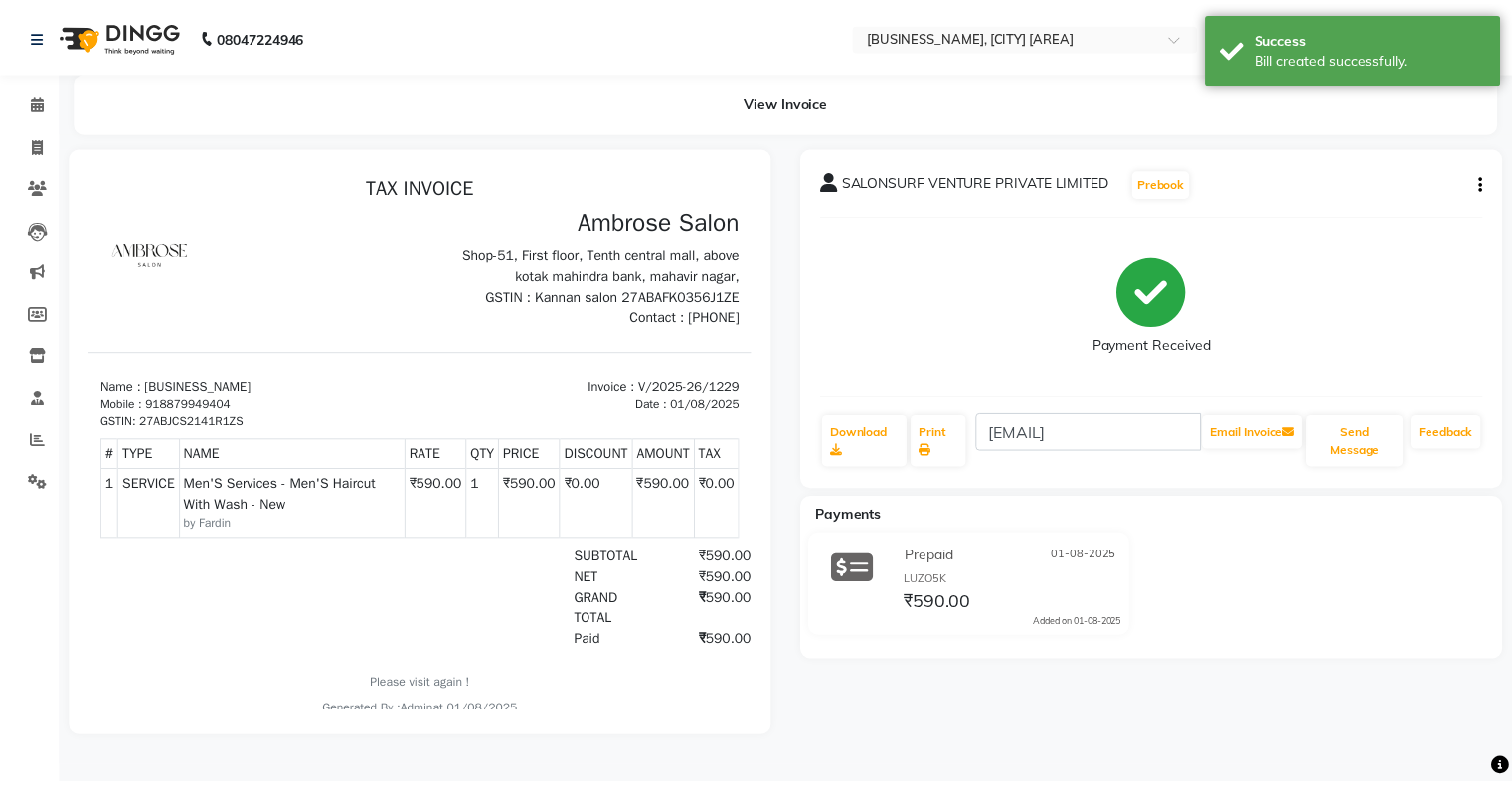 scroll, scrollTop: 0, scrollLeft: 0, axis: both 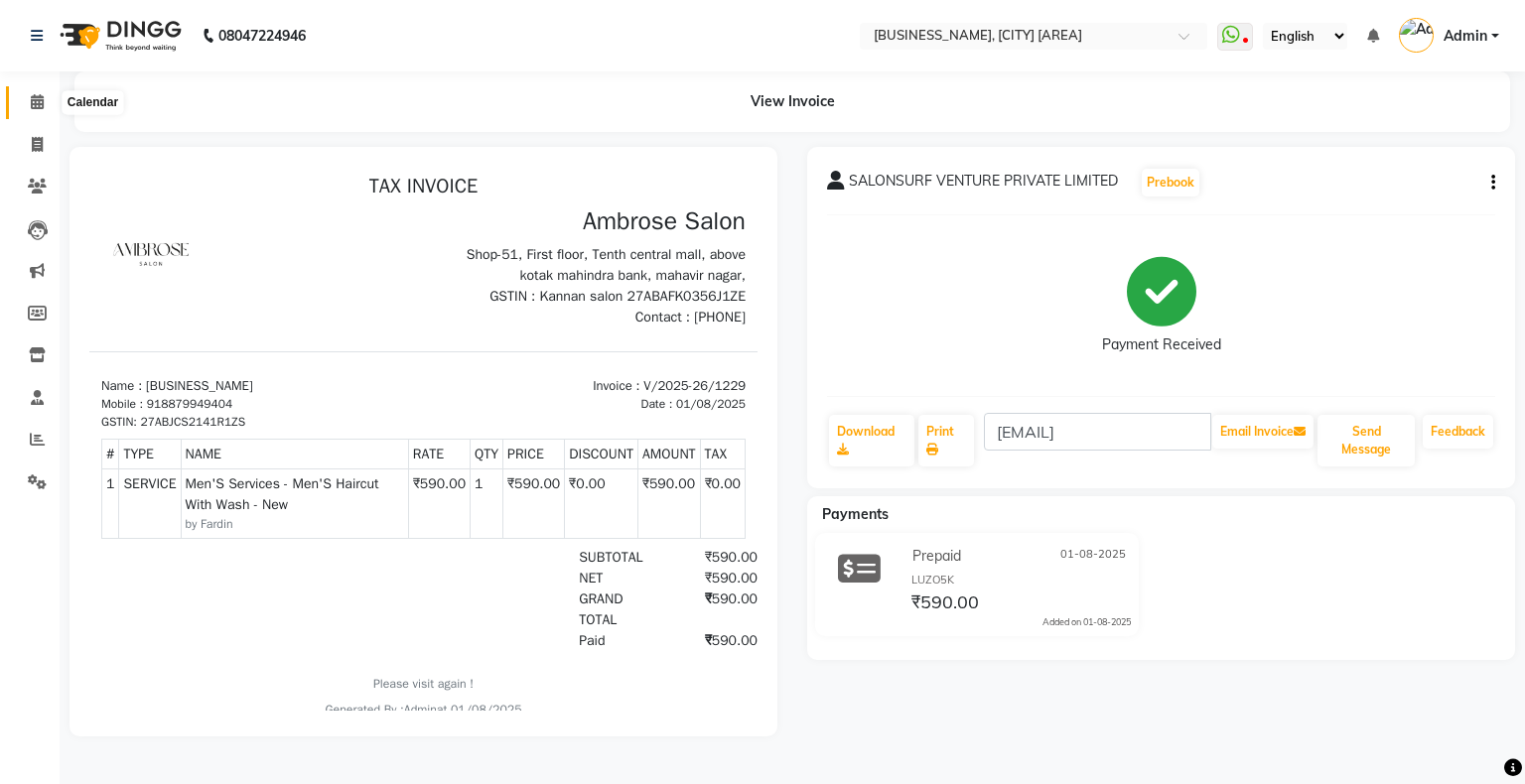 click 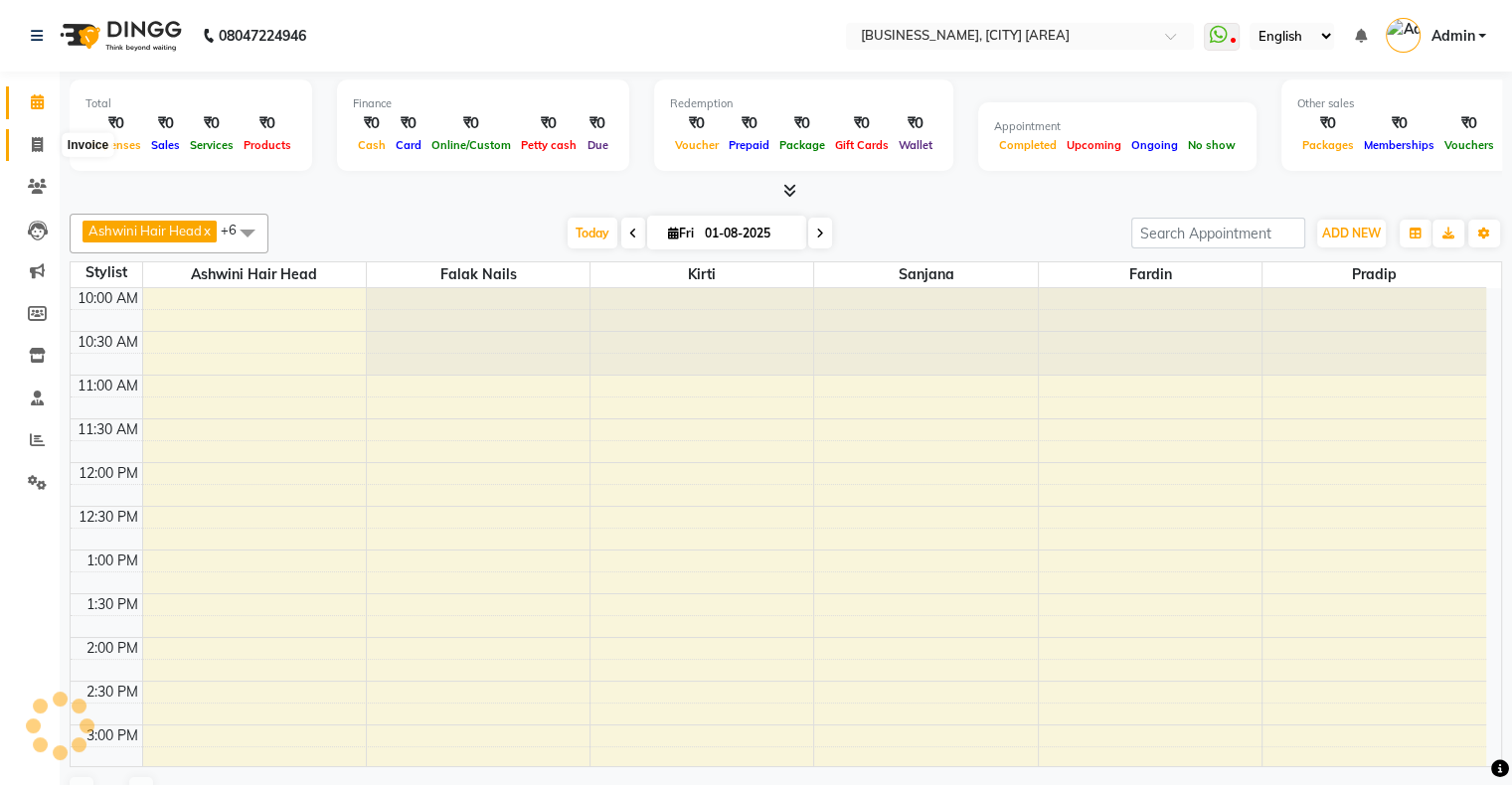 scroll, scrollTop: 637, scrollLeft: 0, axis: vertical 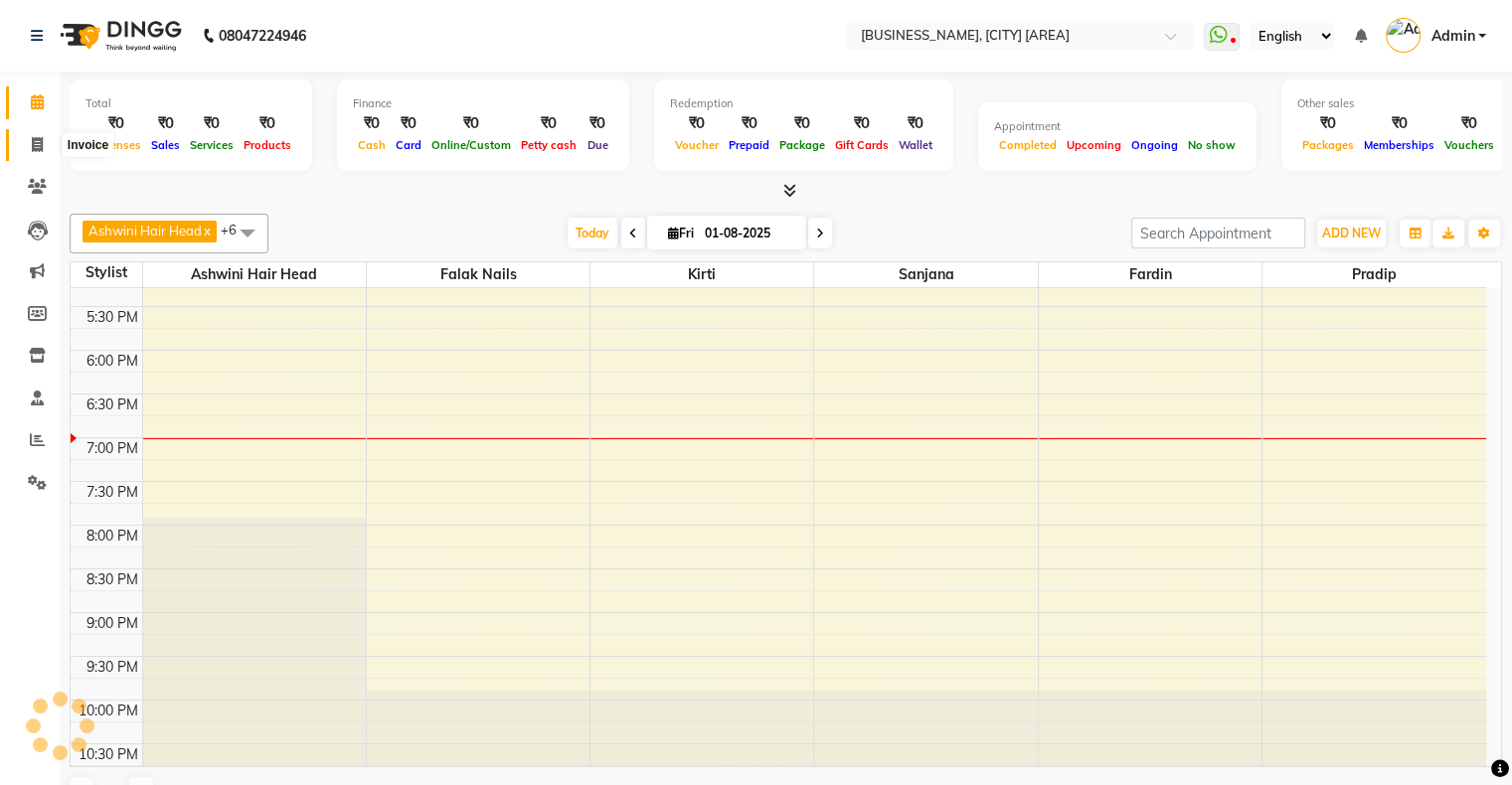 click 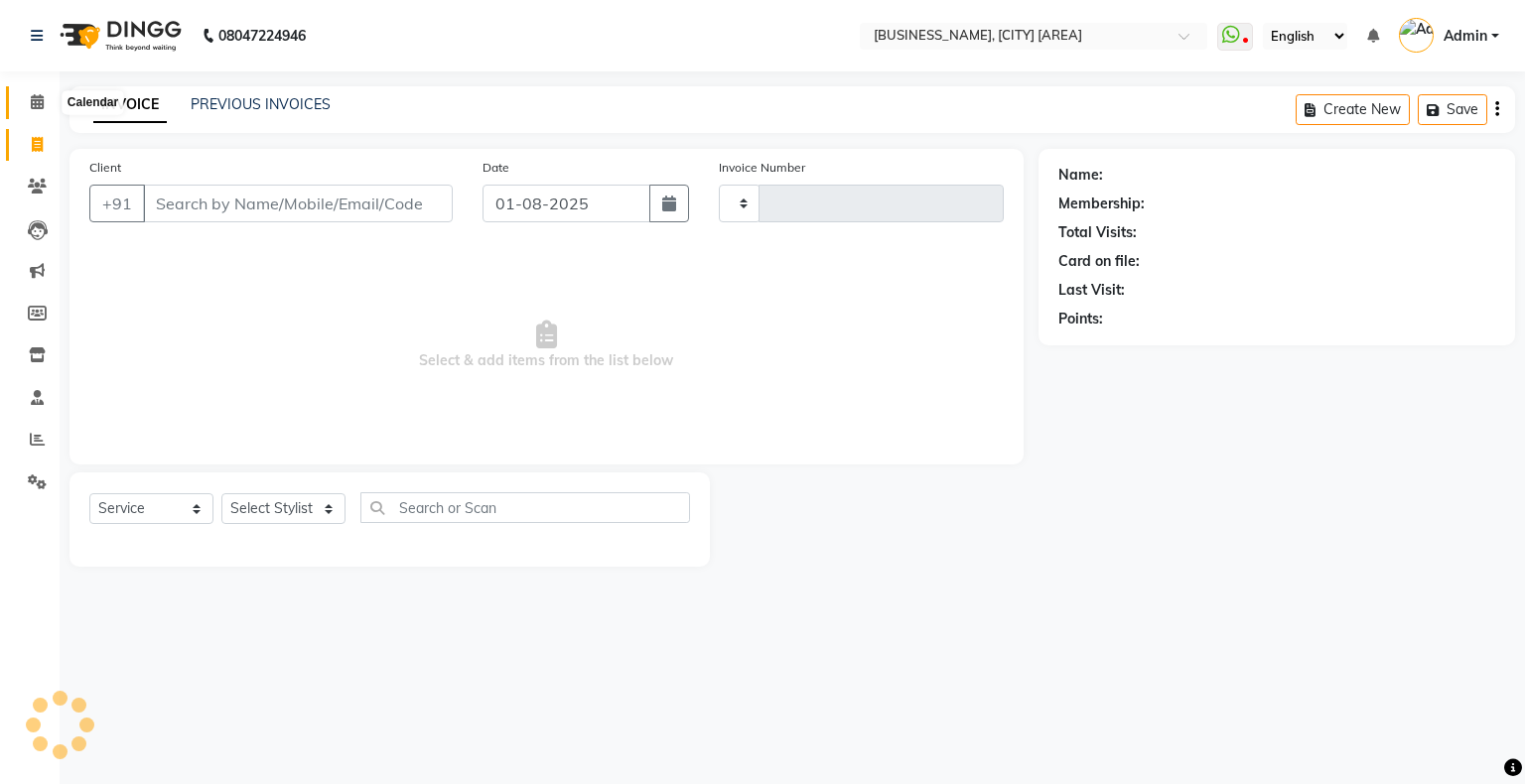 click 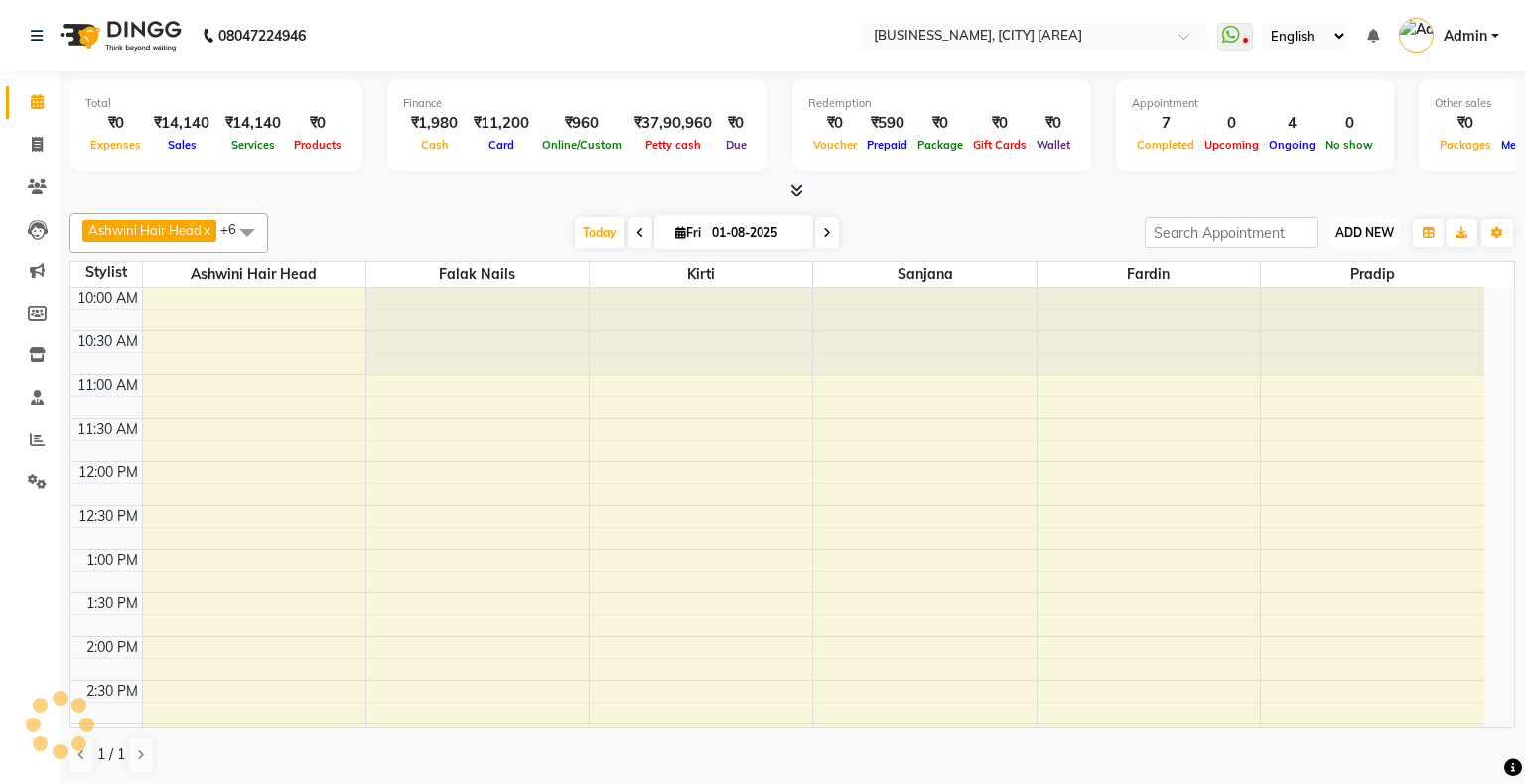 click on "ADD NEW" at bounding box center (1364, 232) 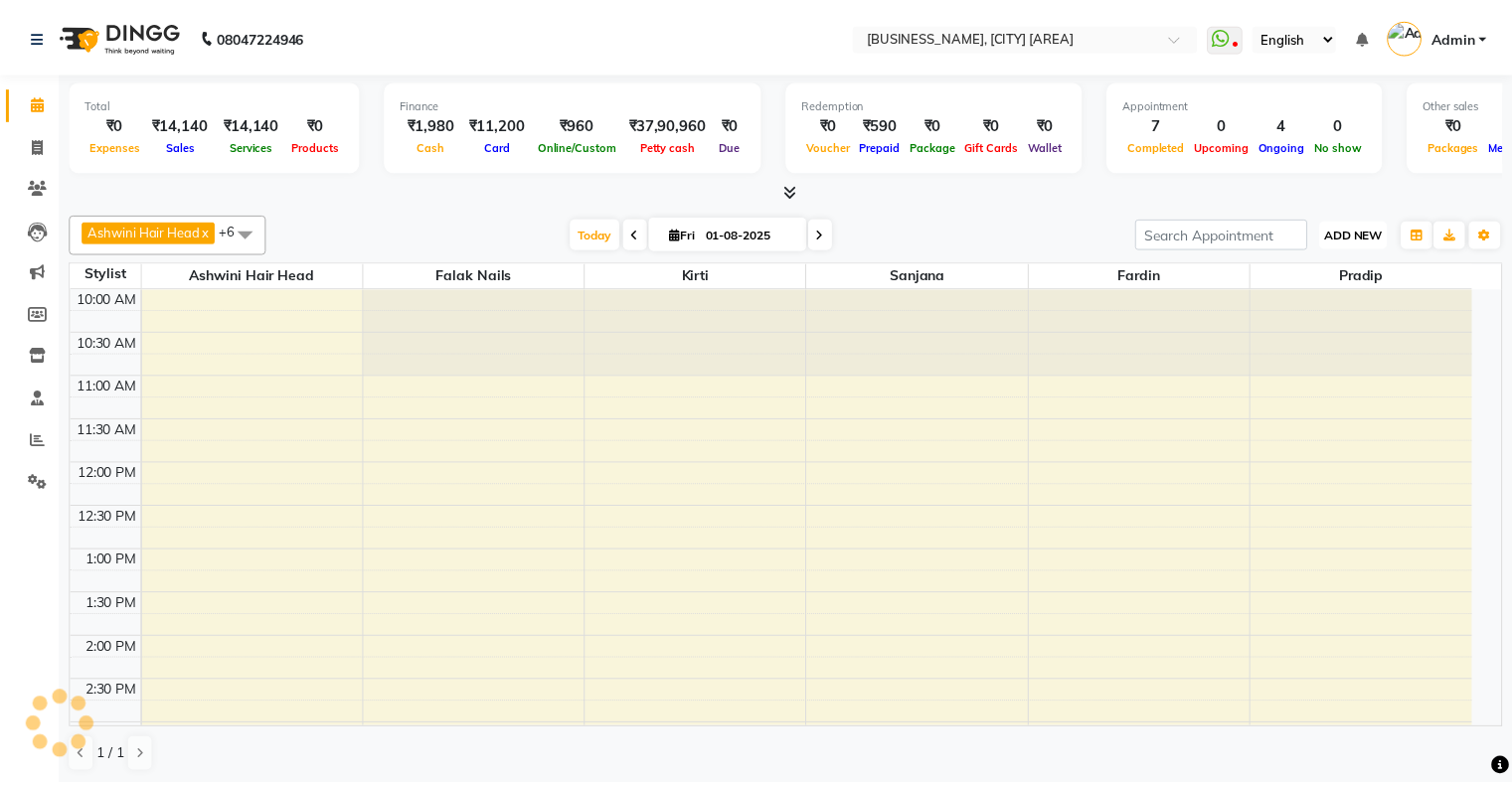scroll, scrollTop: 0, scrollLeft: 0, axis: both 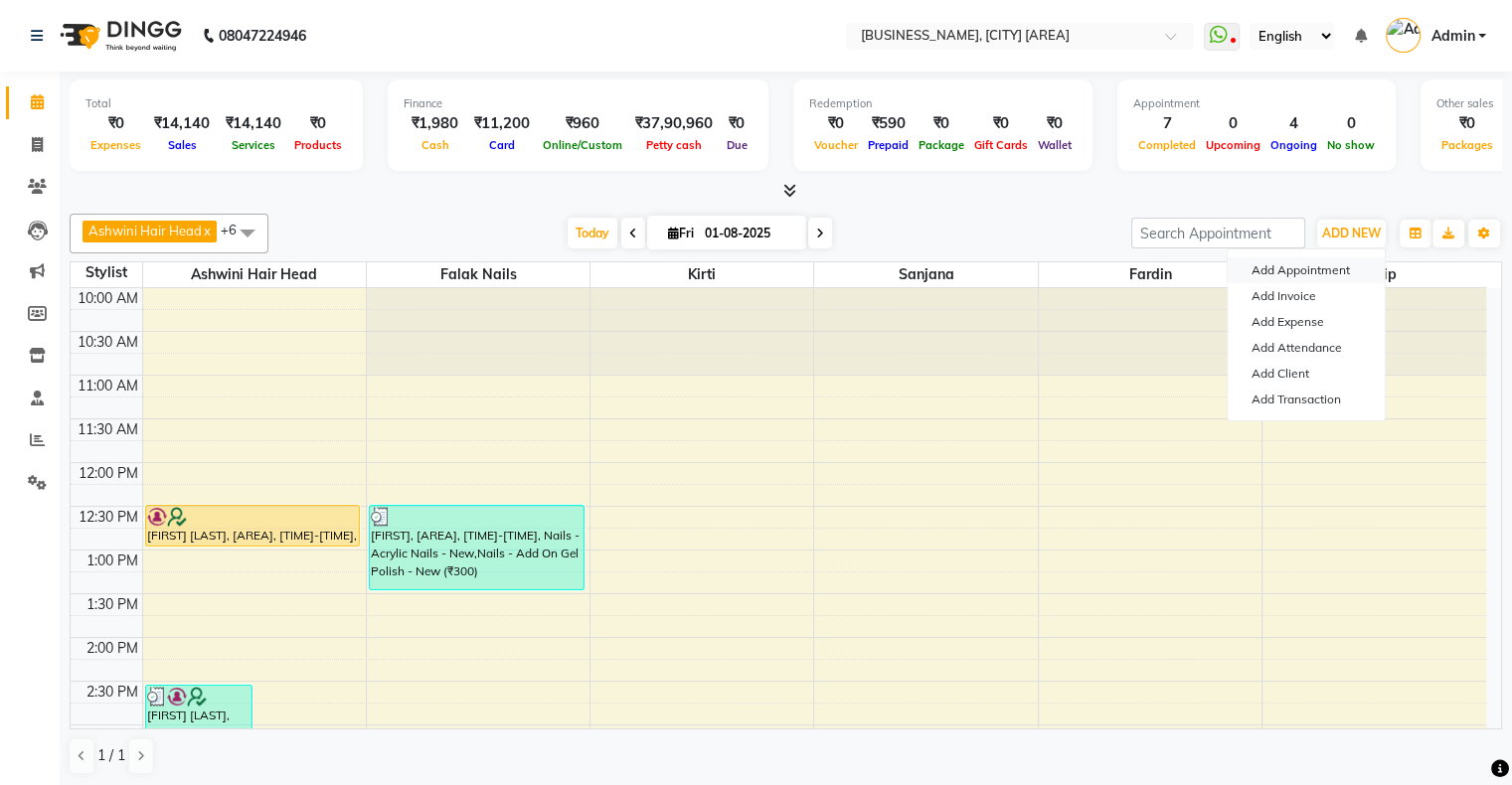 click on "Add Appointment" at bounding box center [1306, 270] 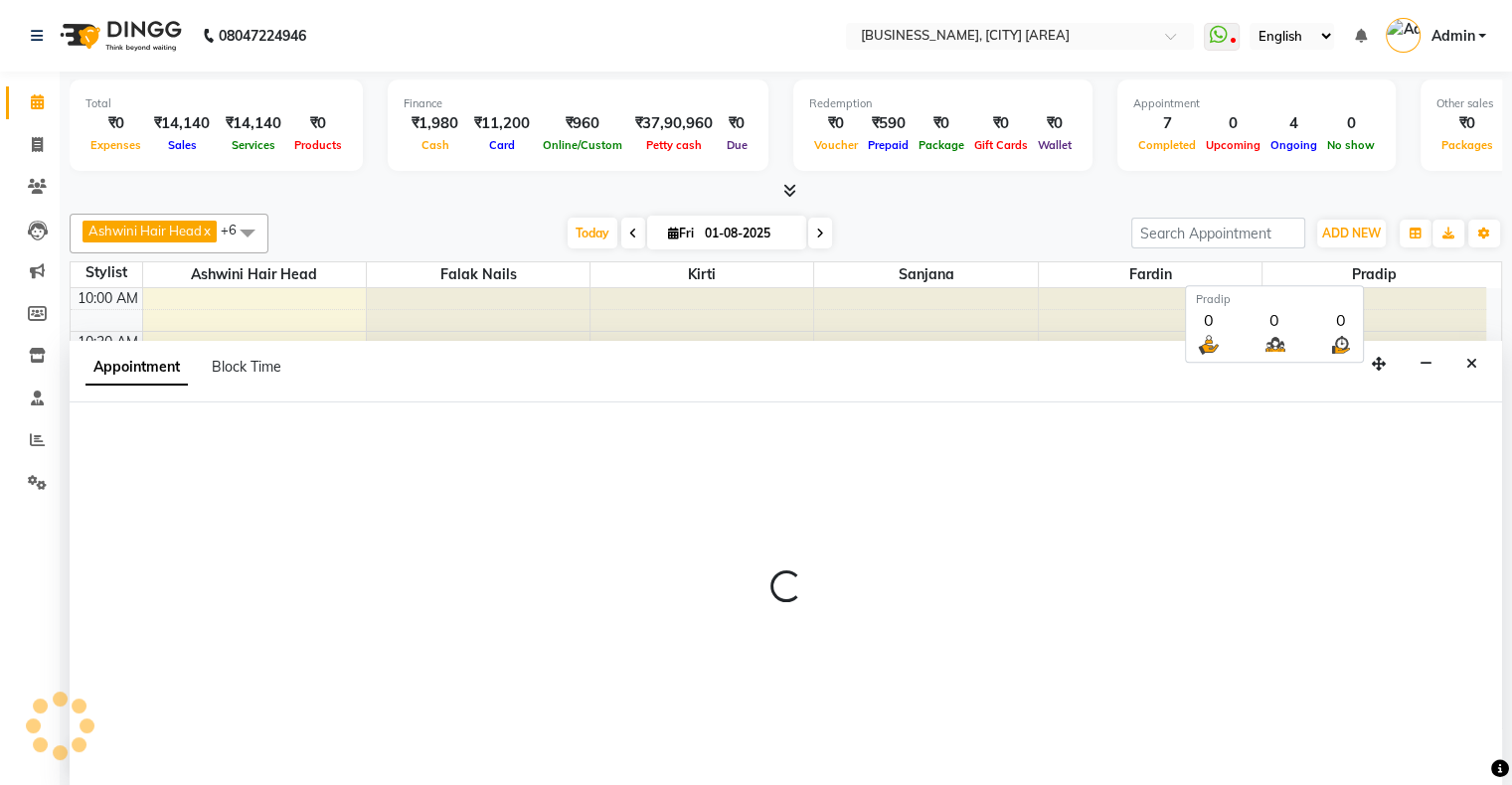 scroll, scrollTop: 0, scrollLeft: 0, axis: both 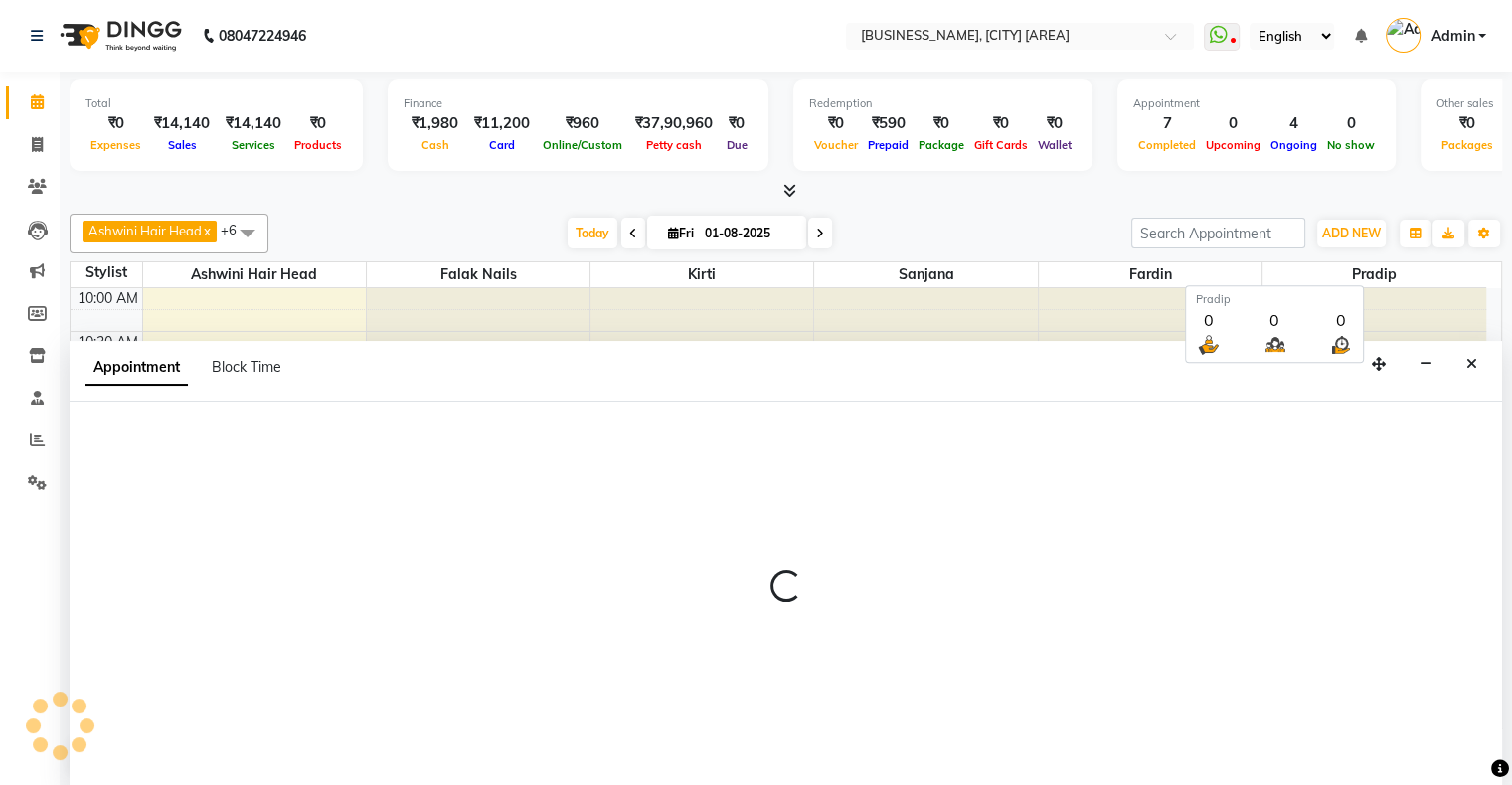 select on "660" 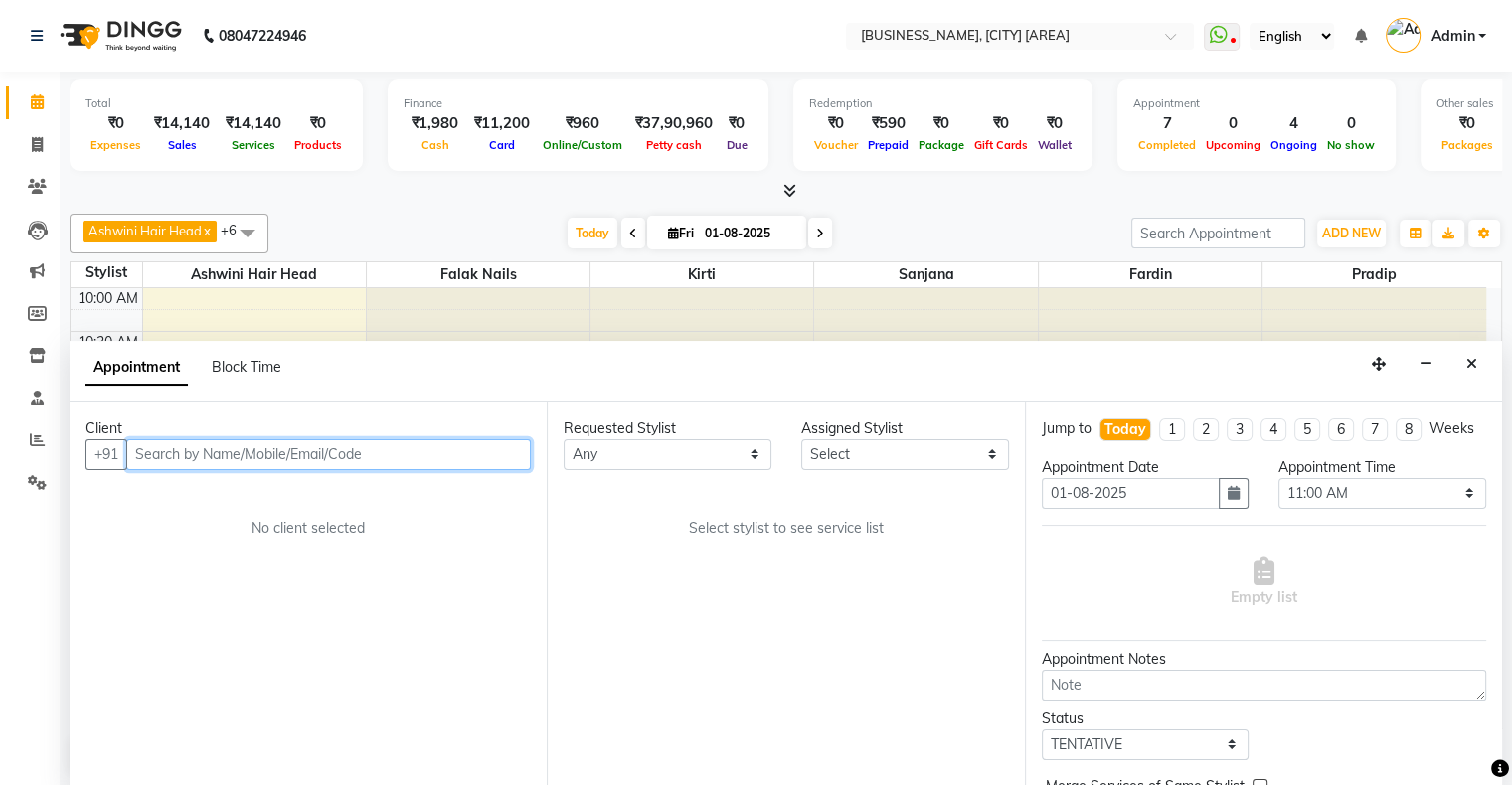 click at bounding box center (328, 454) 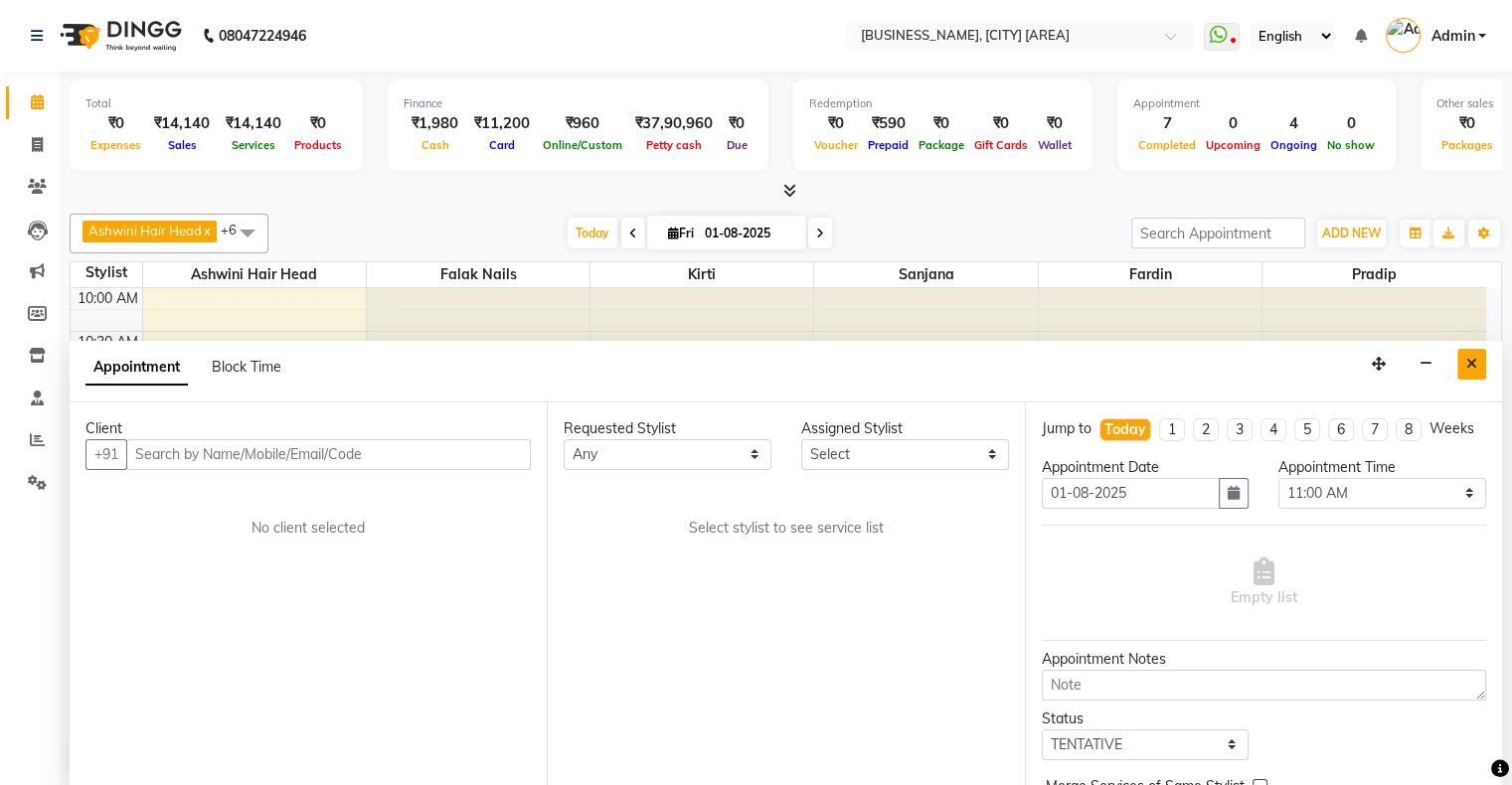 click at bounding box center (1471, 364) 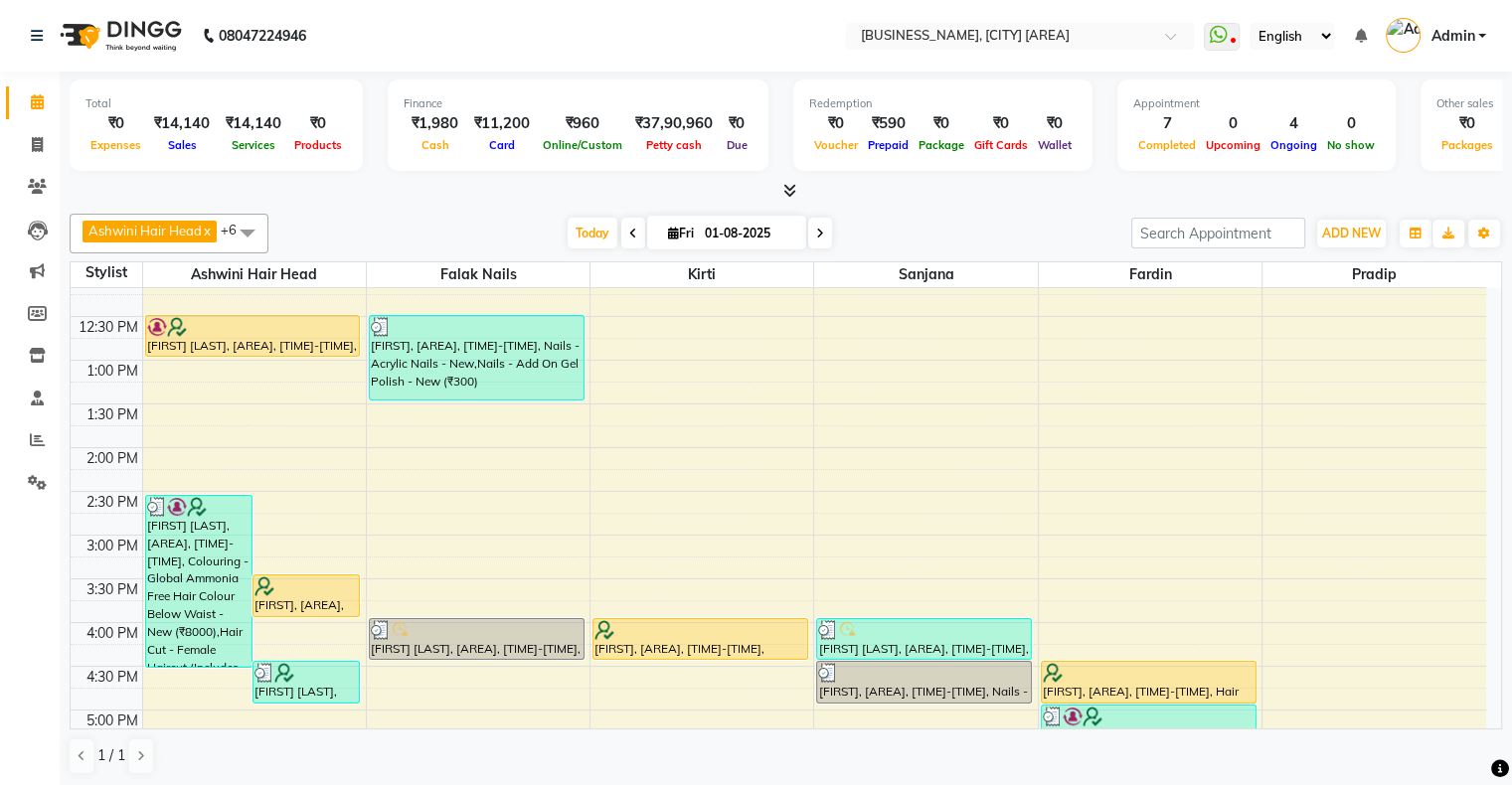 scroll, scrollTop: 298, scrollLeft: 0, axis: vertical 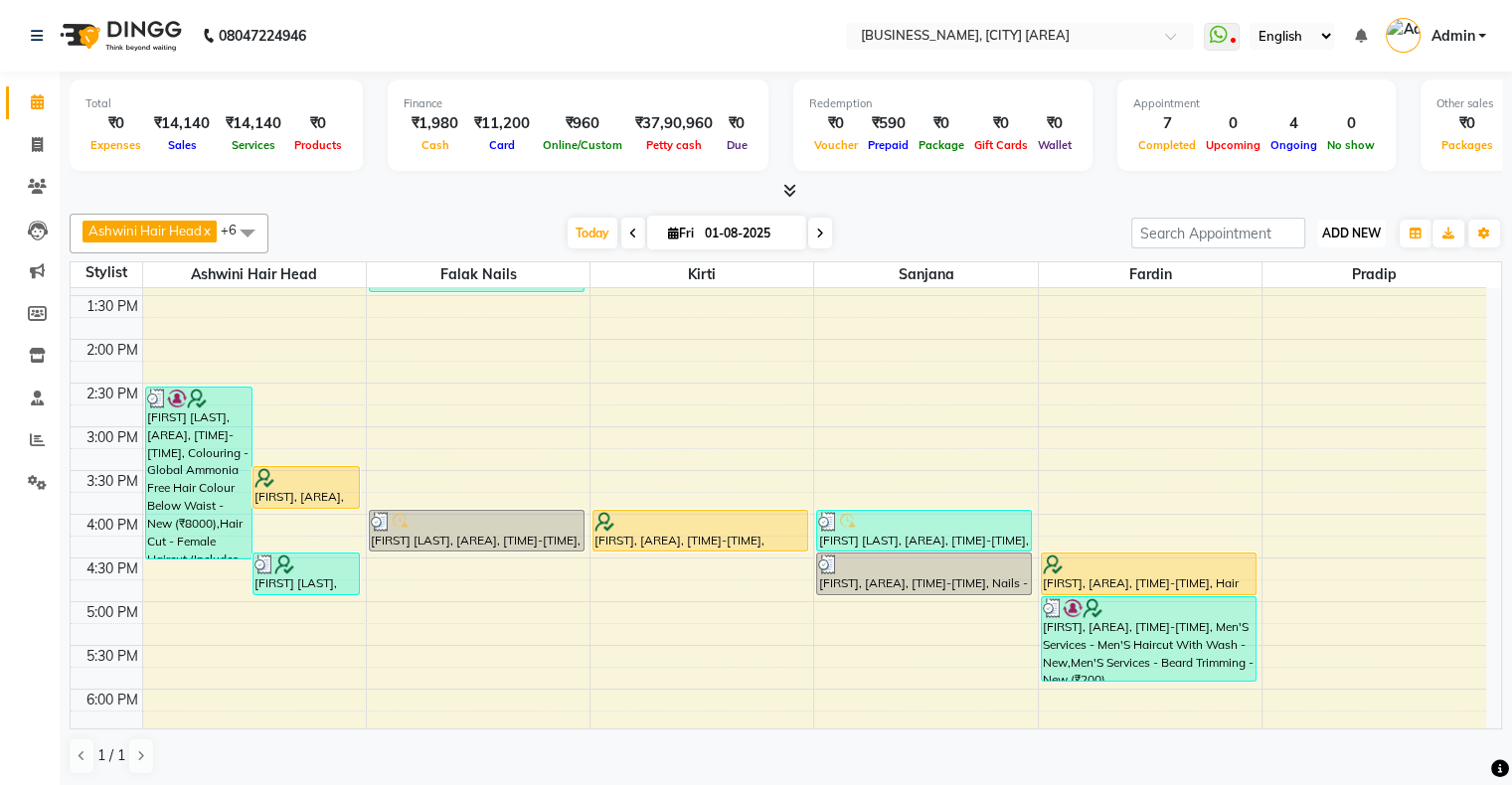 click on "ADD NEW" at bounding box center (1351, 233) 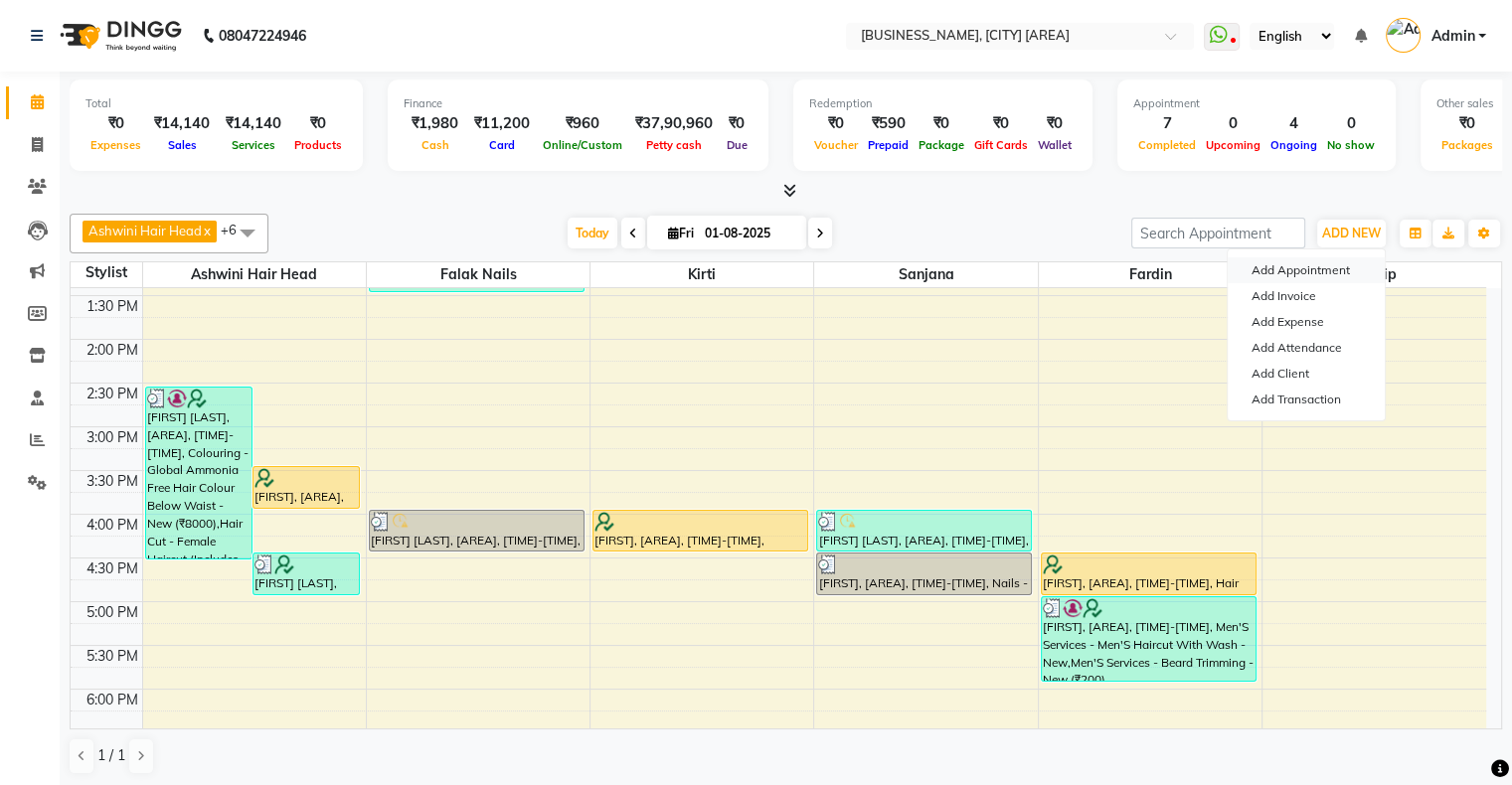 click on "Add Appointment" at bounding box center (1306, 270) 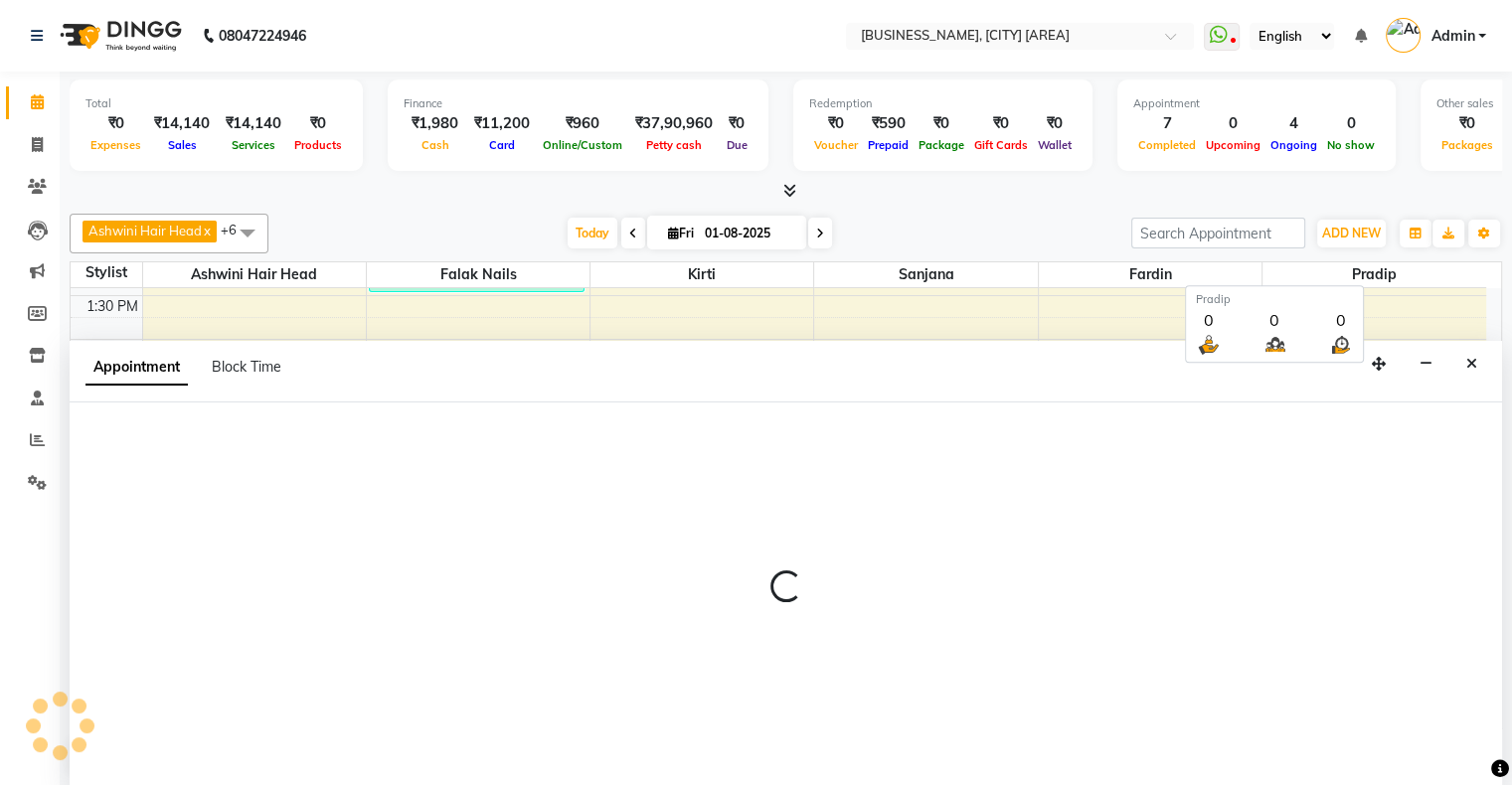 select on "660" 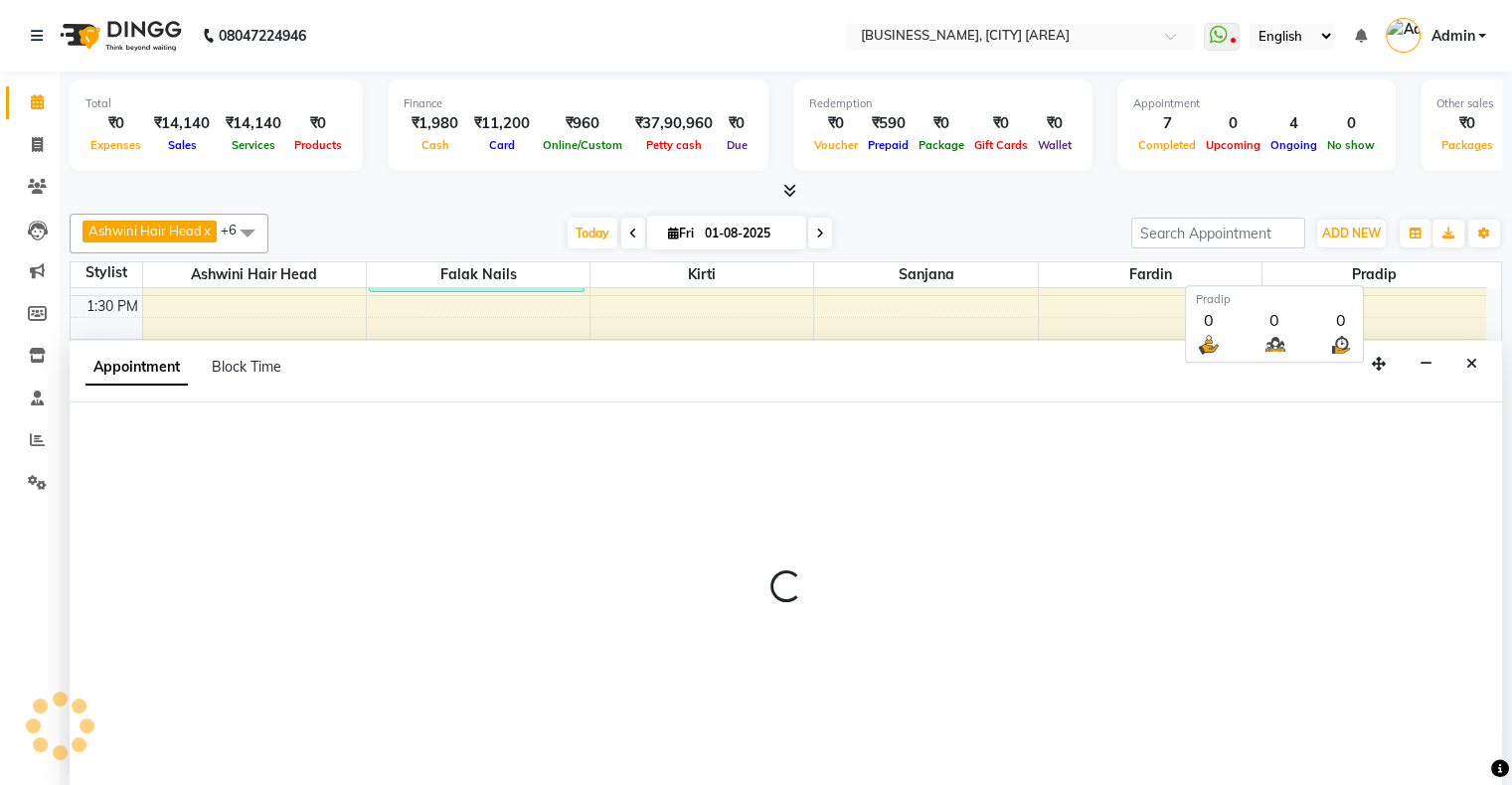 select on "tentative" 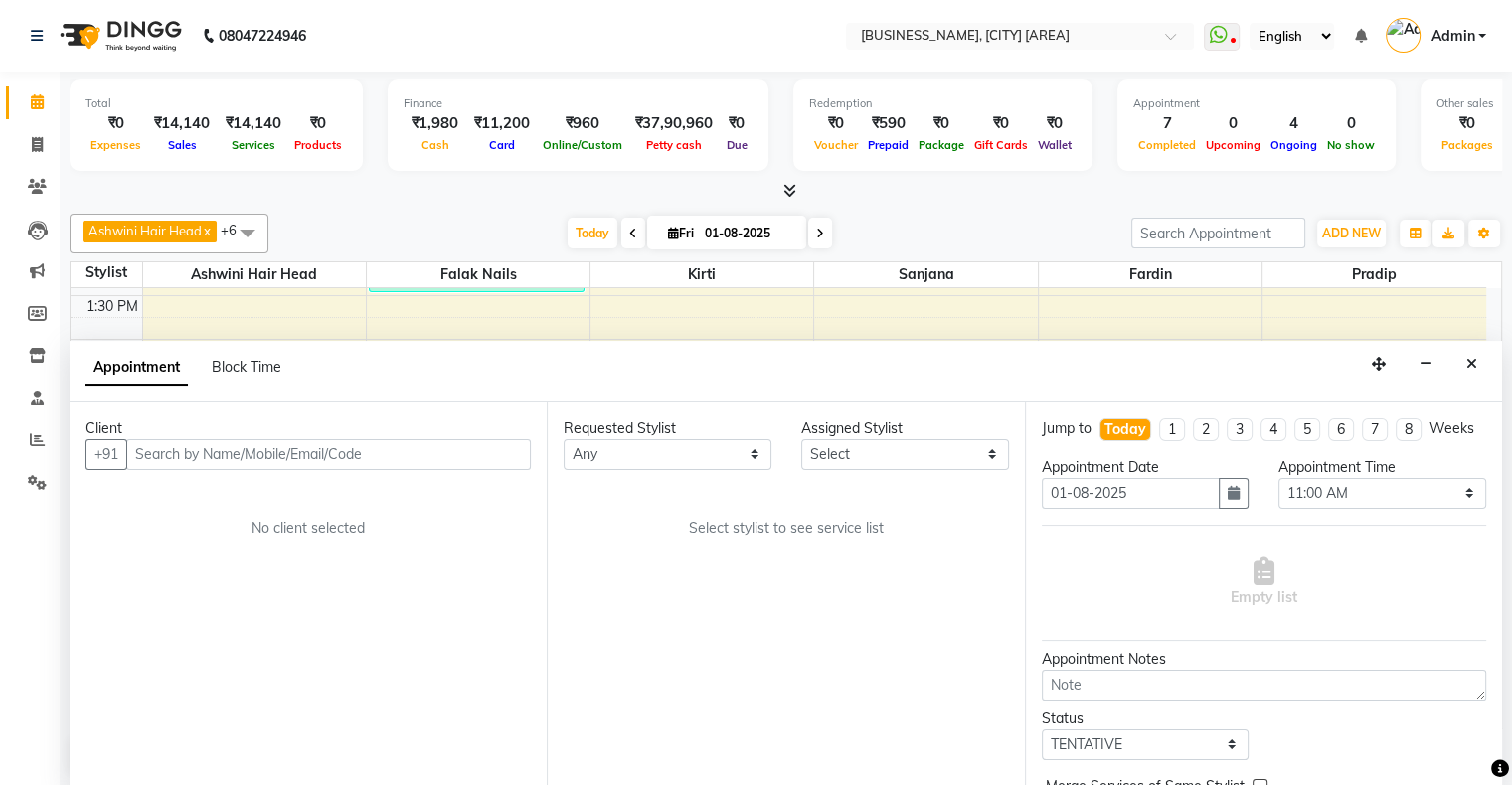 click at bounding box center [328, 454] 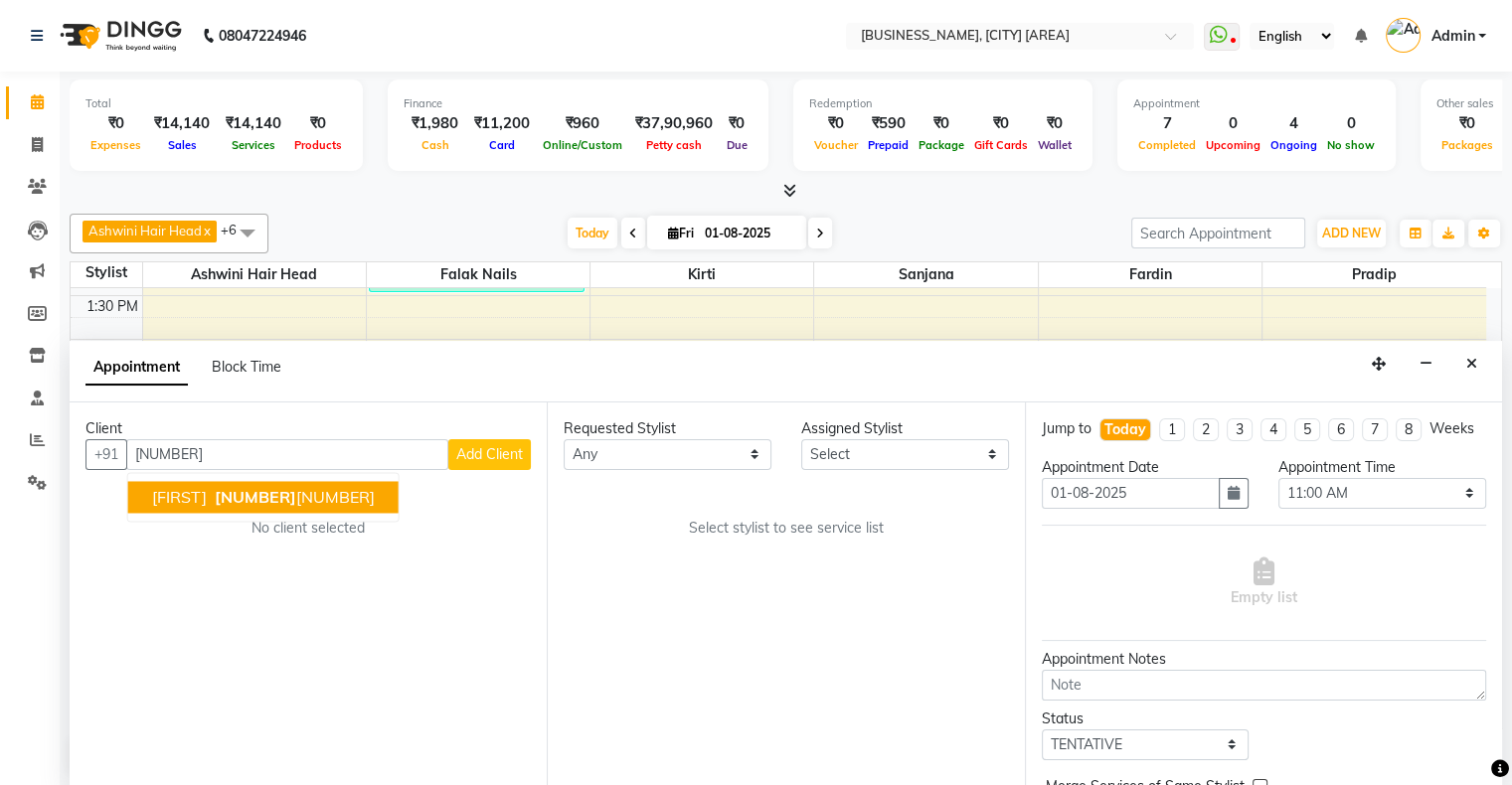 click on "[NUMBER]" at bounding box center [255, 497] 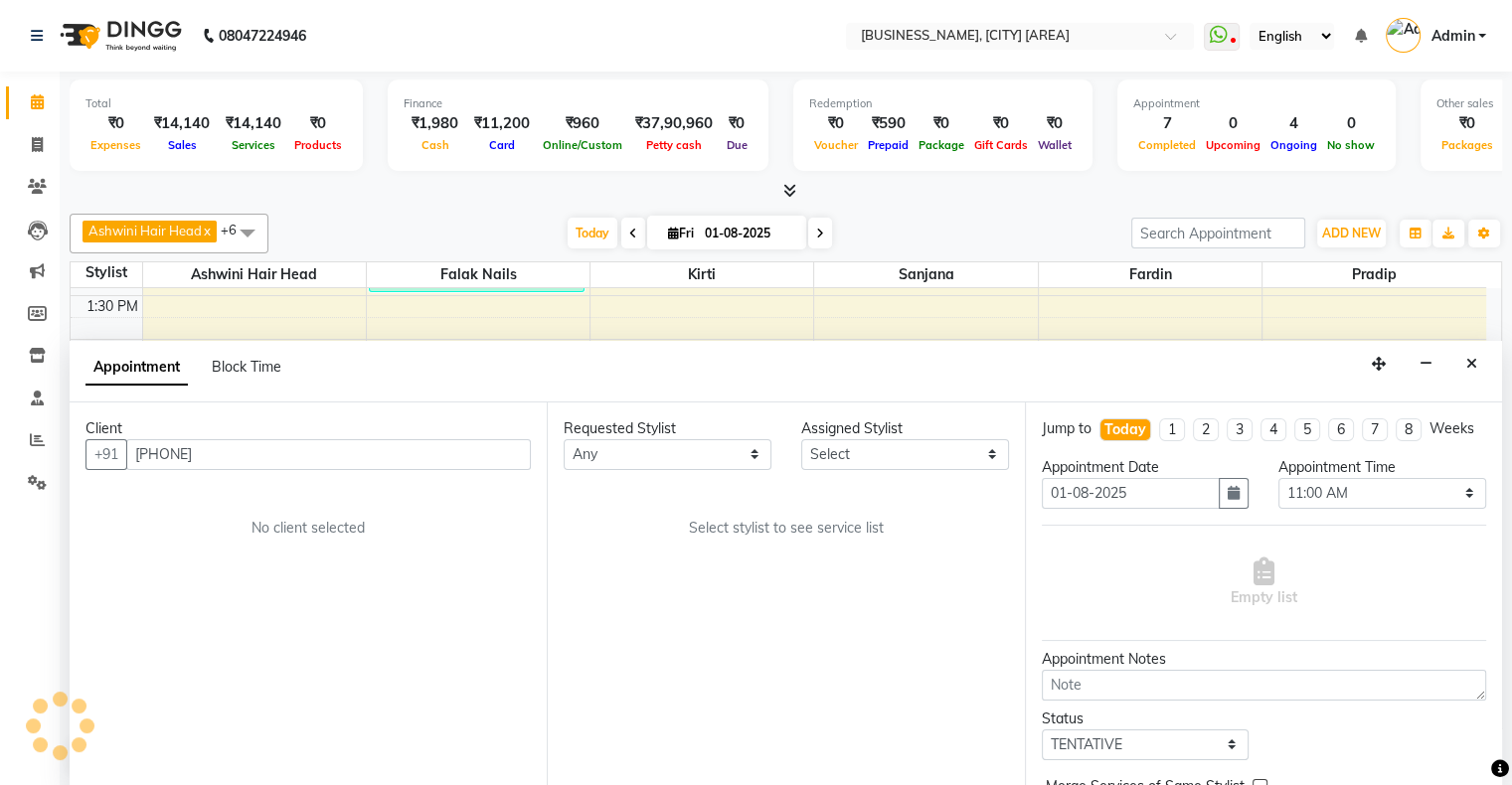 type on "[PHONE]" 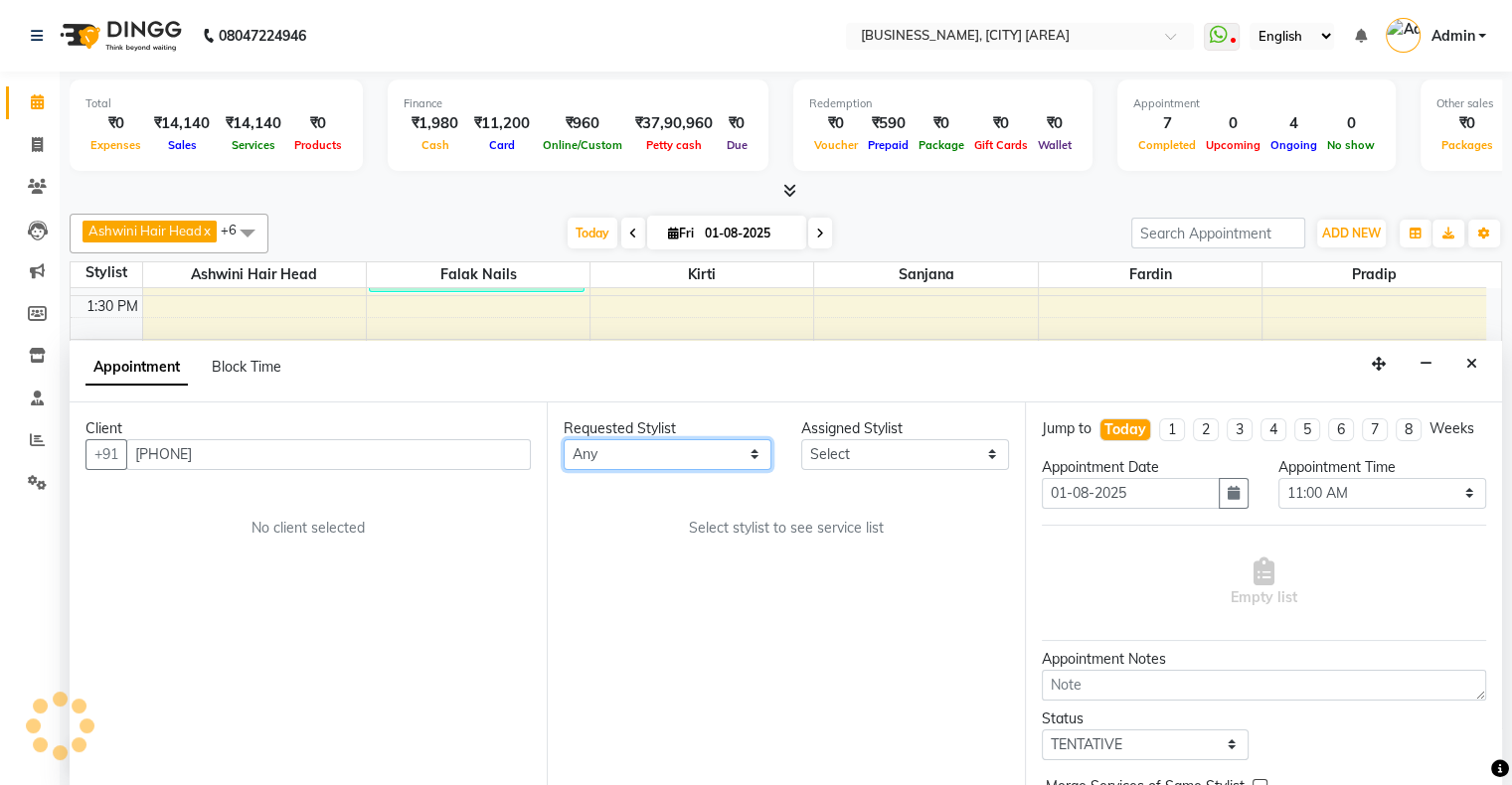 click on "Any [FIRST] Hair Head [FIRST] Nails [FIRST] [FIRST] [FIRST] FD [FIRST] [FIRST] [LAST]  [FIRST]    [FIRST] [LAST]" at bounding box center (667, 454) 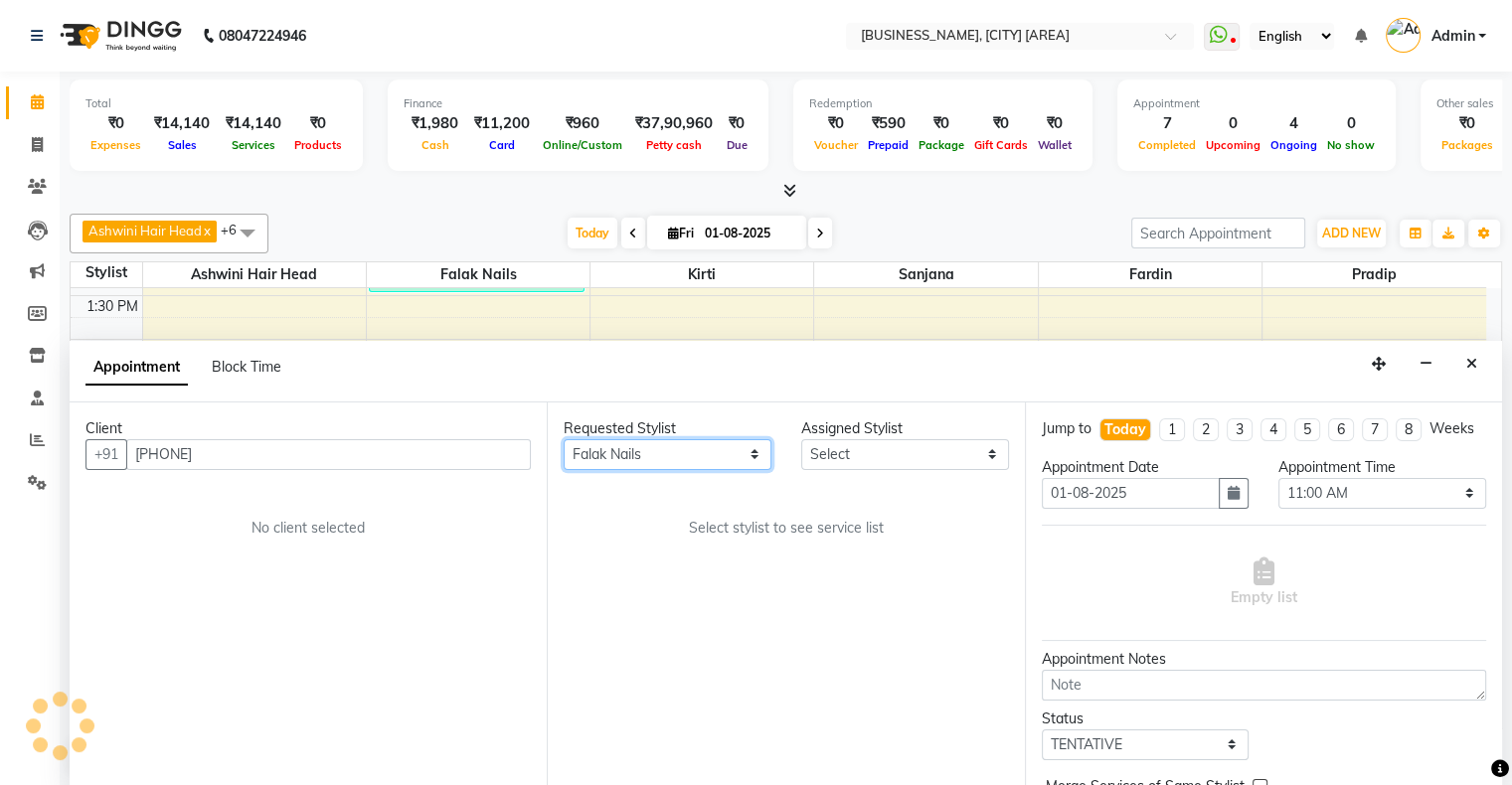 click on "Any [FIRST] Hair Head [FIRST] Nails [FIRST] [FIRST] [FIRST] FD [FIRST] [FIRST] [LAST]  [FIRST]    [FIRST] [LAST]" at bounding box center [667, 454] 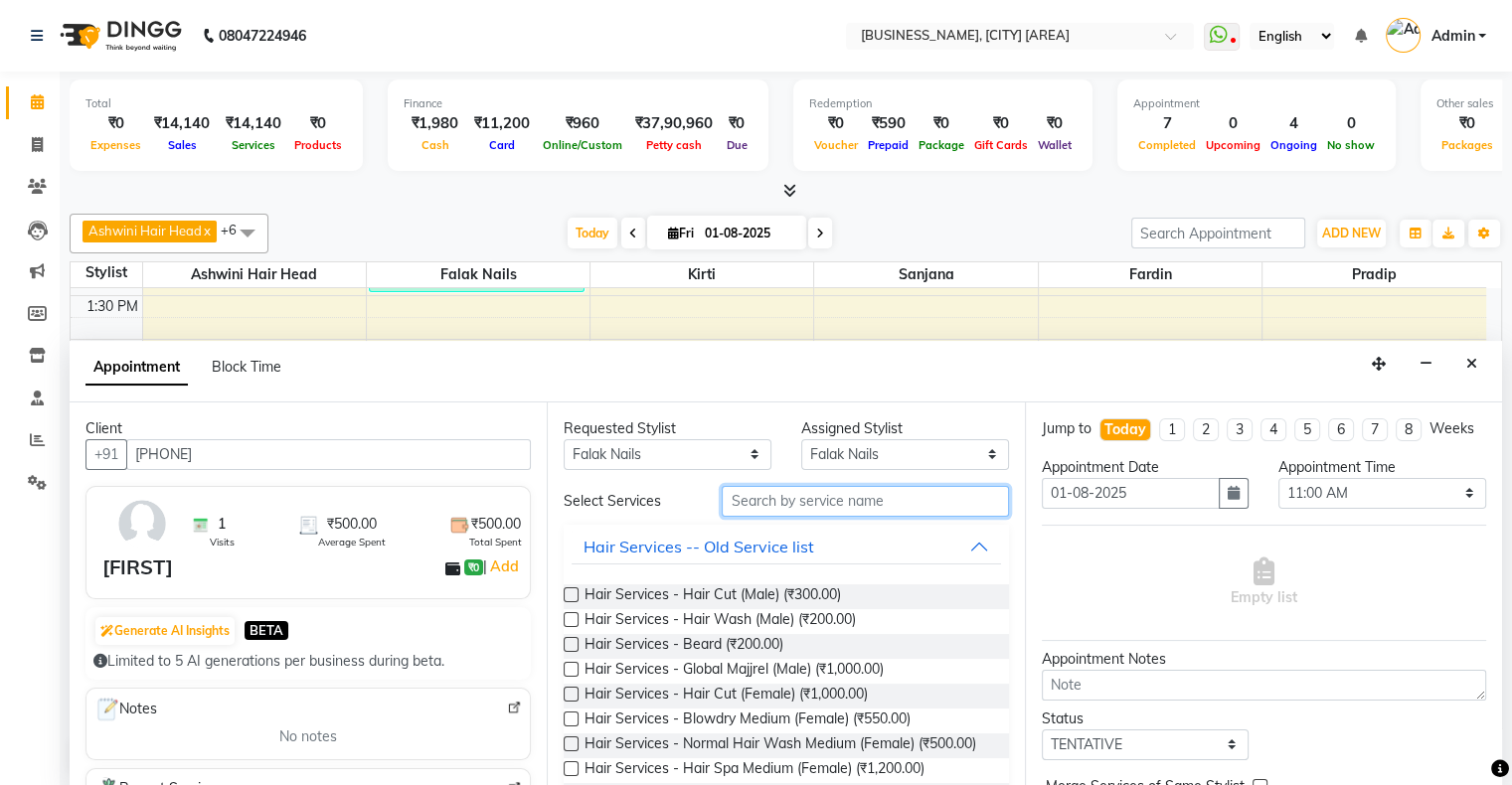 click at bounding box center (865, 501) 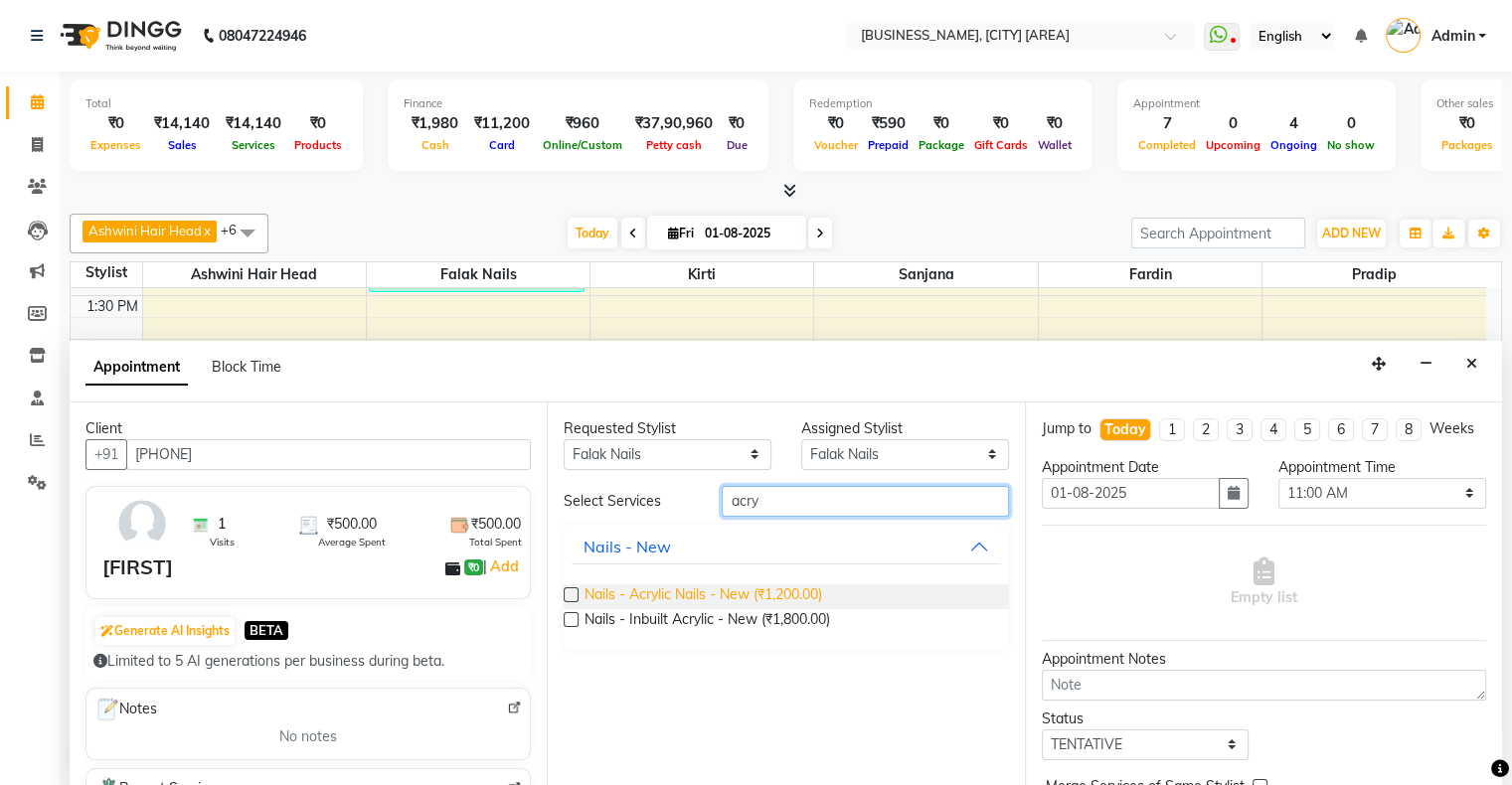 type on "acry" 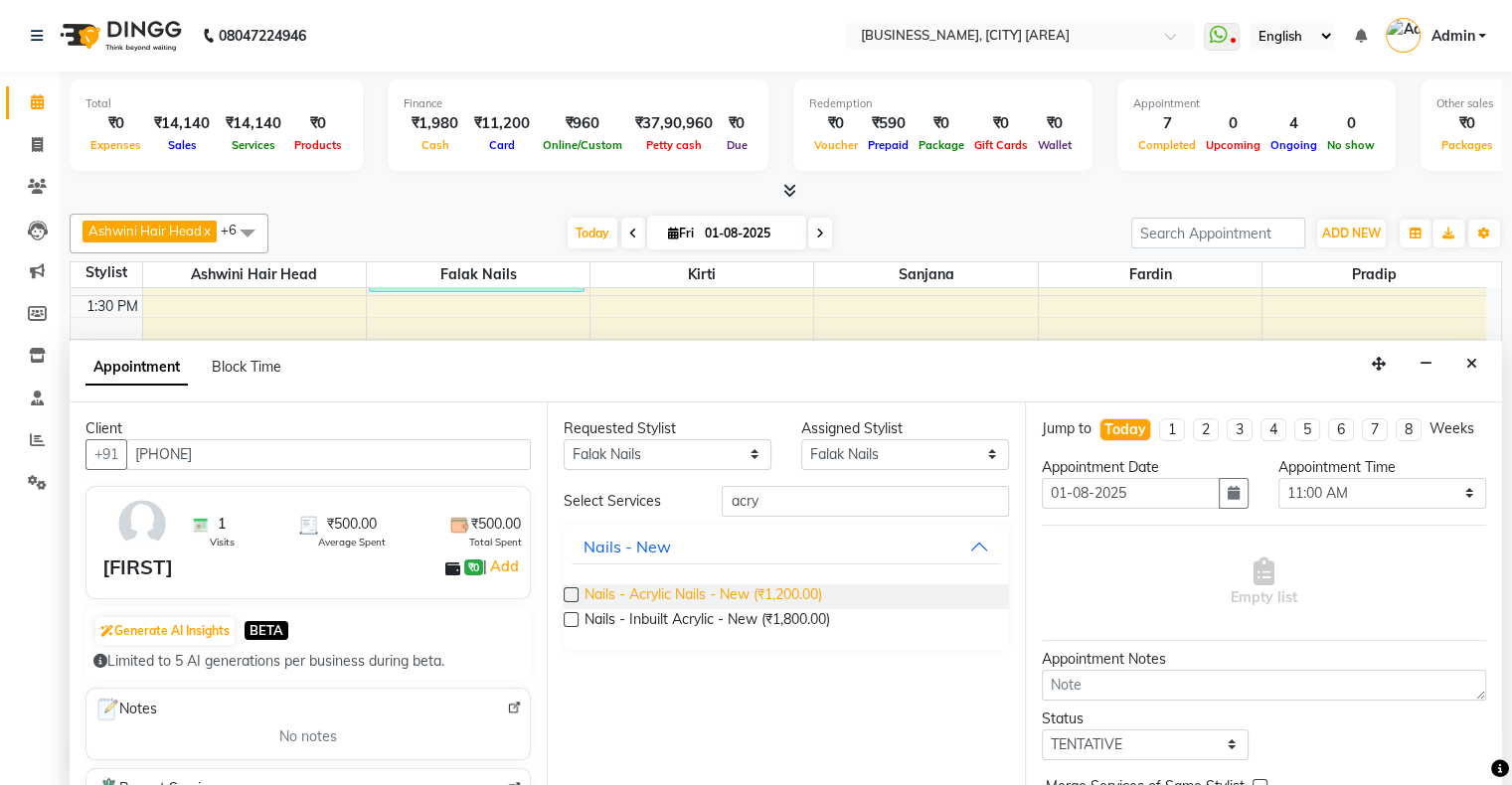 click on "Nails - Acrylic Nails - New (₹1,200.00)" at bounding box center [703, 596] 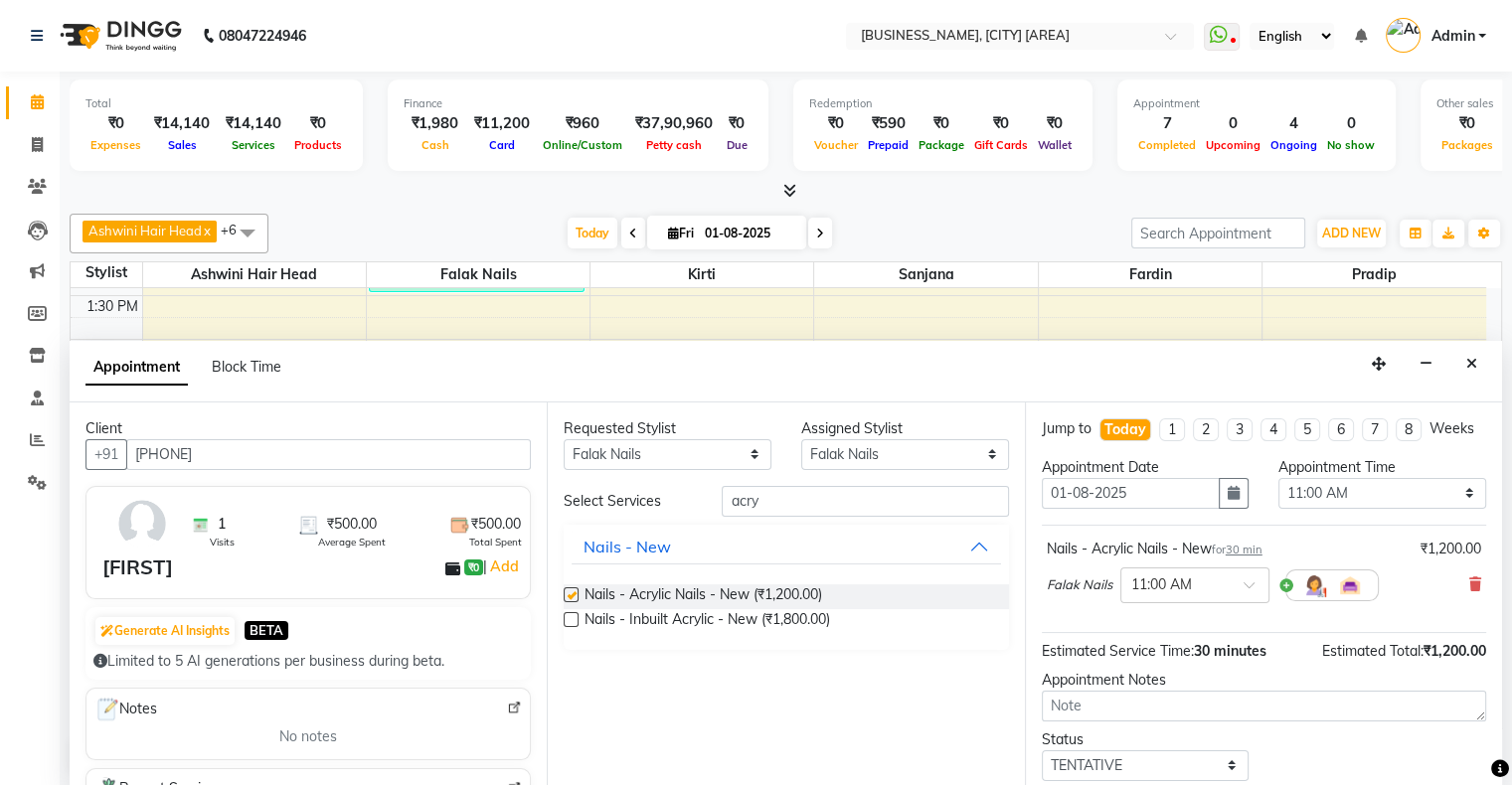 checkbox on "false" 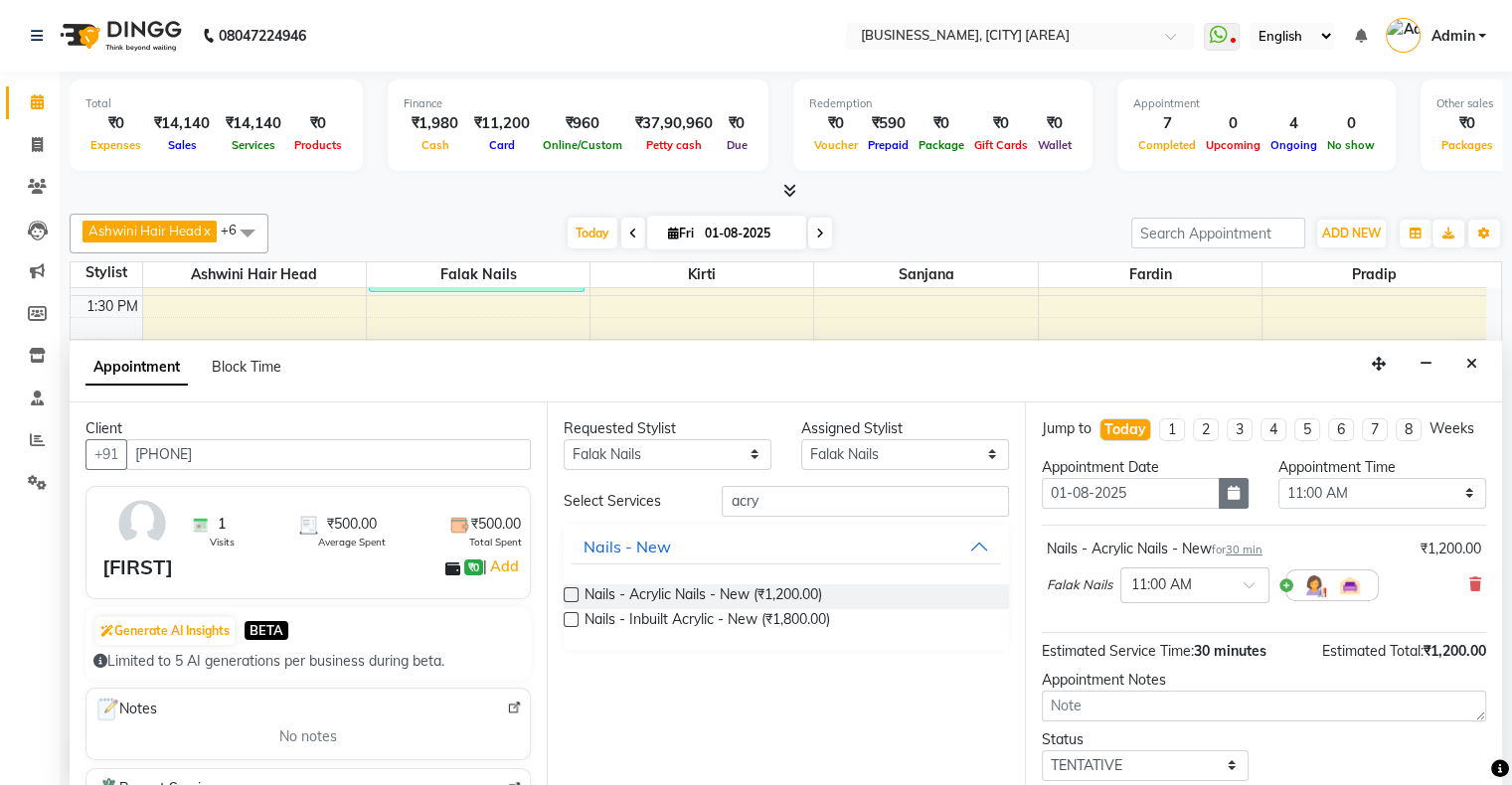 click at bounding box center (1234, 493) 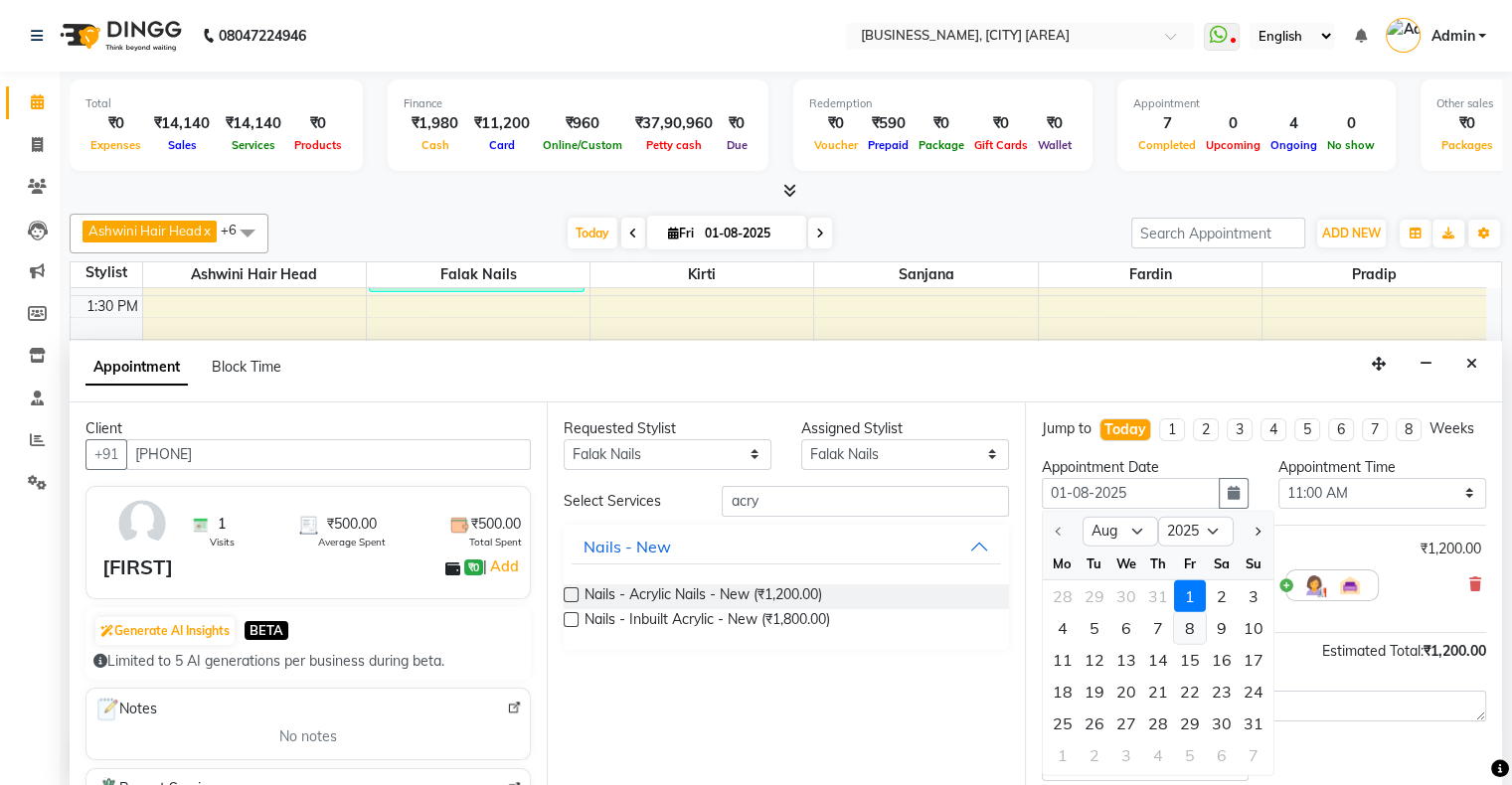 click on "8" at bounding box center [1190, 628] 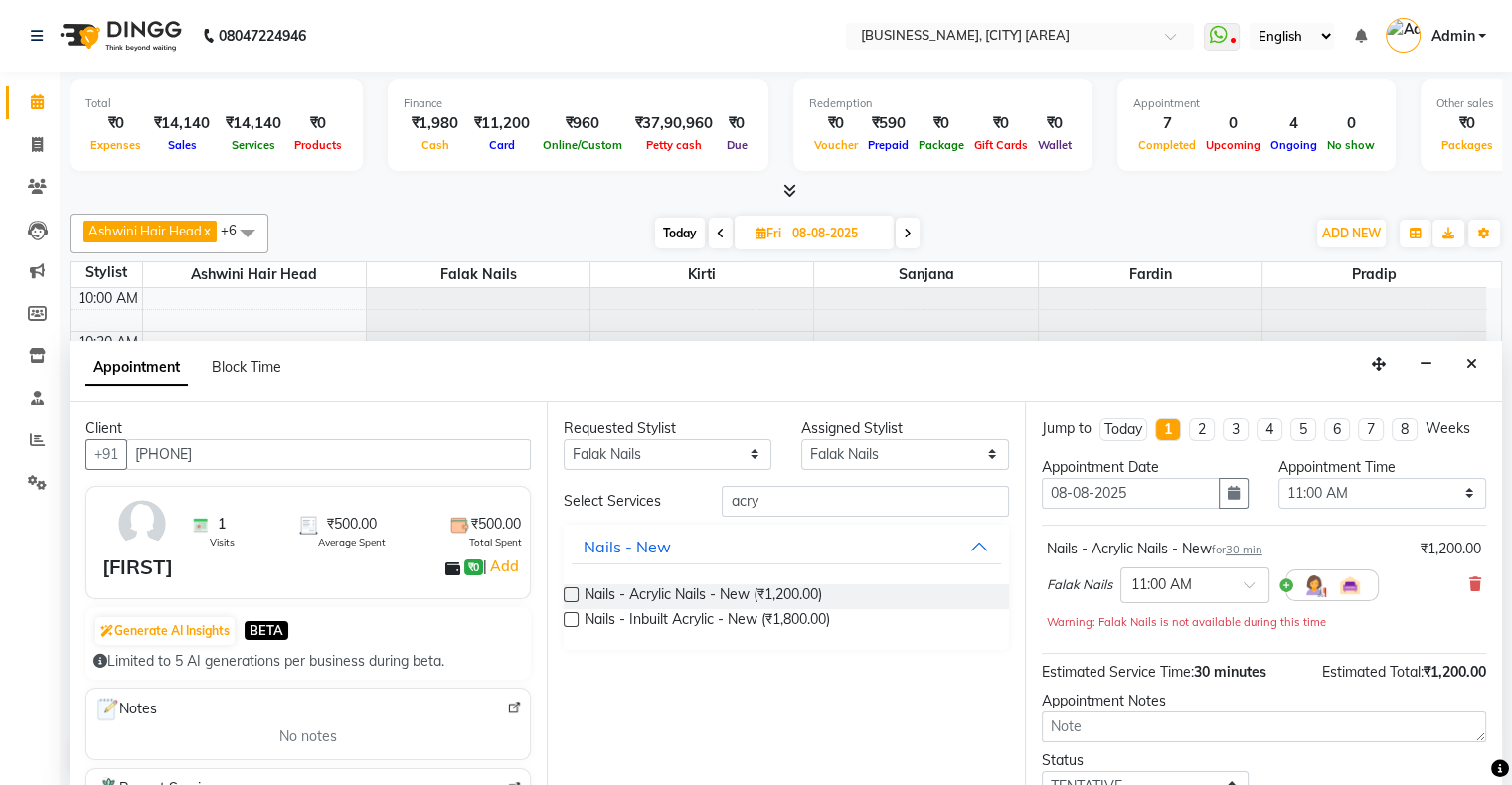scroll, scrollTop: 685, scrollLeft: 0, axis: vertical 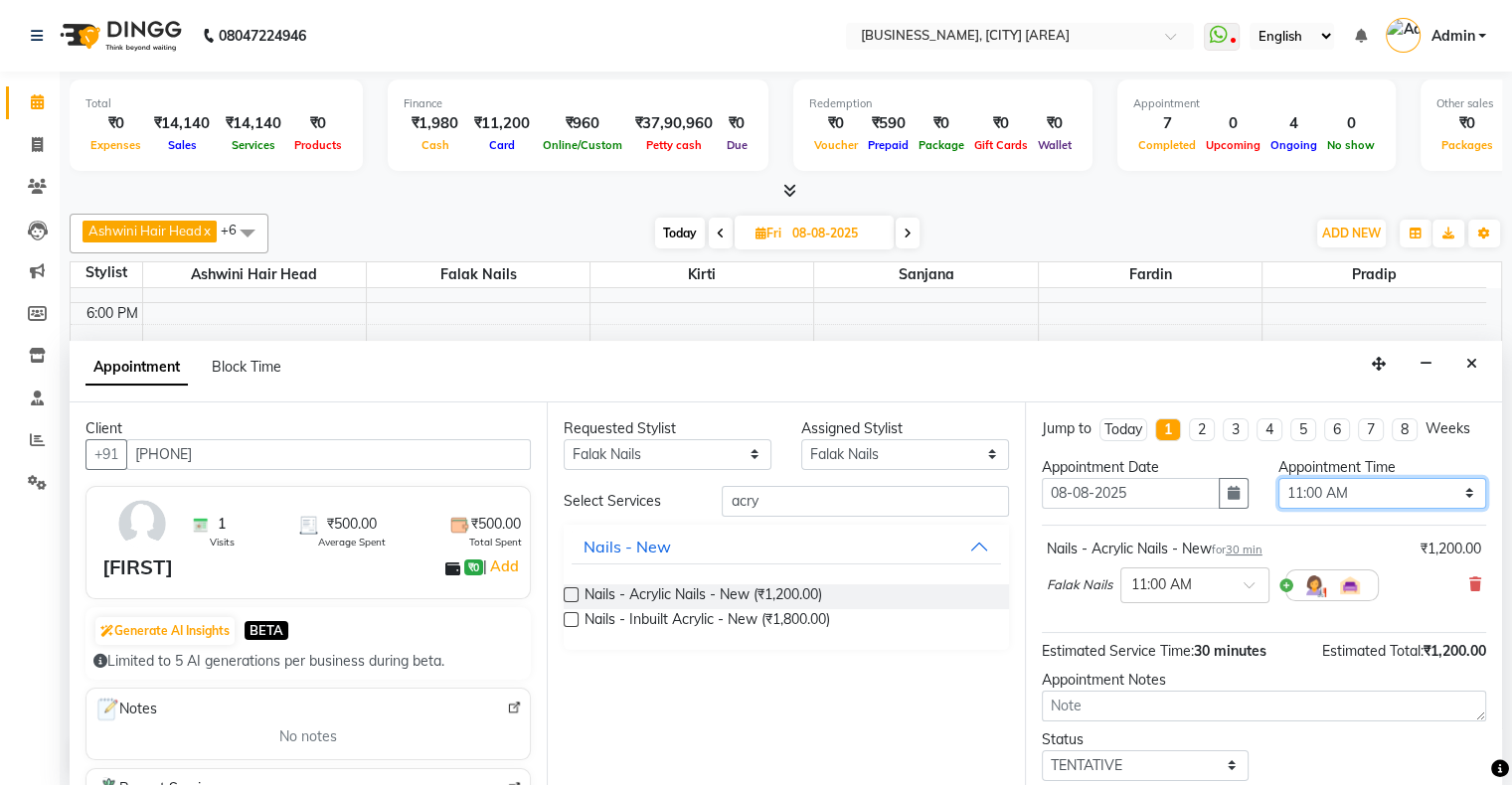 click on "Select 11:00 AM 11:15 AM 11:30 AM 11:45 AM 12:00 PM 12:15 PM 12:30 PM 12:45 PM 01:00 PM 01:15 PM 01:30 PM 01:45 PM 02:00 PM 02:15 PM 02:30 PM 02:45 PM 03:00 PM 03:15 PM 03:30 PM 03:45 PM 04:00 PM 04:15 PM 04:30 PM 04:45 PM 05:00 PM 05:15 PM 05:30 PM 05:45 PM 06:00 PM 06:15 PM 06:30 PM 06:45 PM 07:00 PM 07:15 PM 07:30 PM 07:45 PM 08:00 PM 08:15 PM 08:30 PM 08:45 PM 09:00 PM 09:15 PM 09:30 PM 09:45 PM 10:00 PM" at bounding box center (1382, 493) 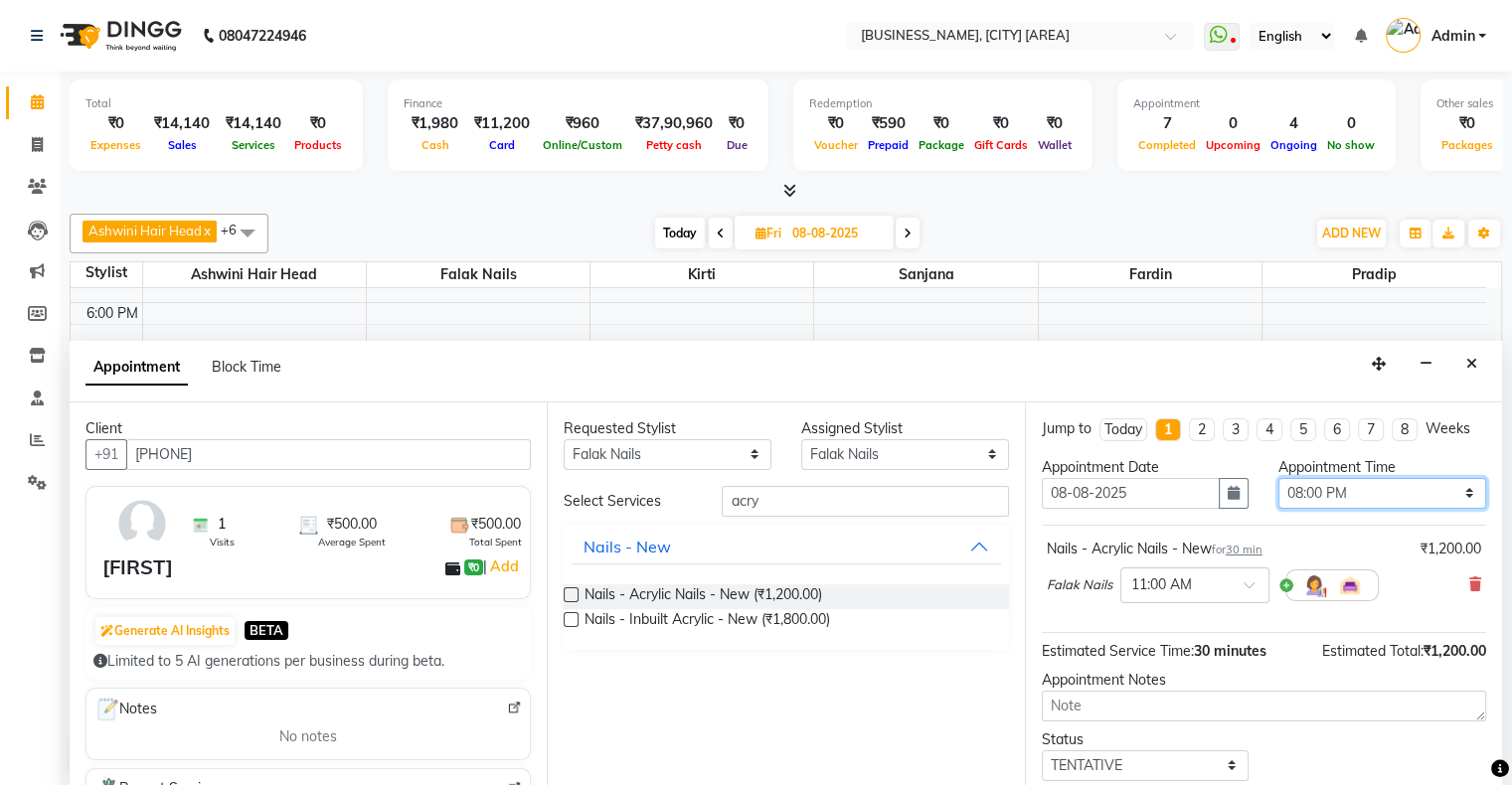 click on "Select 11:00 AM 11:15 AM 11:30 AM 11:45 AM 12:00 PM 12:15 PM 12:30 PM 12:45 PM 01:00 PM 01:15 PM 01:30 PM 01:45 PM 02:00 PM 02:15 PM 02:30 PM 02:45 PM 03:00 PM 03:15 PM 03:30 PM 03:45 PM 04:00 PM 04:15 PM 04:30 PM 04:45 PM 05:00 PM 05:15 PM 05:30 PM 05:45 PM 06:00 PM 06:15 PM 06:30 PM 06:45 PM 07:00 PM 07:15 PM 07:30 PM 07:45 PM 08:00 PM 08:15 PM 08:30 PM 08:45 PM 09:00 PM 09:15 PM 09:30 PM 09:45 PM 10:00 PM" at bounding box center (1382, 493) 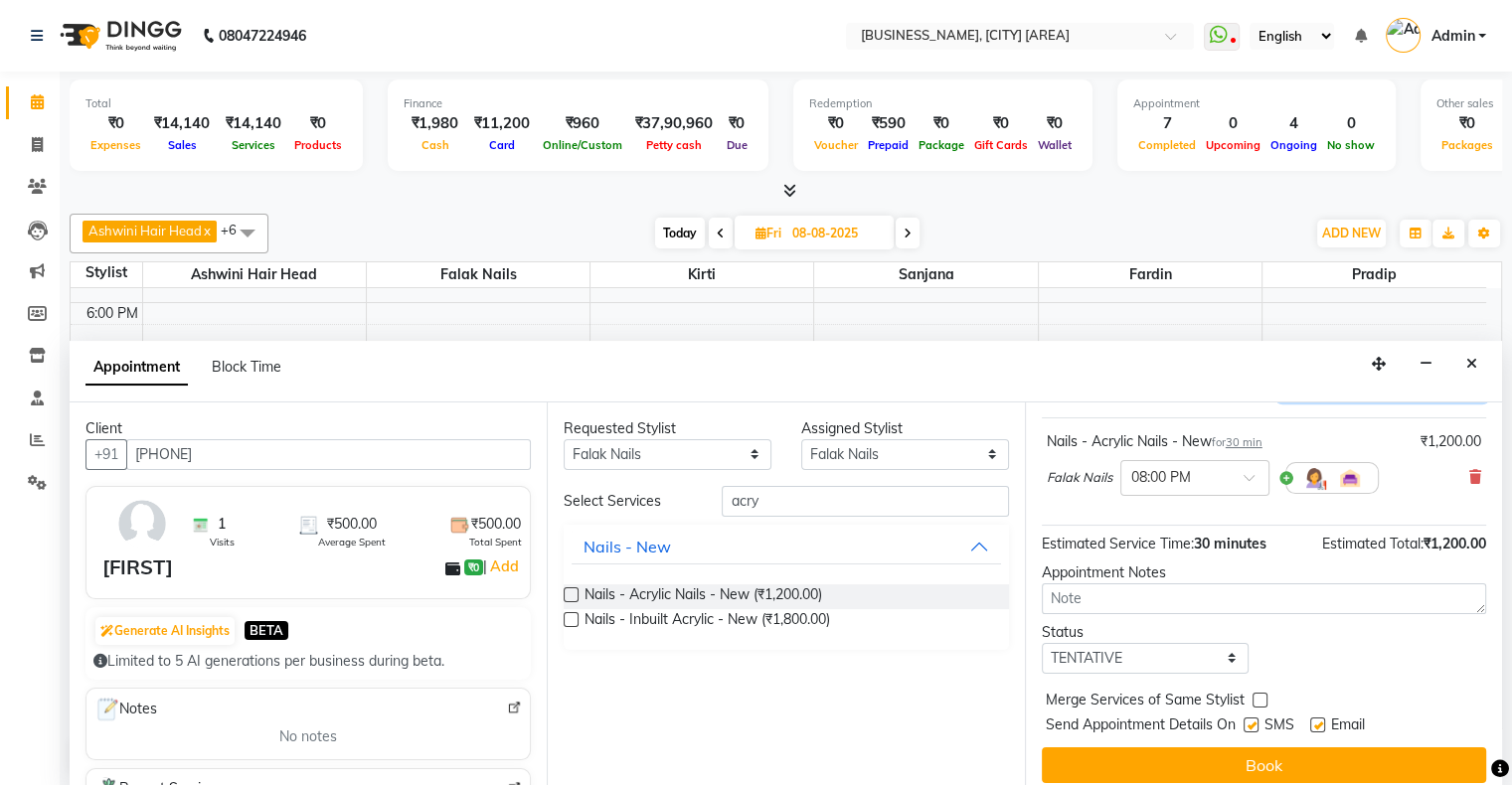 scroll, scrollTop: 116, scrollLeft: 0, axis: vertical 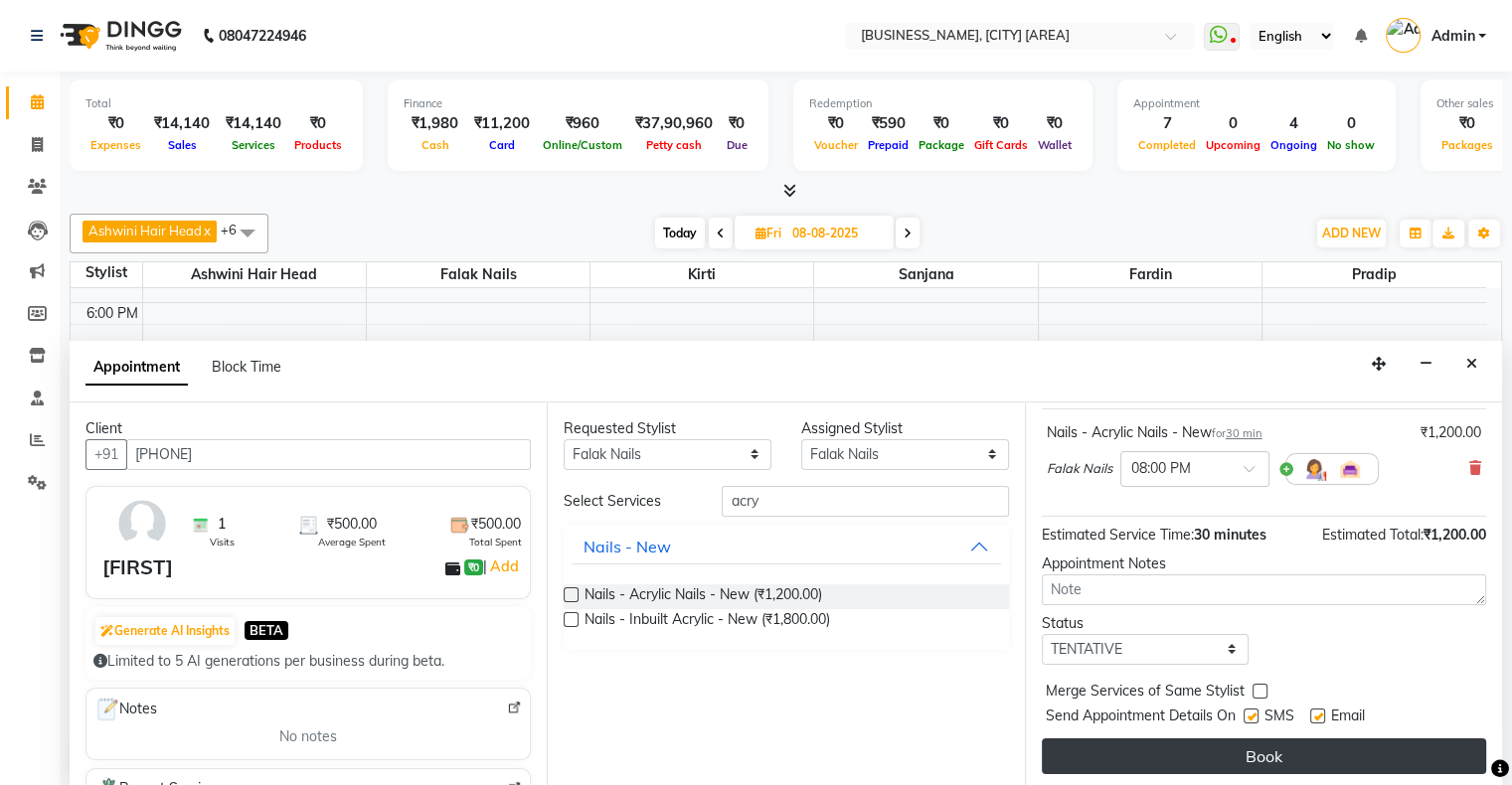 click on "Book" at bounding box center [1263, 756] 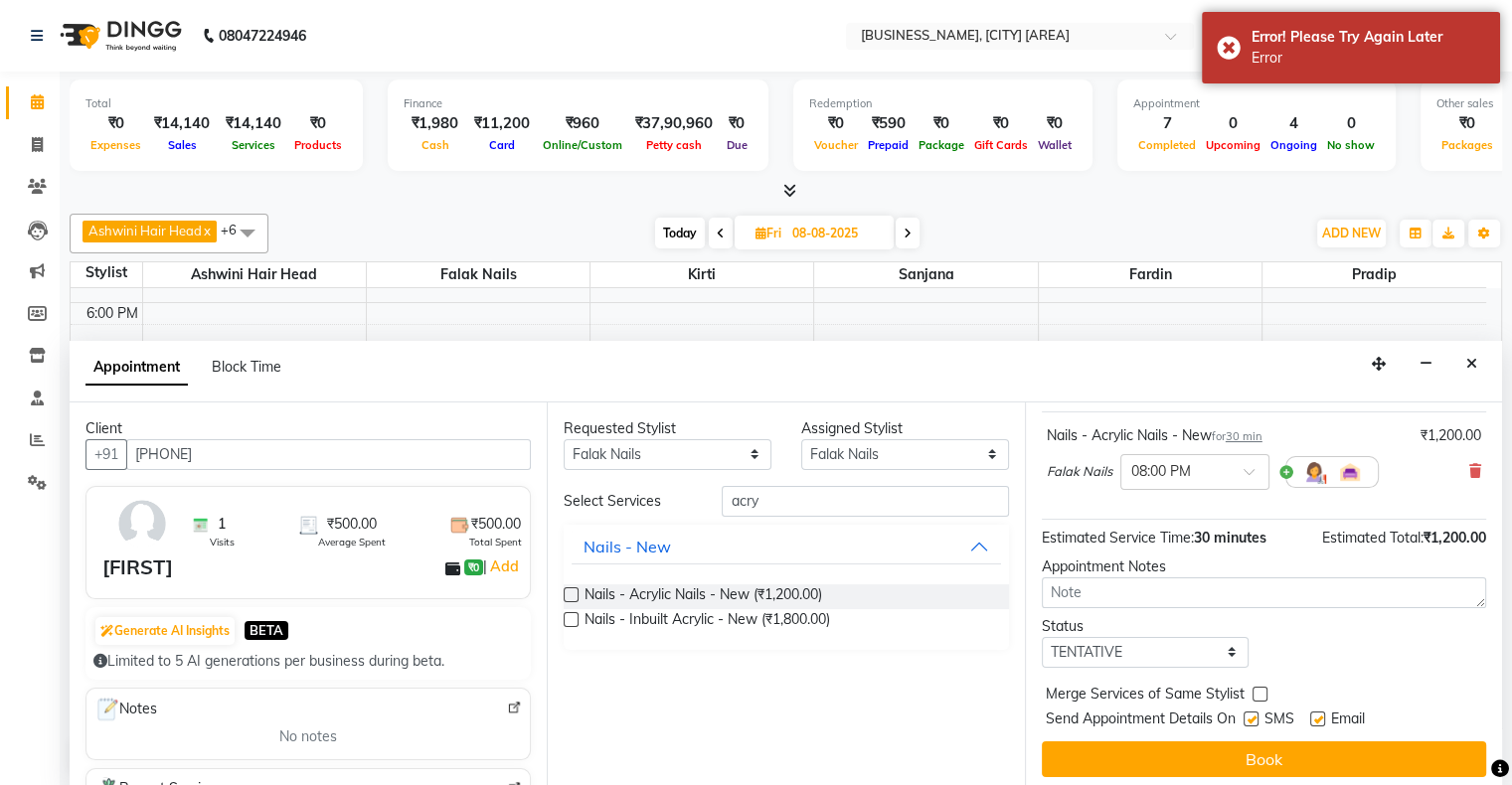 scroll, scrollTop: 116, scrollLeft: 0, axis: vertical 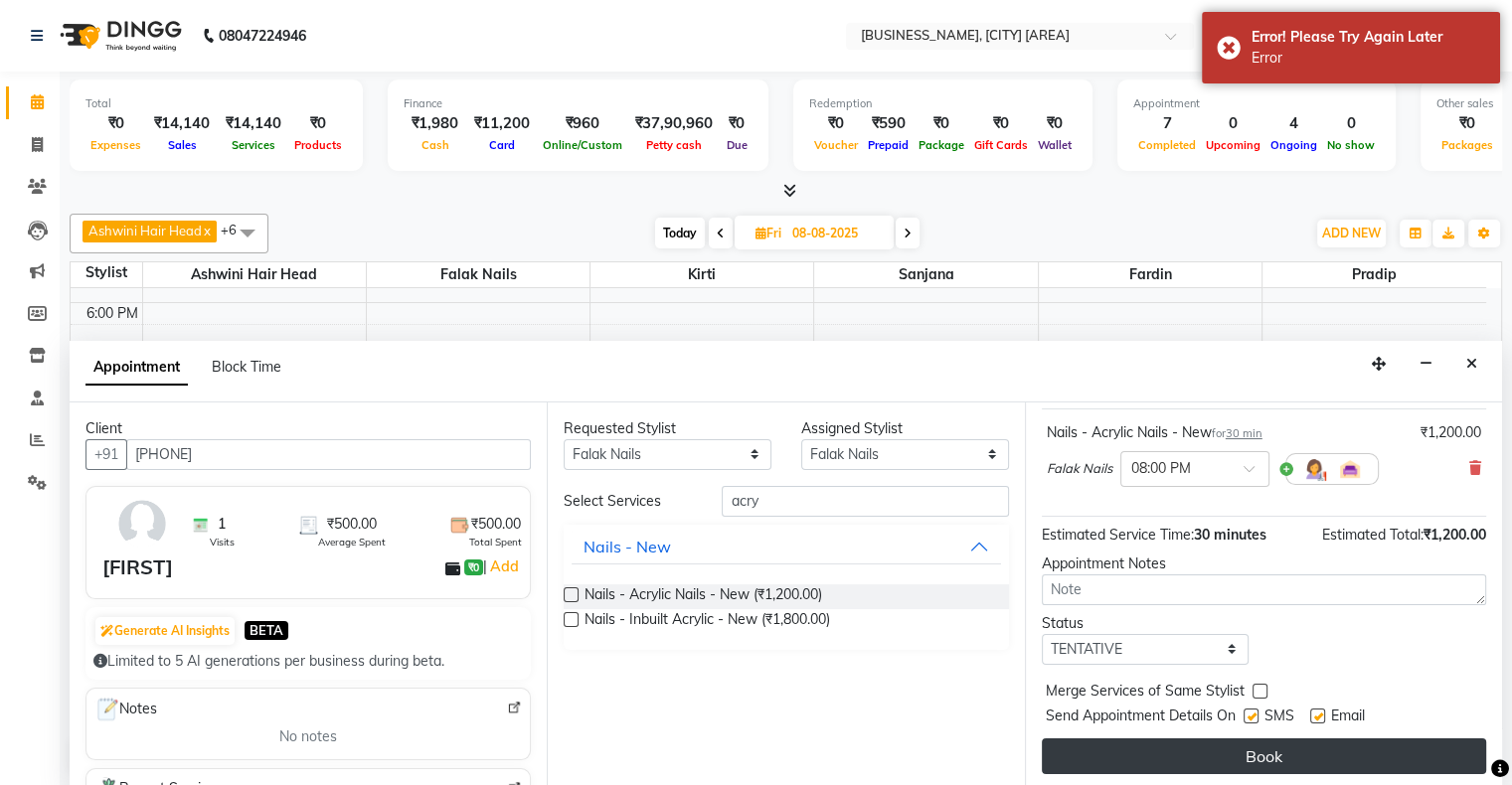 click on "Book" at bounding box center [1263, 756] 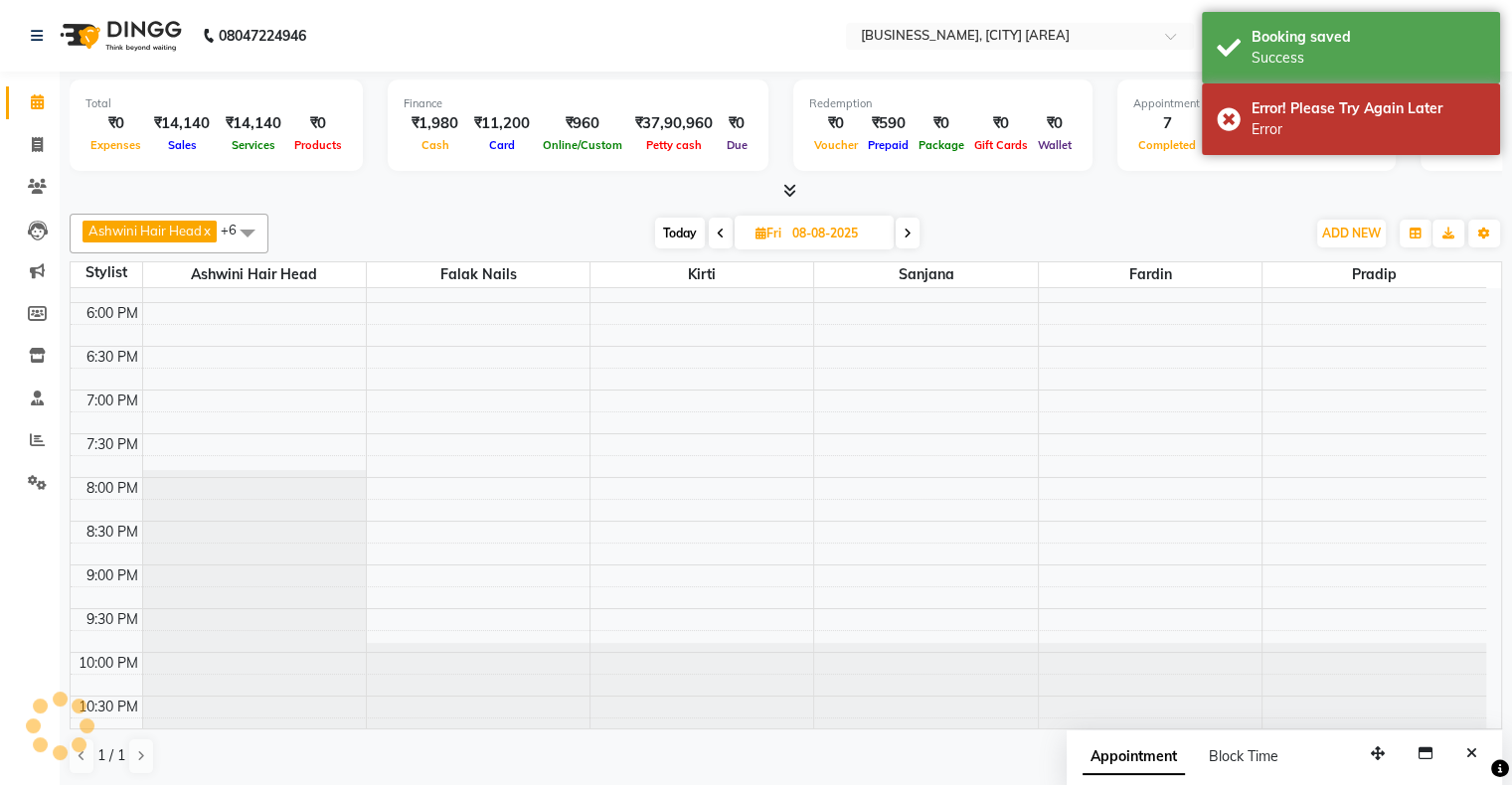 scroll, scrollTop: 0, scrollLeft: 0, axis: both 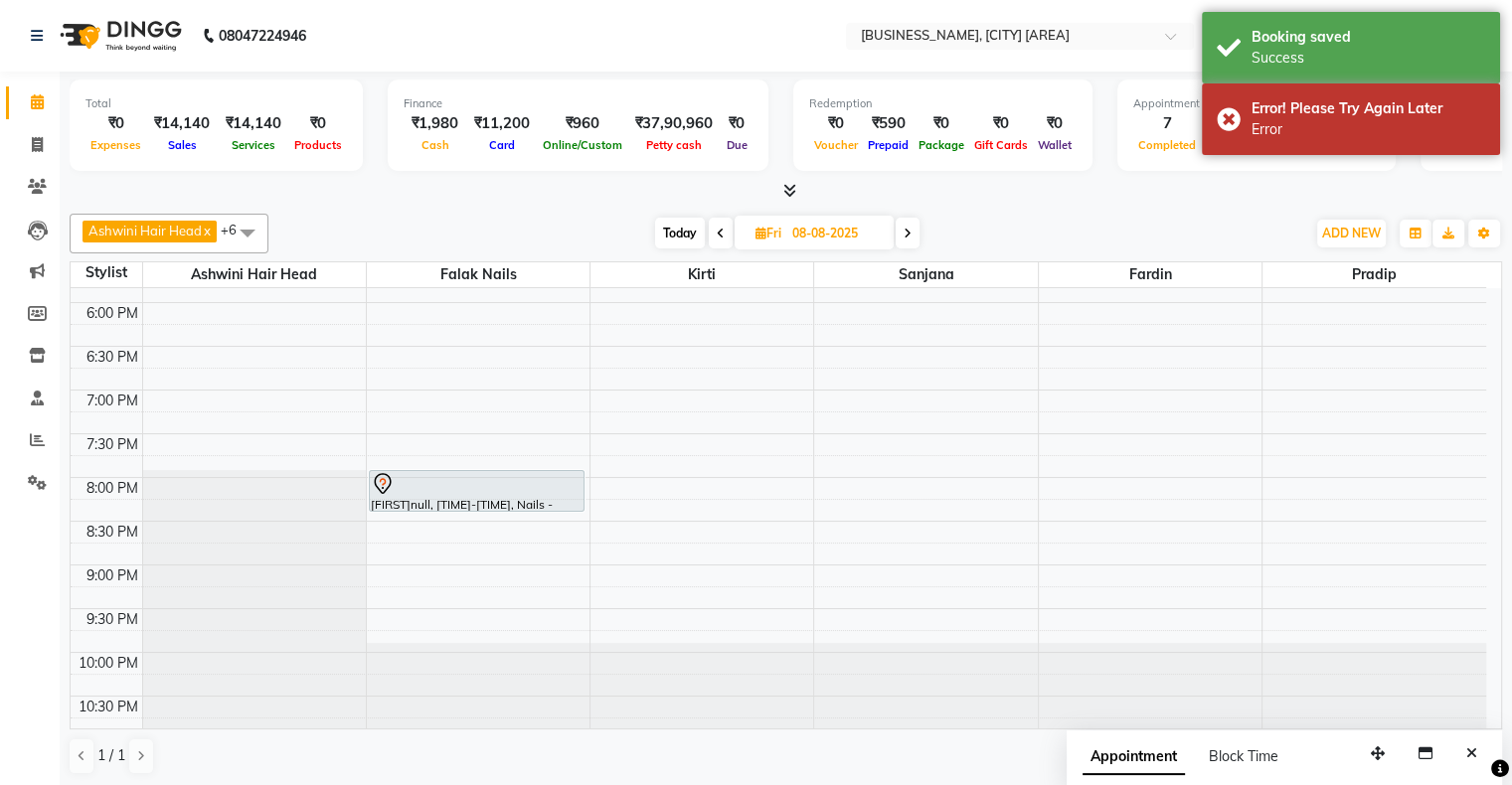 click on "Today" at bounding box center [680, 233] 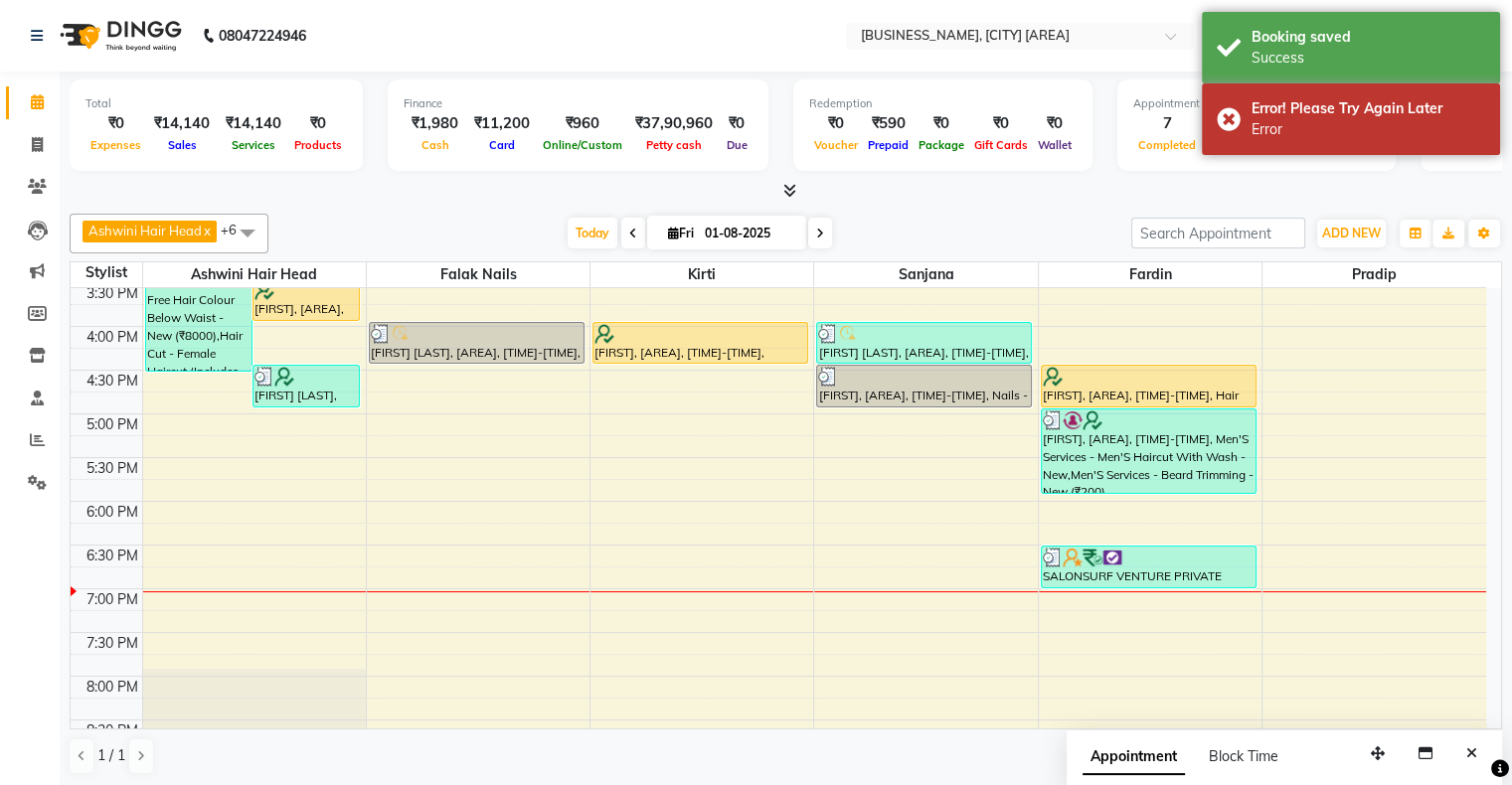 scroll, scrollTop: 387, scrollLeft: 0, axis: vertical 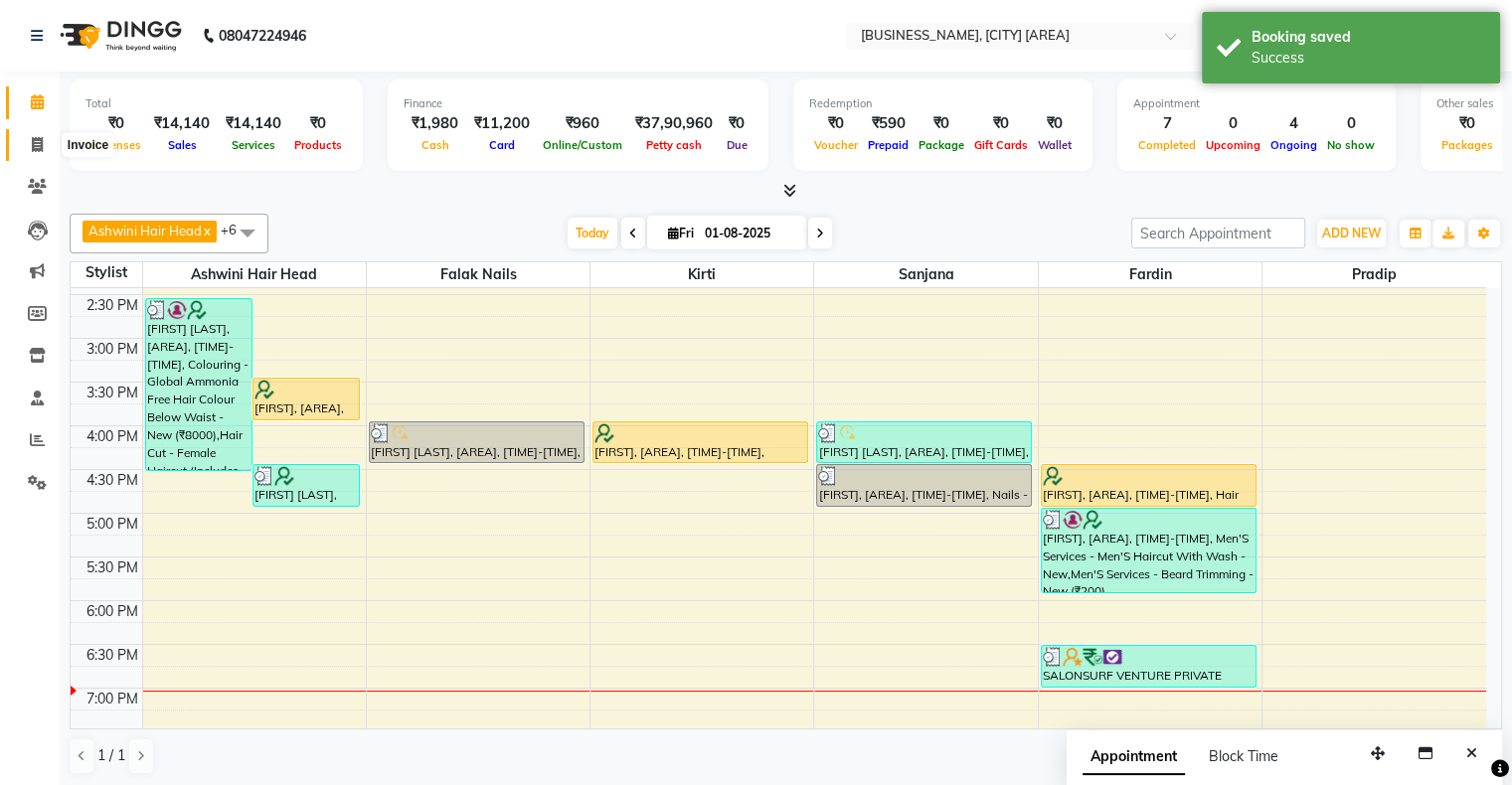 click 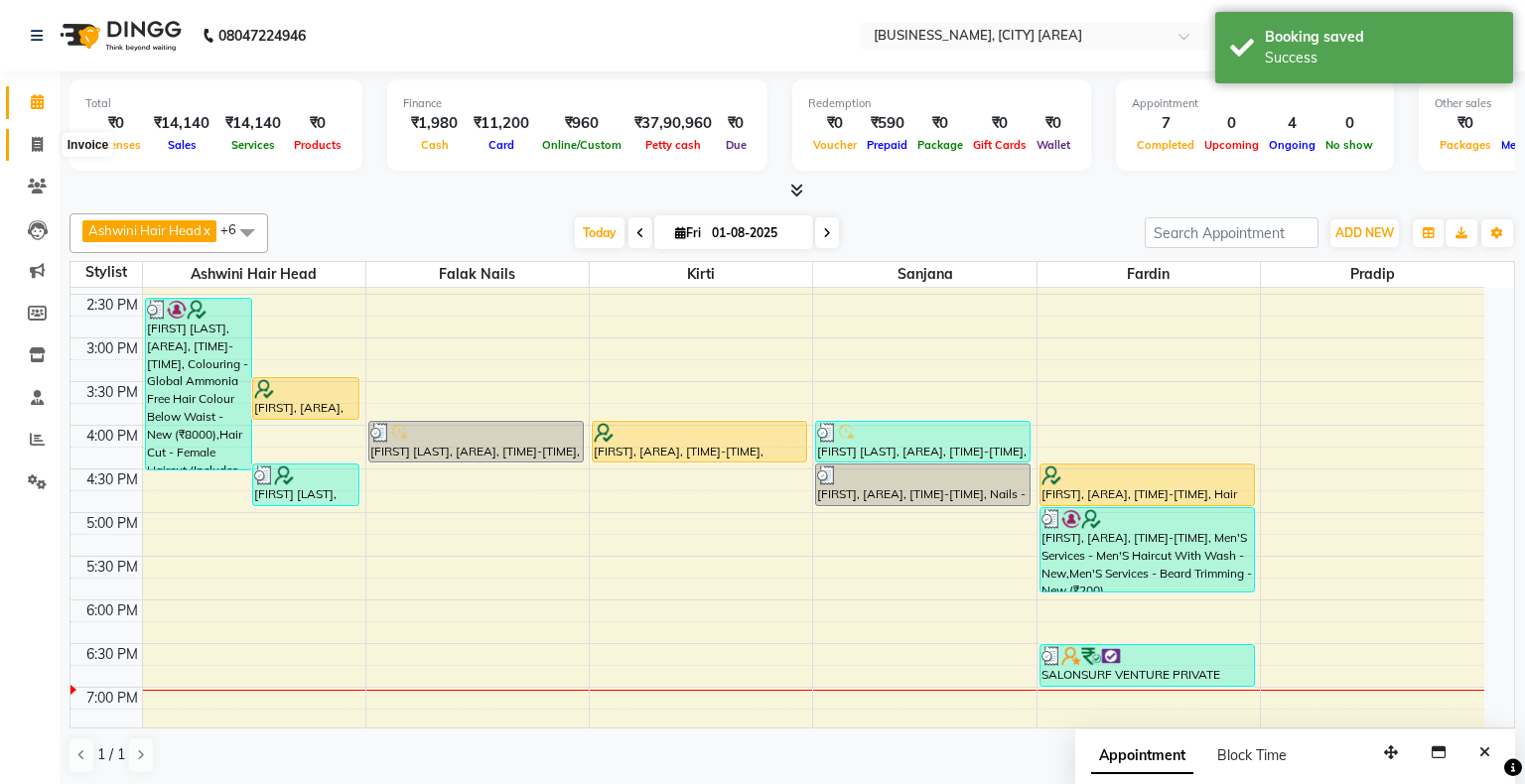 select on "4073" 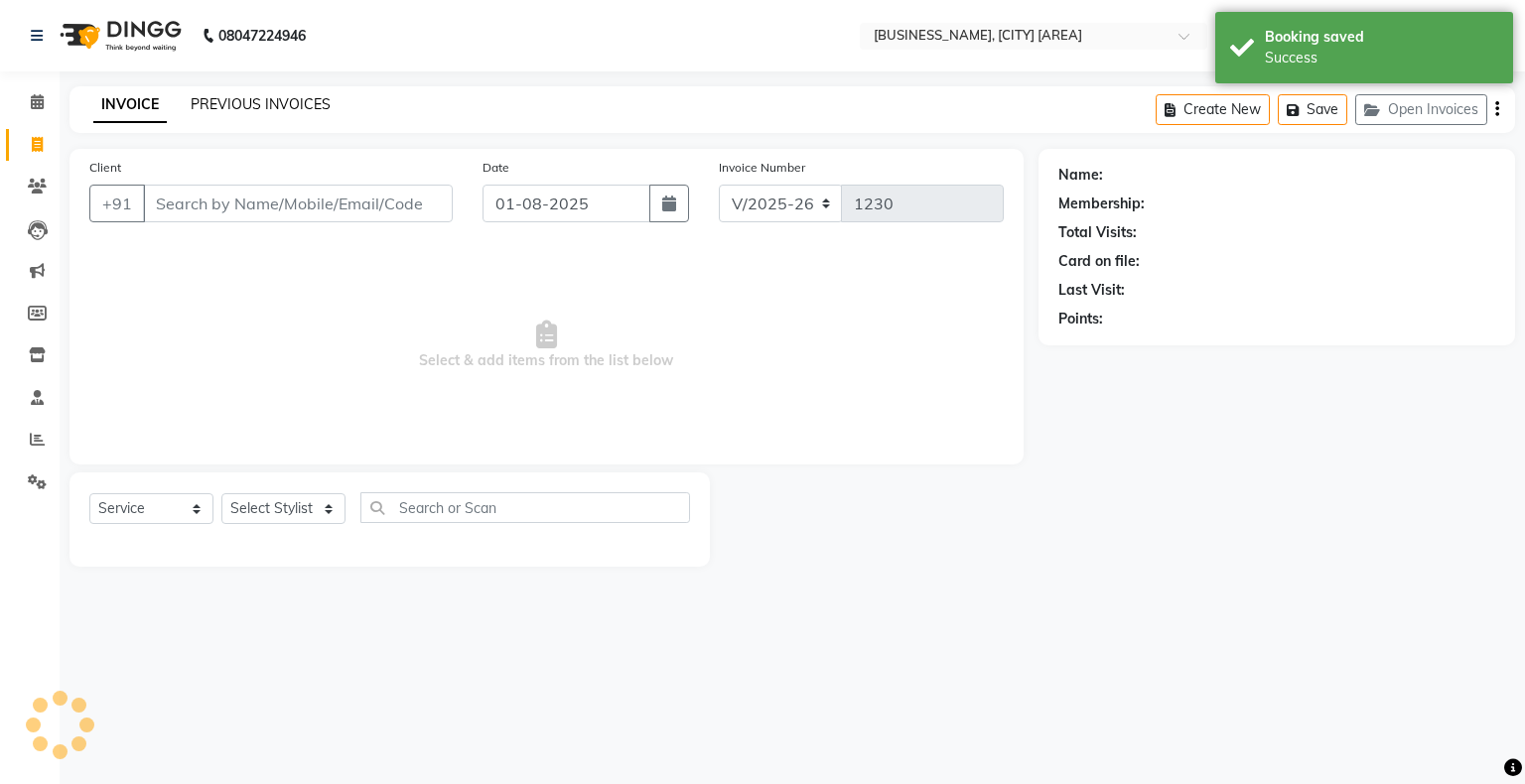 click on "PREVIOUS INVOICES" 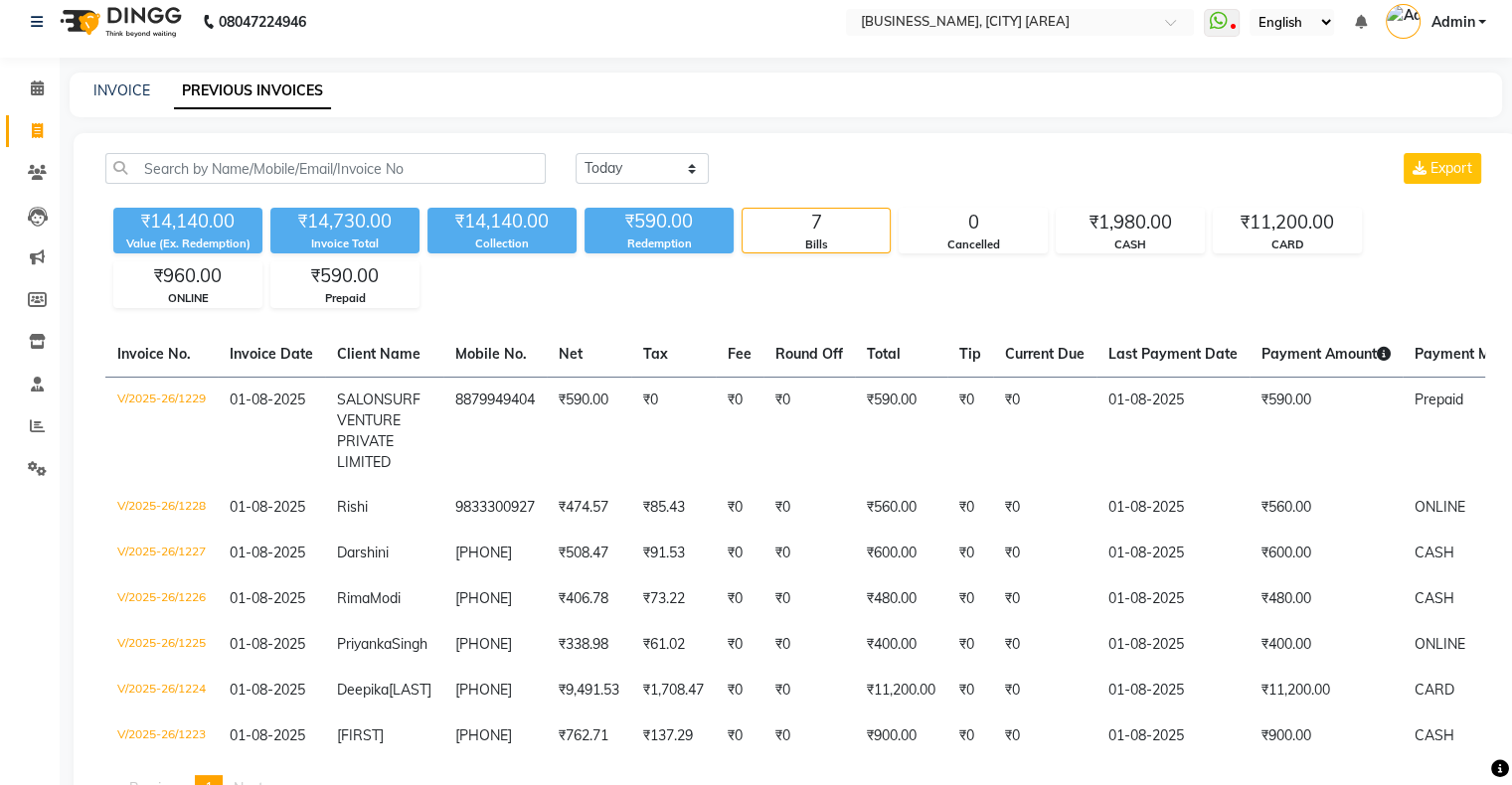 scroll, scrollTop: 0, scrollLeft: 0, axis: both 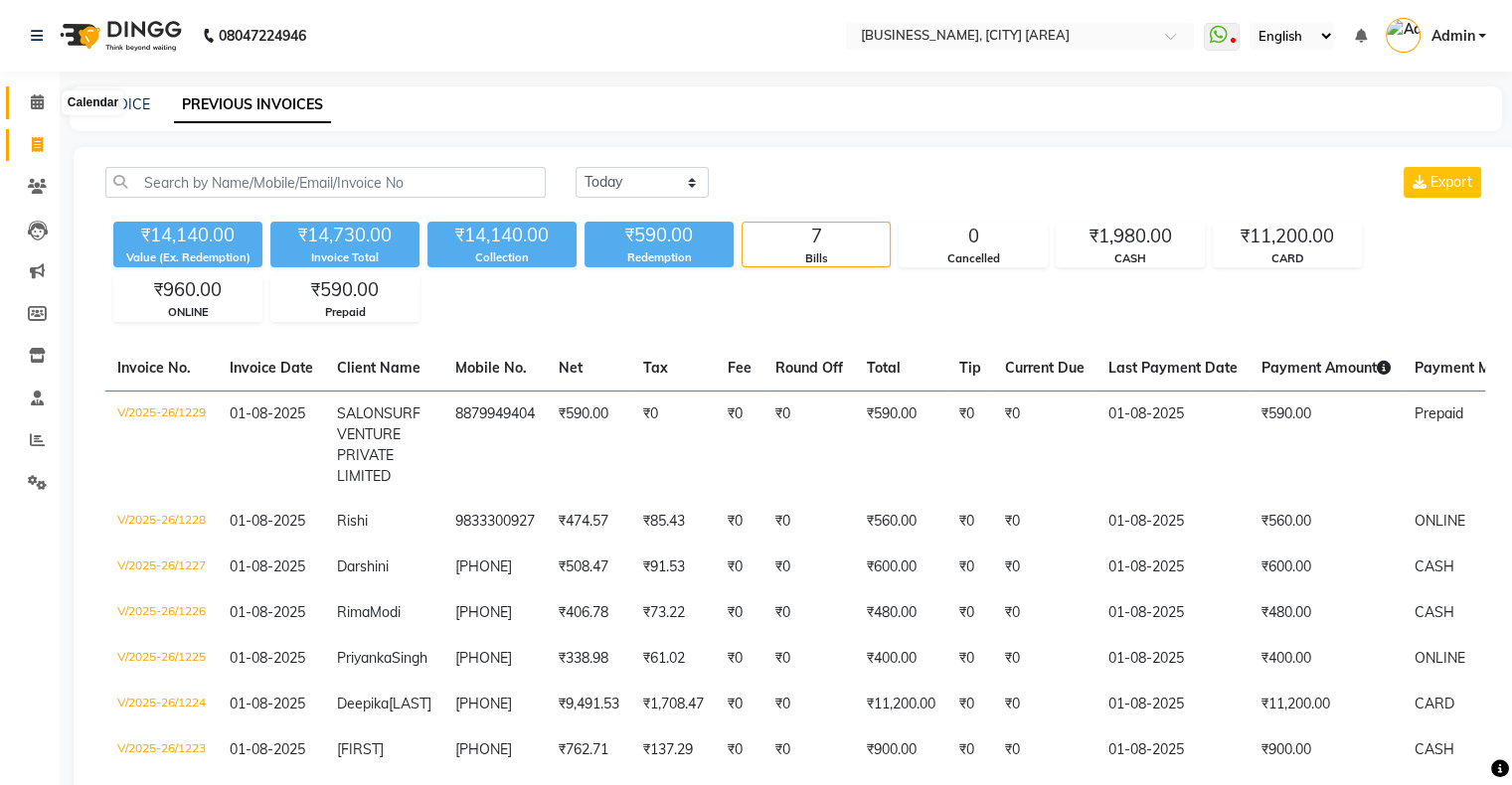 click 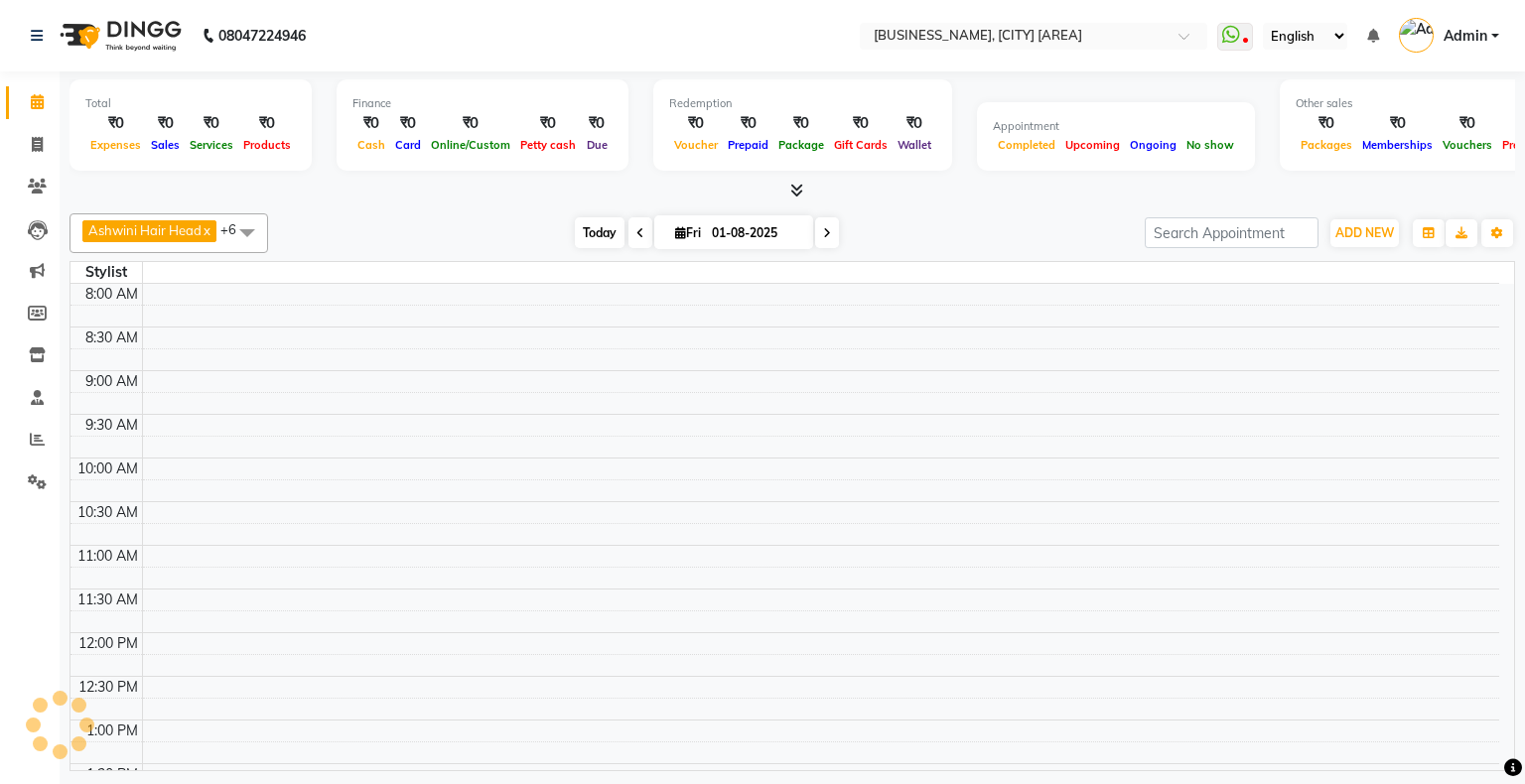click on "Today" at bounding box center [600, 232] 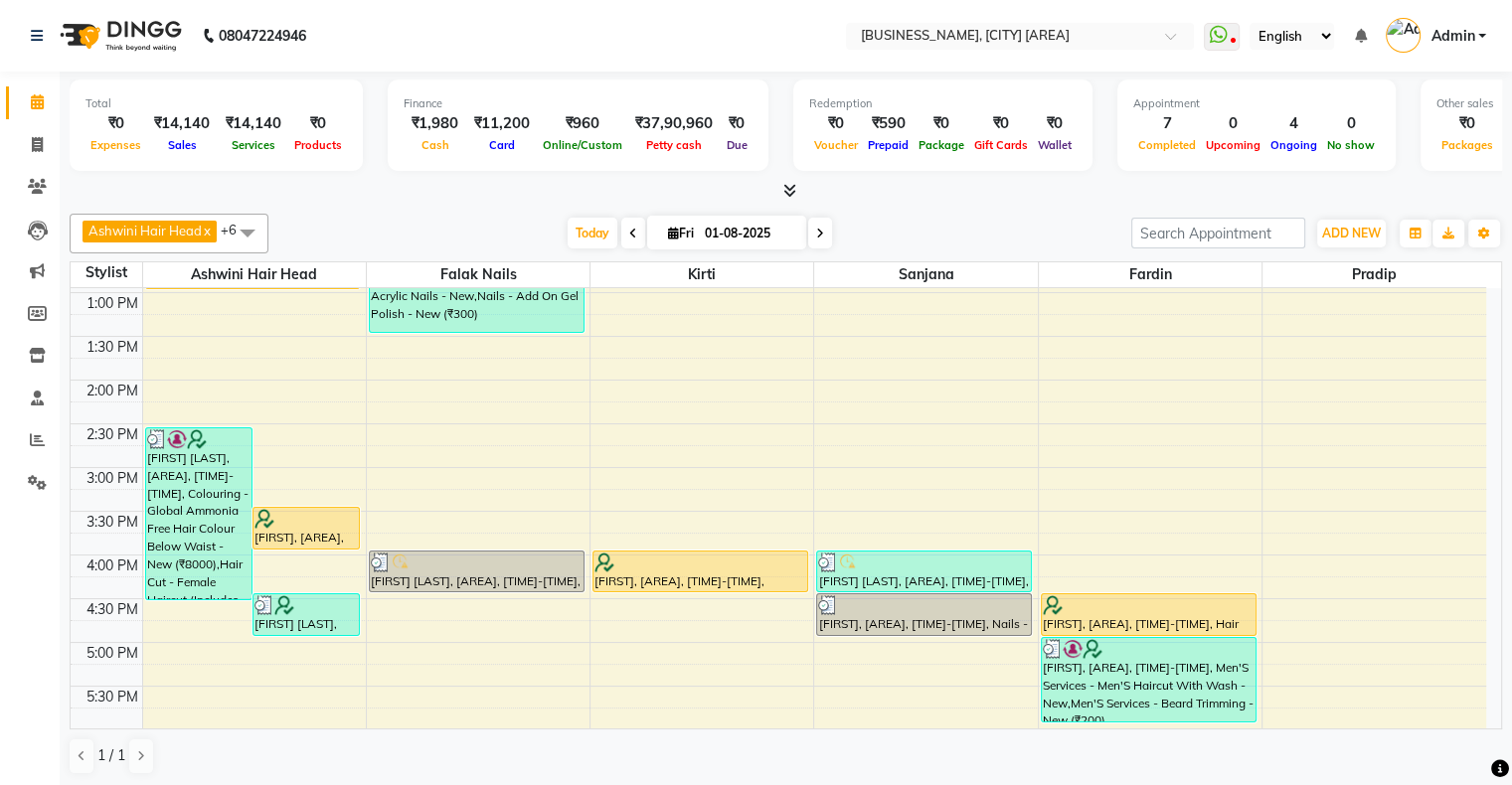 scroll, scrollTop: 0, scrollLeft: 0, axis: both 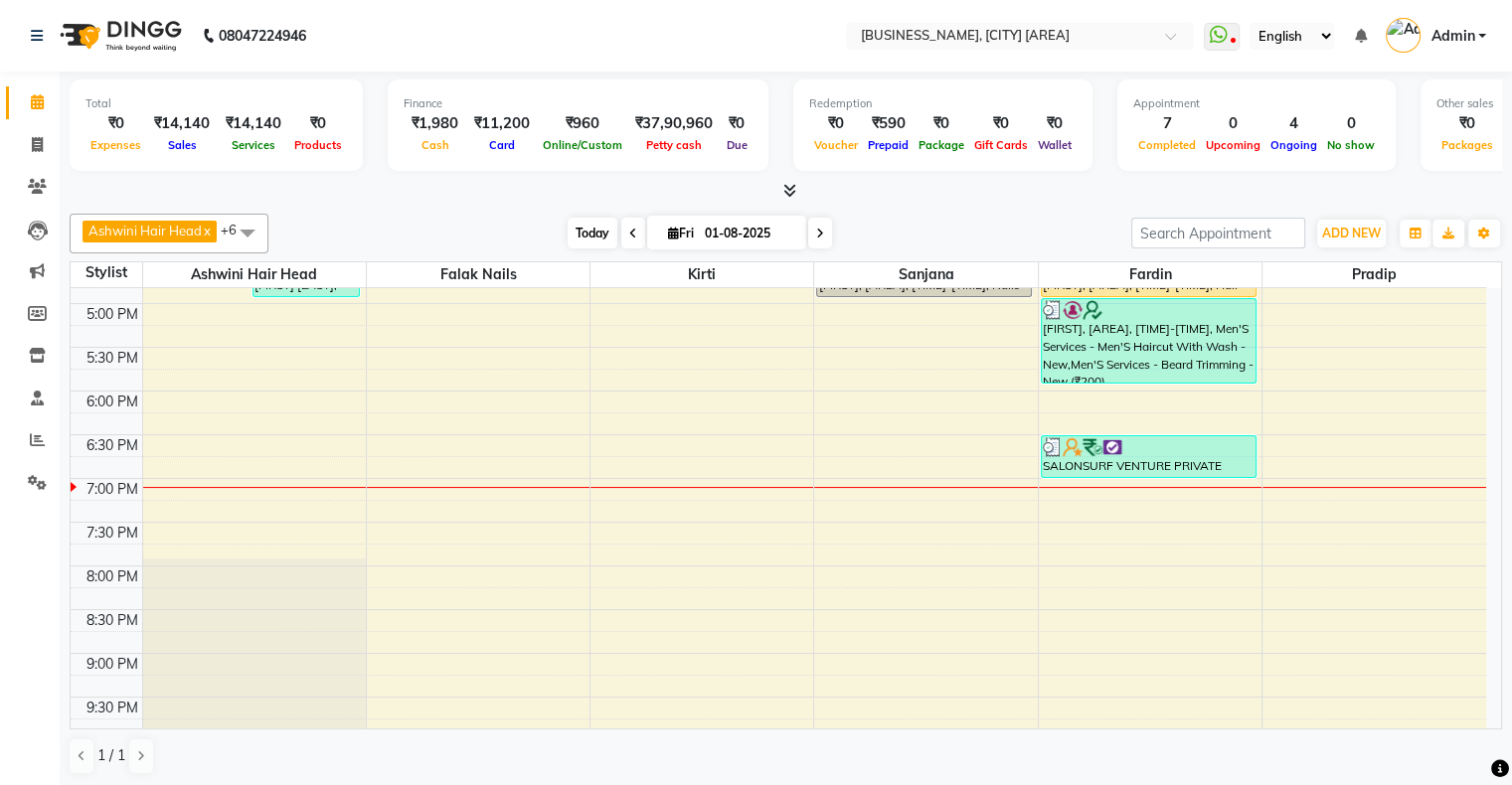 click on "Today" at bounding box center [592, 233] 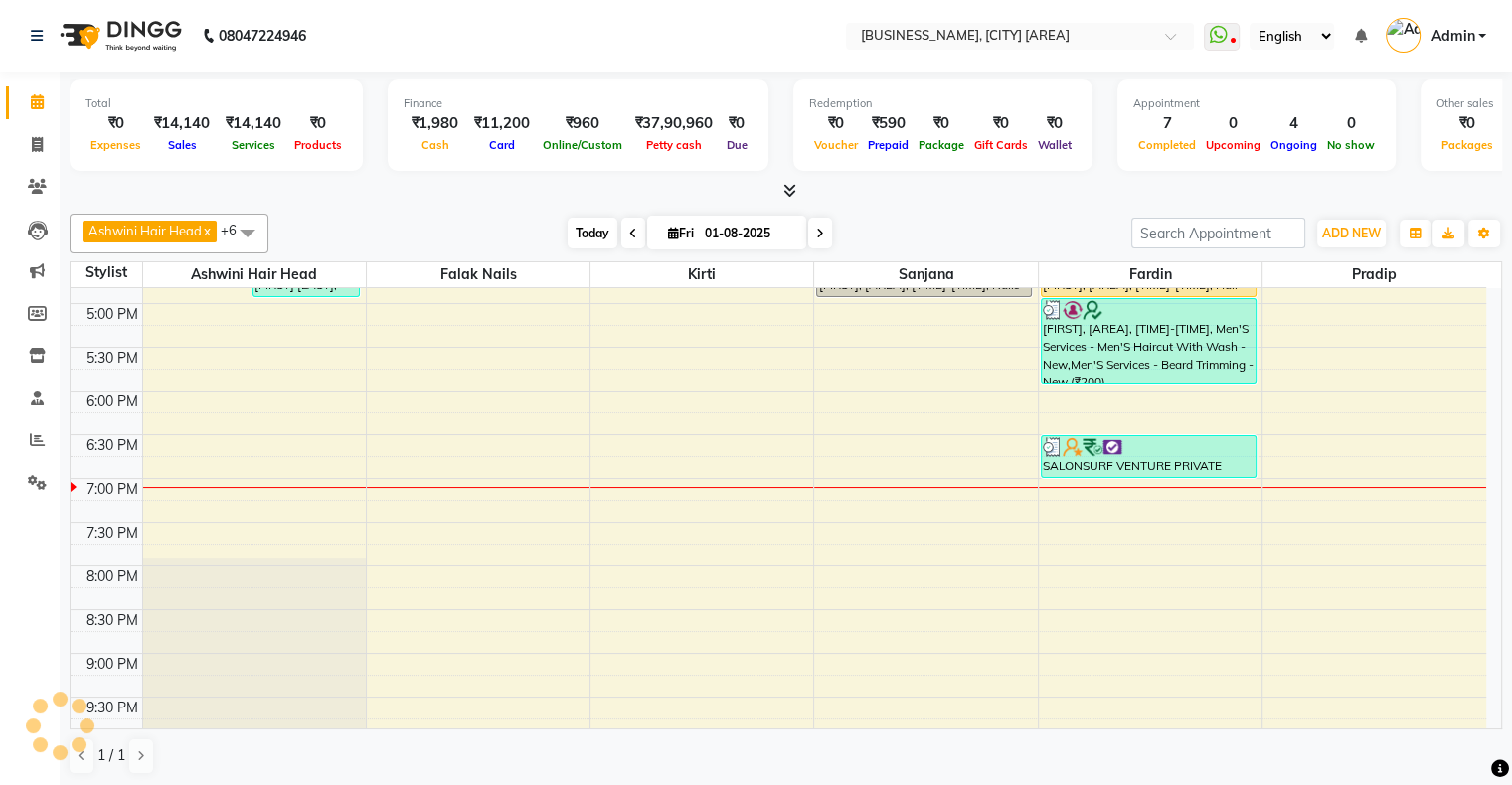 scroll, scrollTop: 685, scrollLeft: 0, axis: vertical 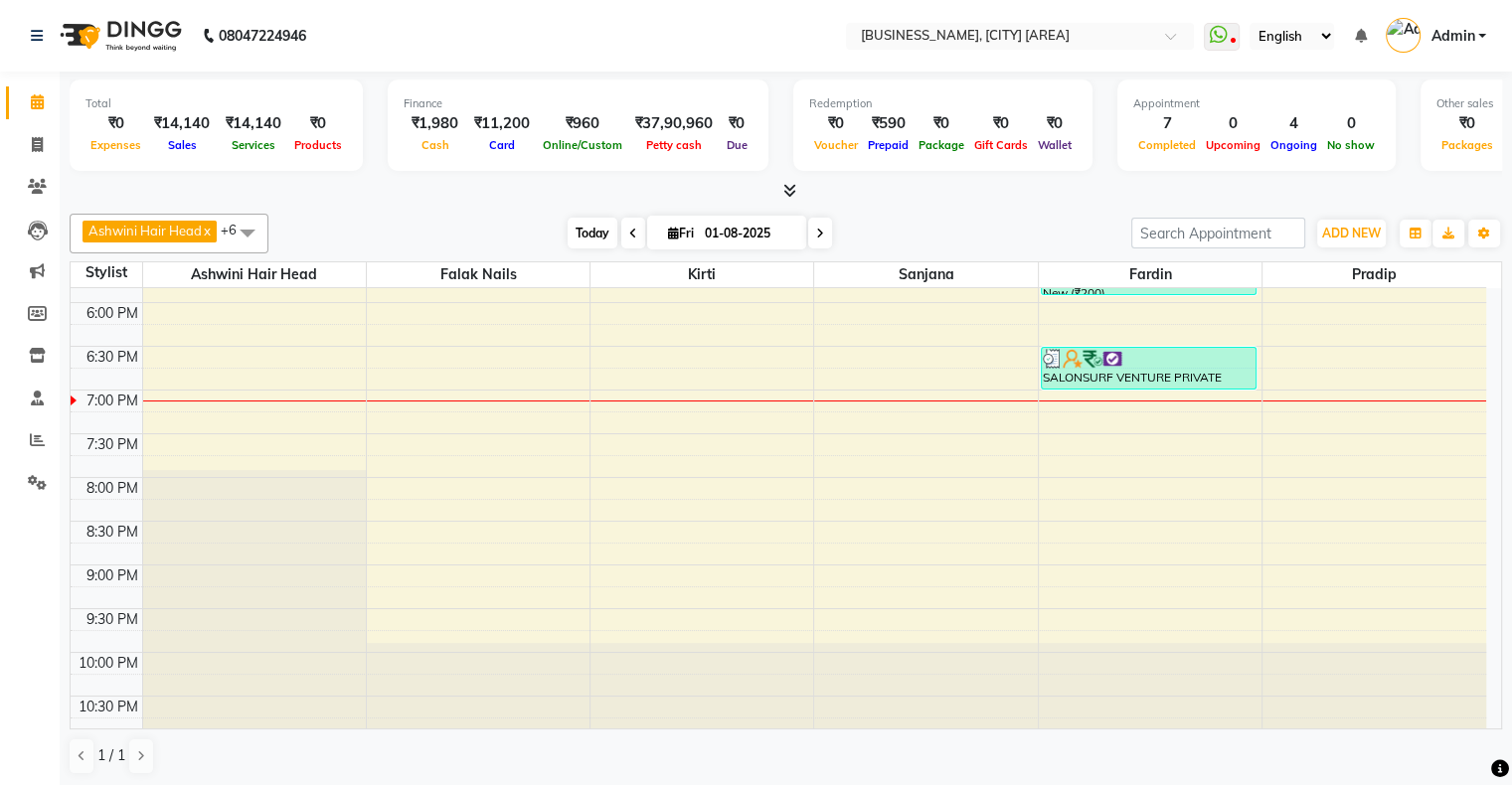 click on "Today" at bounding box center [592, 233] 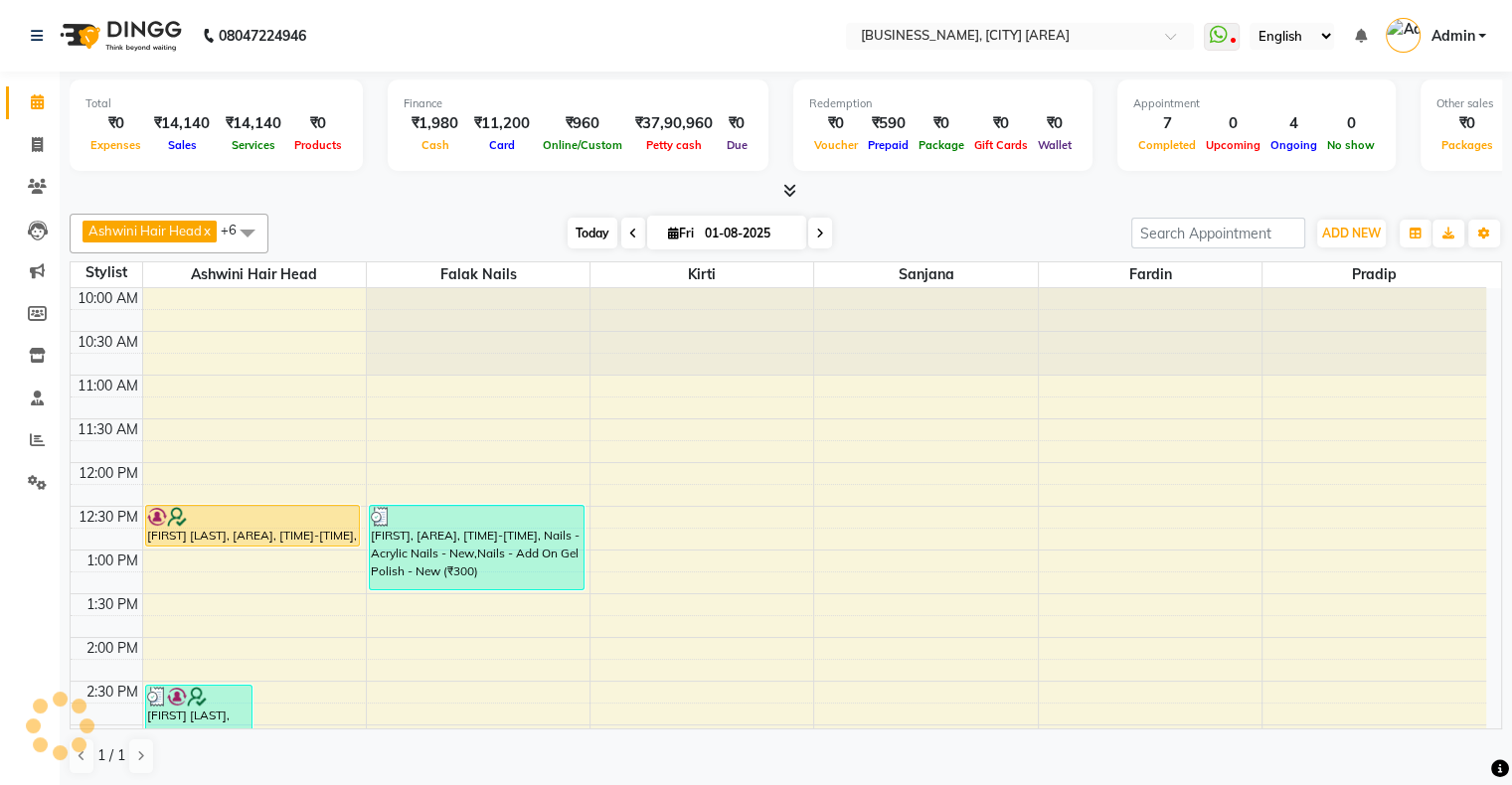 scroll, scrollTop: 685, scrollLeft: 0, axis: vertical 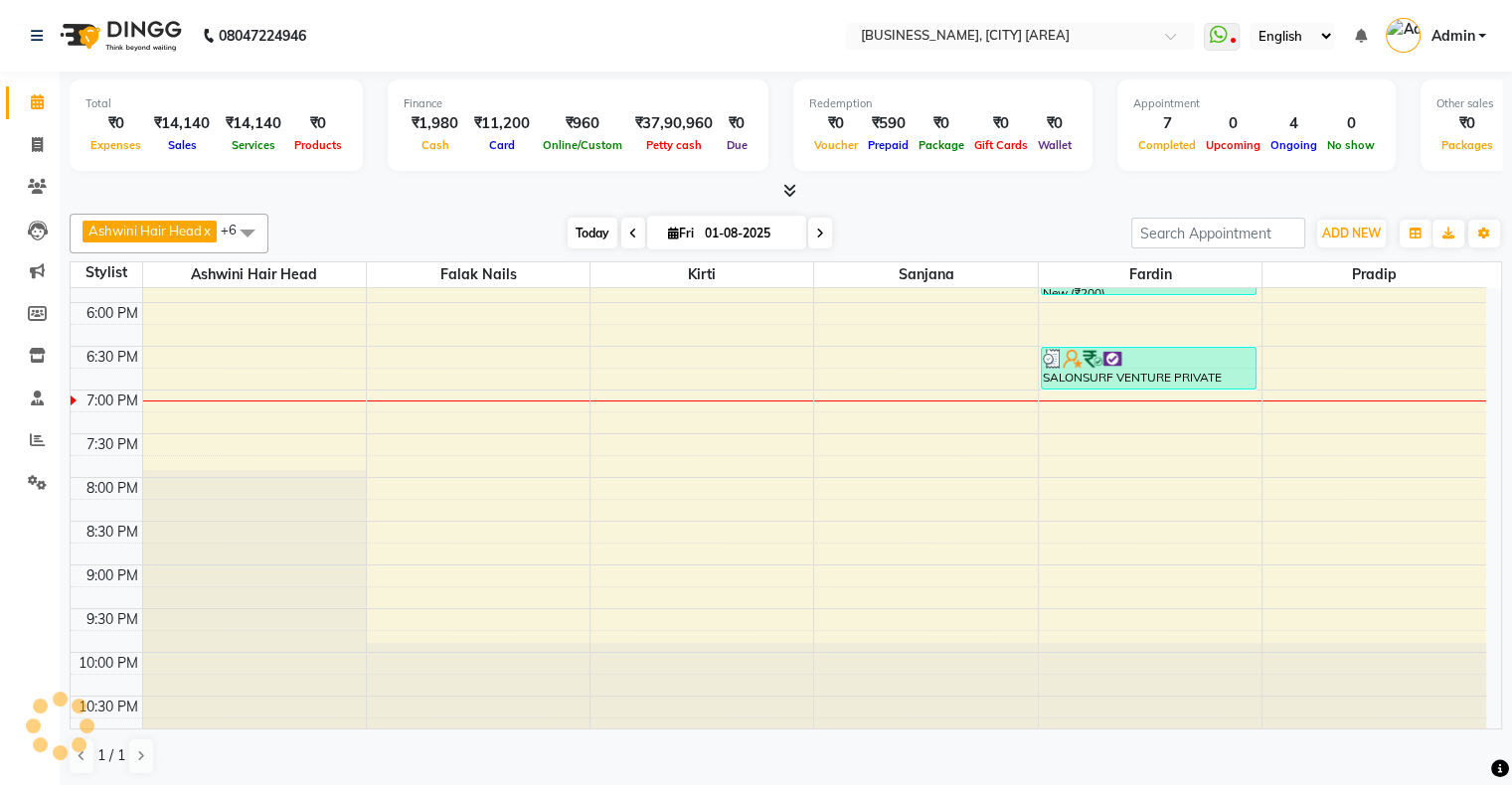 click on "Today" at bounding box center [592, 233] 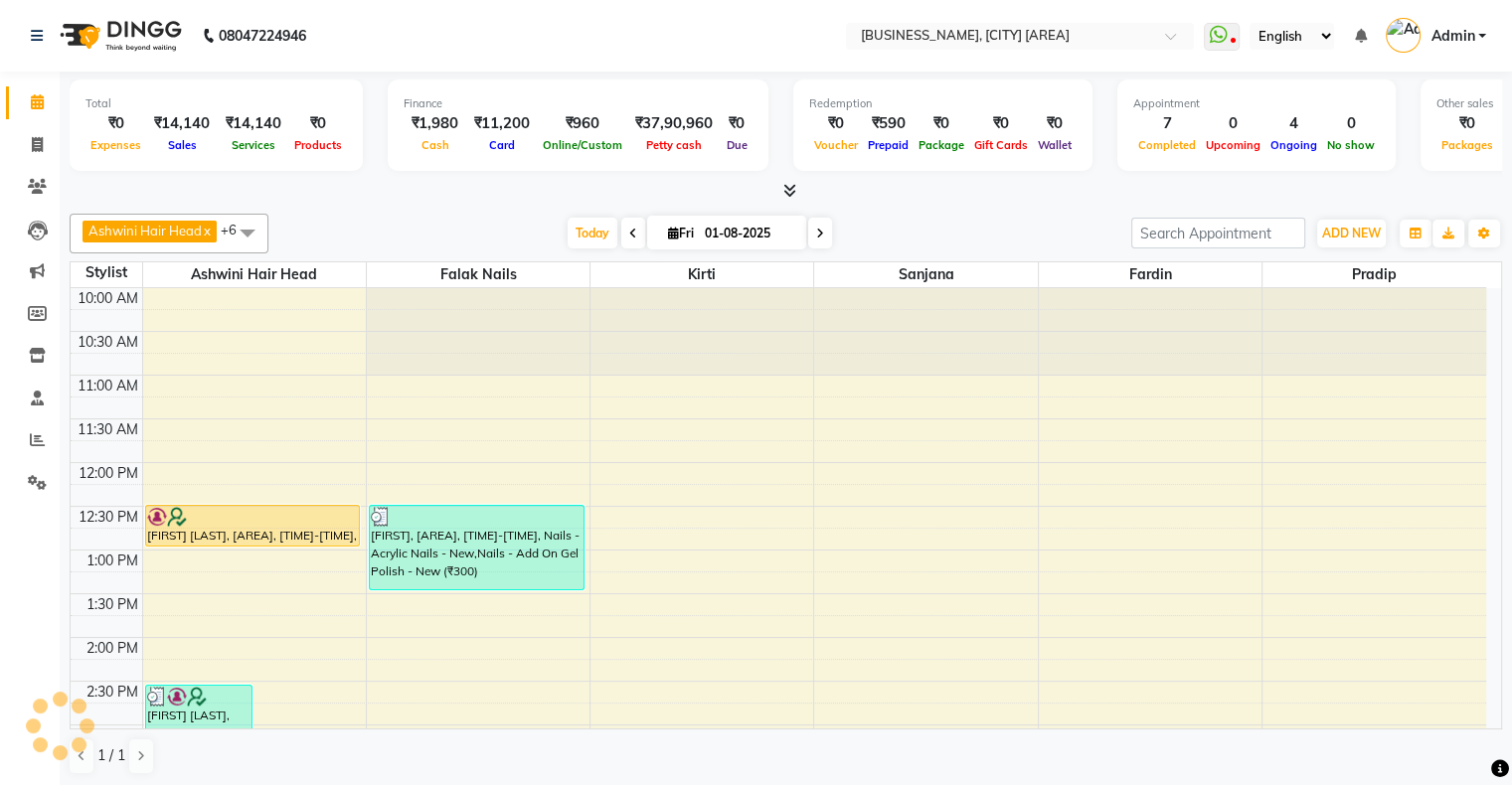 scroll, scrollTop: 685, scrollLeft: 0, axis: vertical 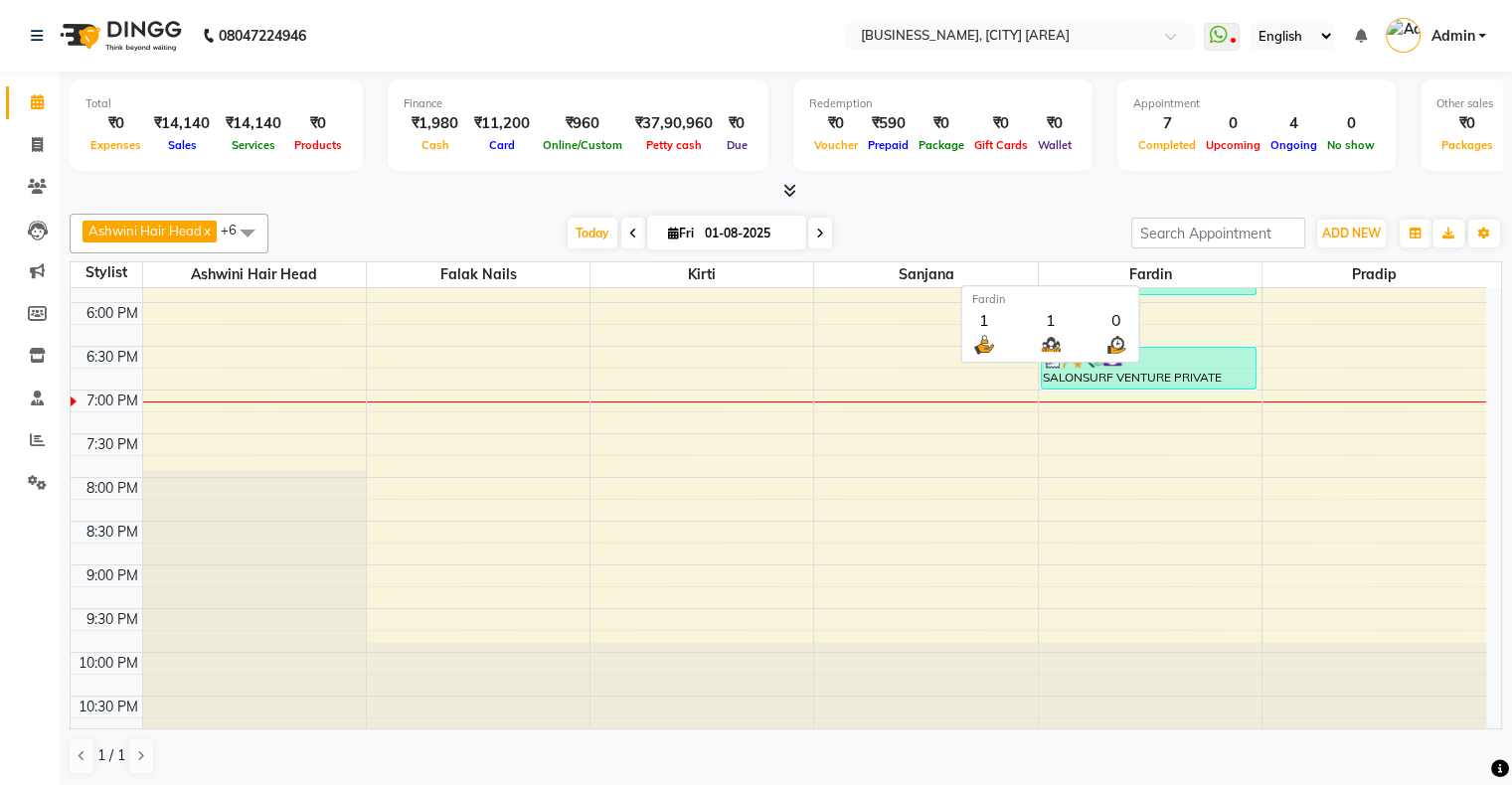 click on "Today  Fri 01-08-2025" at bounding box center [700, 234] 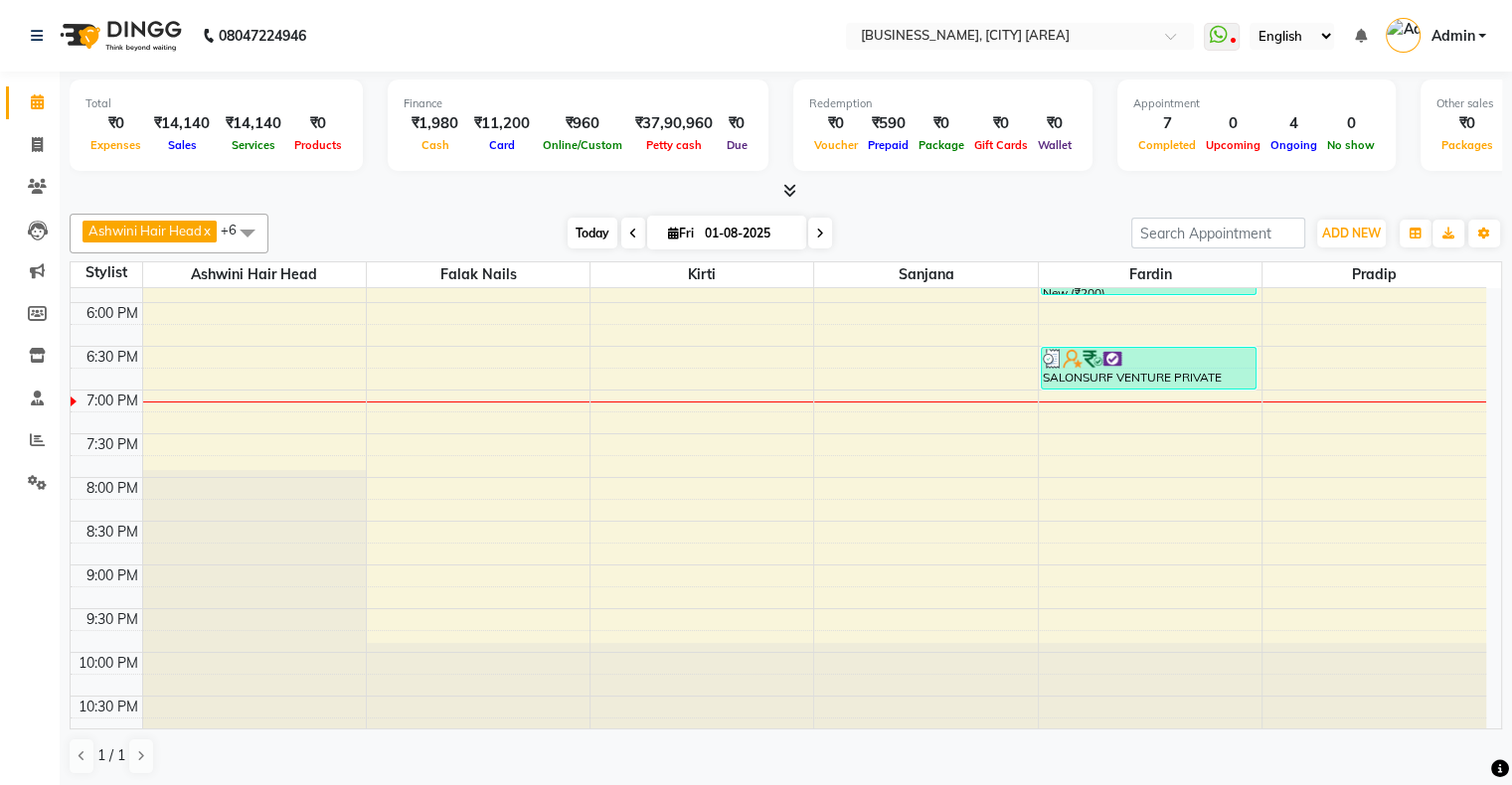 click on "Today" at bounding box center [592, 233] 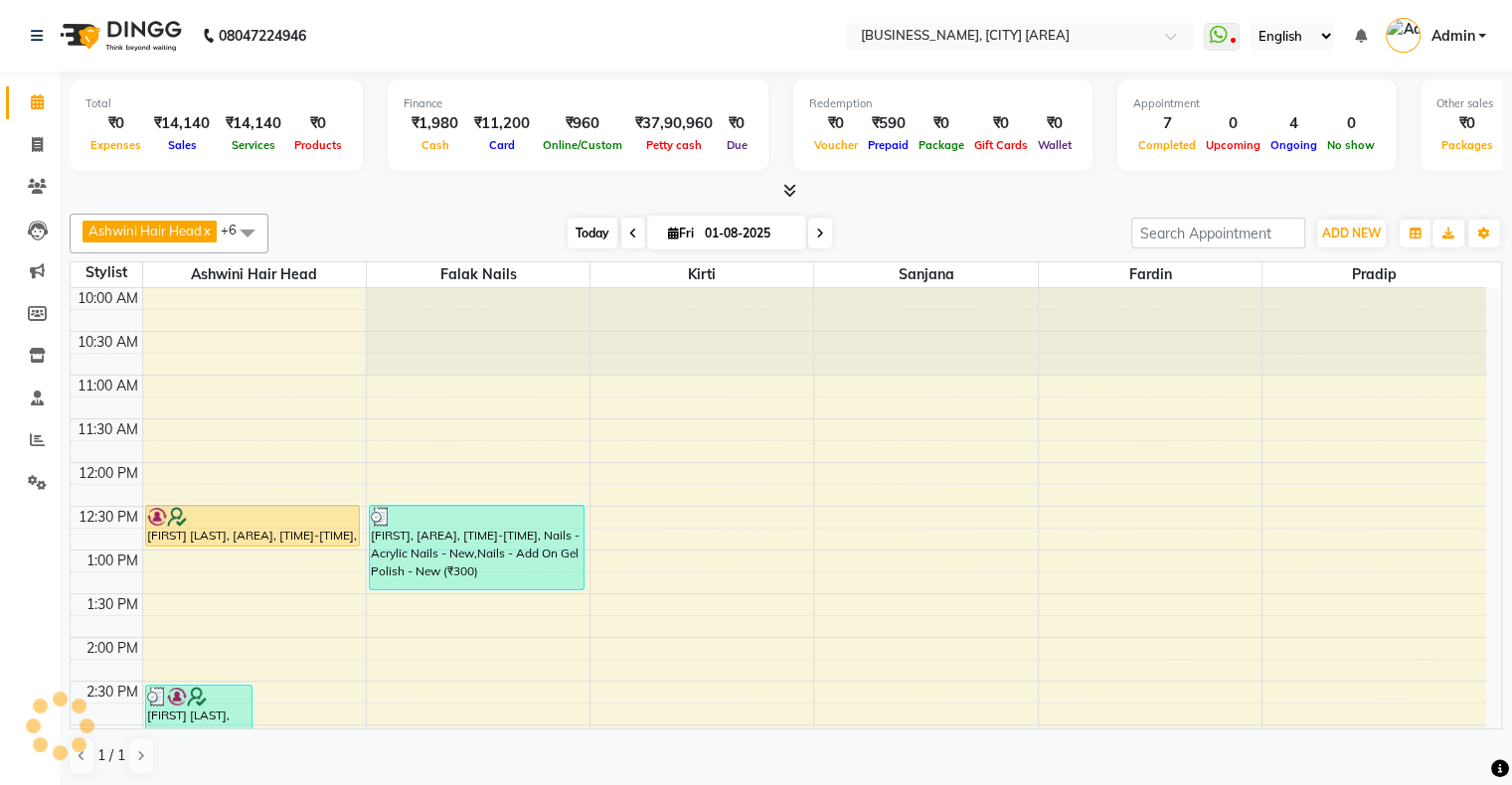 scroll, scrollTop: 685, scrollLeft: 0, axis: vertical 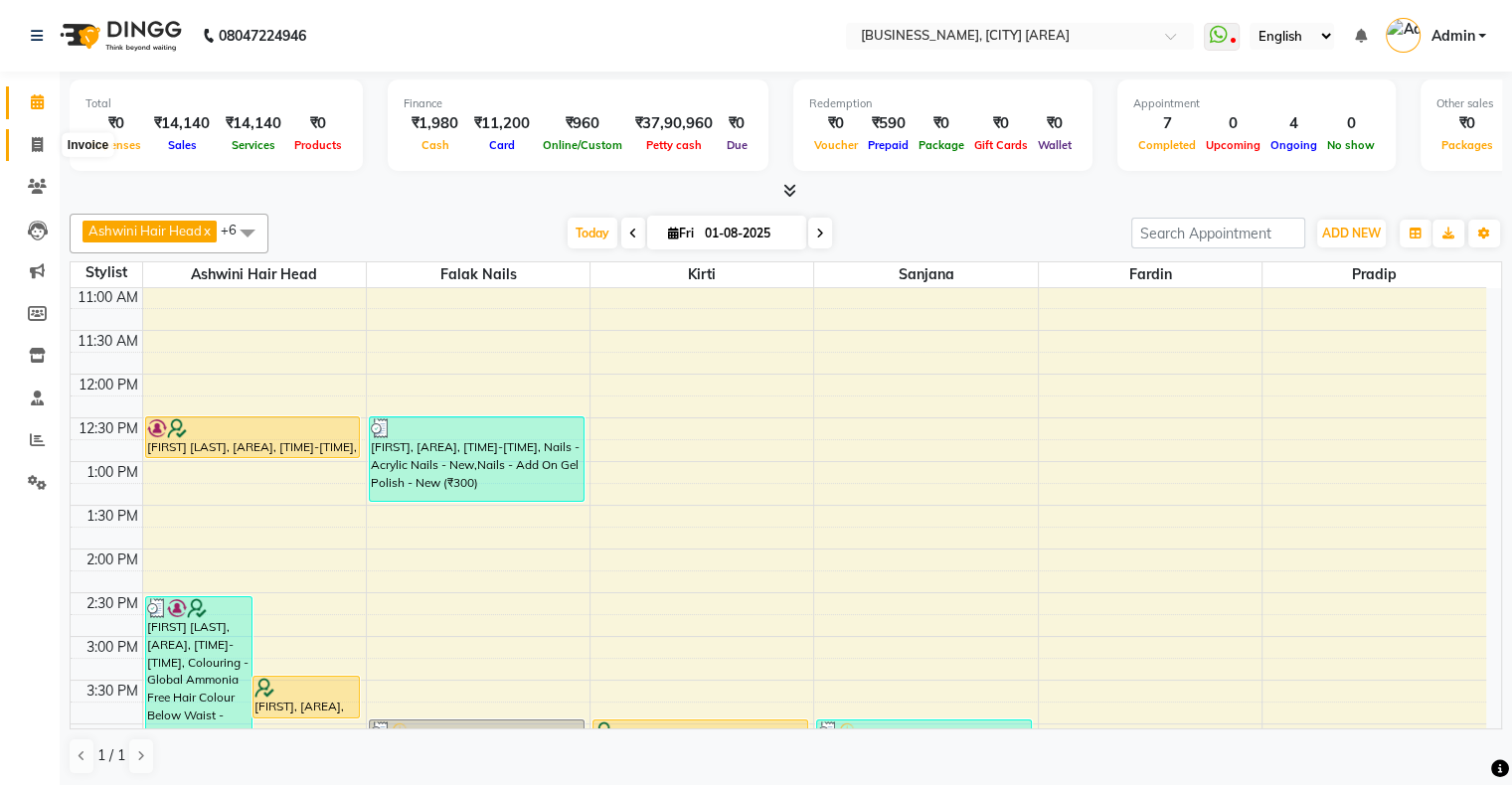 click 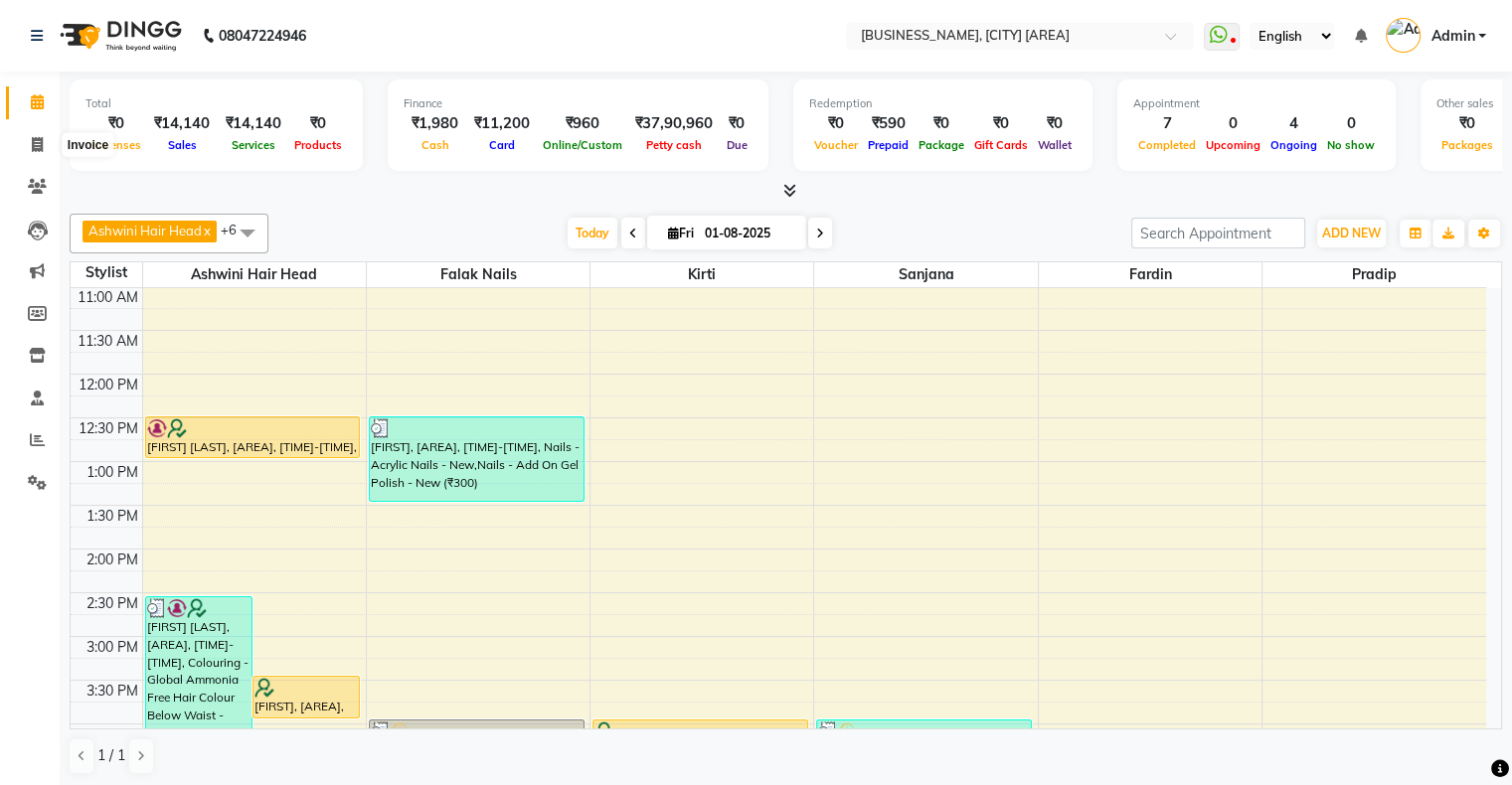 select on "service" 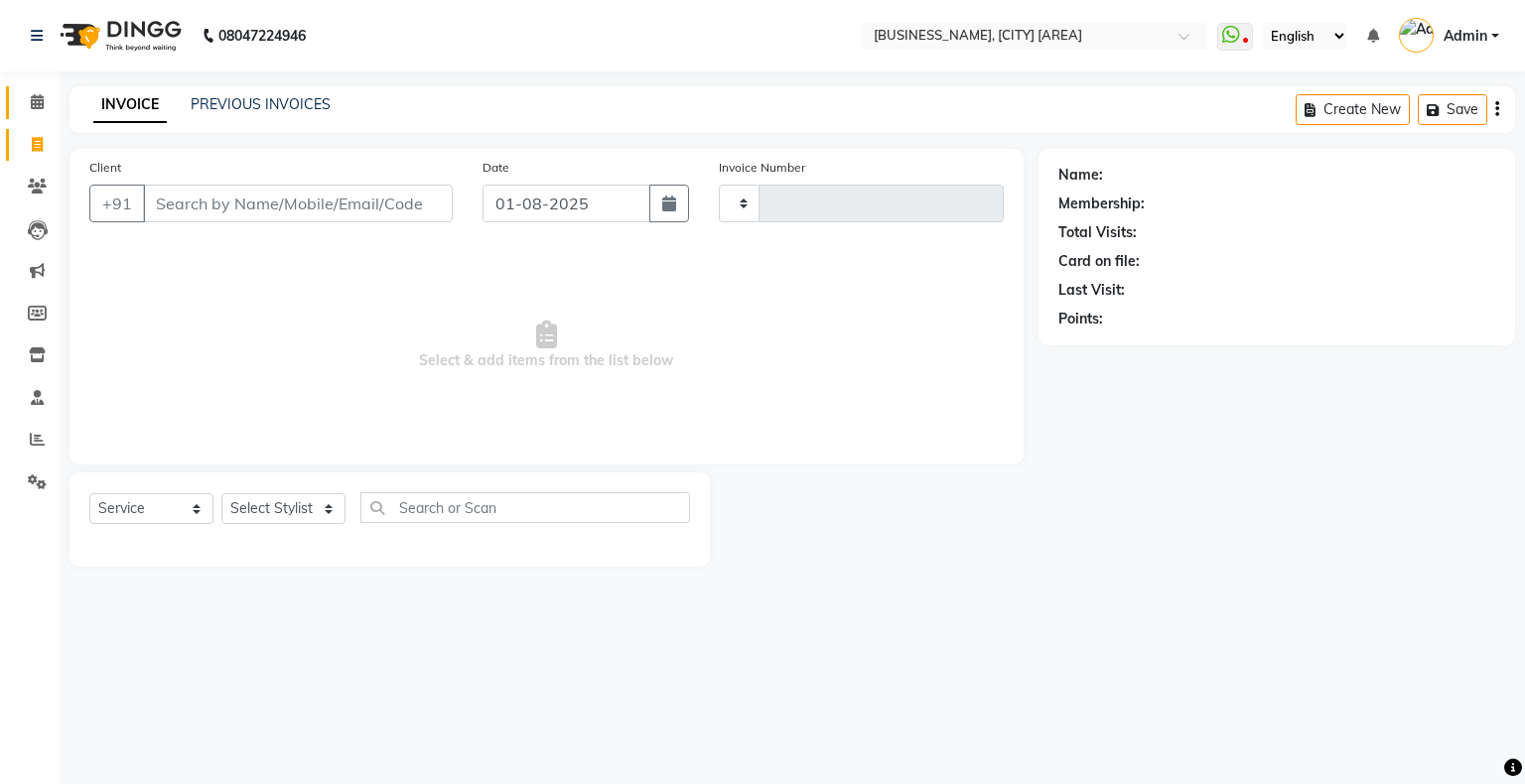 type on "1230" 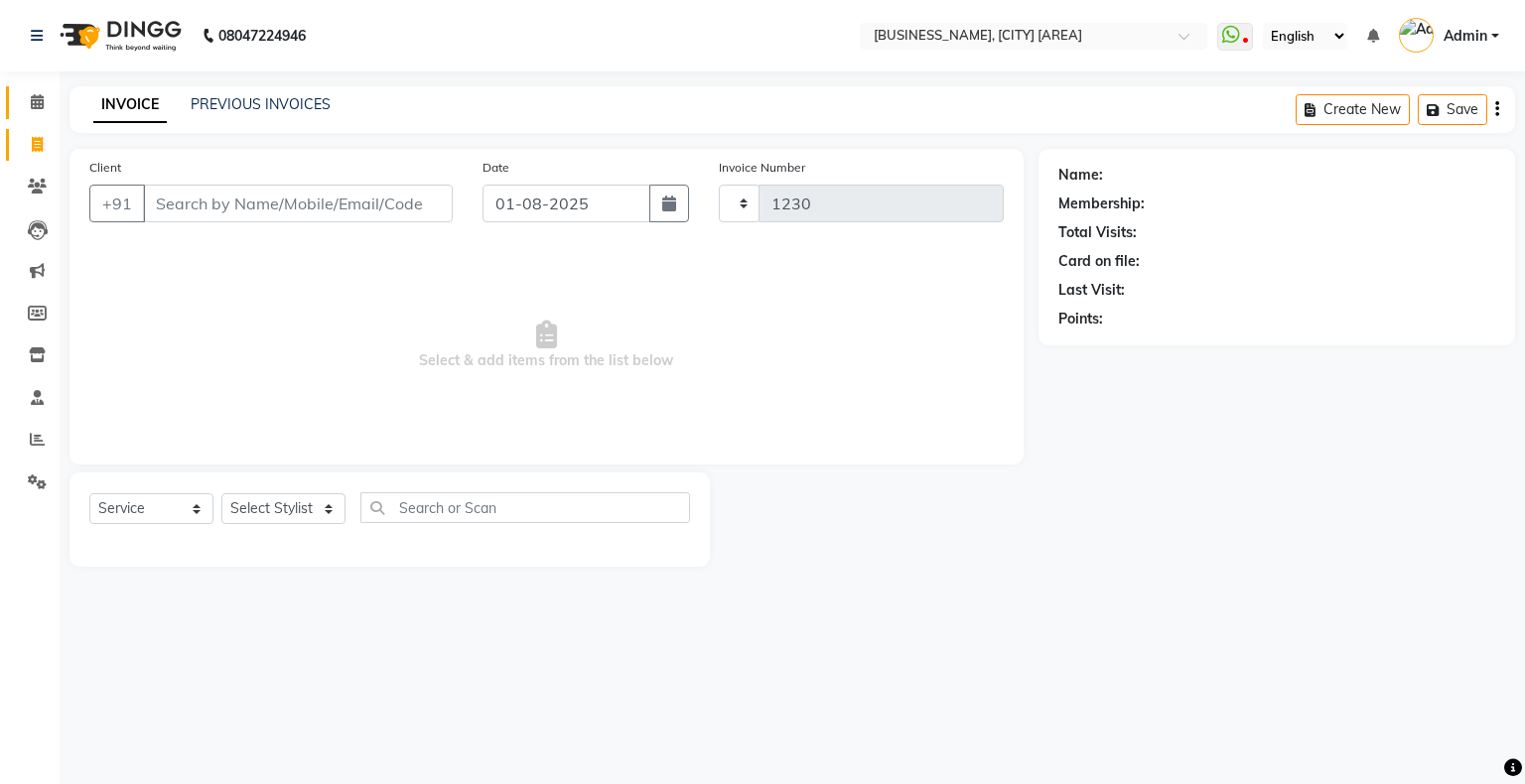 select on "4073" 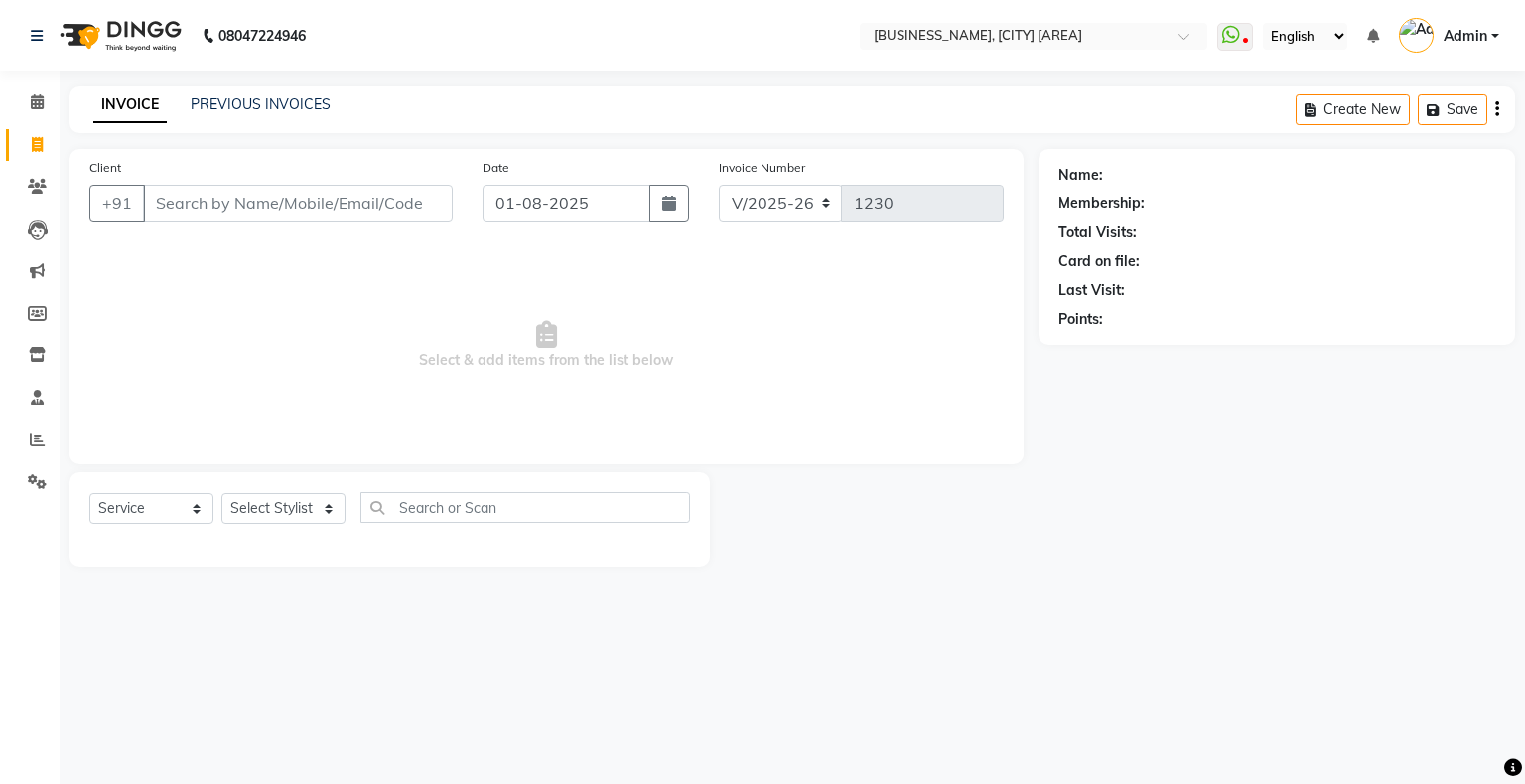 click on "INVOICE PREVIOUS INVOICES Create New   Save" 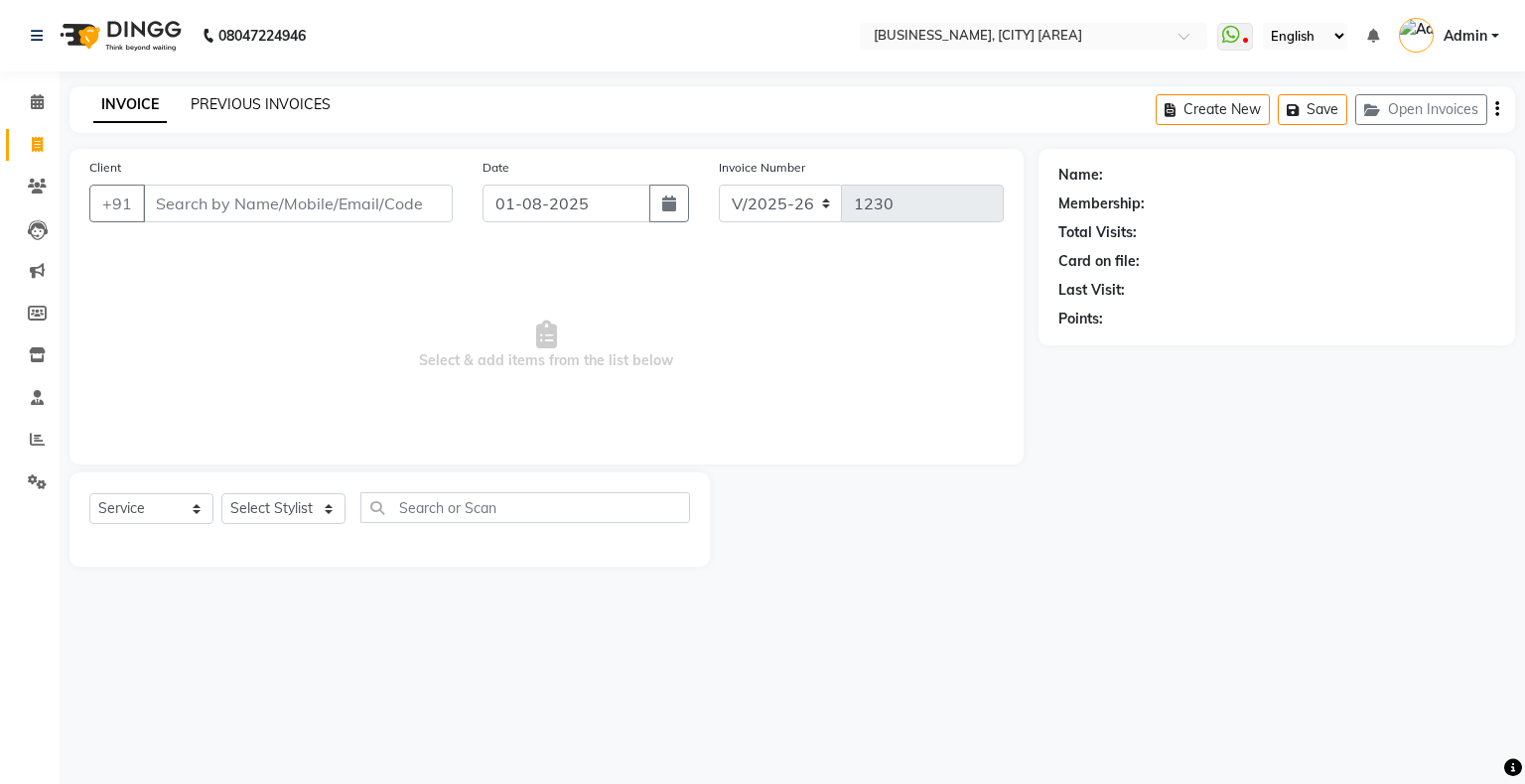 click on "PREVIOUS INVOICES" 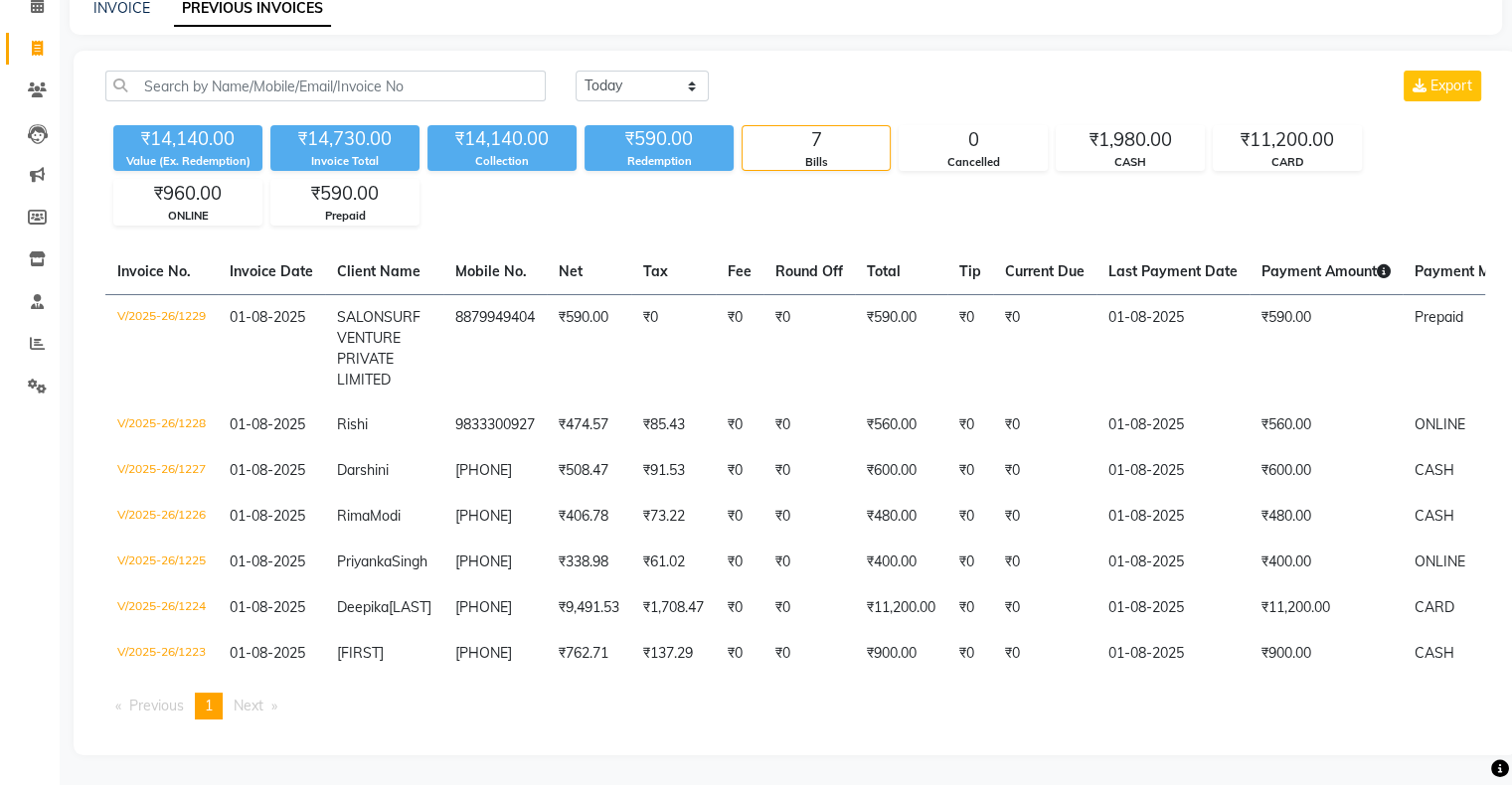 scroll, scrollTop: 0, scrollLeft: 0, axis: both 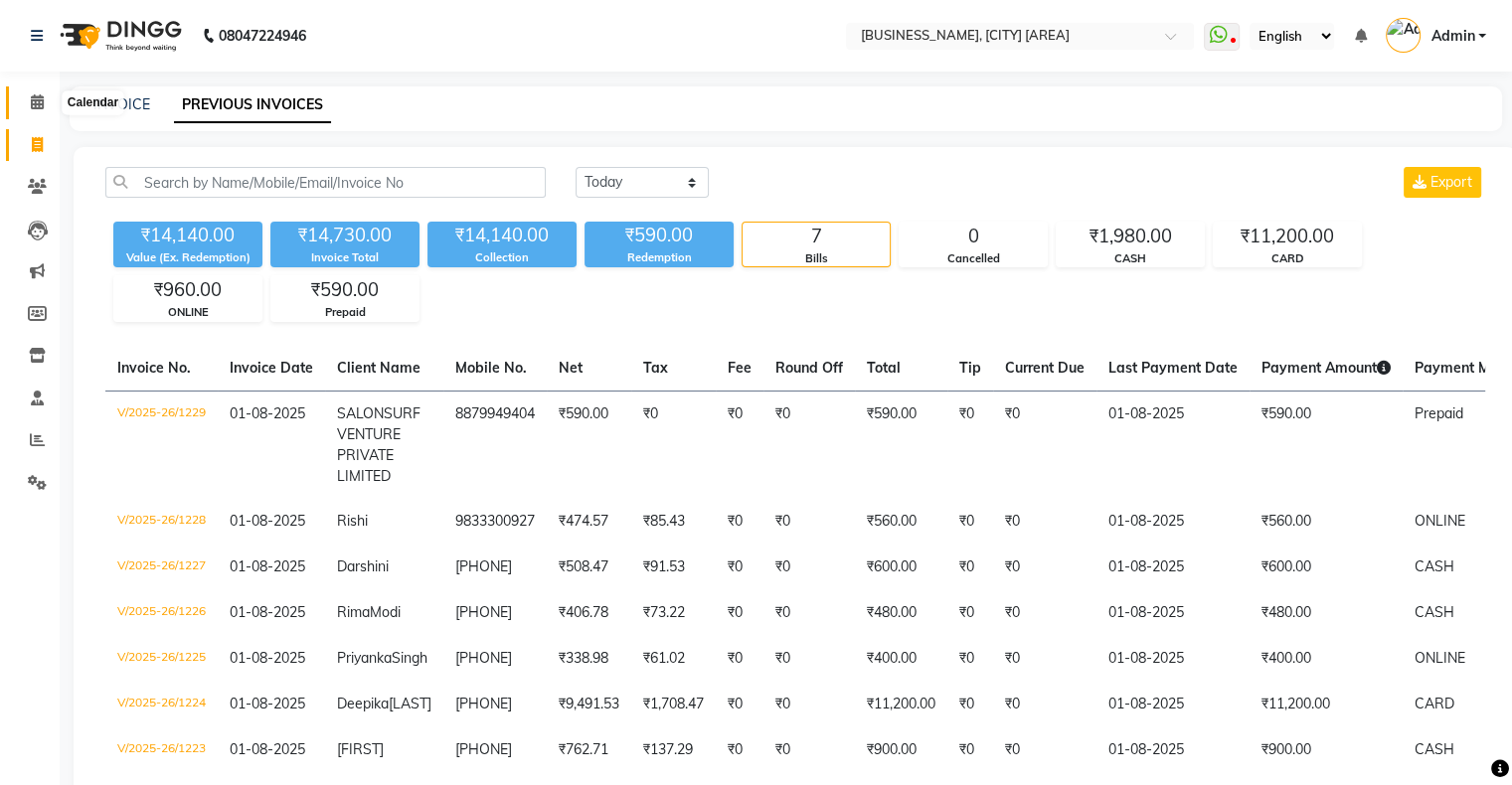 click 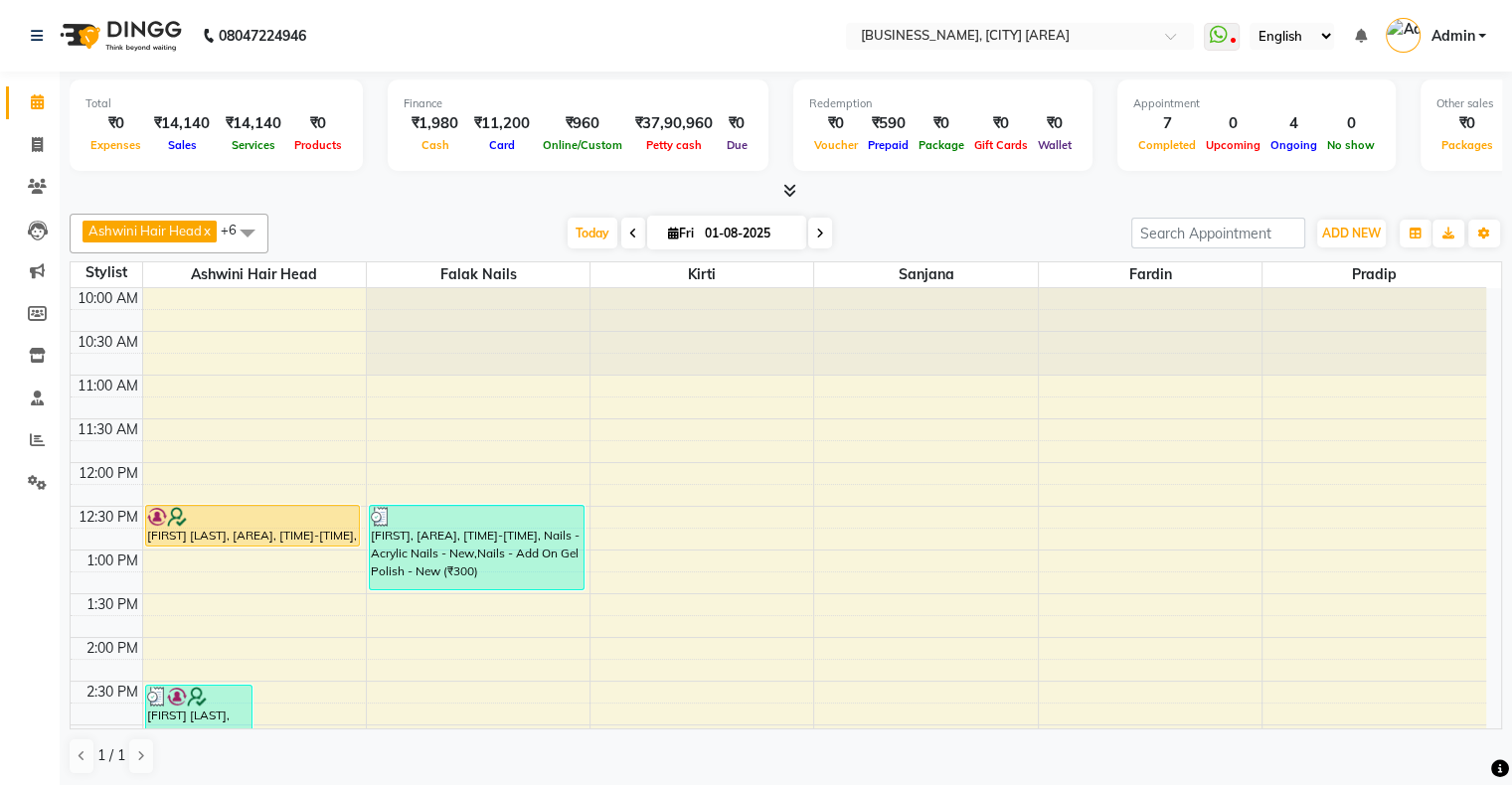 scroll, scrollTop: 397, scrollLeft: 0, axis: vertical 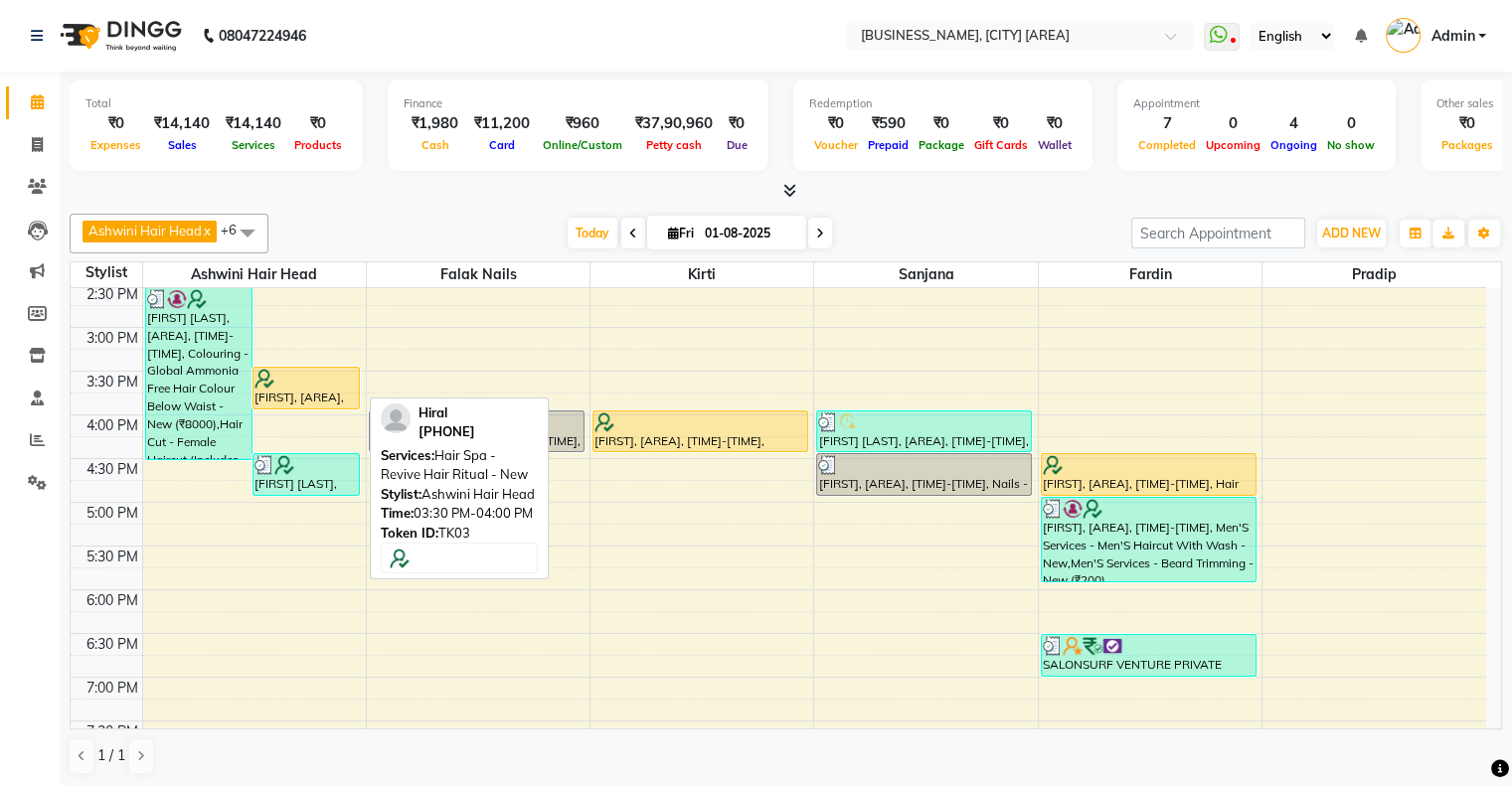 click on "[FIRST], [AREA], [TIME]-[TIME], Hair Spa - Revive Hair Ritual - New" at bounding box center [306, 388] 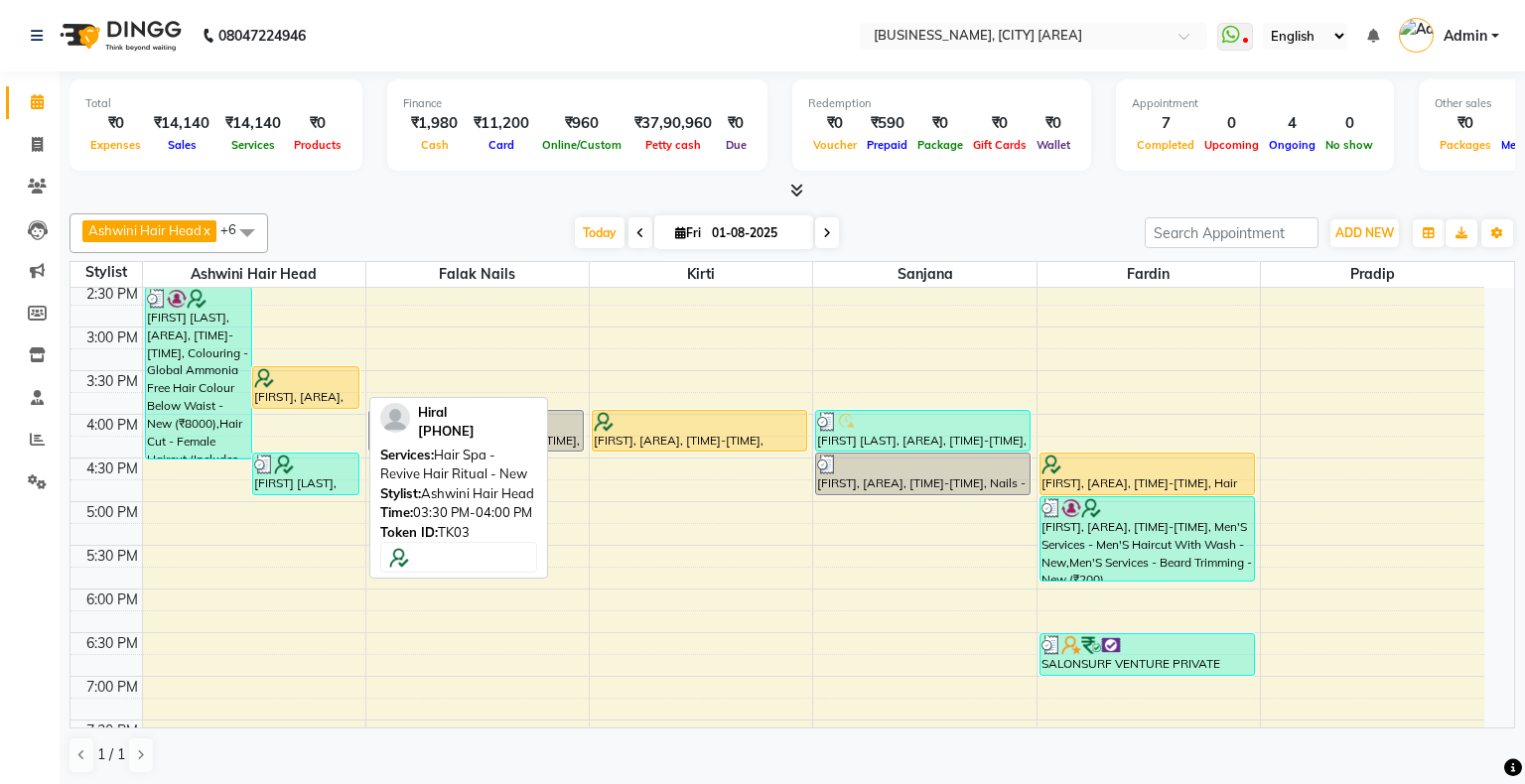 select on "1" 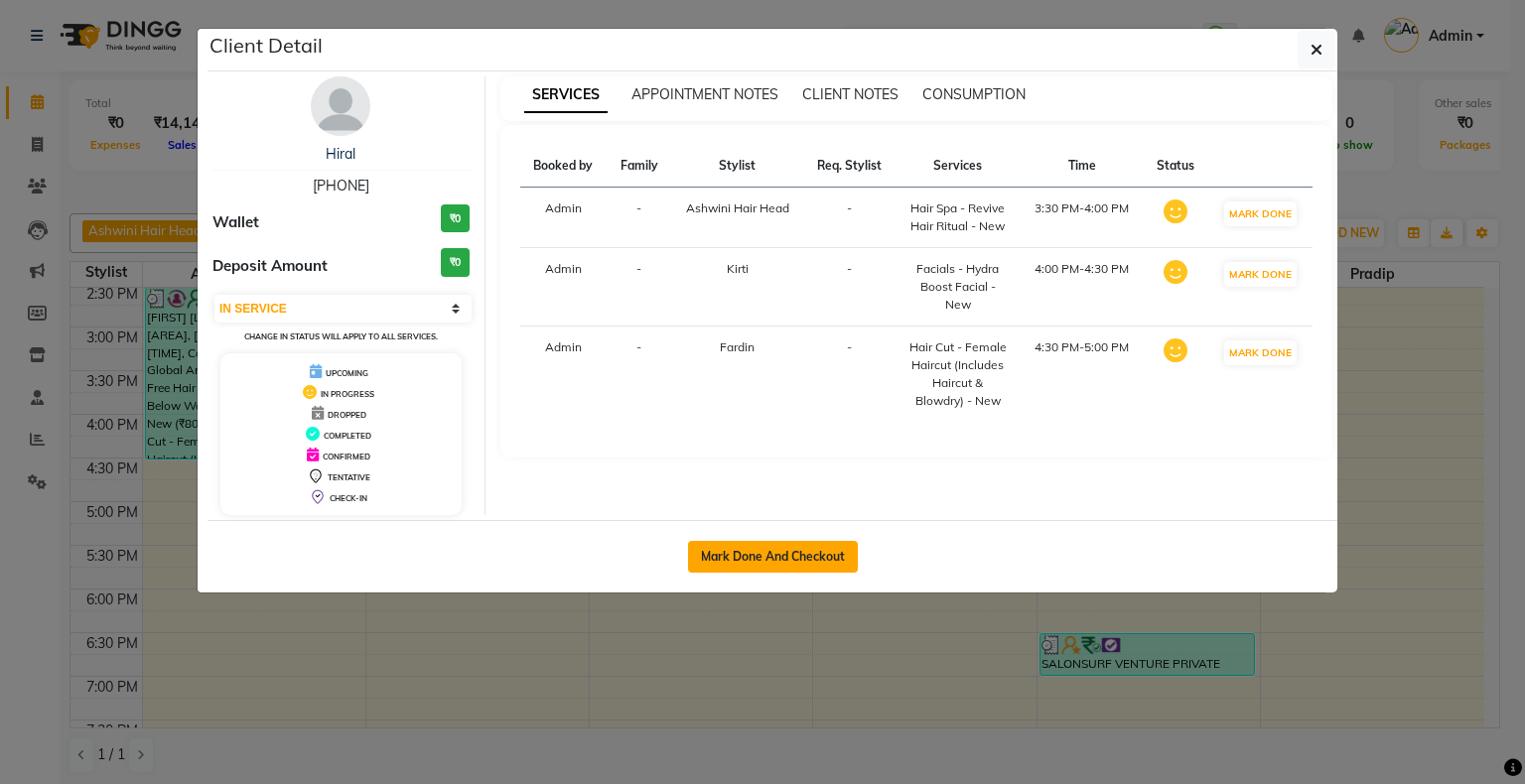 click on "Mark Done And Checkout" 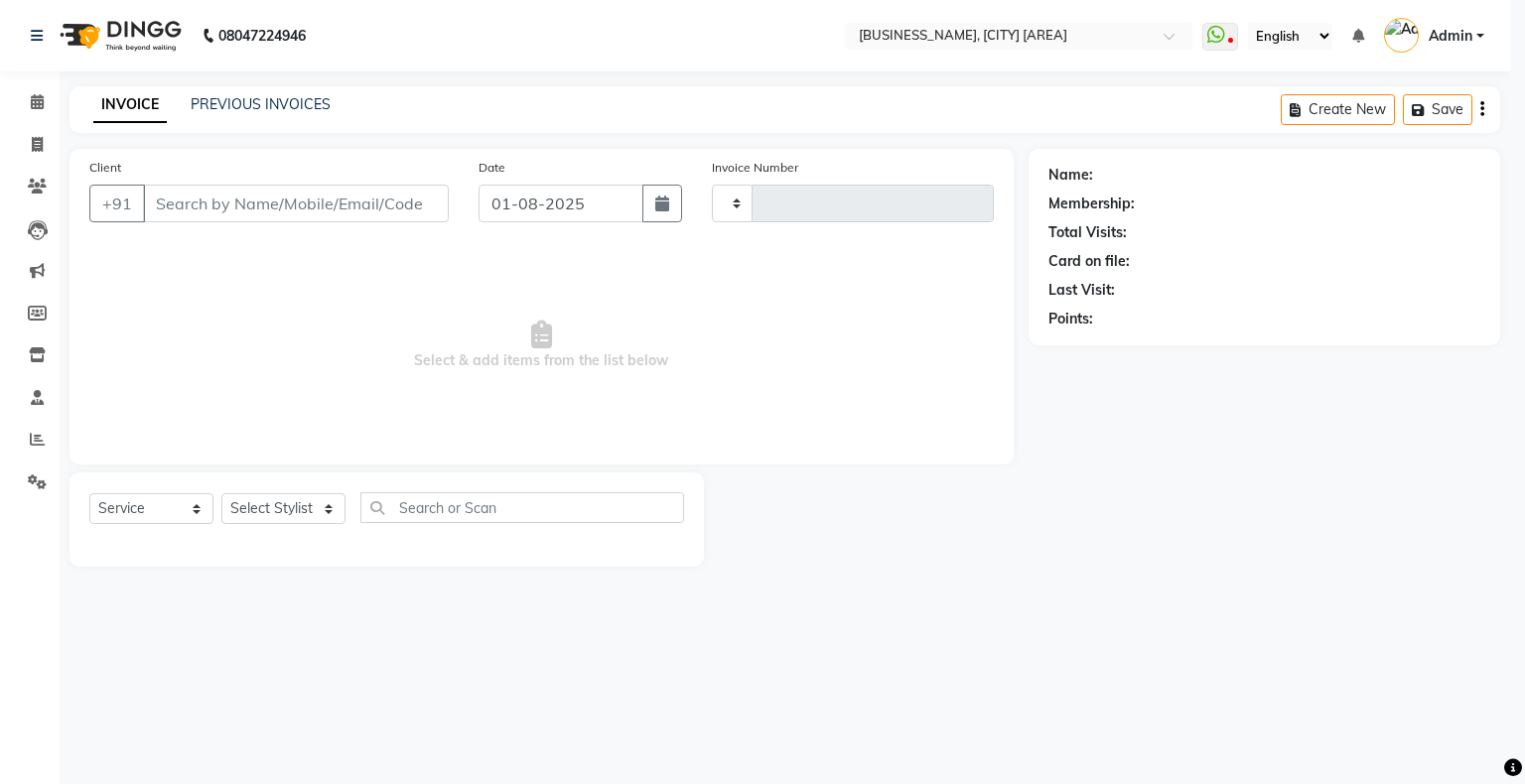 type on "1230" 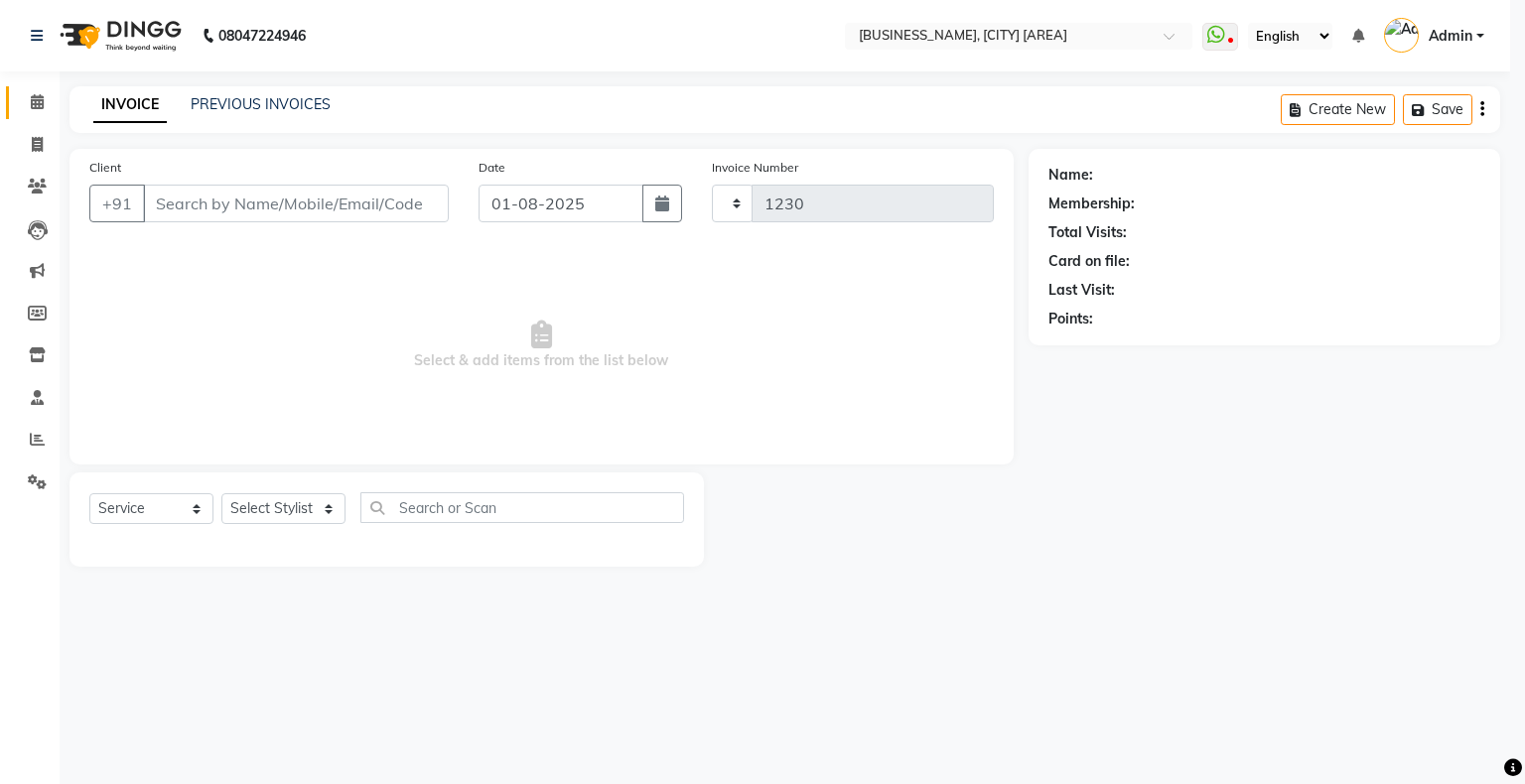 select on "4073" 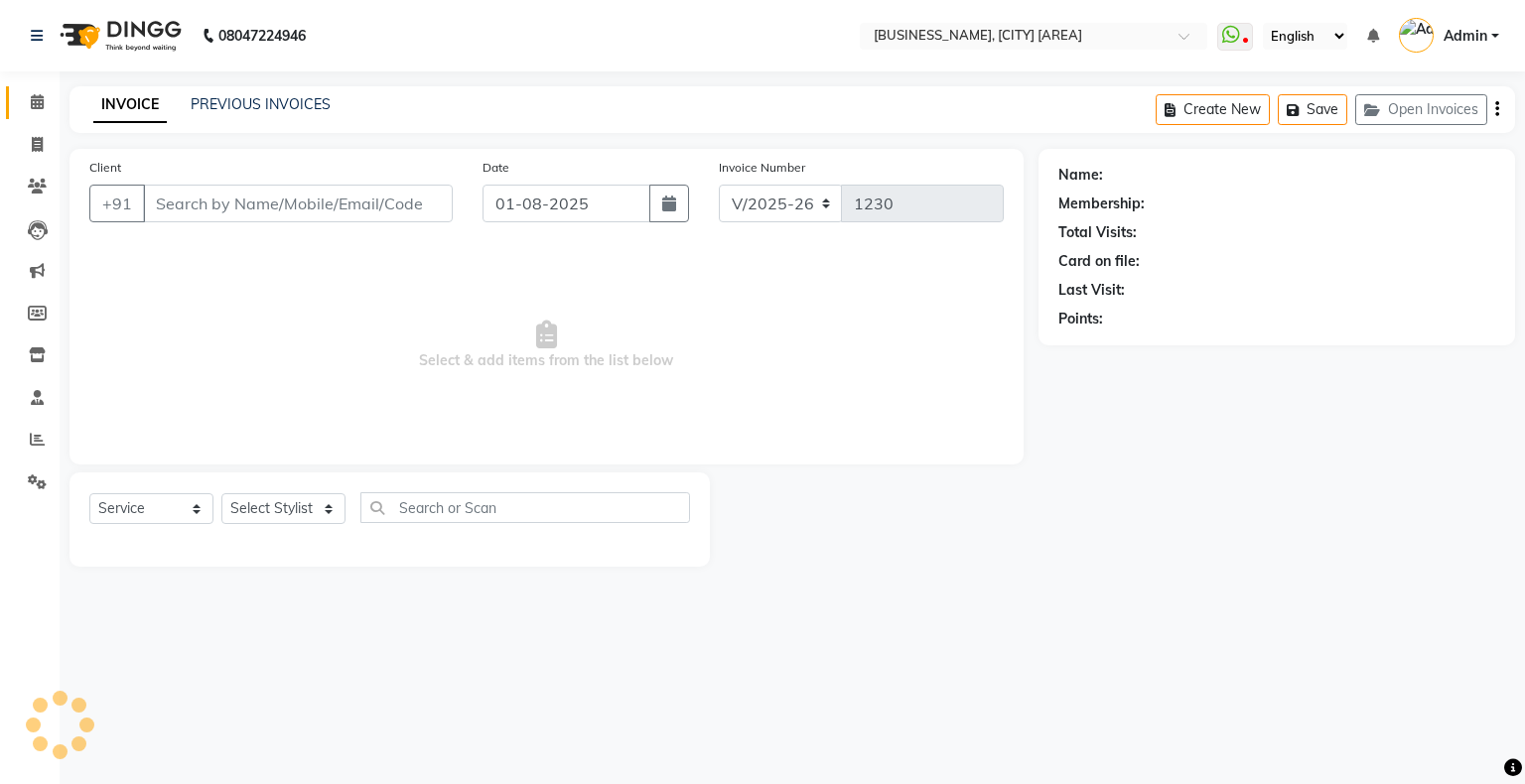 type on "[PHONE]" 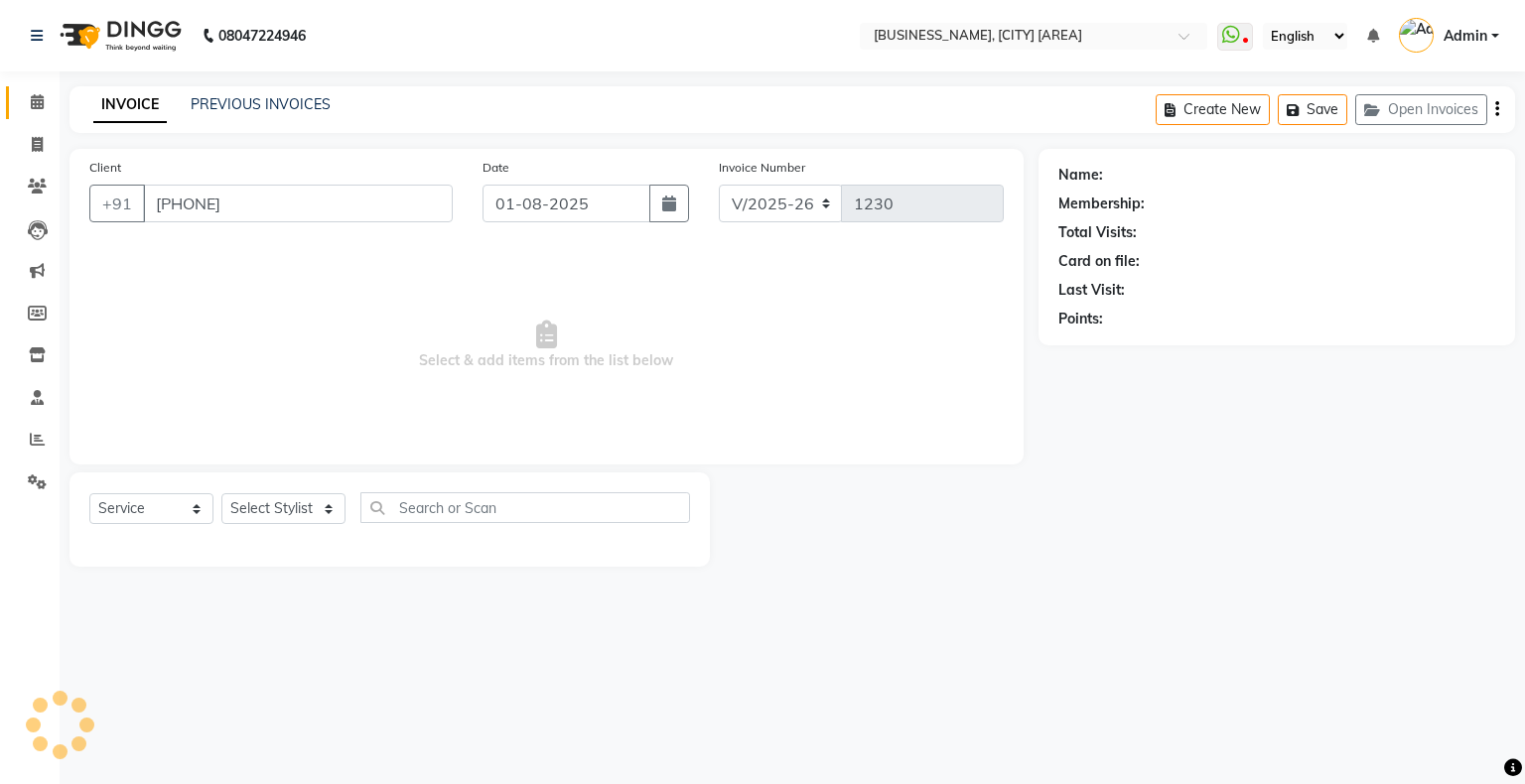 select on "84656" 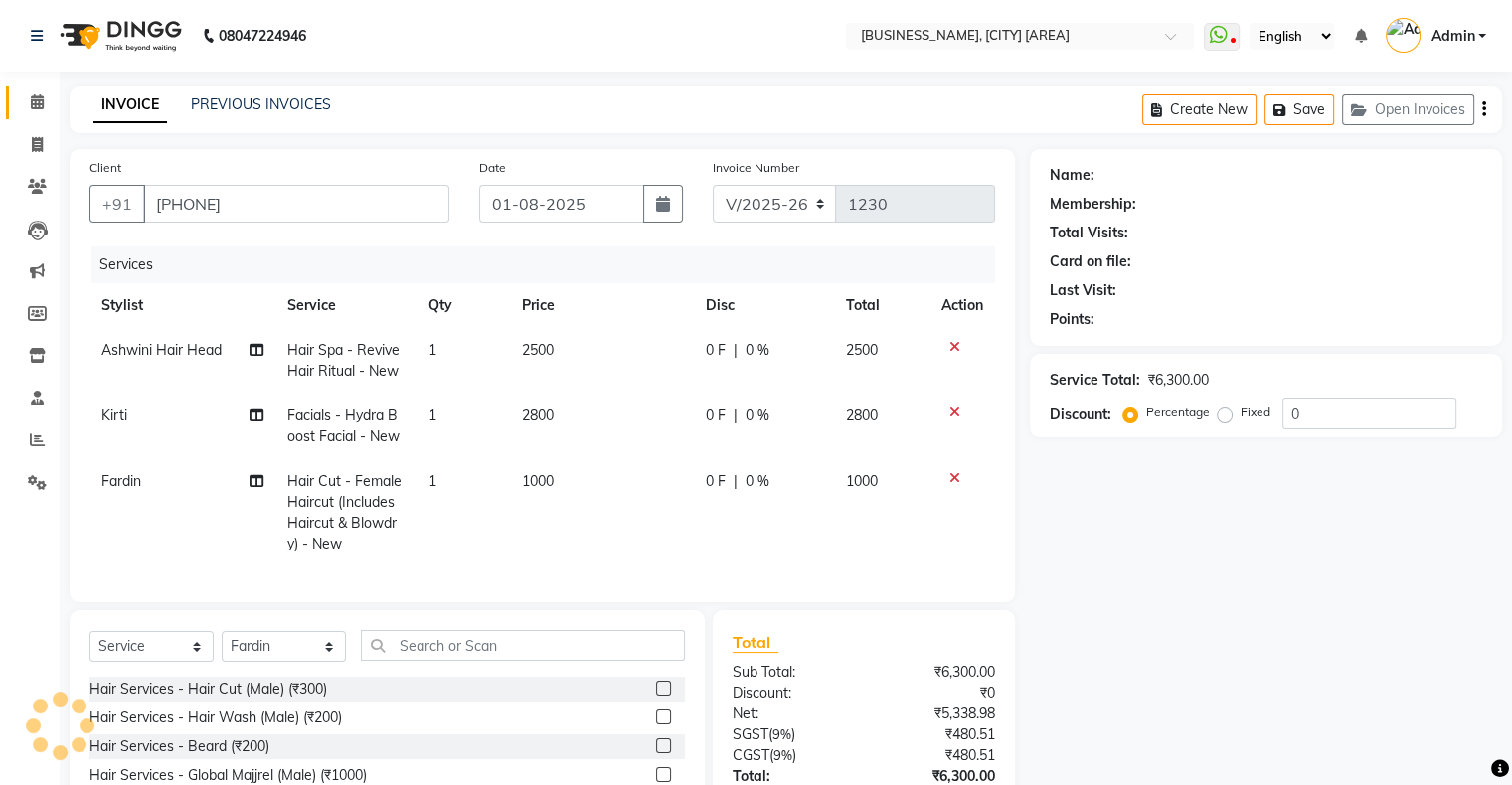 select on "1: Object" 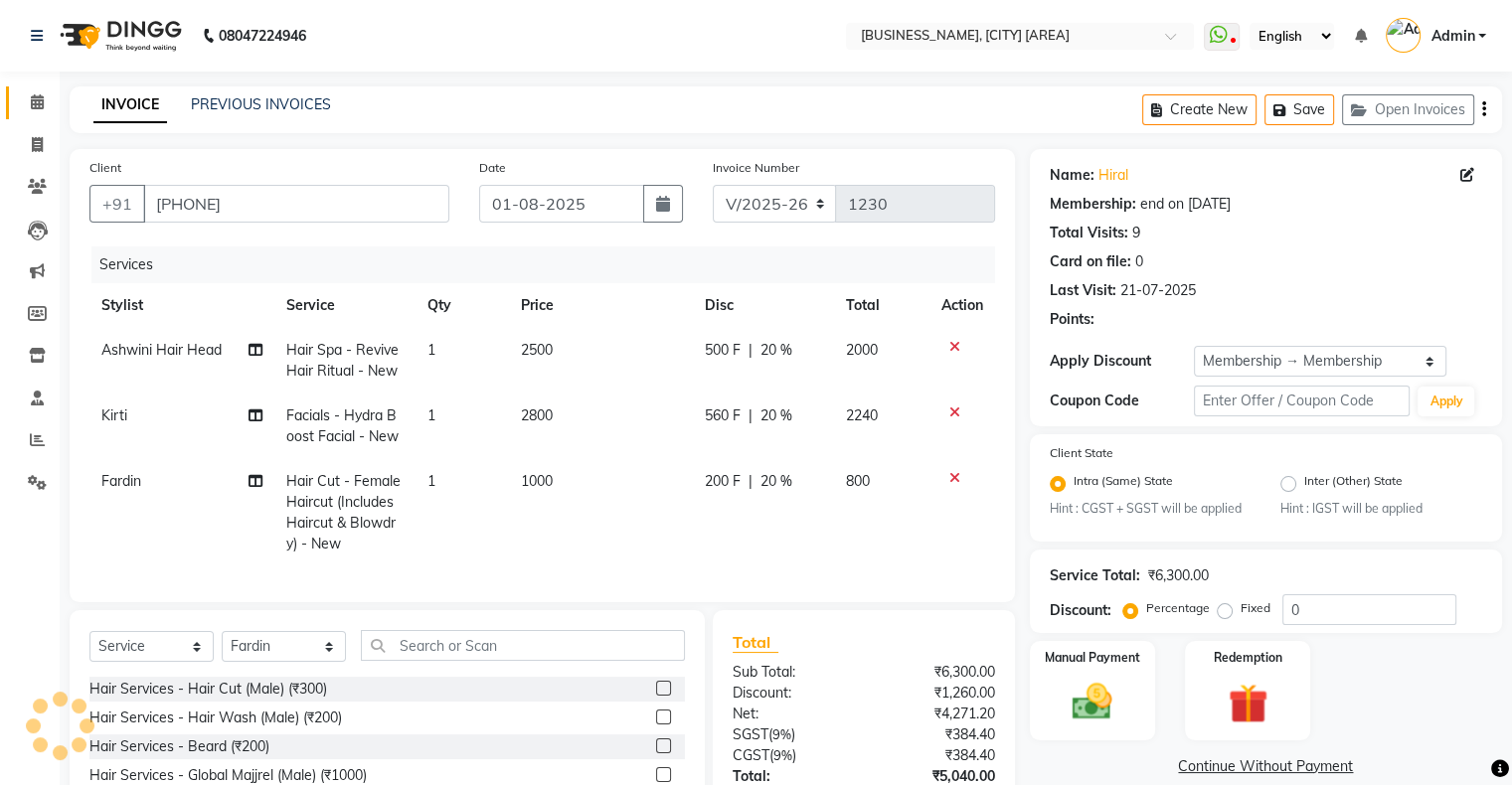 type on "20" 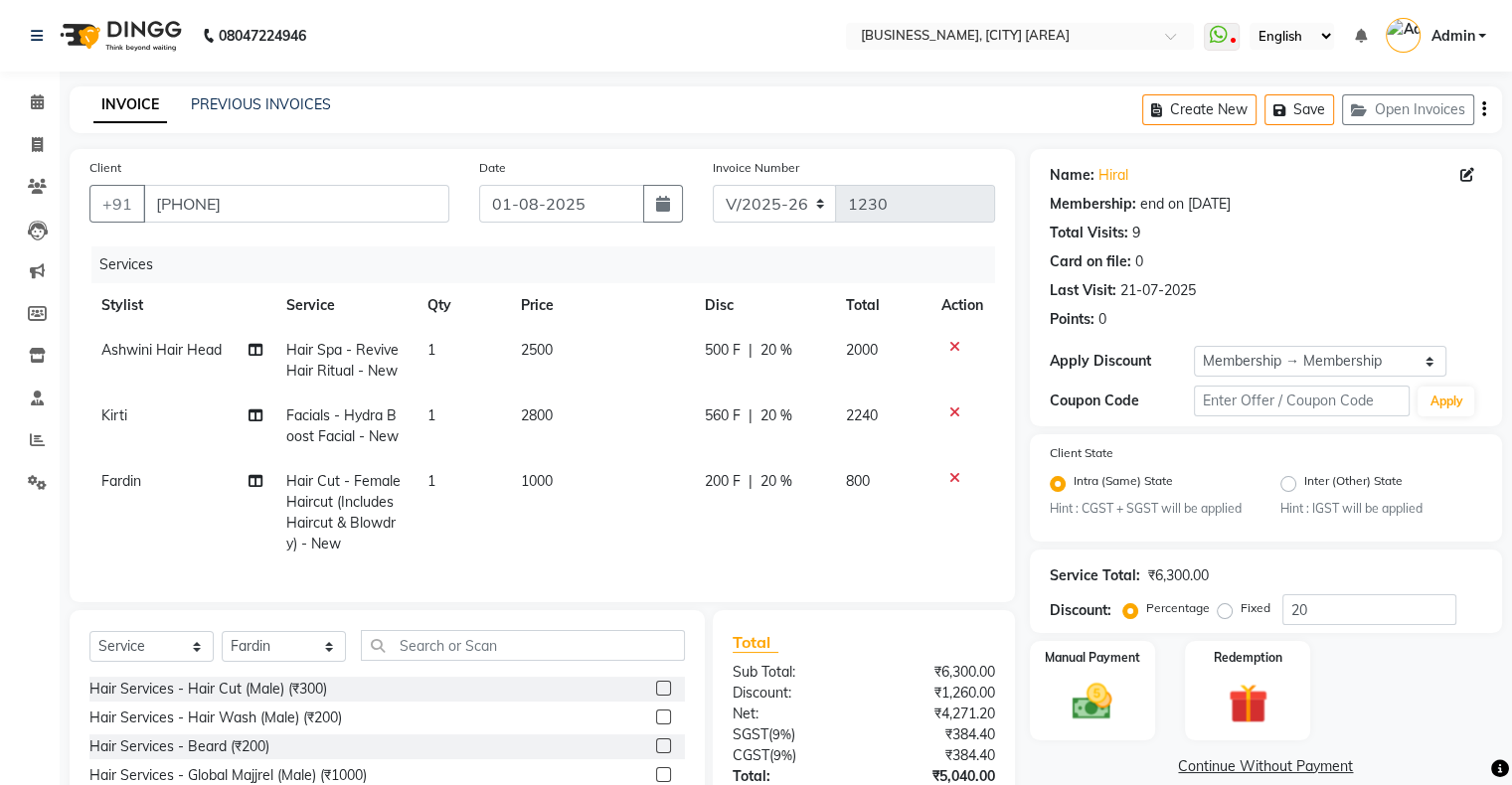 click 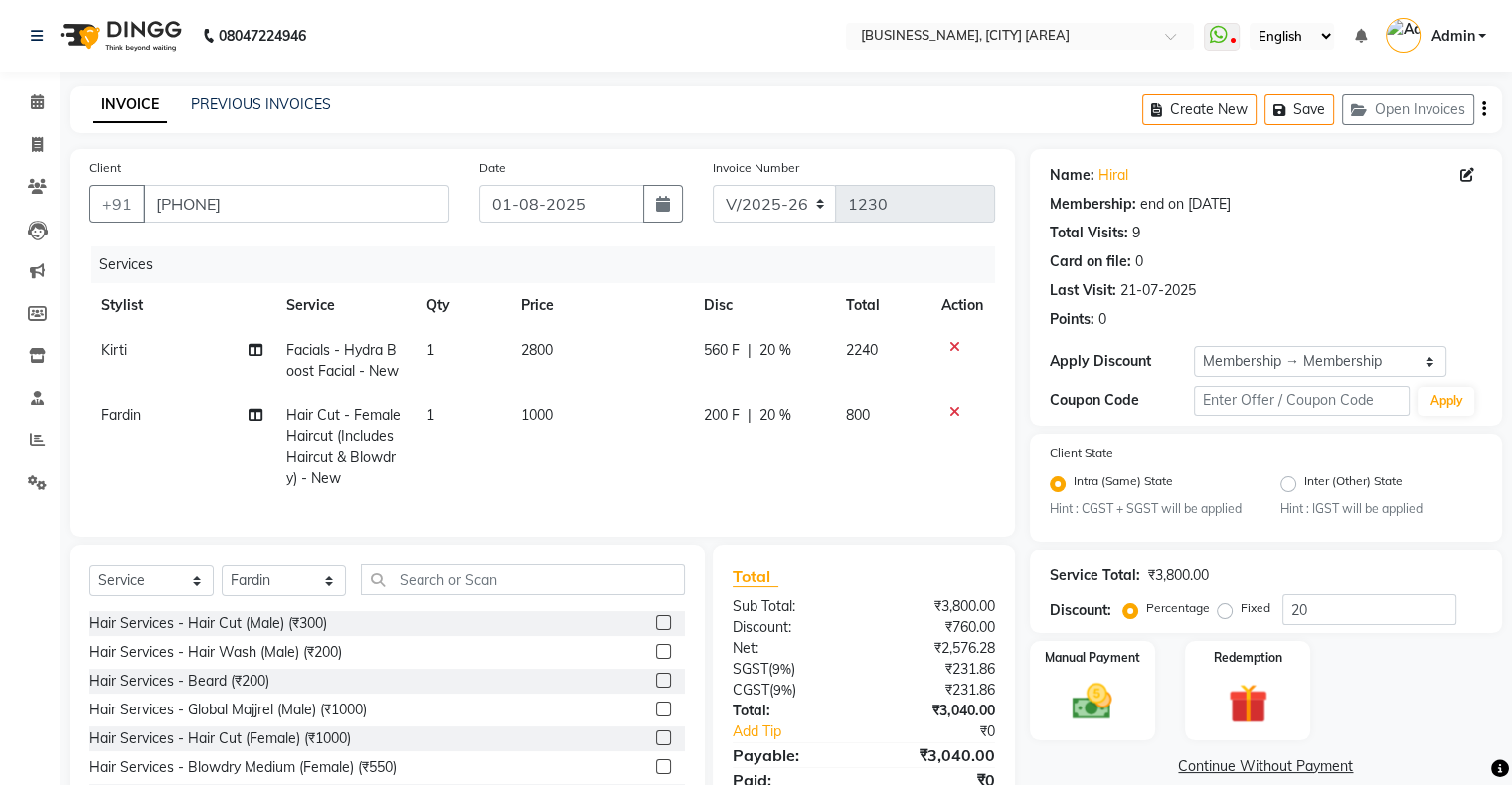 click 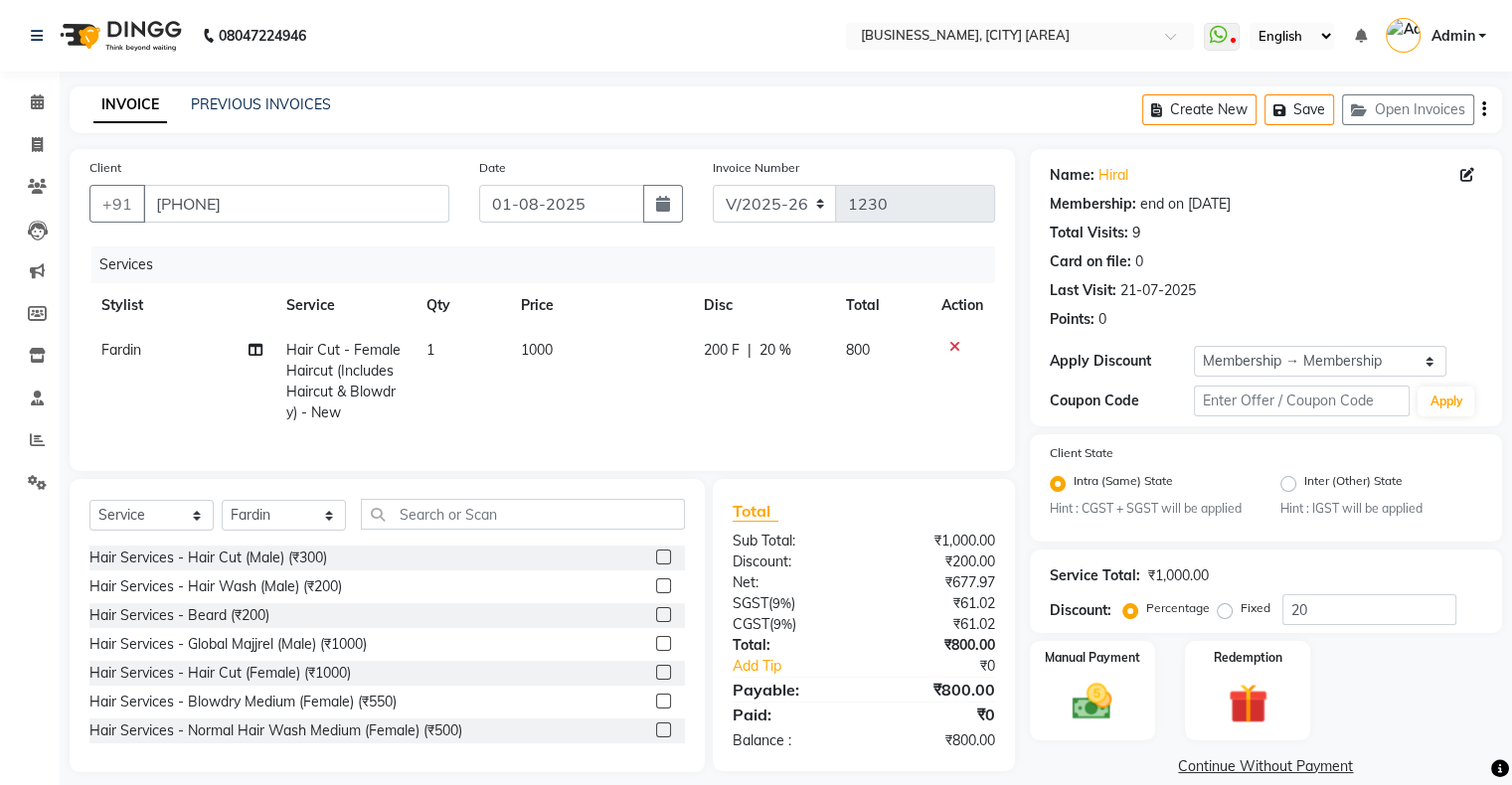 click 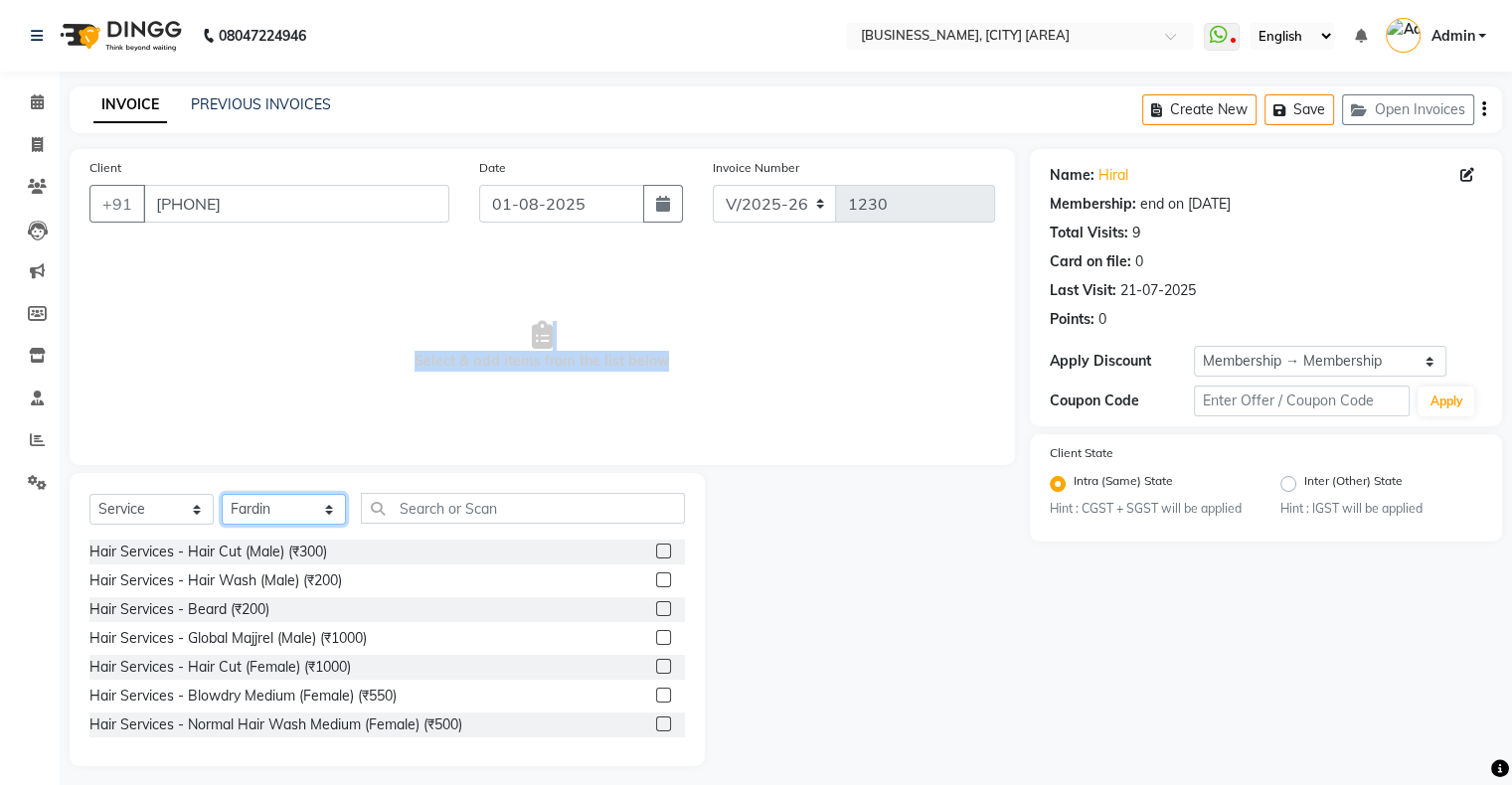 click on "Select Stylist Akshay Divecha Ashwini Hair Head Falak Nails Fardin Kirti Nida FD Pradip Pradip Vaishnav Sanjana  Vidhi Veera" 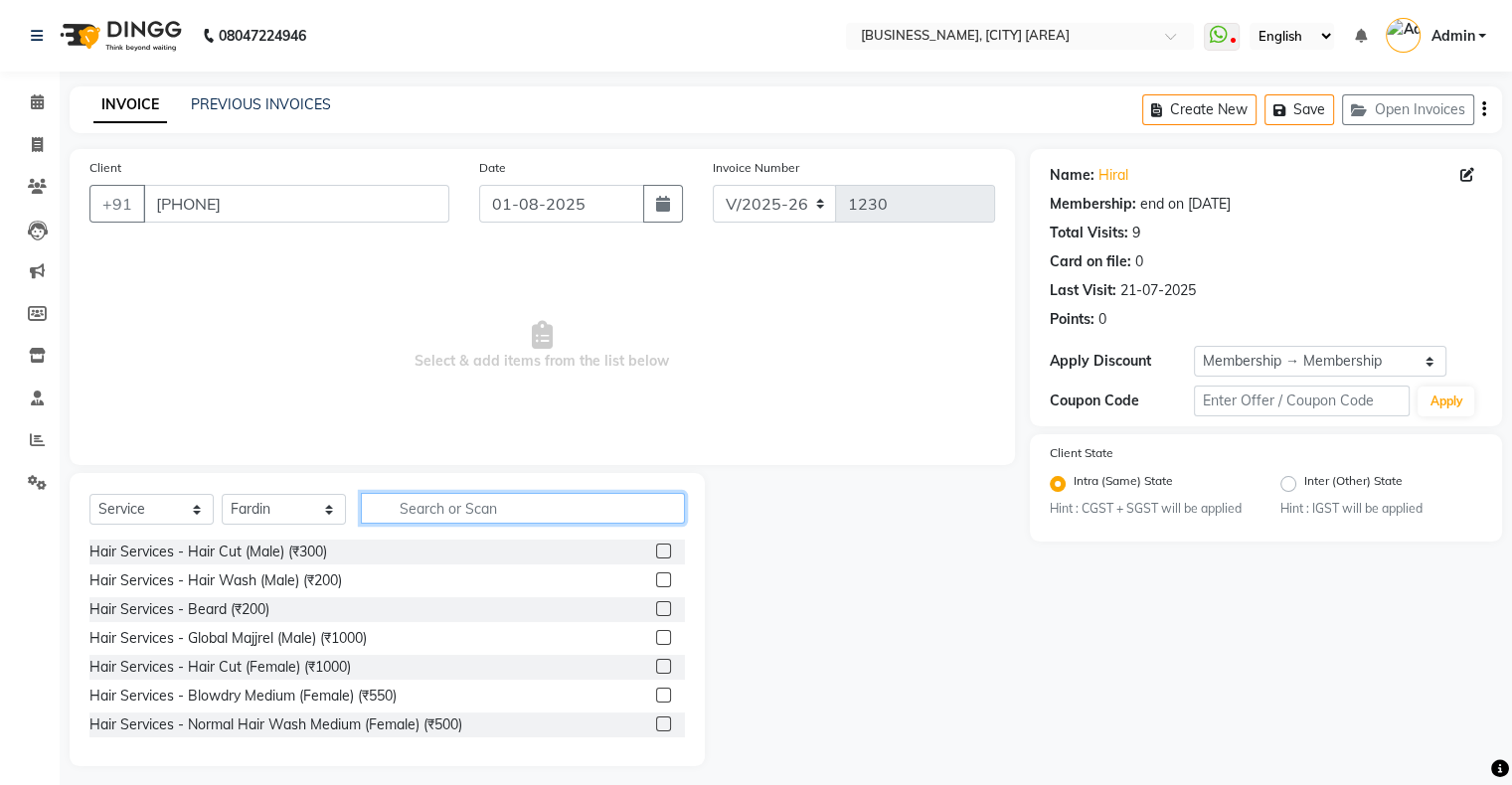 click 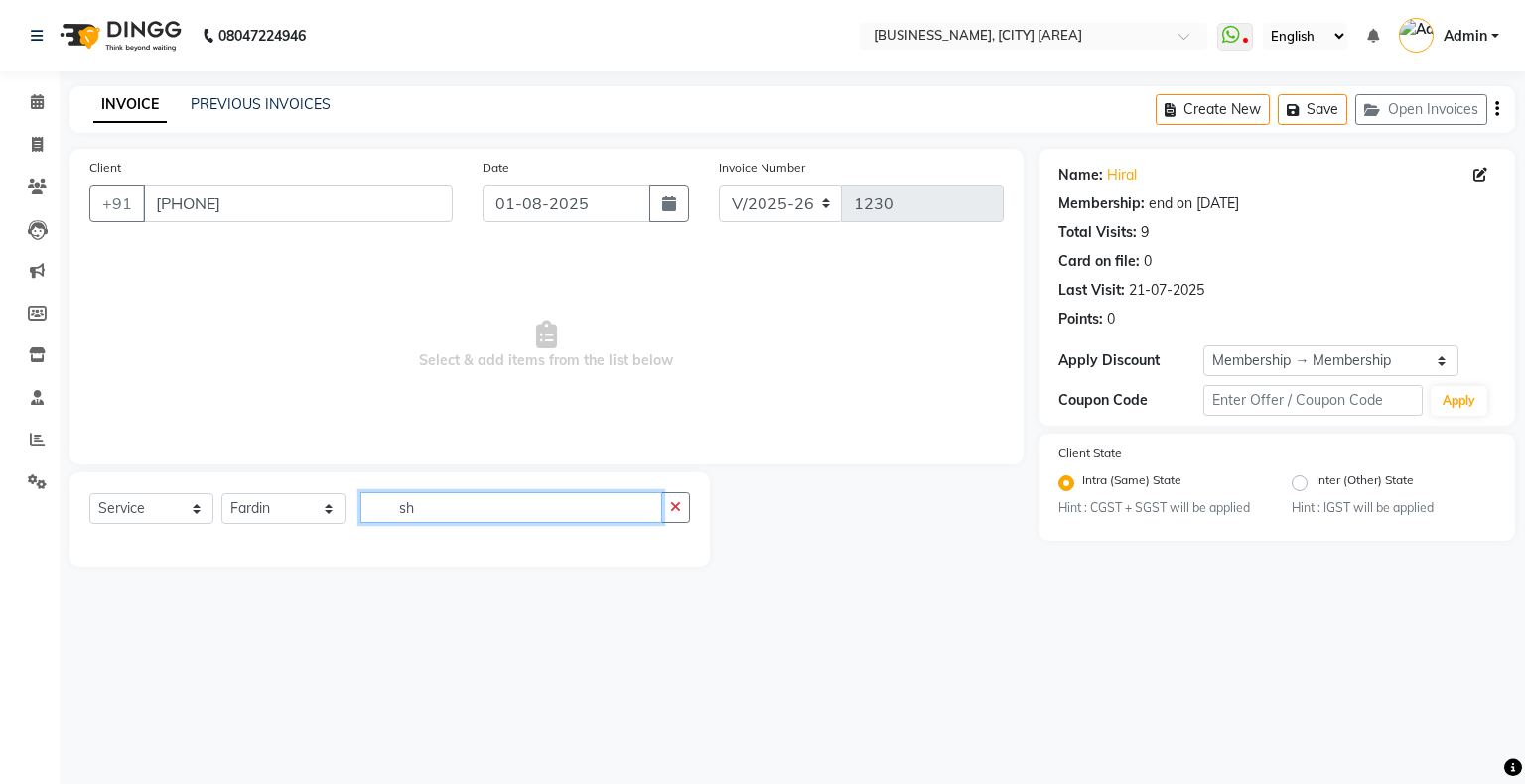 type on "s" 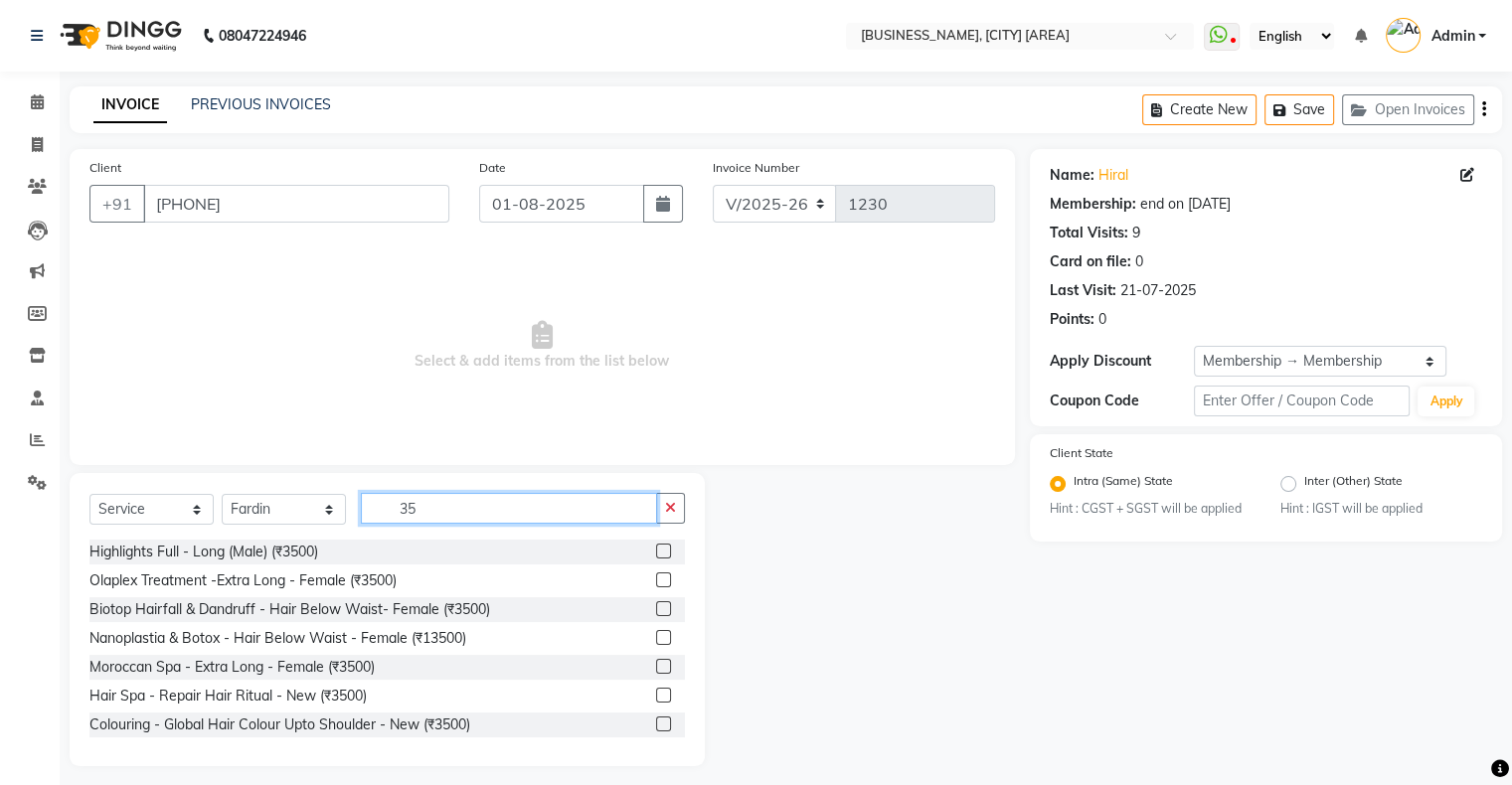 type on "3" 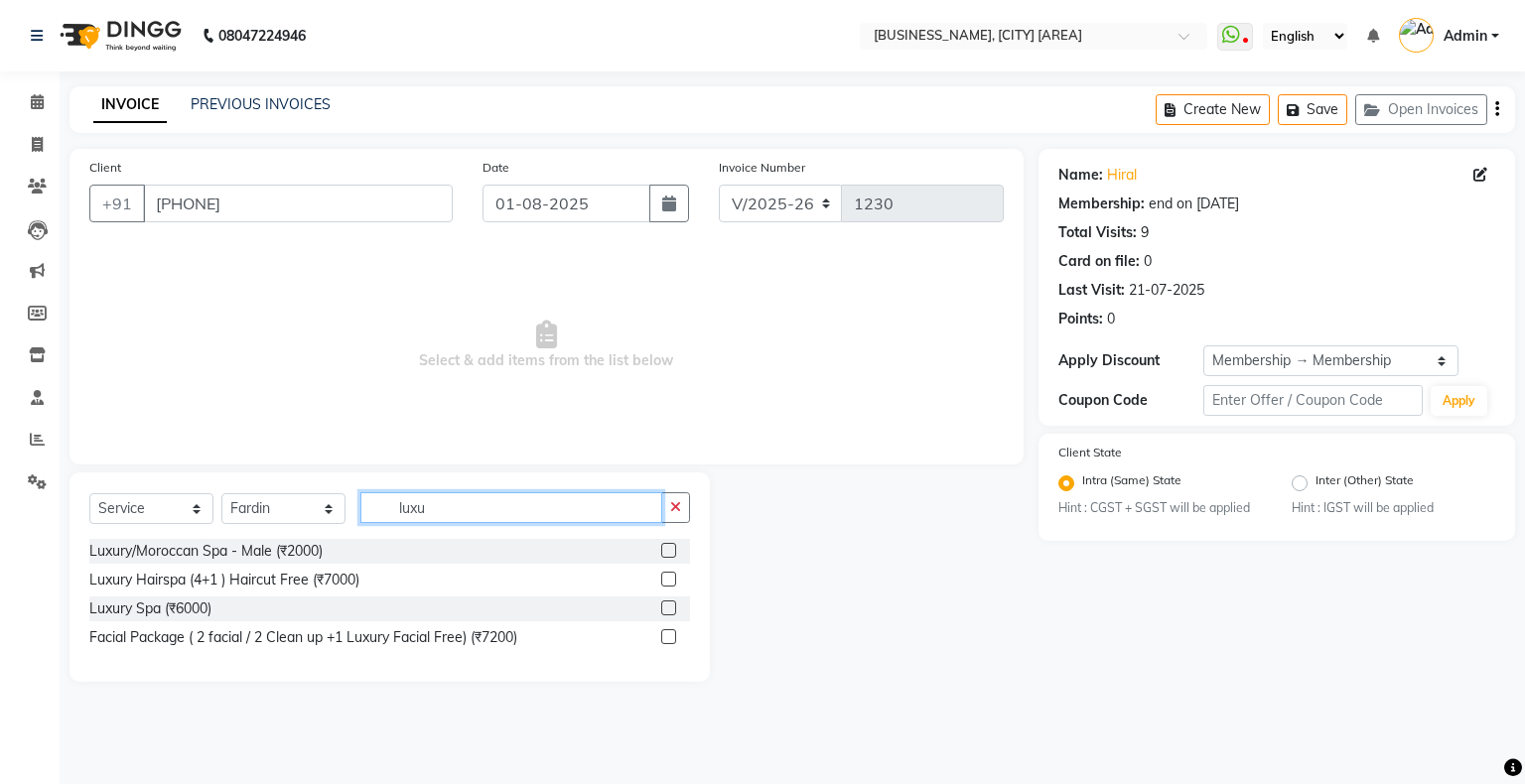 type on "luxu" 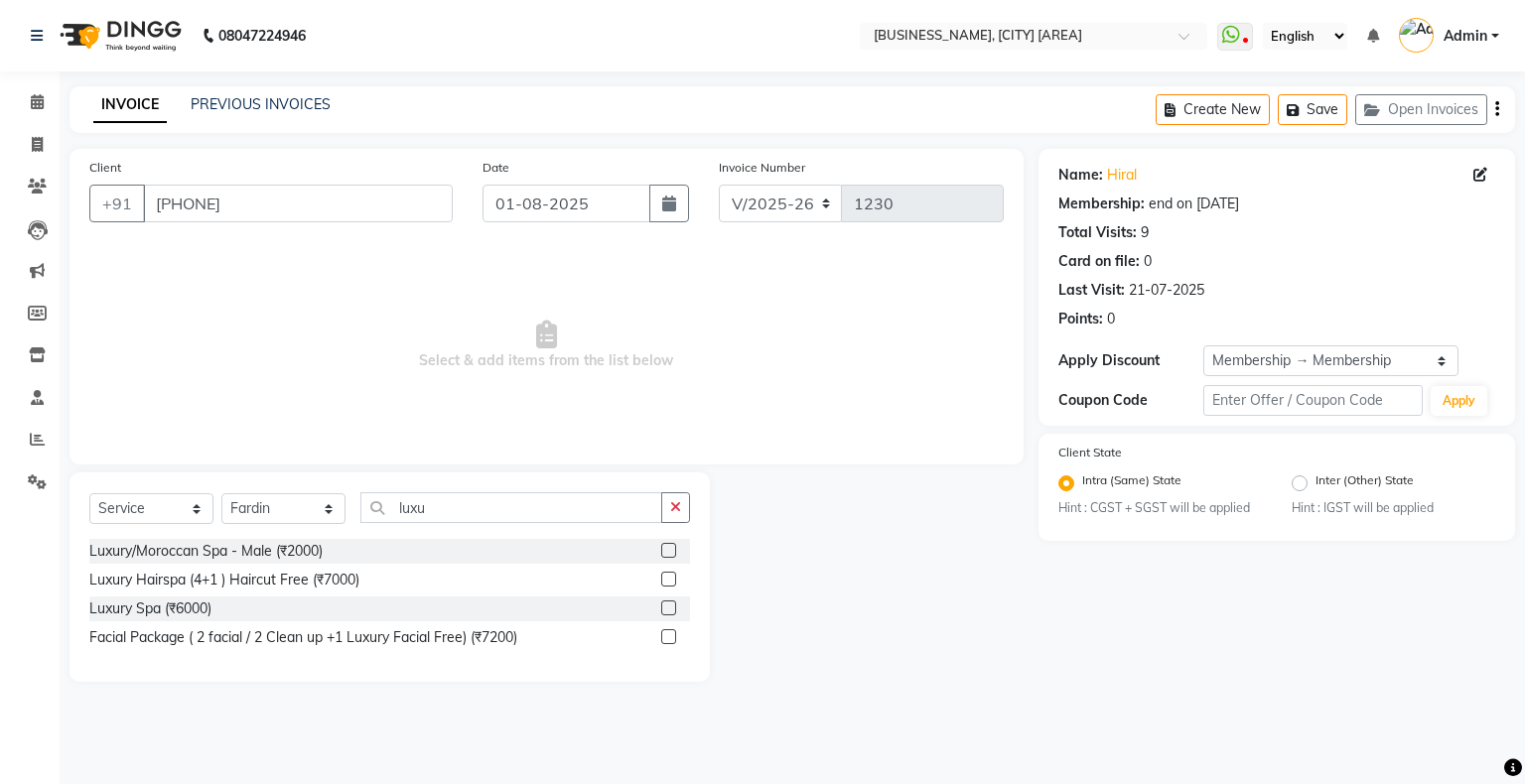 click 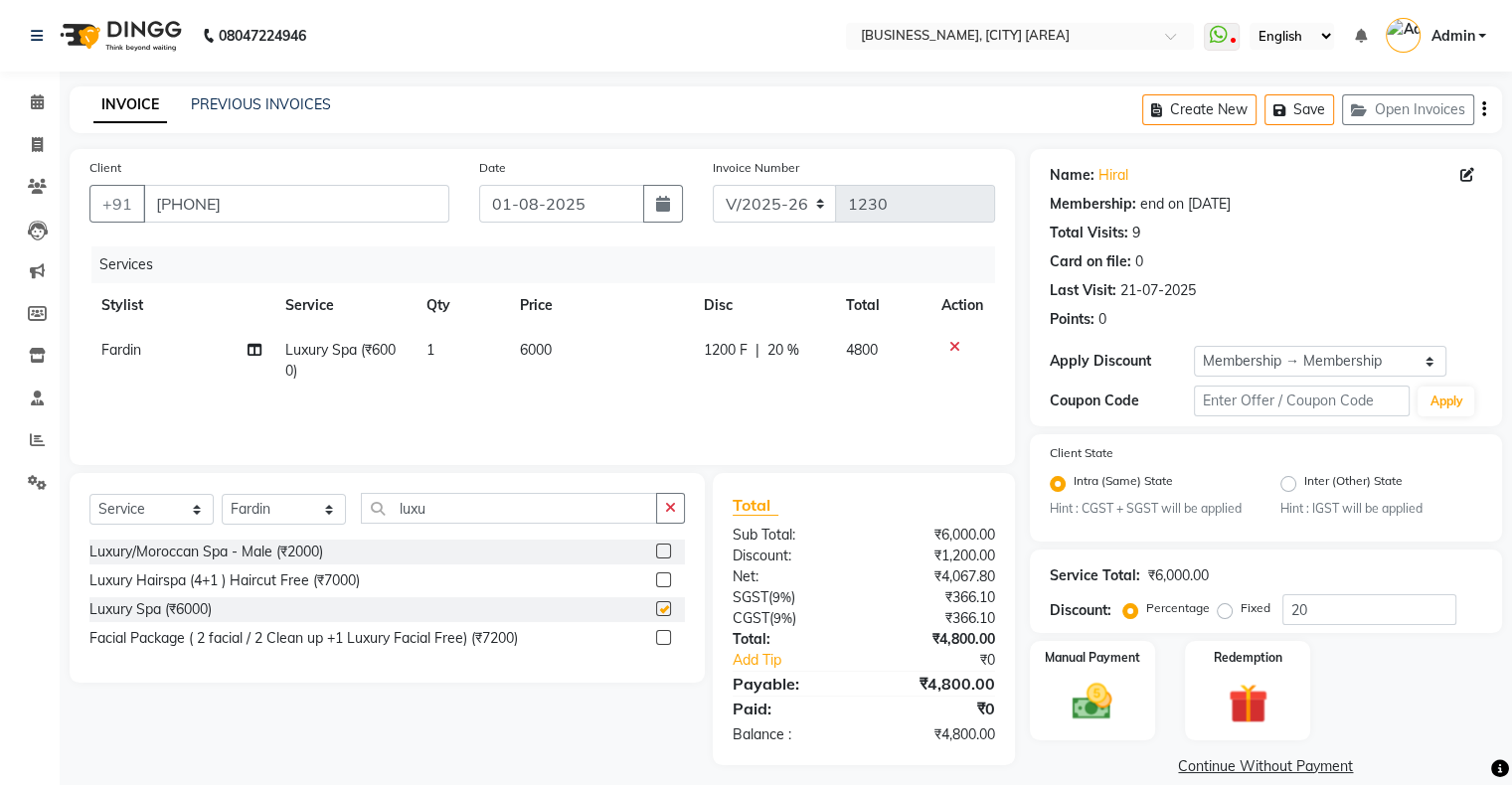 checkbox on "false" 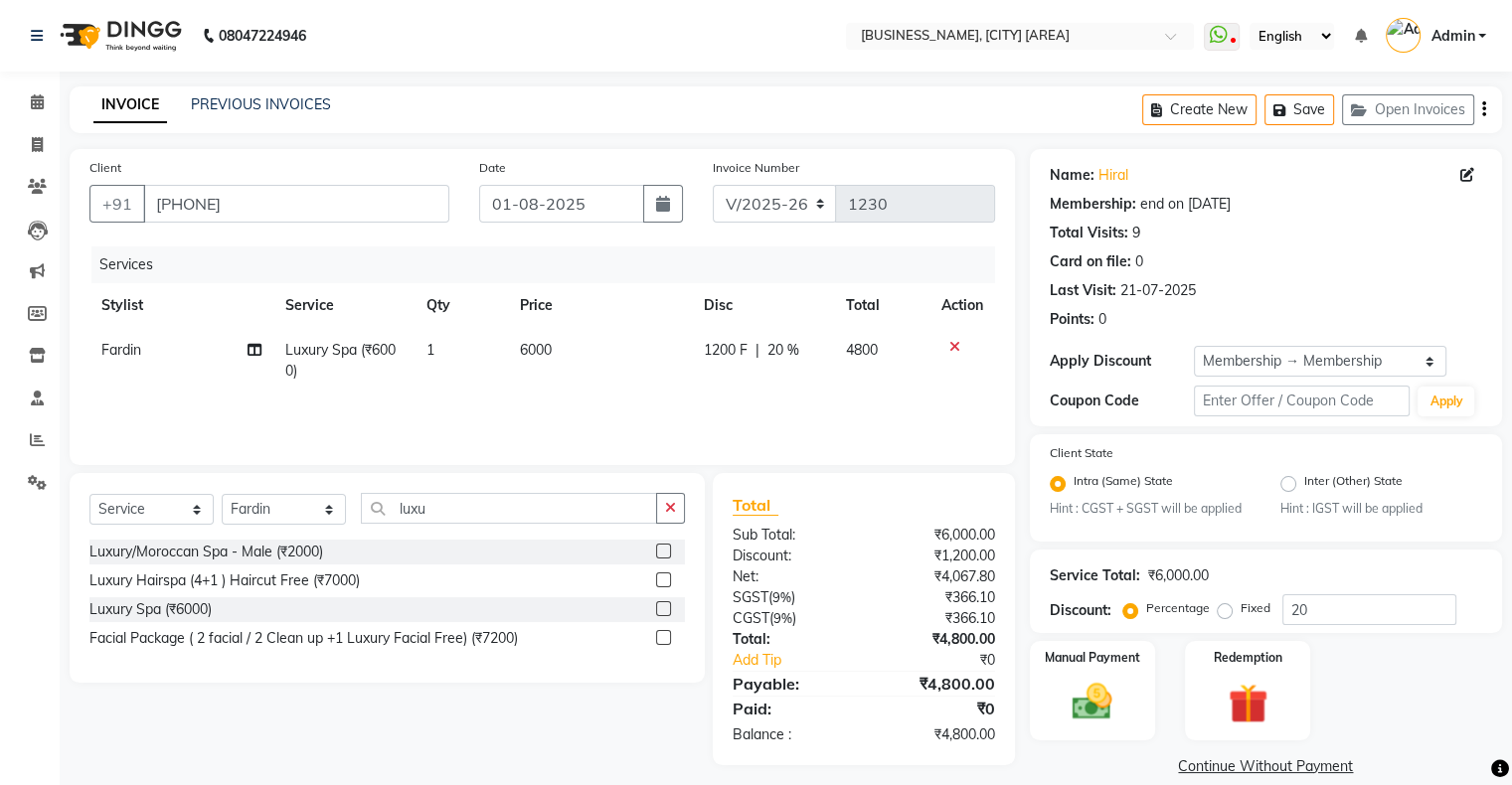 click on "6000" 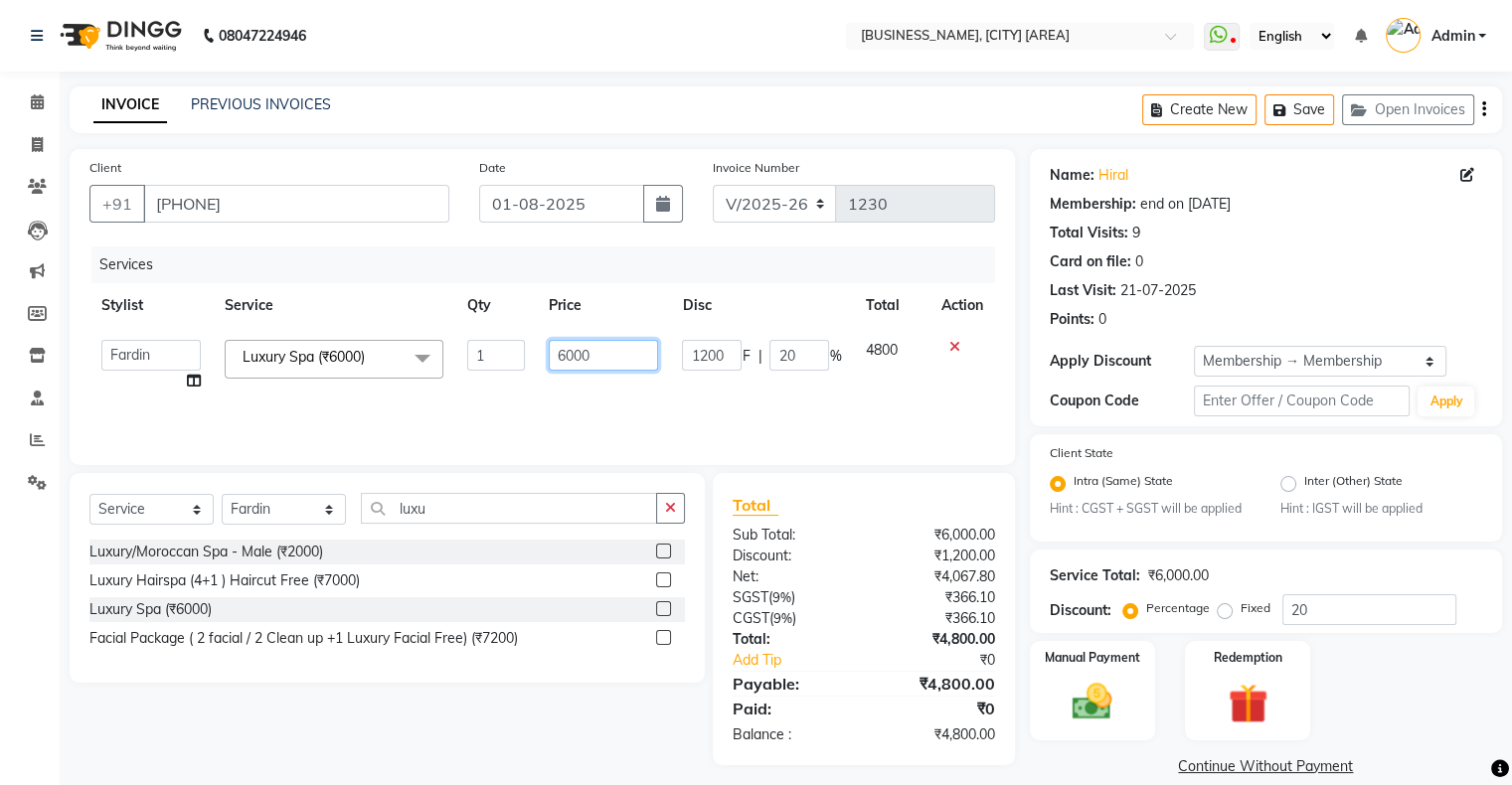 click on "6000" 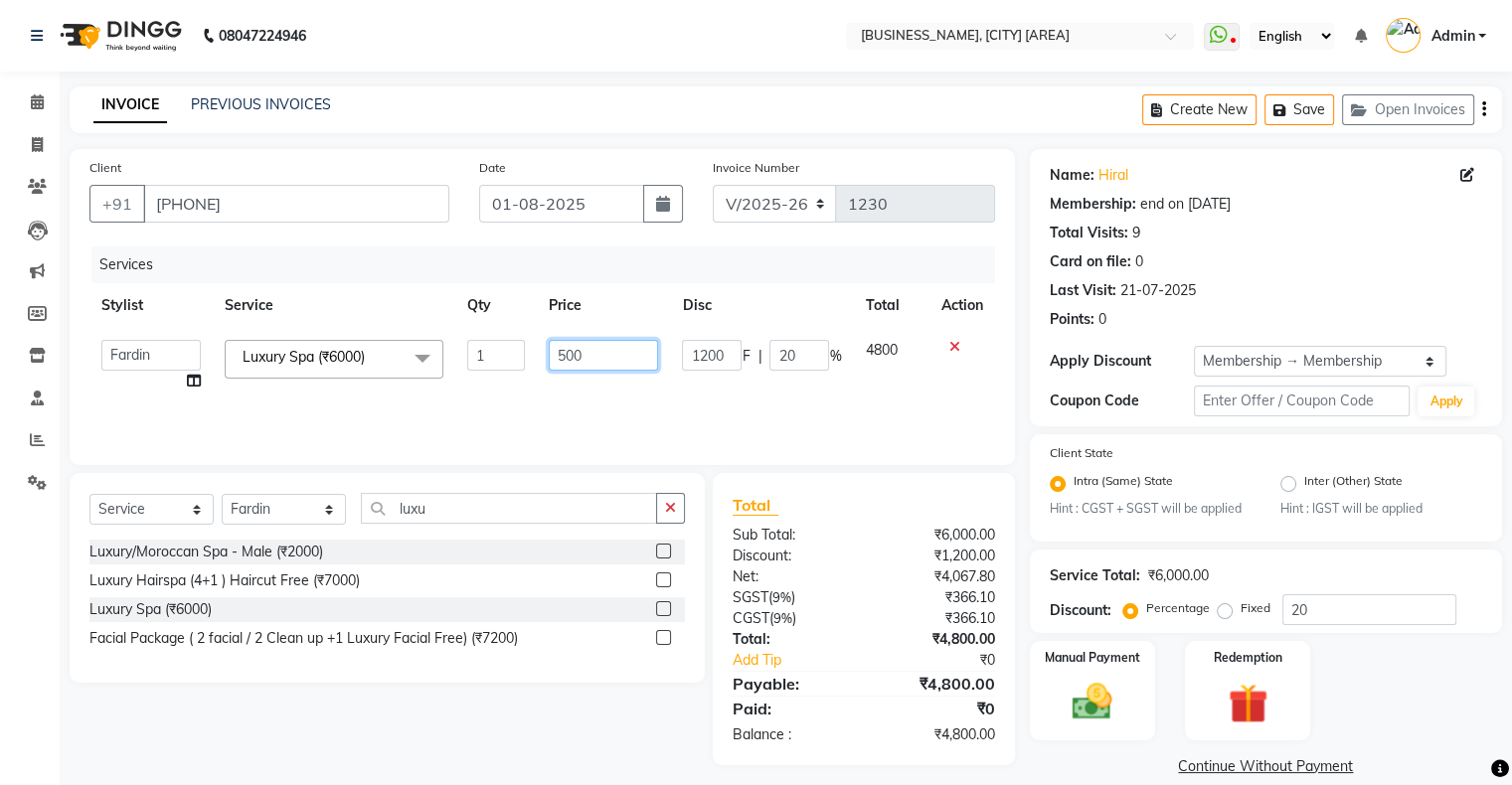 type on "5000" 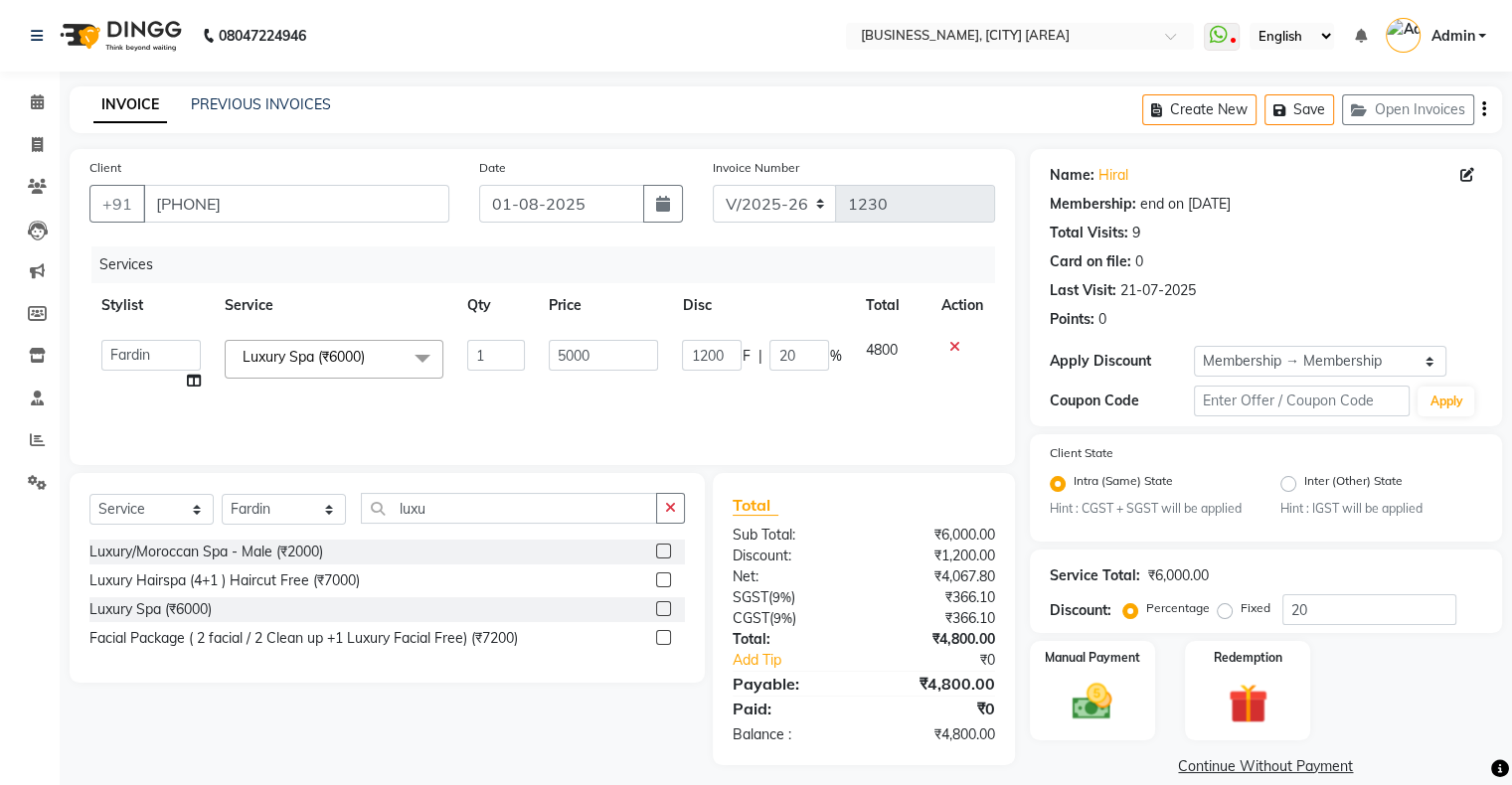 click on "4800" 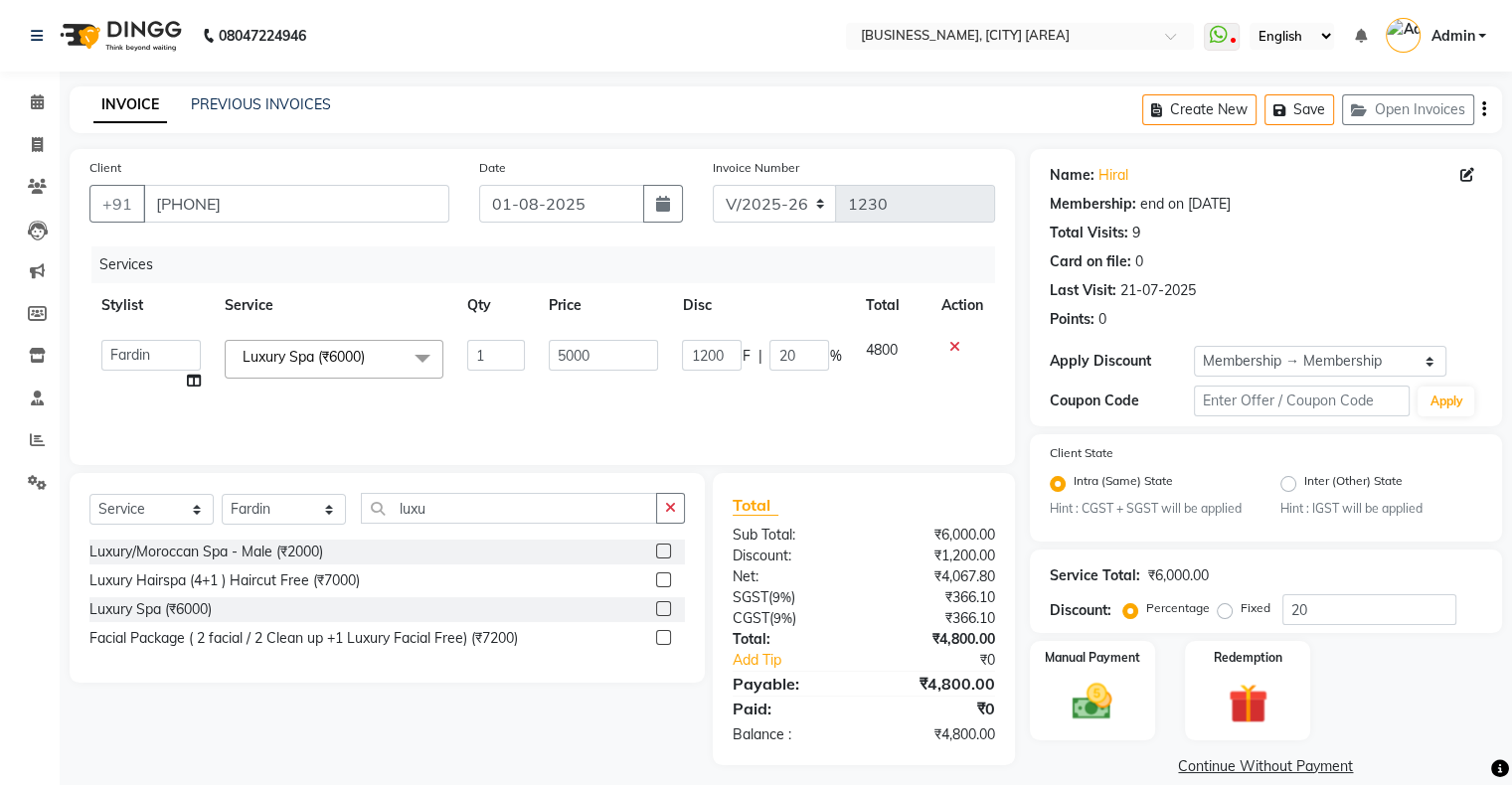 select on "84656" 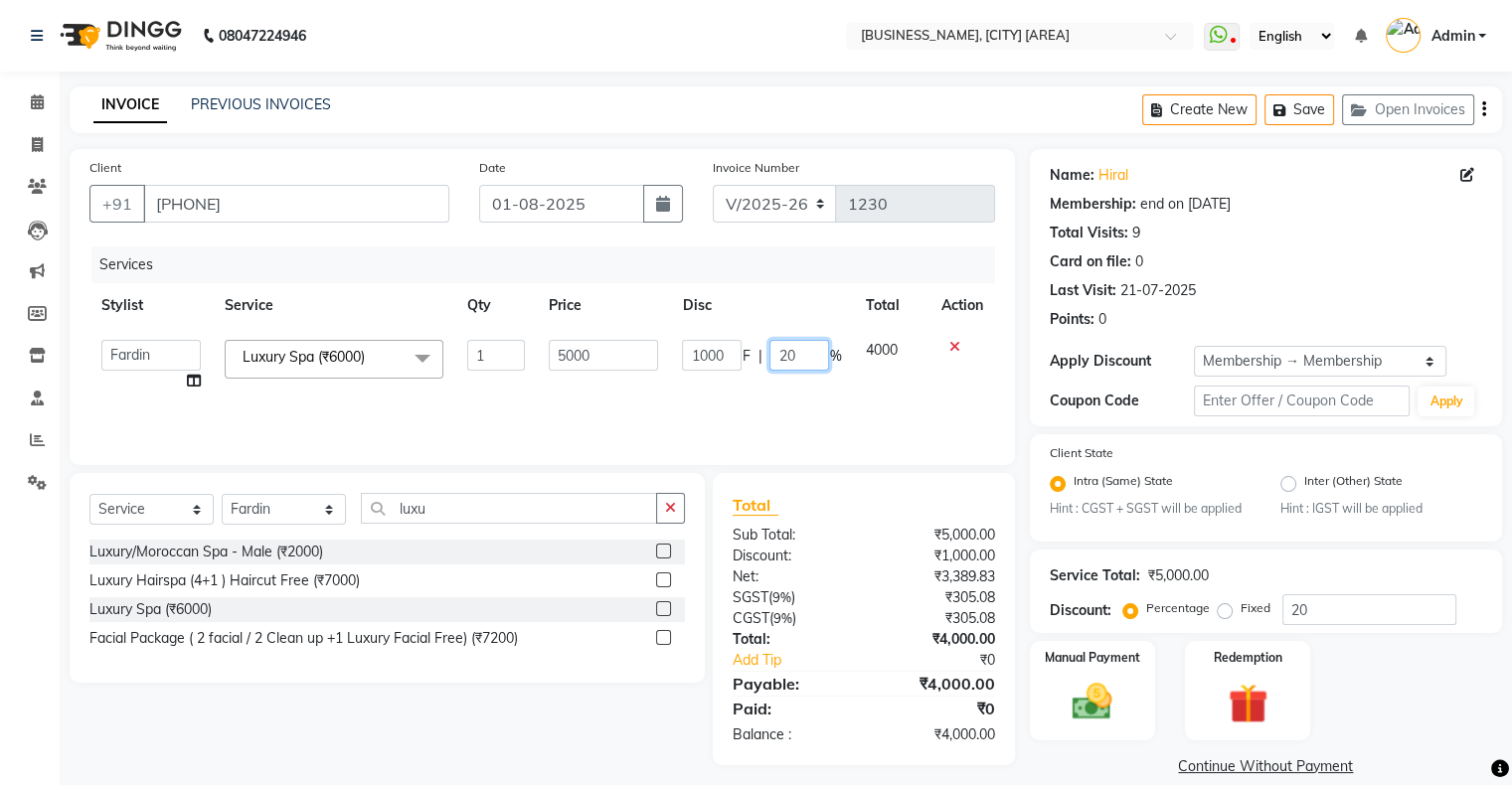 click on "20" 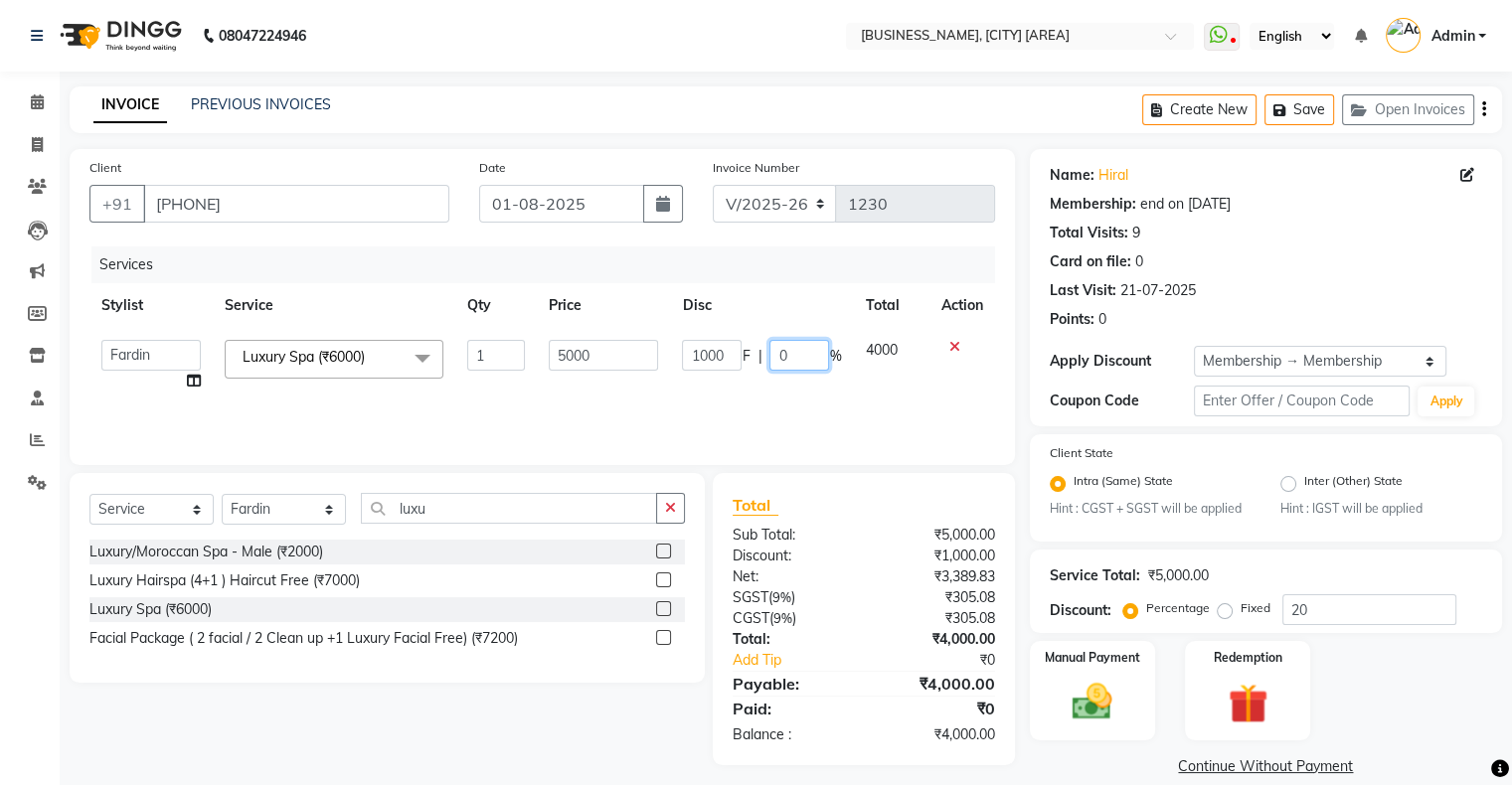 type on "40" 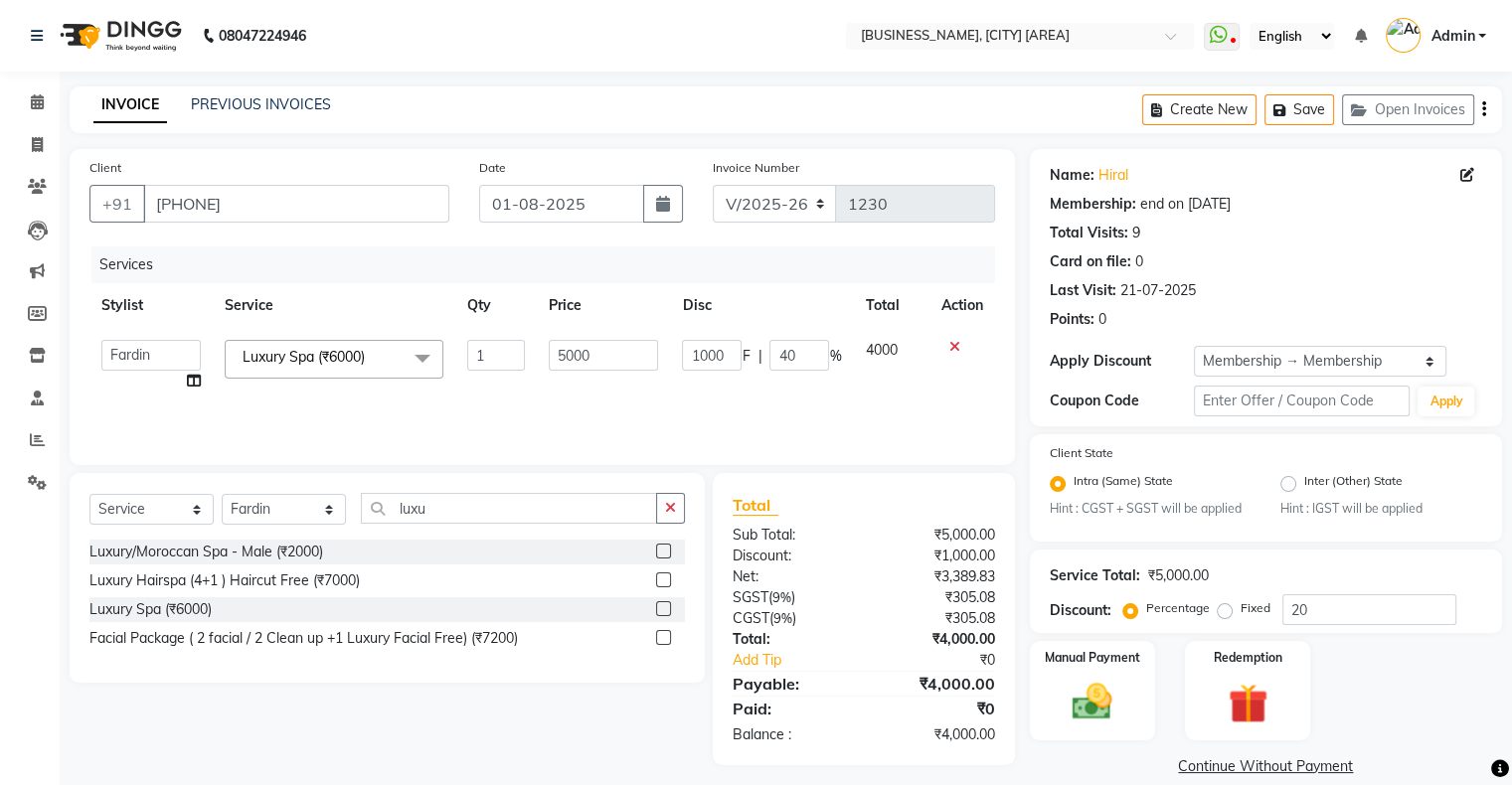 click on "1000 F | 40 %" 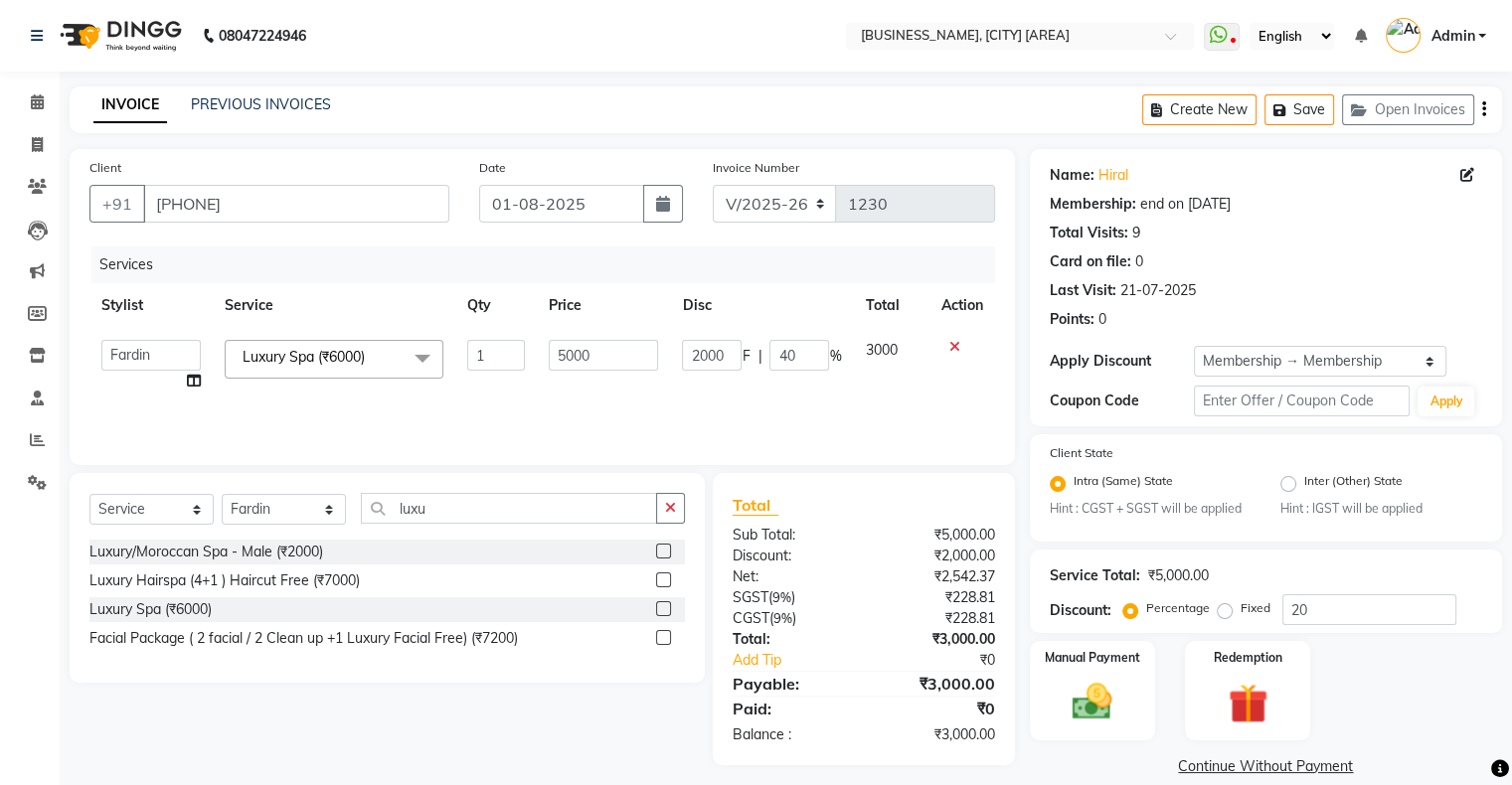 scroll, scrollTop: 28, scrollLeft: 0, axis: vertical 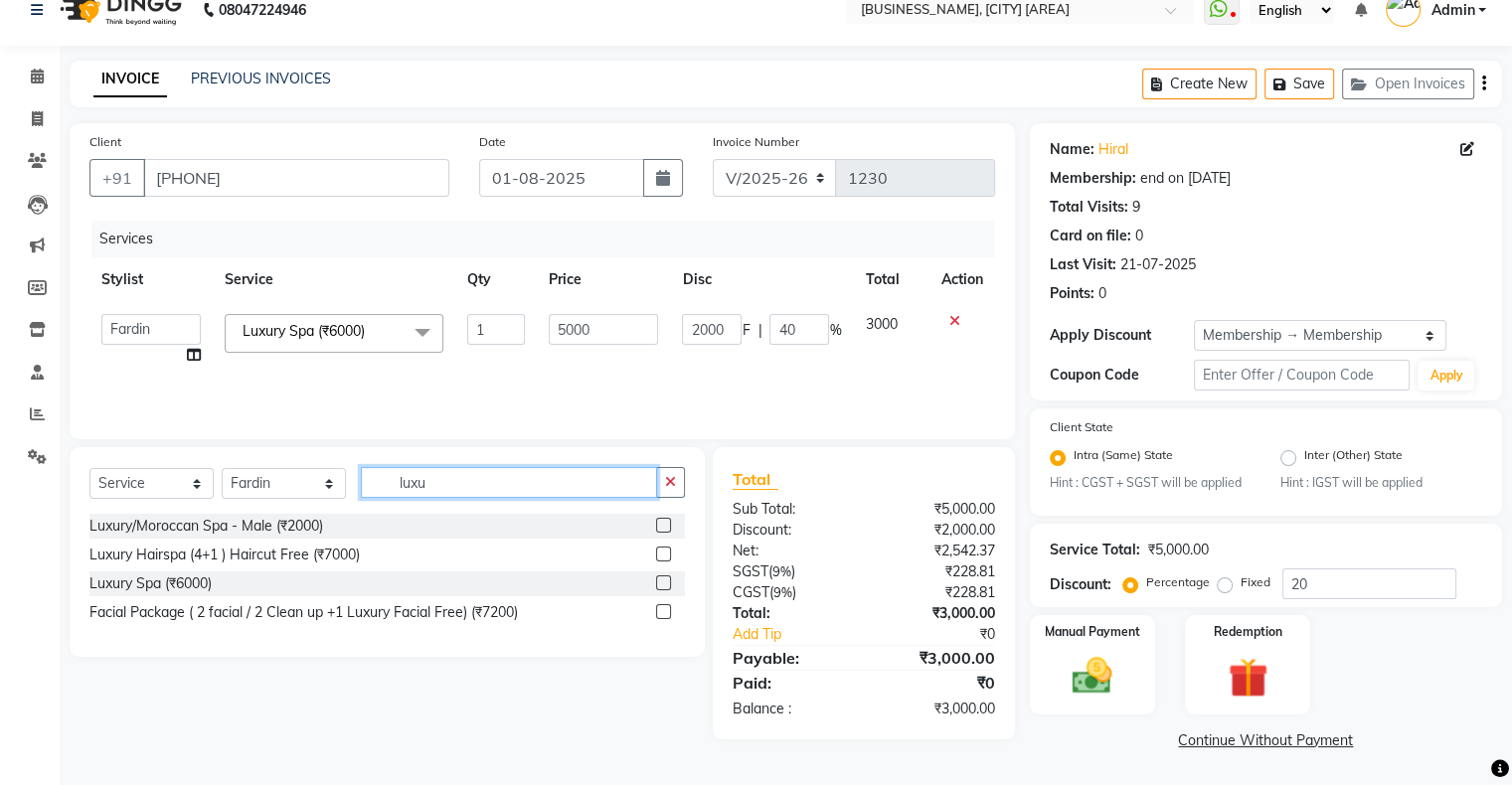 click on "luxu" 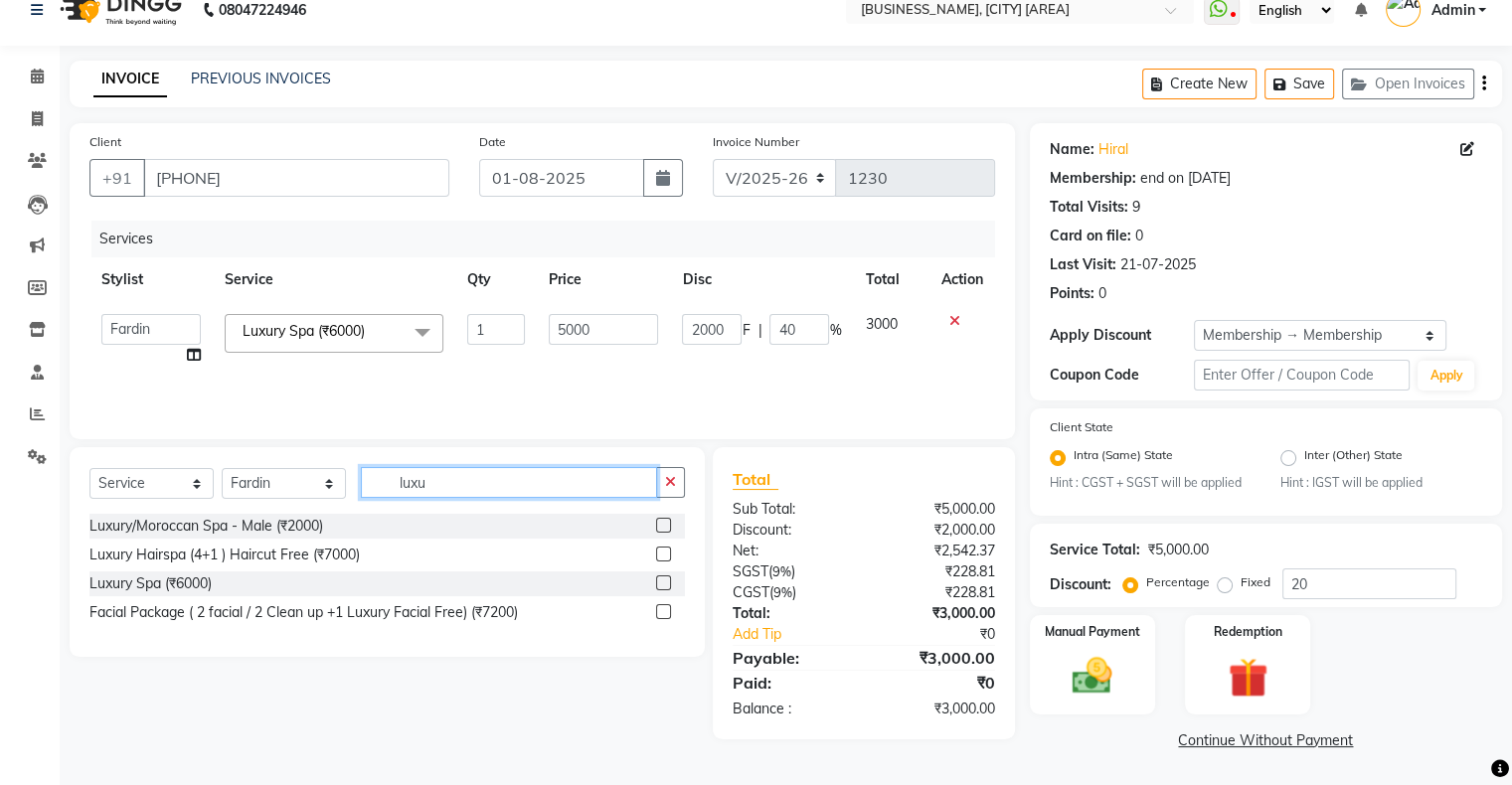 click on "luxu" 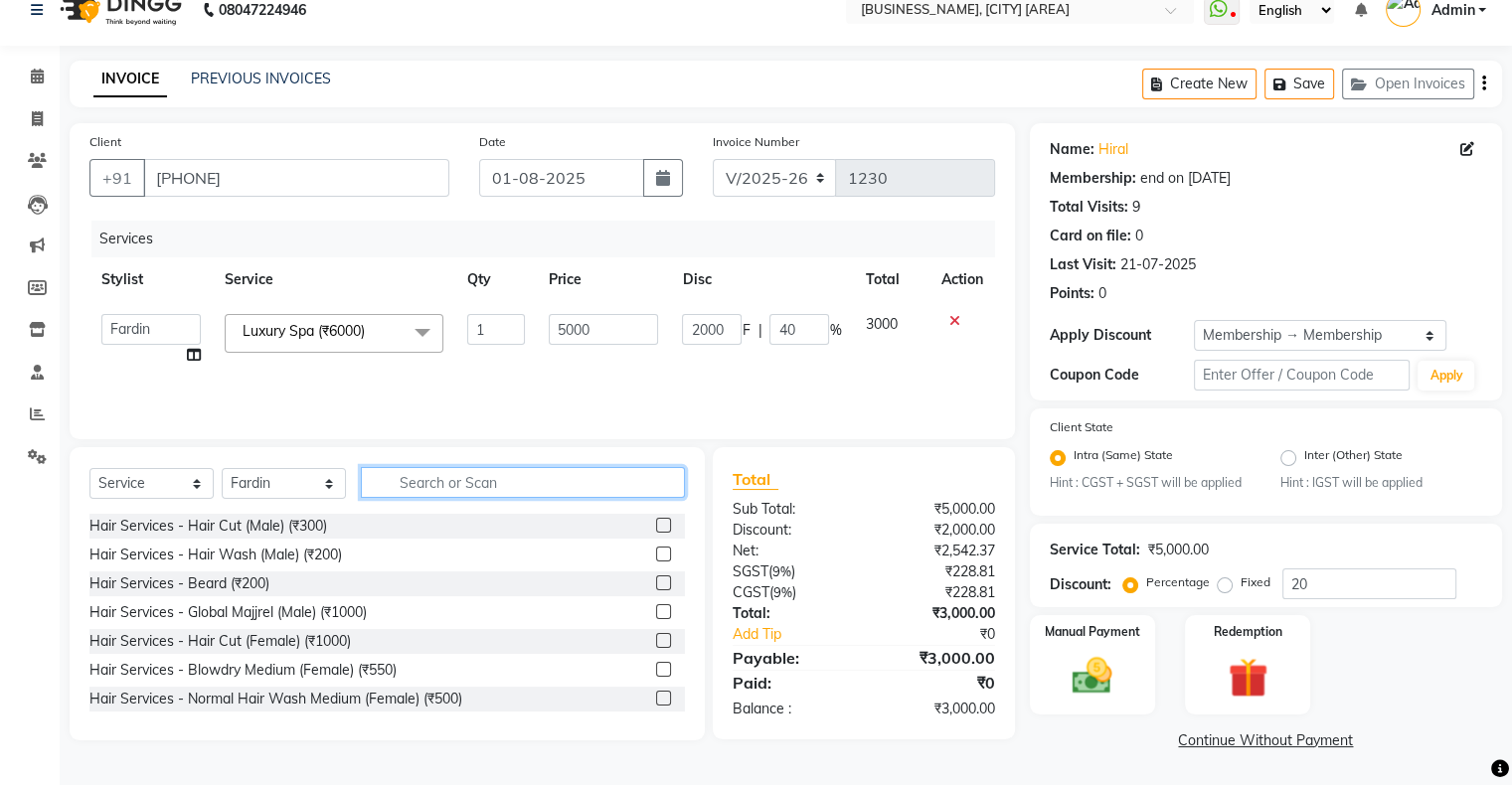 type 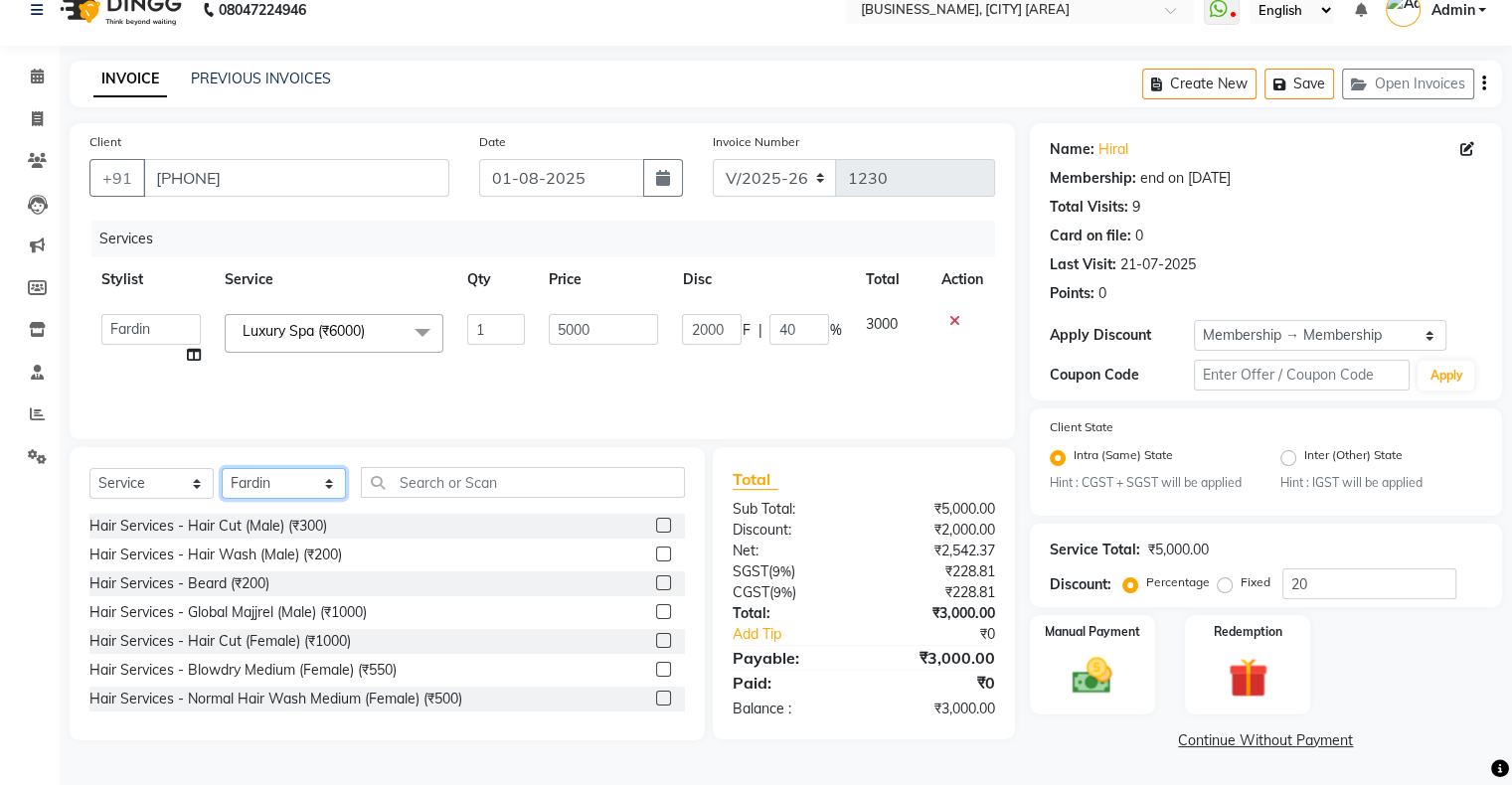 click on "Select Stylist Akshay Divecha Ashwini Hair Head Falak Nails Fardin Kirti Nida FD Pradip Pradip Vaishnav Sanjana  Vidhi Veera" 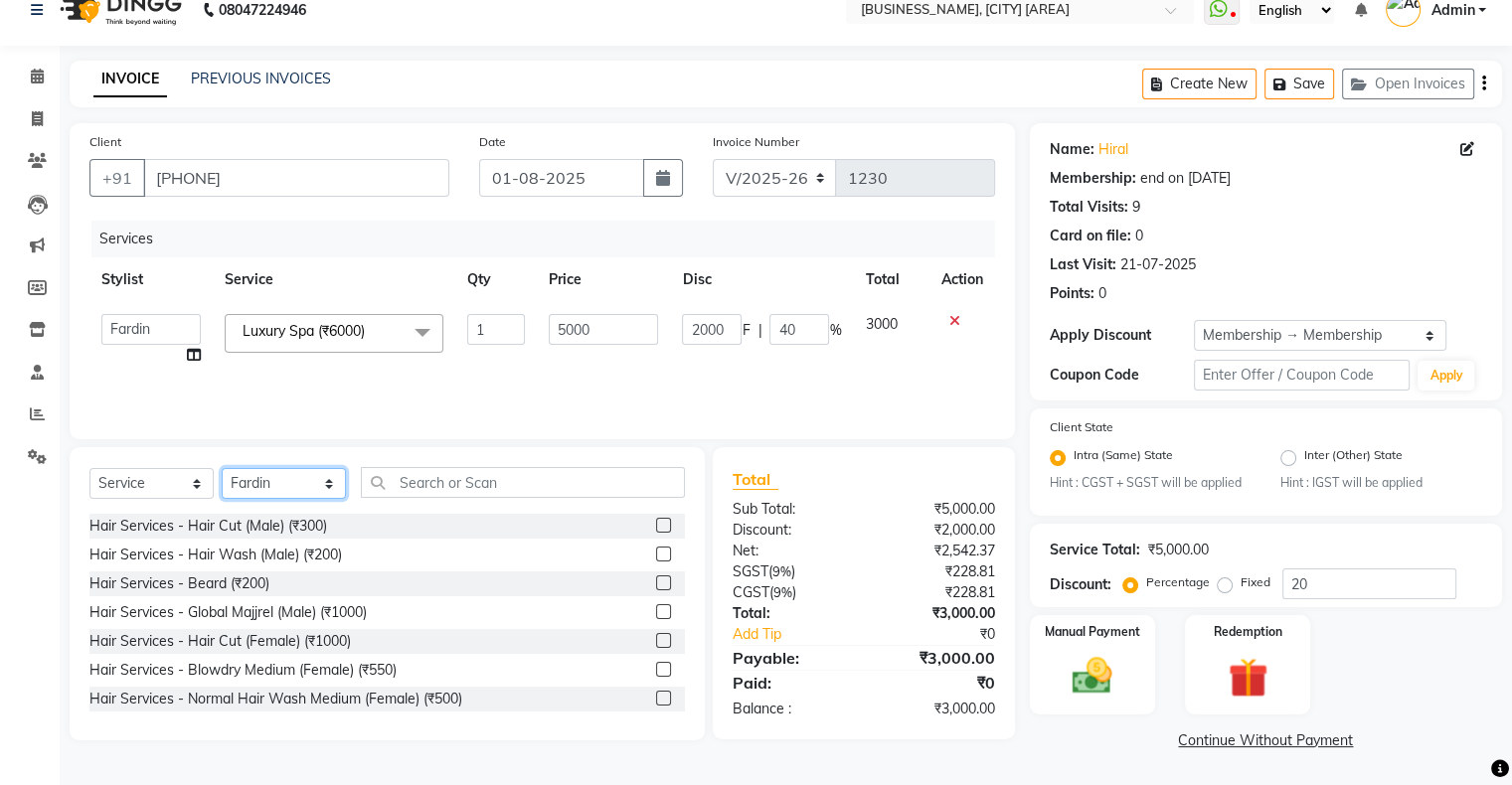 select on "78223" 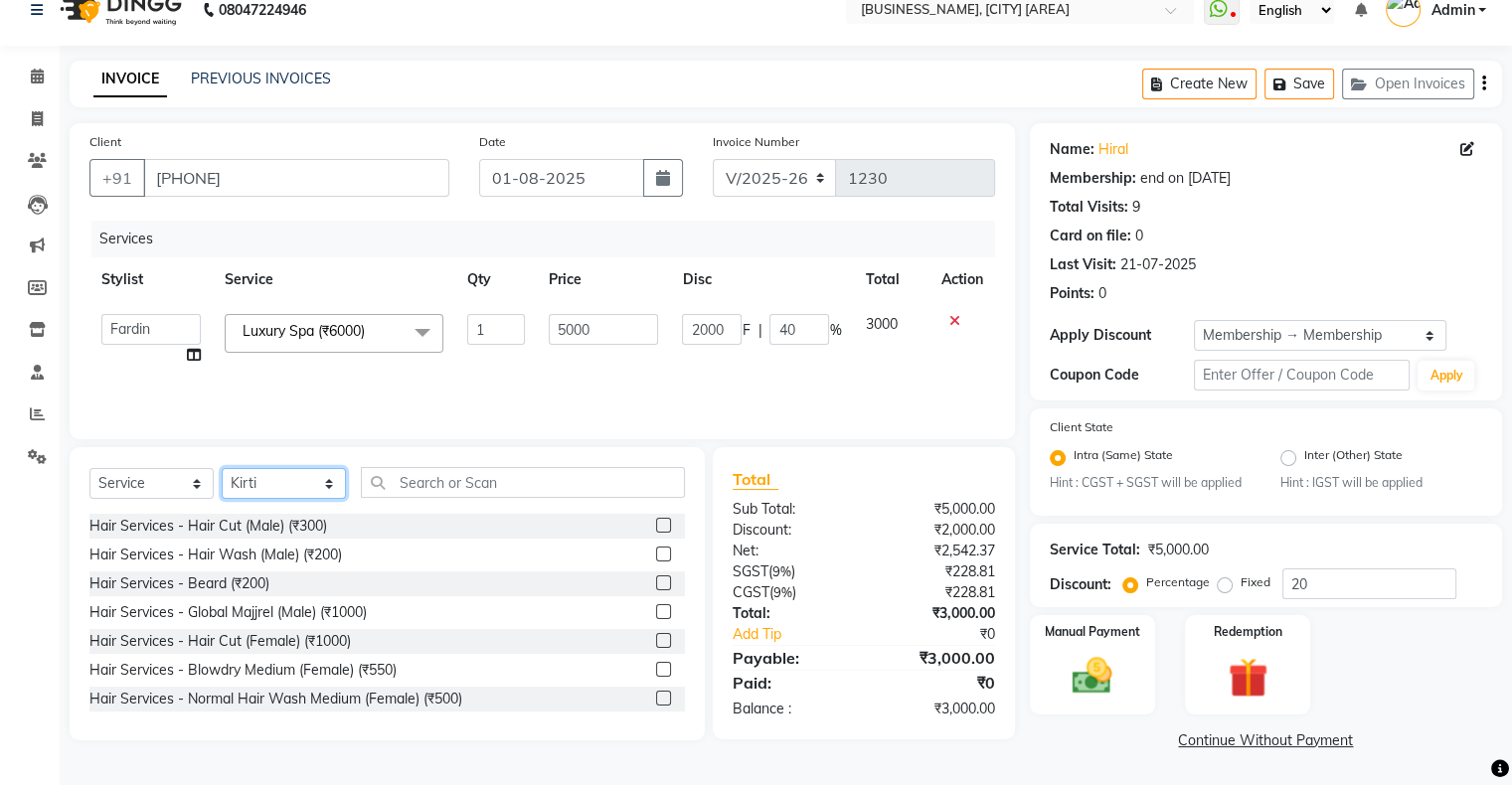 click on "Select Stylist Akshay Divecha Ashwini Hair Head Falak Nails Fardin Kirti Nida FD Pradip Pradip Vaishnav Sanjana  Vidhi Veera" 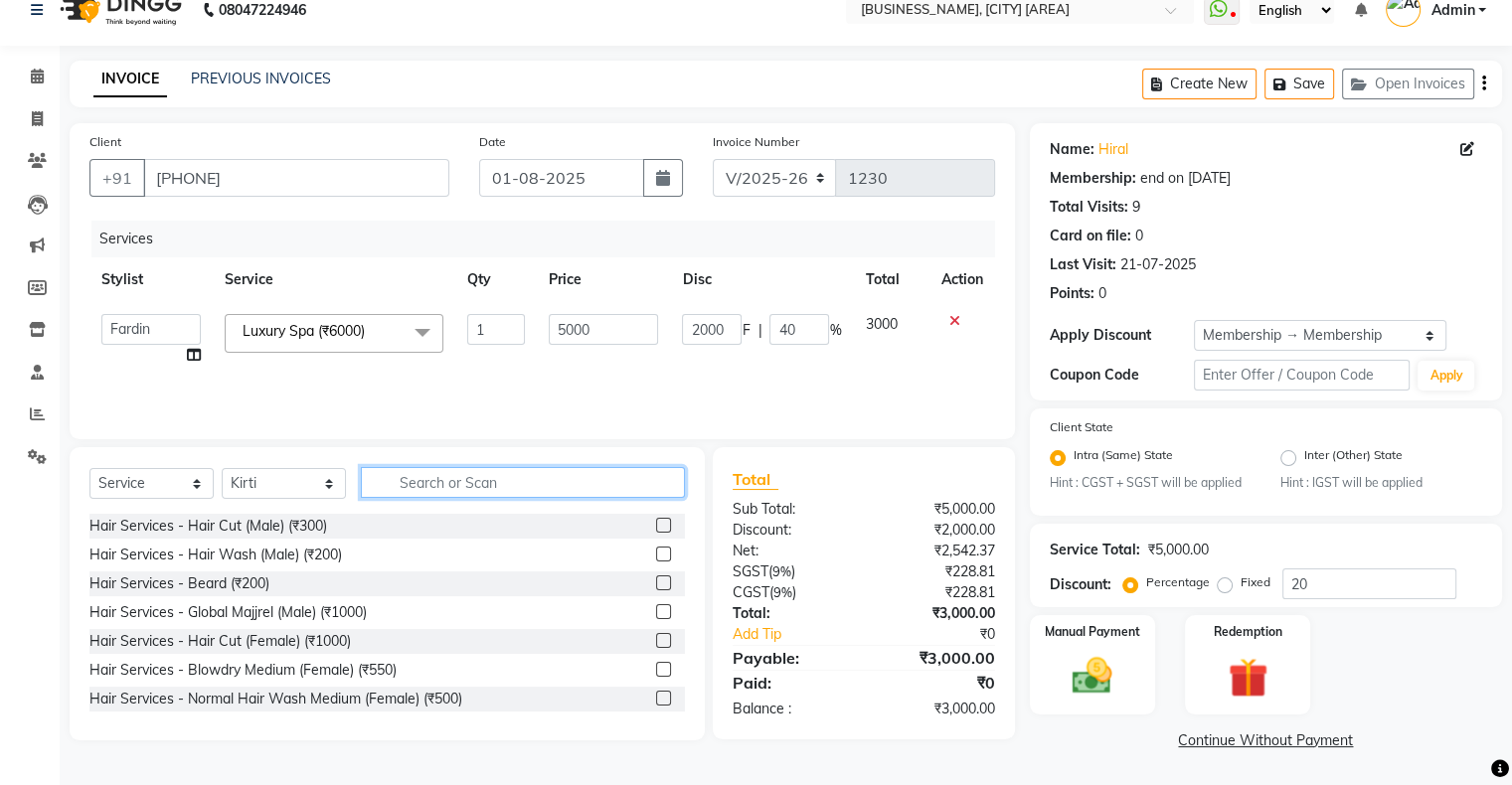 click 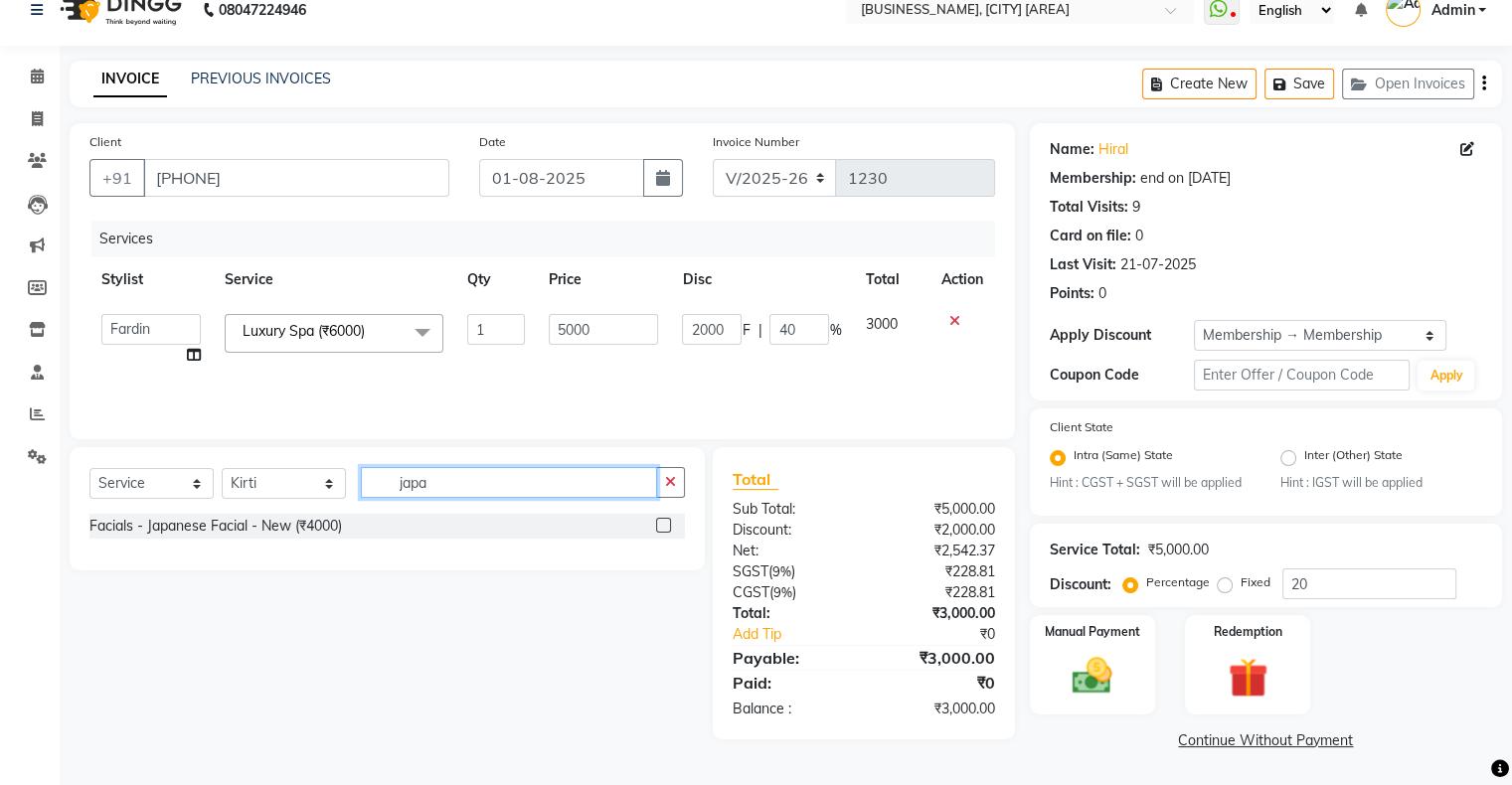 type on "japa" 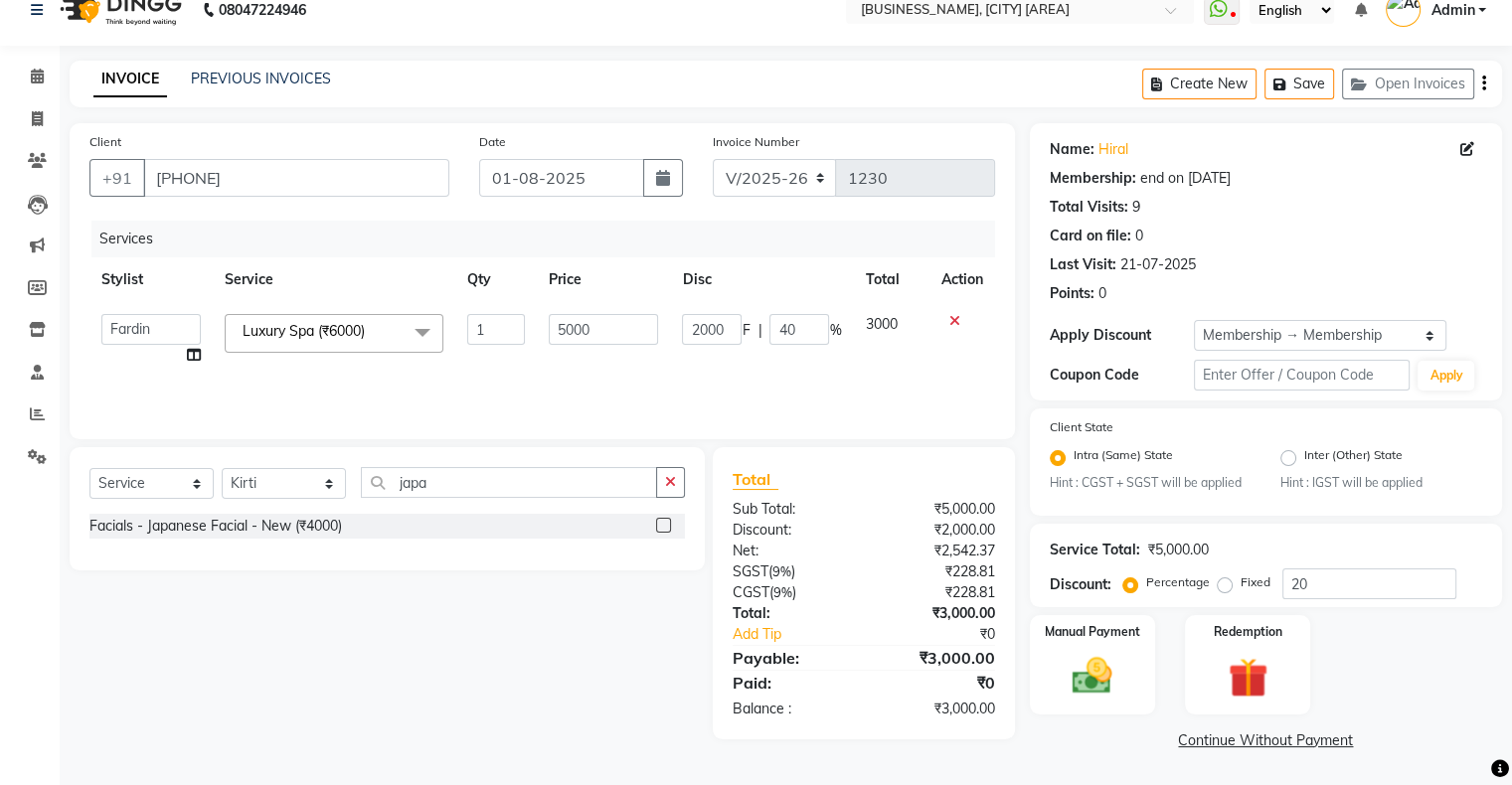 click 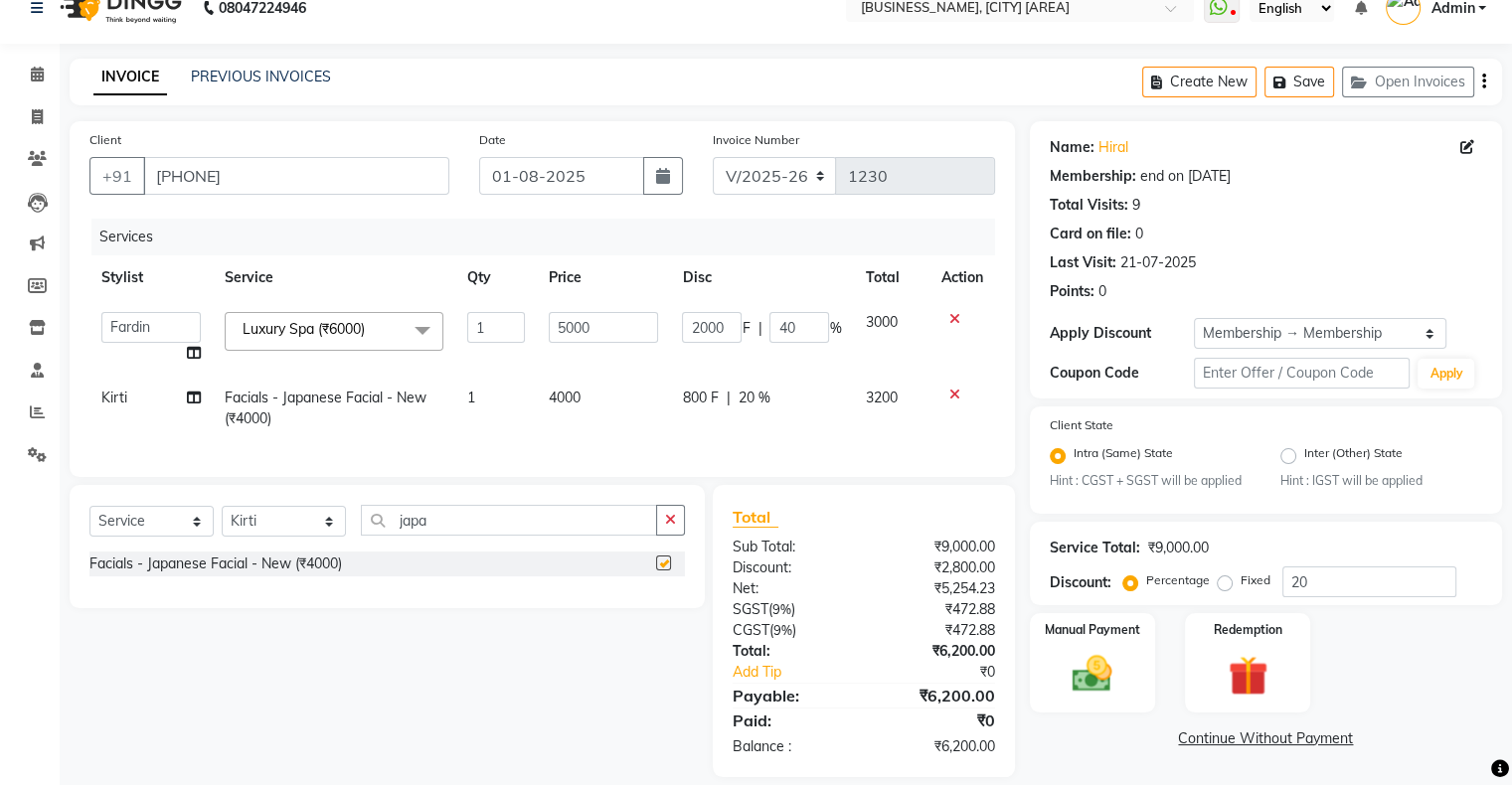 checkbox on "false" 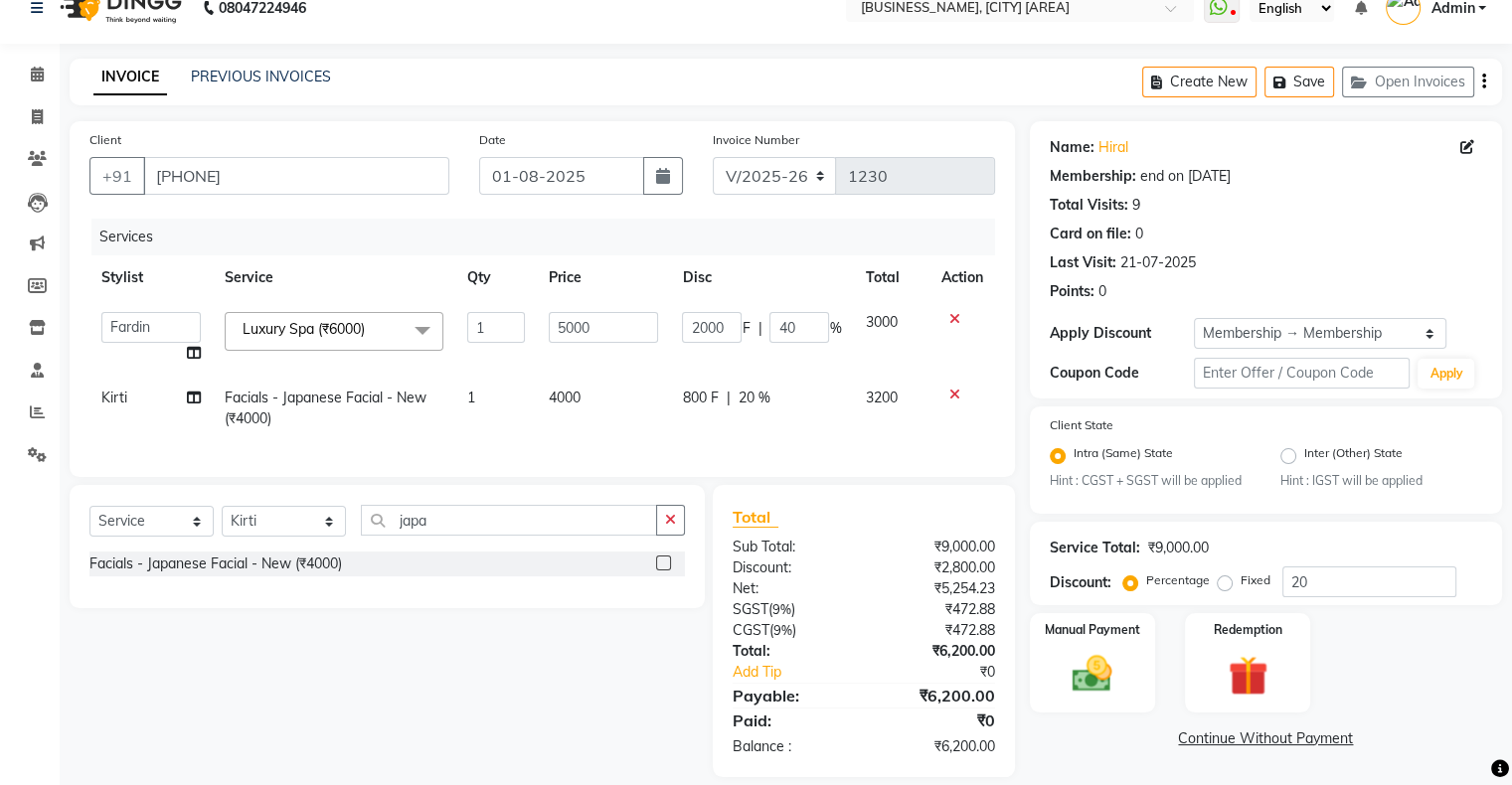 click on "20 %" 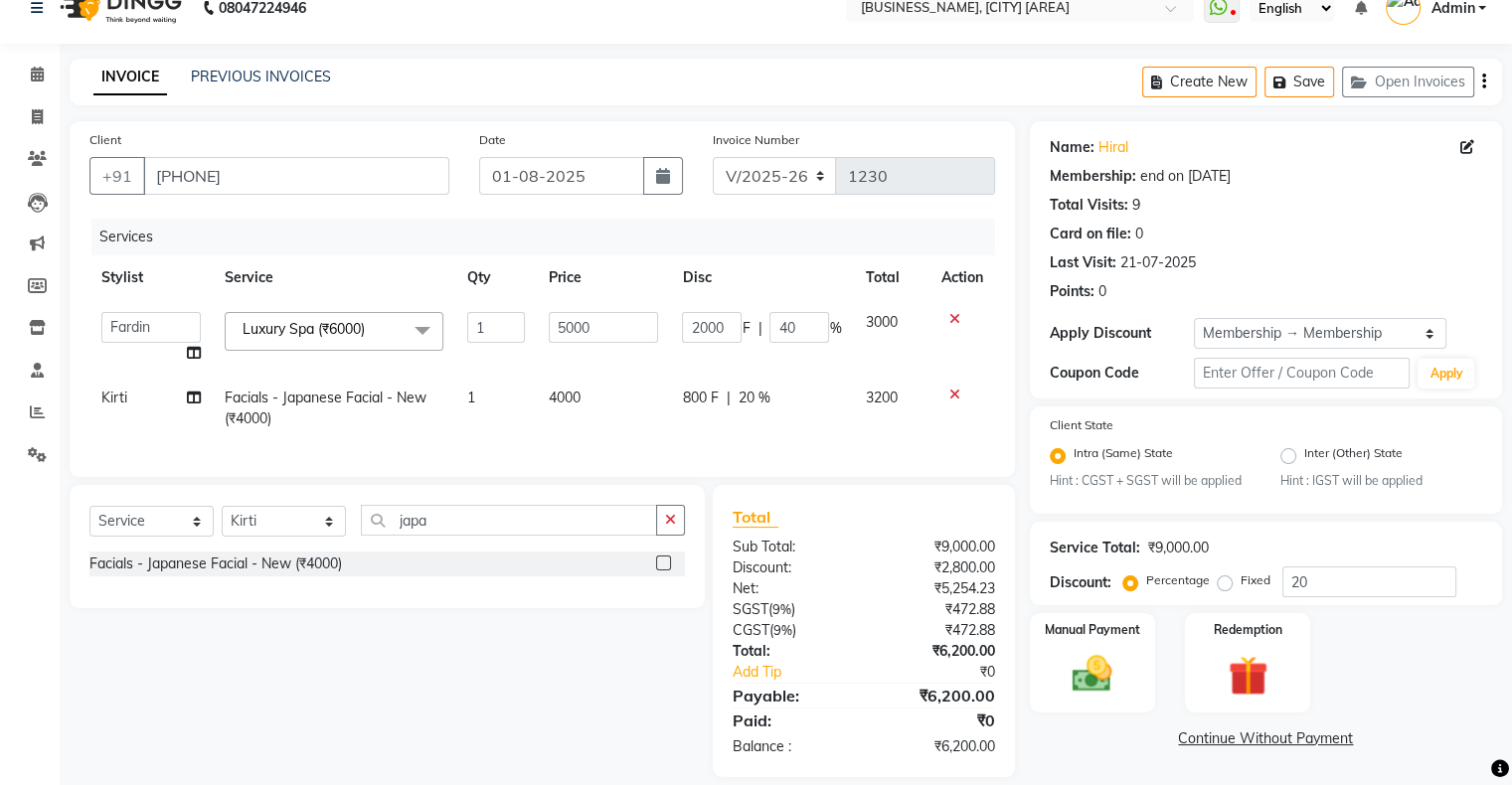 select on "78223" 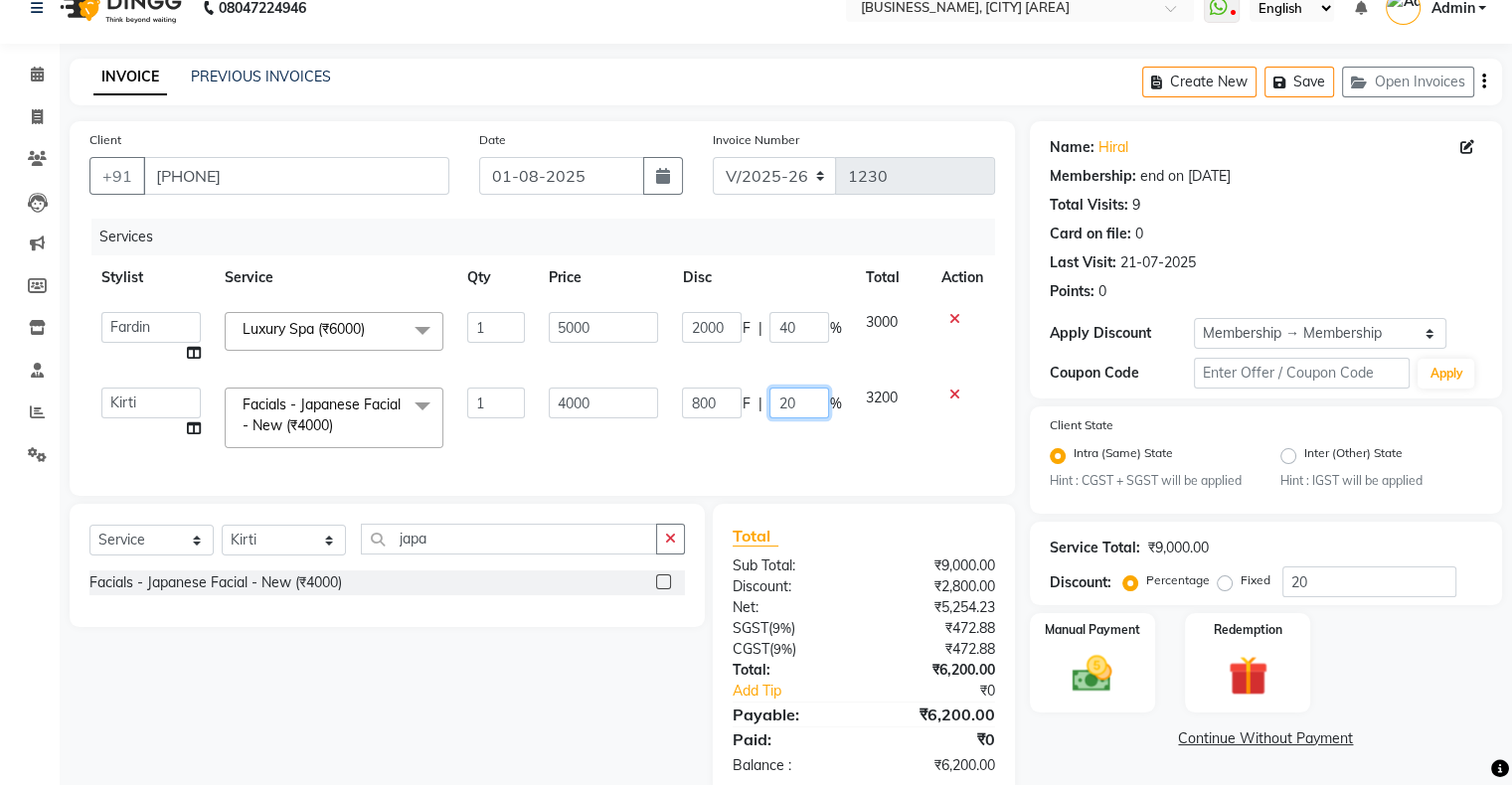 click on "20" 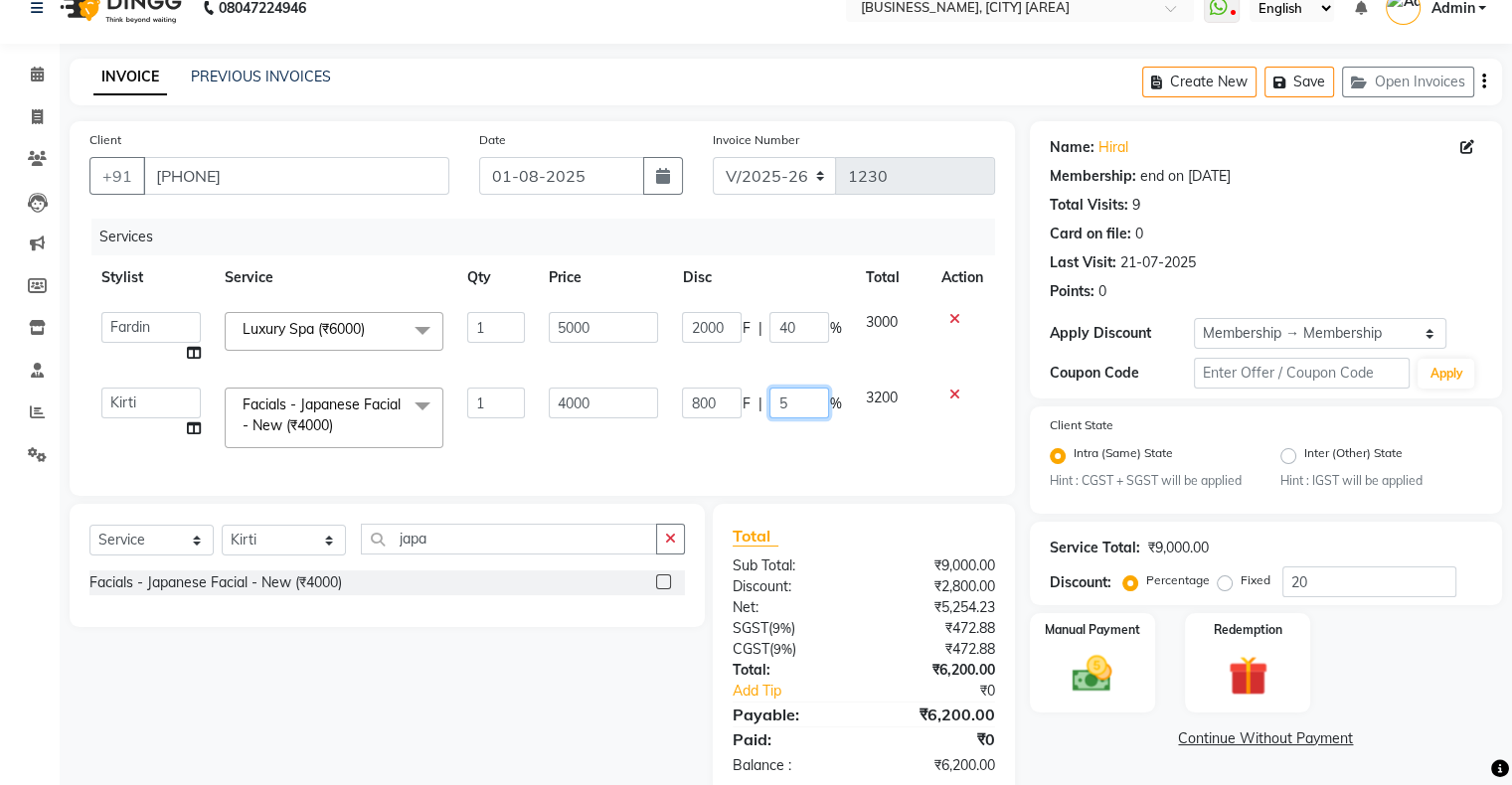 type on "50" 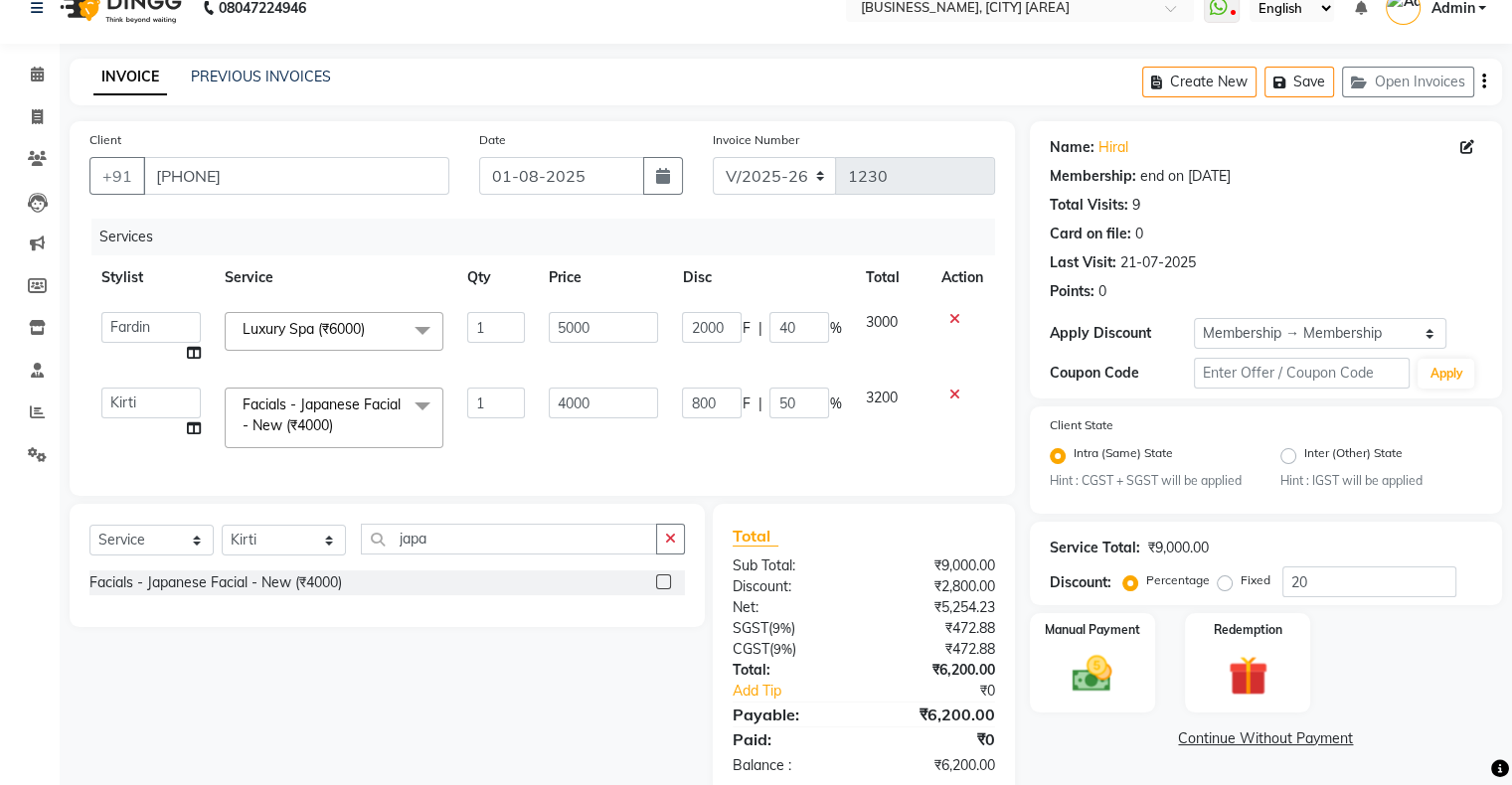 click on "Services Stylist Service Qty Price Disc Total Action  [FIRST] [LAST]   [FIRST] Hair Head   [FIRST] Nails   [FIRST]   [FIRST]   [FIRST] FD   [FIRST]   [FIRST] [LAST]   [FIRST]    [FIRST] [LAST]  Luxury Spa (₹6000)  x Hair Services - Hair Cut (Male) (₹300) Hair Services - Hair Wash (Male) (₹200) Hair Services - Beard (₹200) Hair Services - Global Majjrel (Male) (₹1000) Hair Services - Hair Cut (Female) (₹1000) Hair Services - Blowdry Medium (Female) (₹550) Hair Services - Normal Hair Wash Medium (Female) (₹500) Hair Services - Hair Spa Medium (Female) (₹1200) Threading-Full Face Threading (Female) (₹299) Honey wax Half Legs (Male) (₹1000) Flavoured Wax Underarms (Male) (₹499) Honey wax Half Arms (Female) (₹200) Honey wax Half Legs (Female) (₹400) Adult Hair Cut - Male Senior Stylist (₹600) Beard/Clean Shave - Male (₹250) Basic Styling - Male (₹250) Basic Styling Male - Senior Stylist (₹400) Side locks trim - Male (₹150) Brows Color - Male (₹200) Mustach Color - Male (₹250) 1 5000" 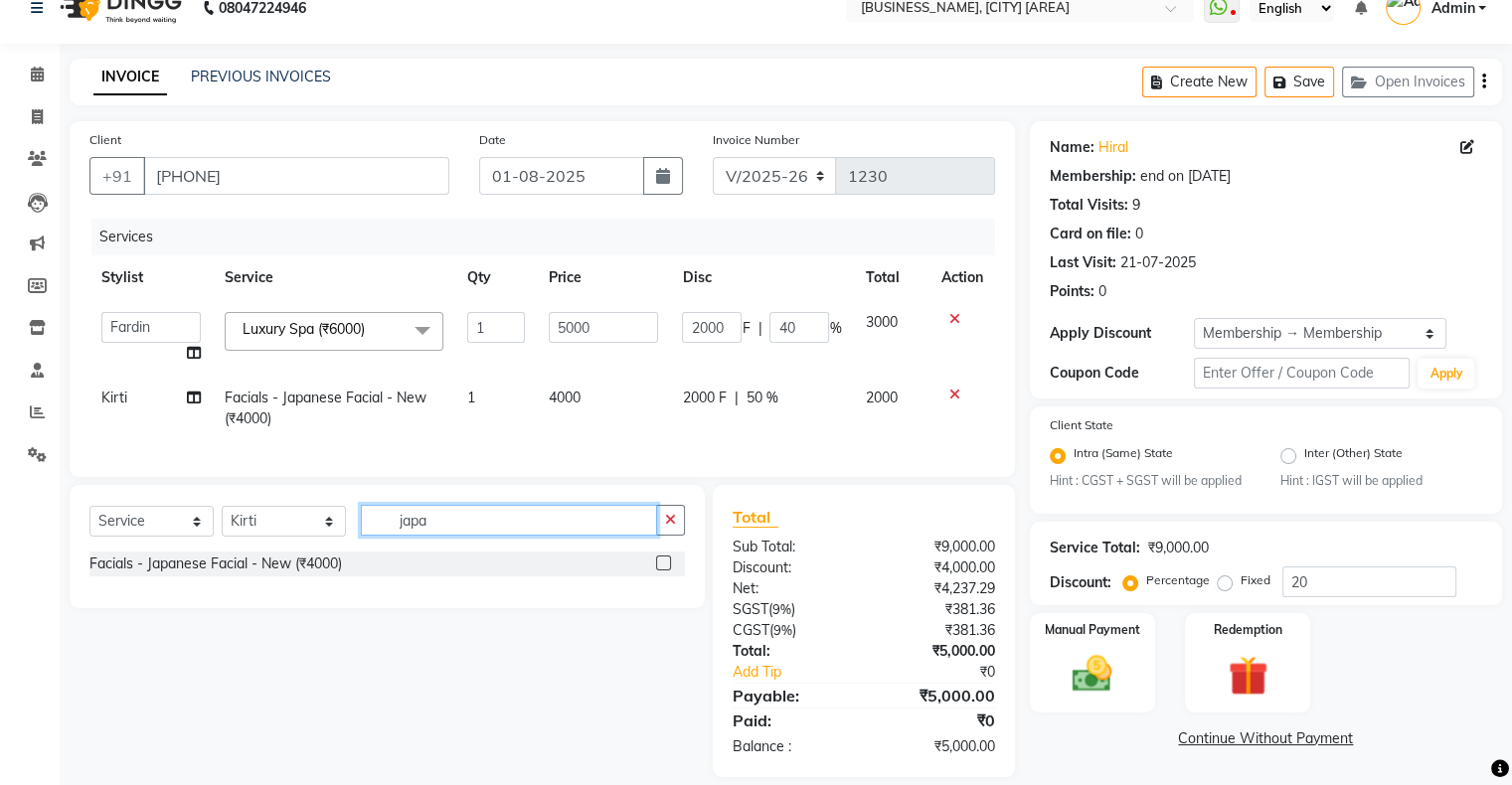 click on "japa" 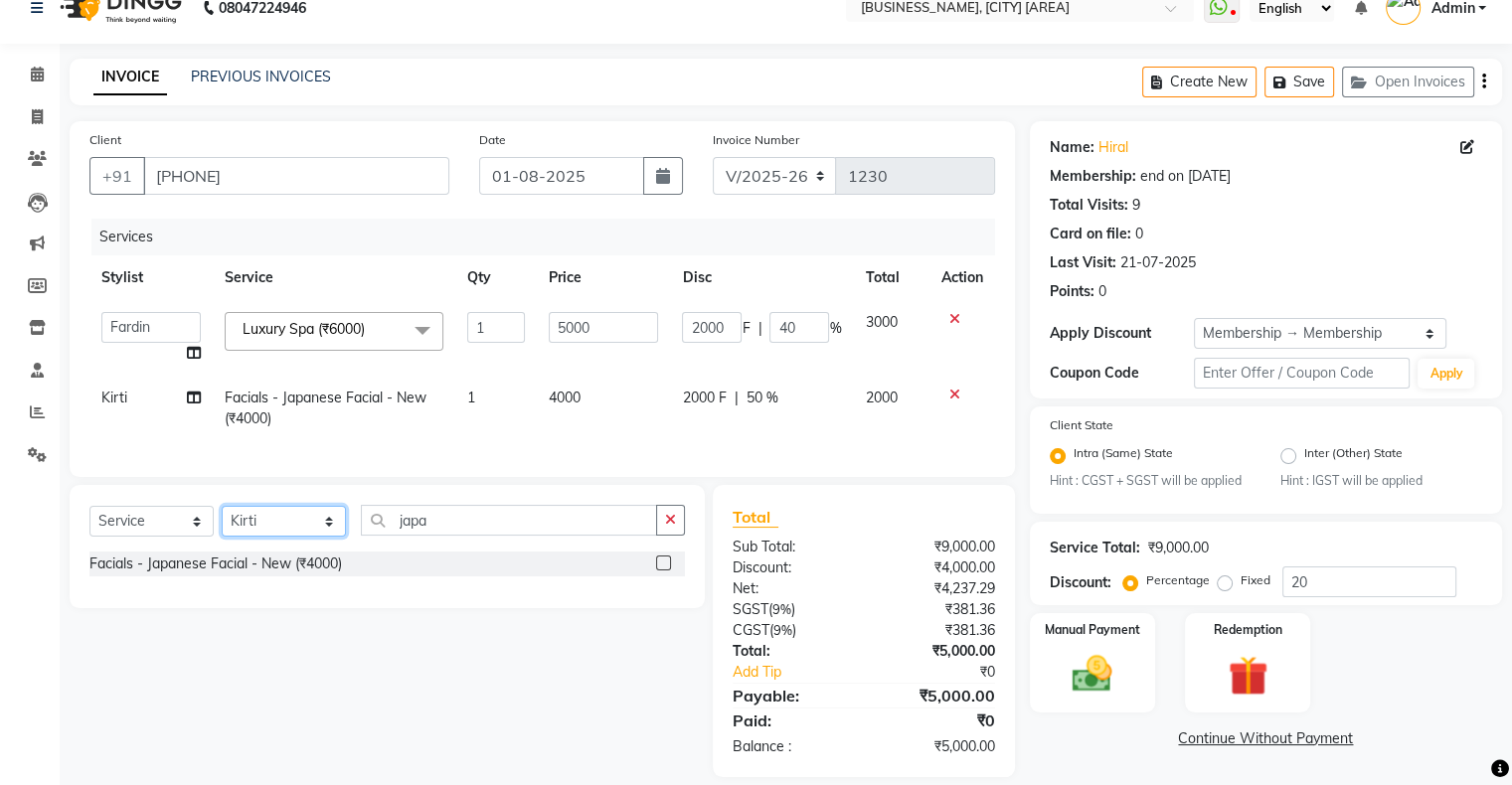 click on "Select Stylist Akshay Divecha Ashwini Hair Head Falak Nails Fardin Kirti Nida FD Pradip Pradip Vaishnav Sanjana  Vidhi Veera" 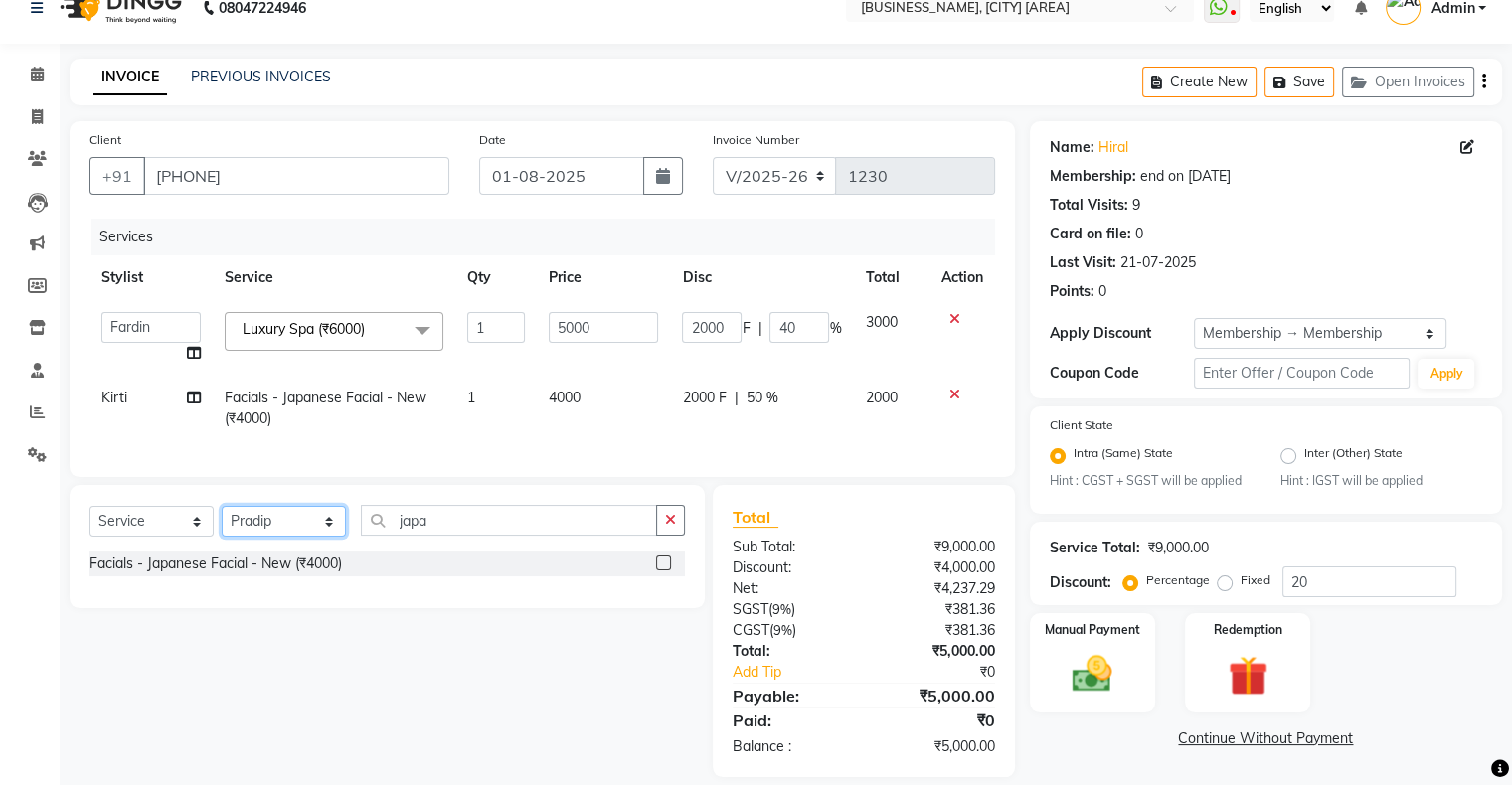 click on "Select Stylist Akshay Divecha Ashwini Hair Head Falak Nails Fardin Kirti Nida FD Pradip Pradip Vaishnav Sanjana  Vidhi Veera" 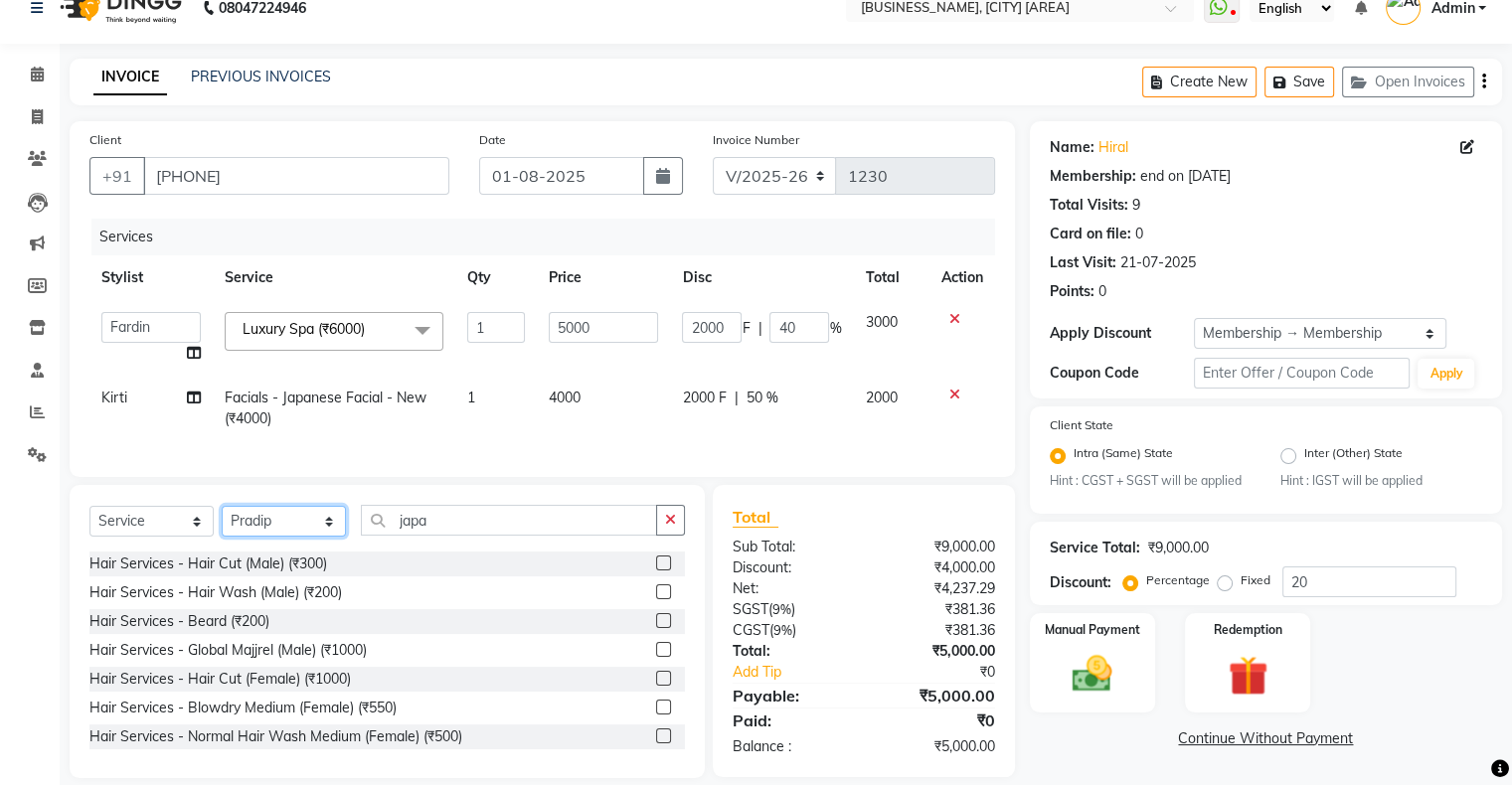 click on "Select Stylist Akshay Divecha Ashwini Hair Head Falak Nails Fardin Kirti Nida FD Pradip Pradip Vaishnav Sanjana  Vidhi Veera" 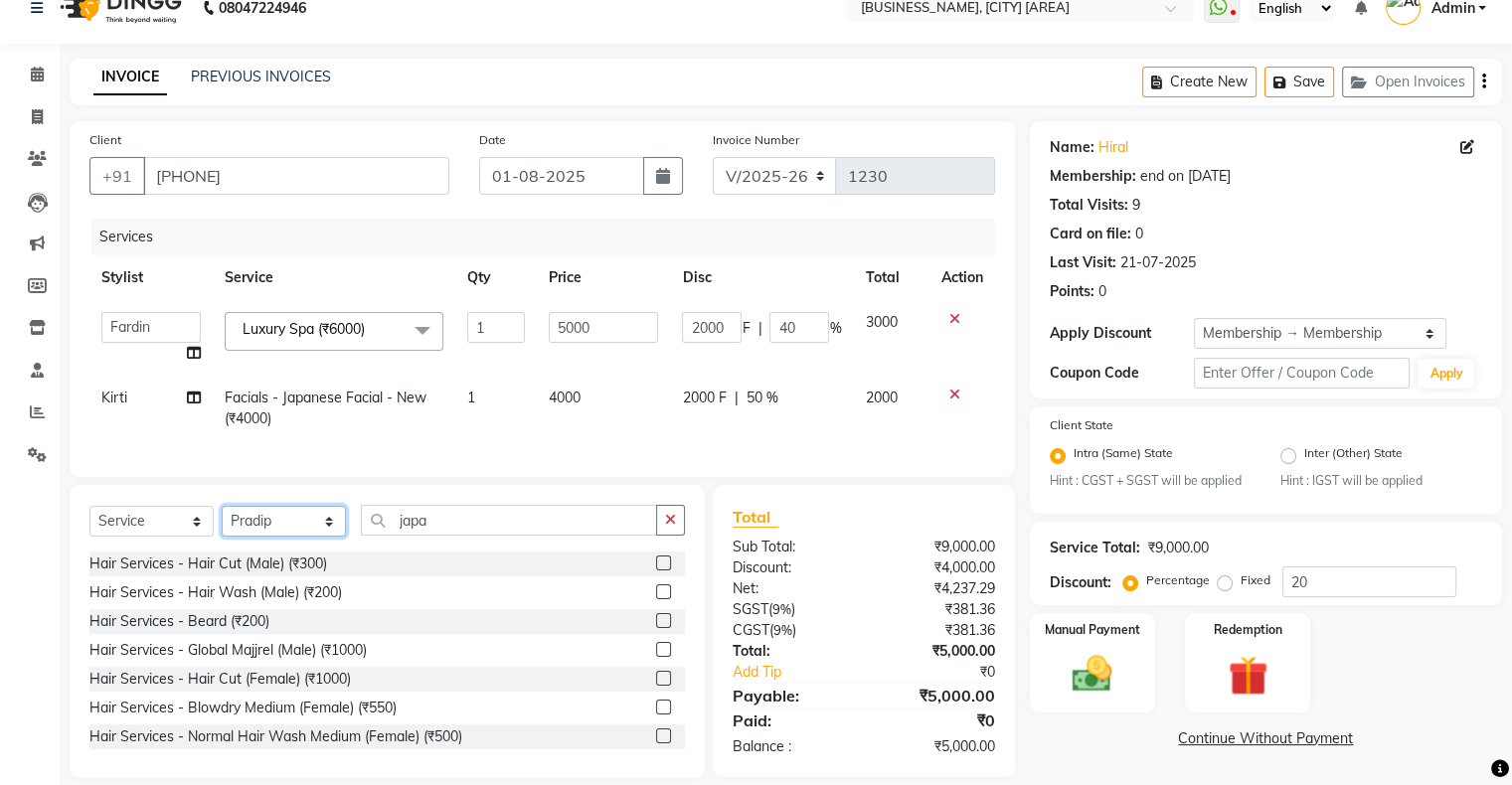 select on "[NUMBER]" 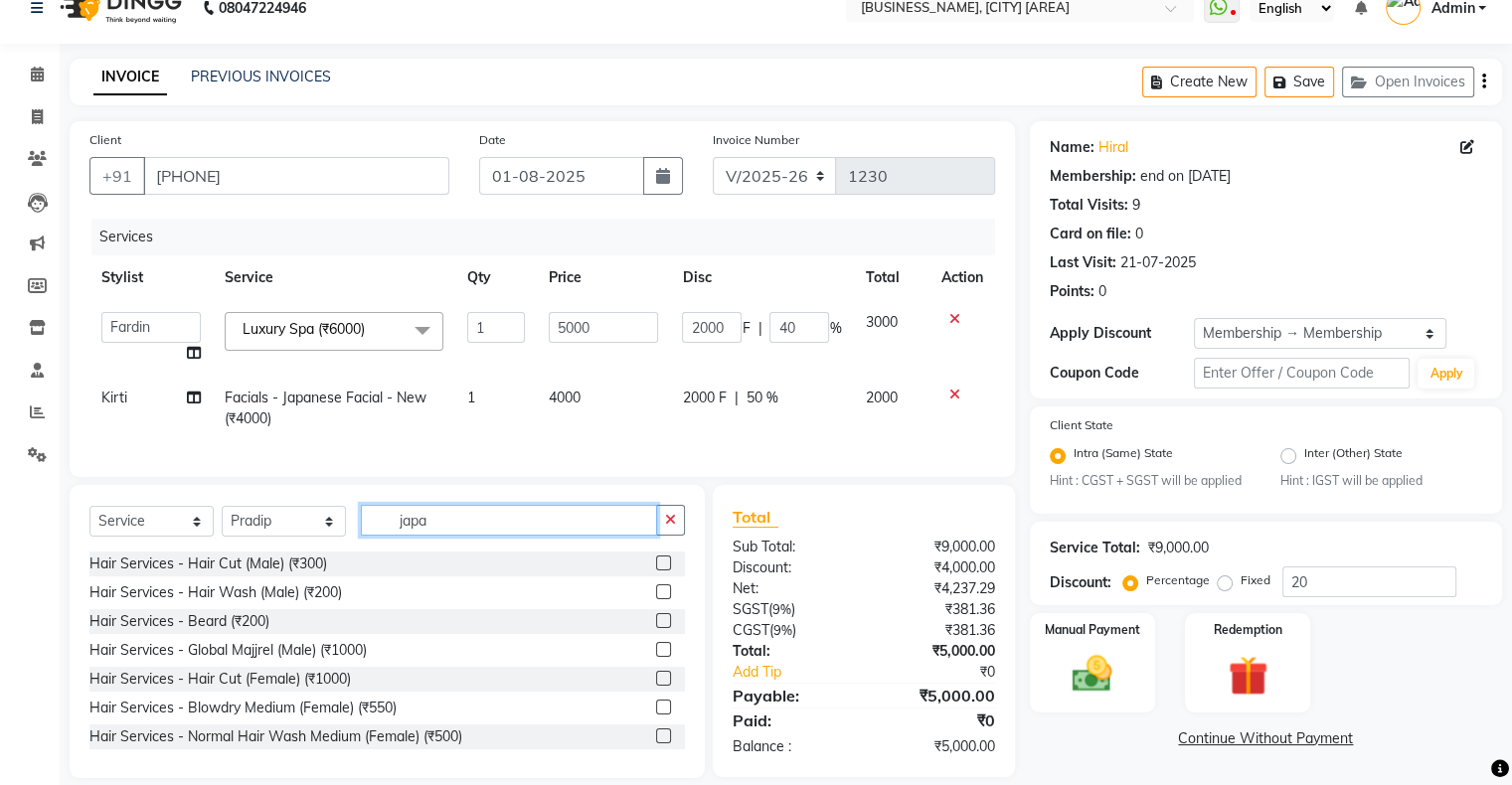 click on "japa" 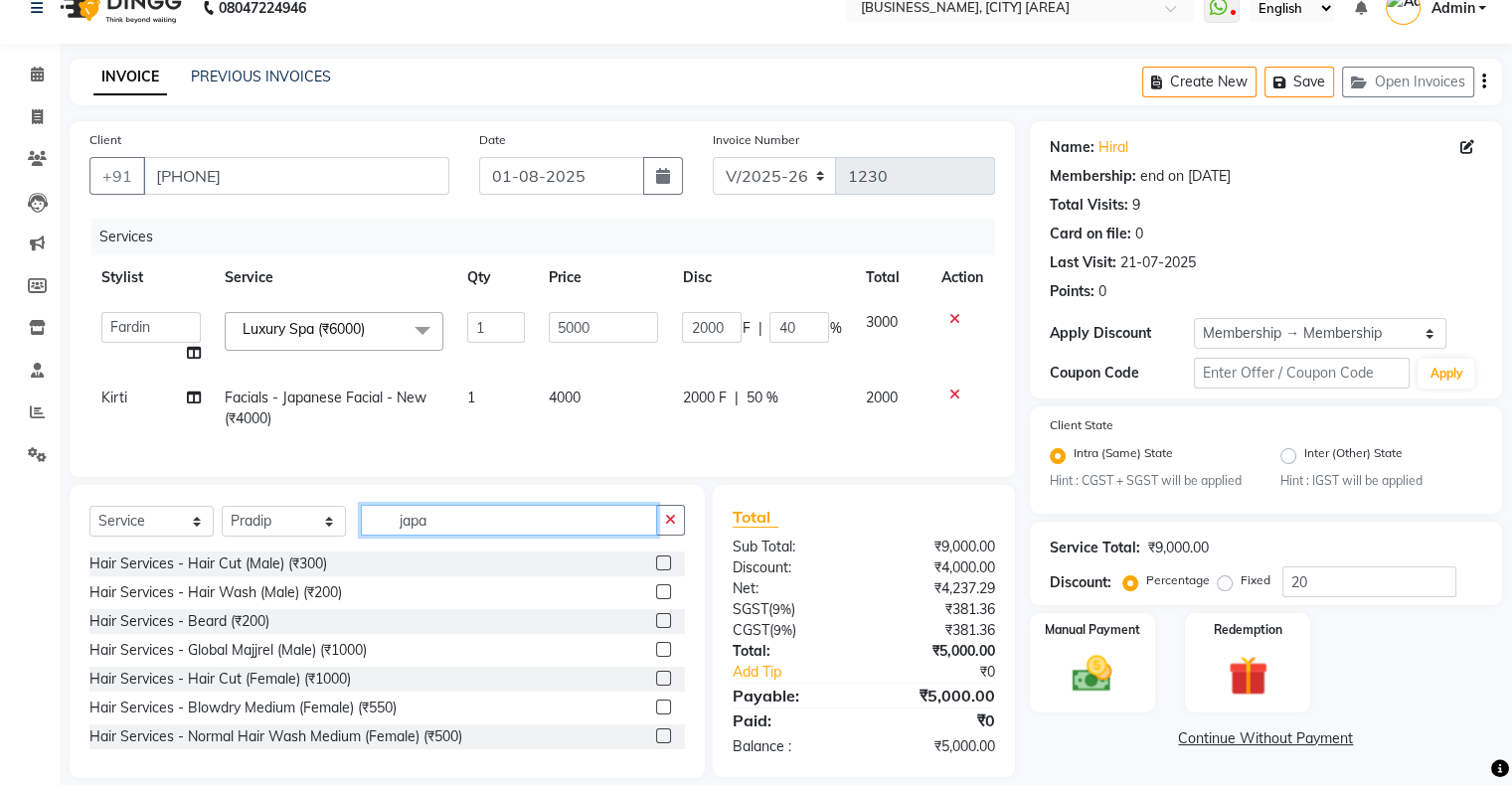 click on "japa" 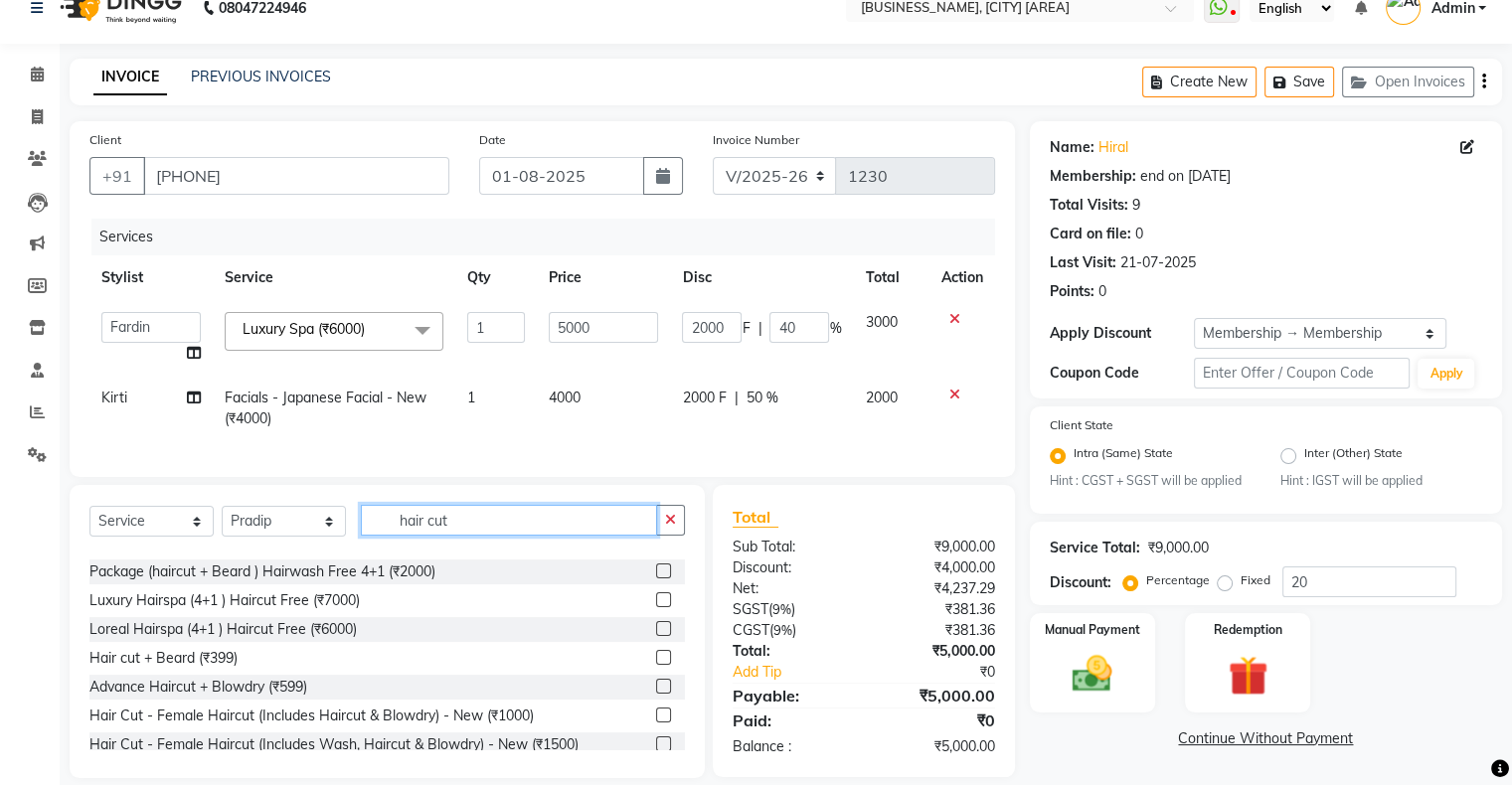 scroll, scrollTop: 199, scrollLeft: 0, axis: vertical 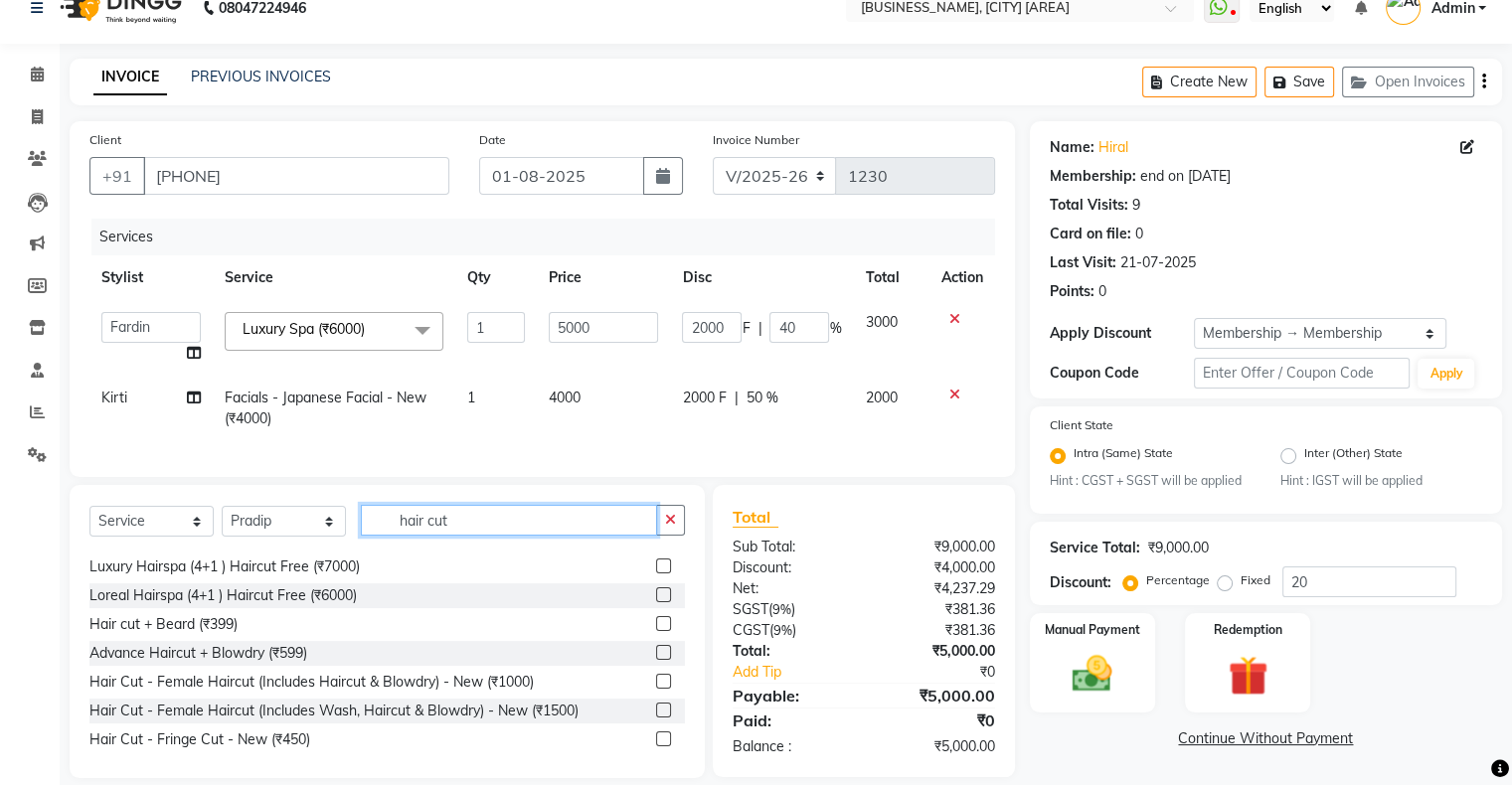 type on "hair cut" 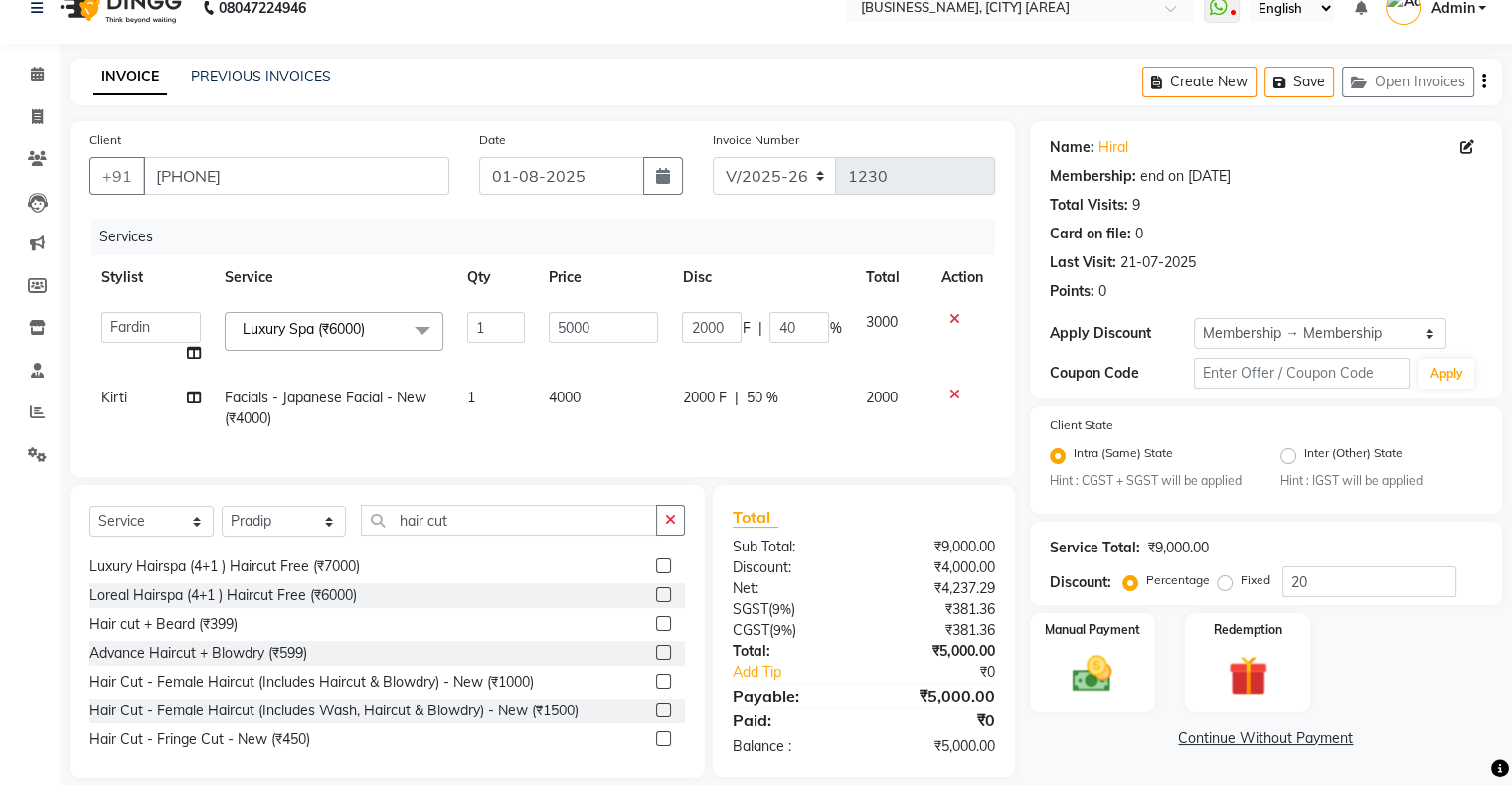 click 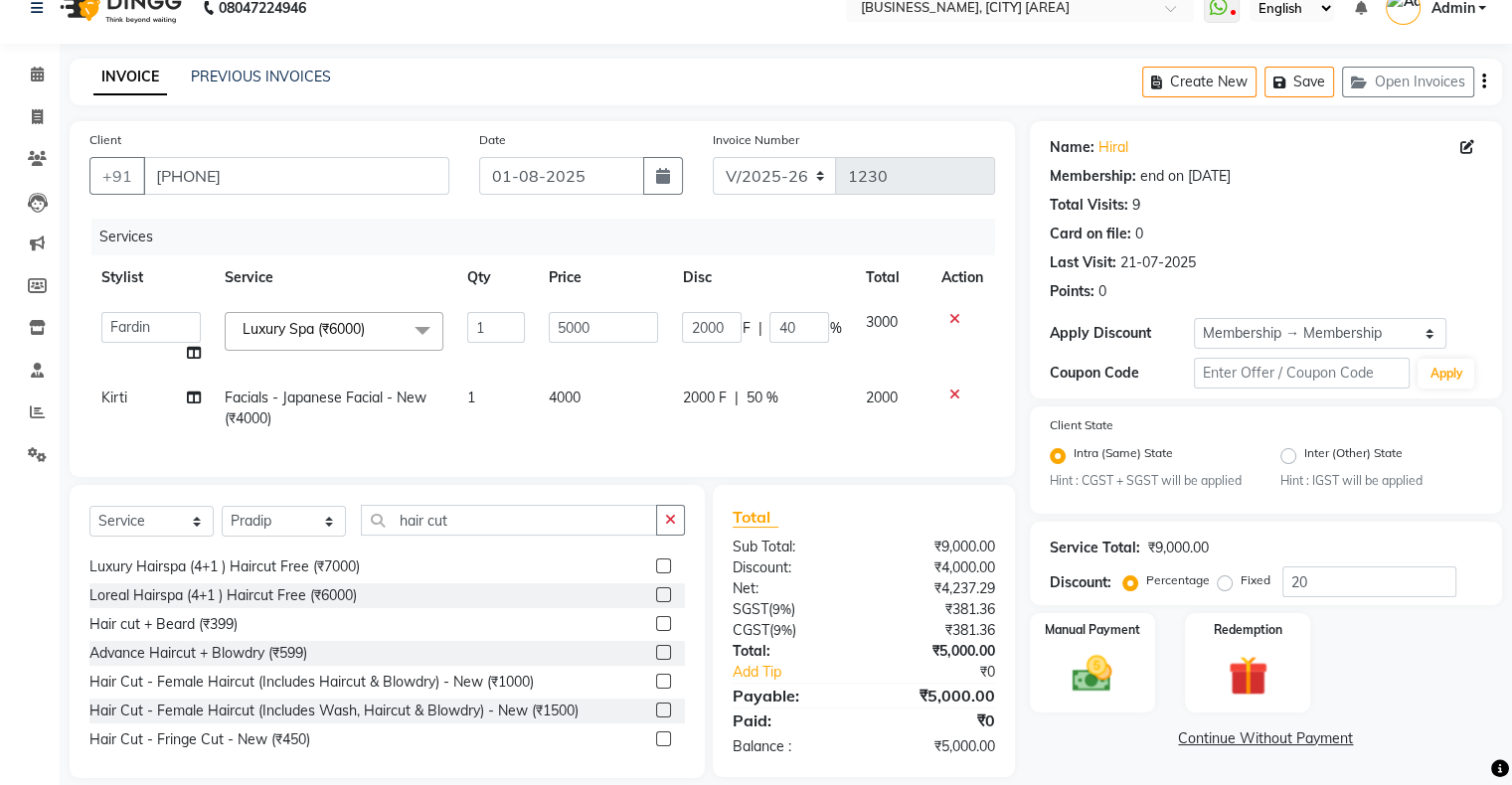click 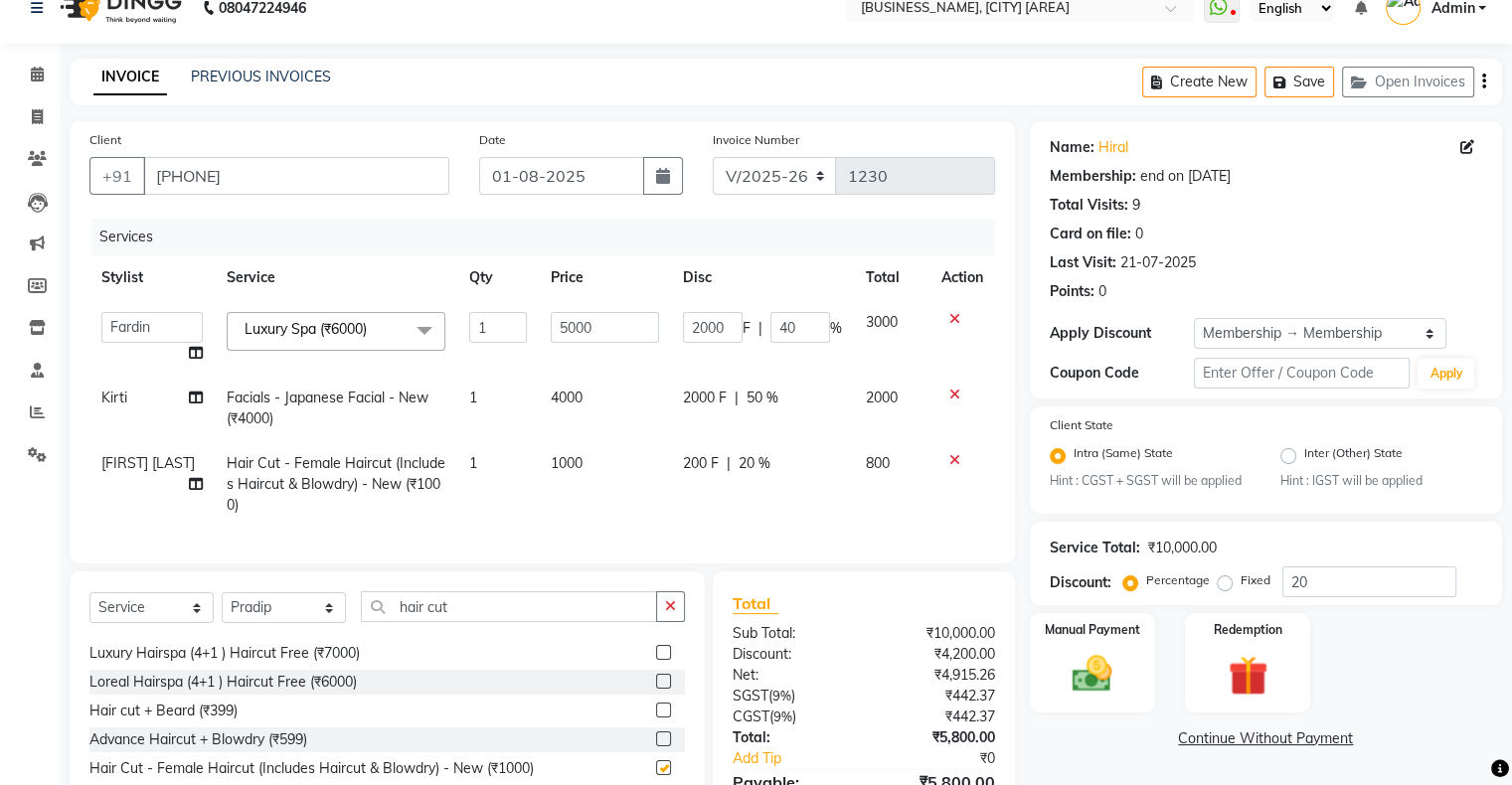checkbox on "false" 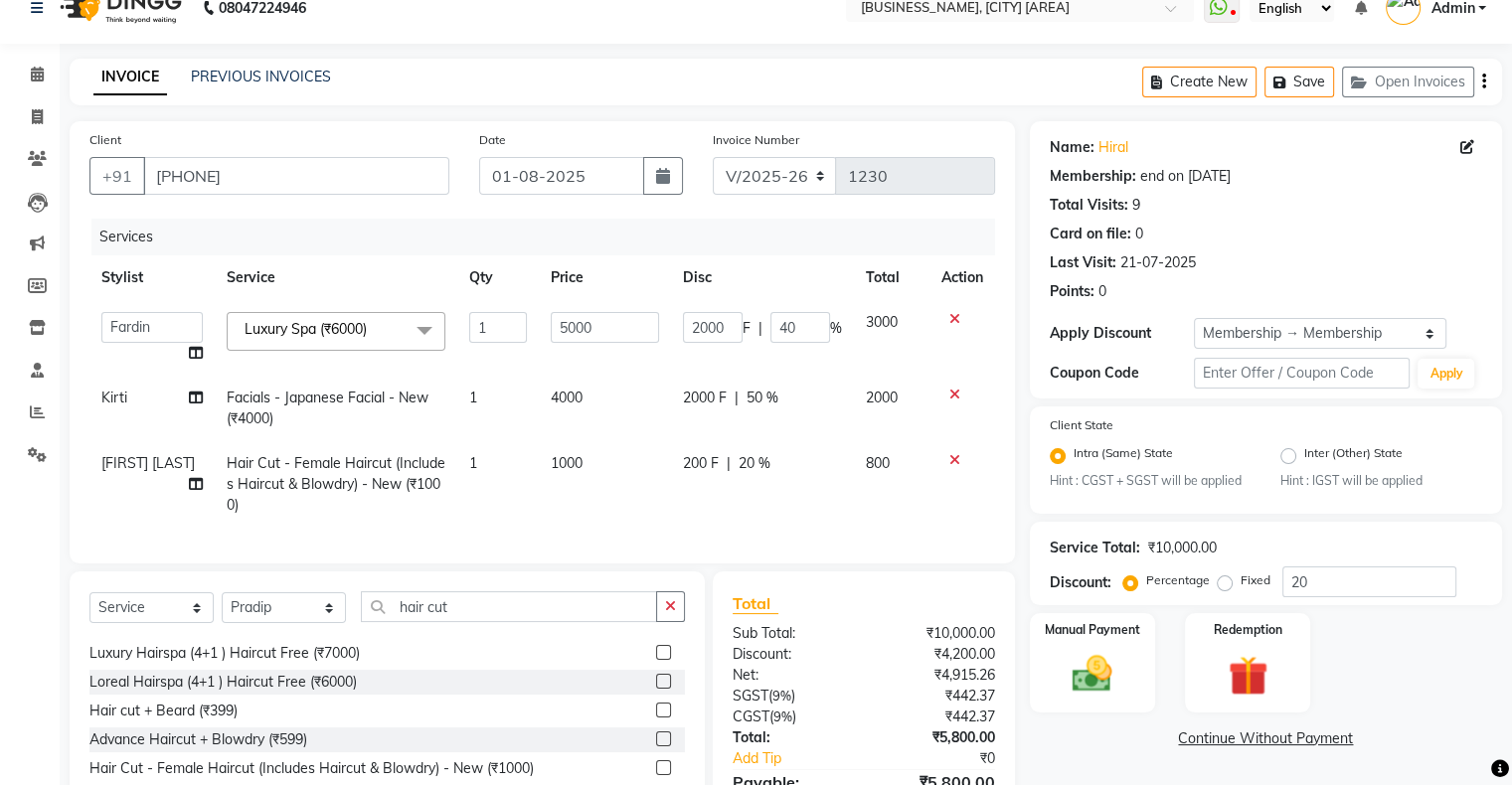 scroll, scrollTop: 152, scrollLeft: 0, axis: vertical 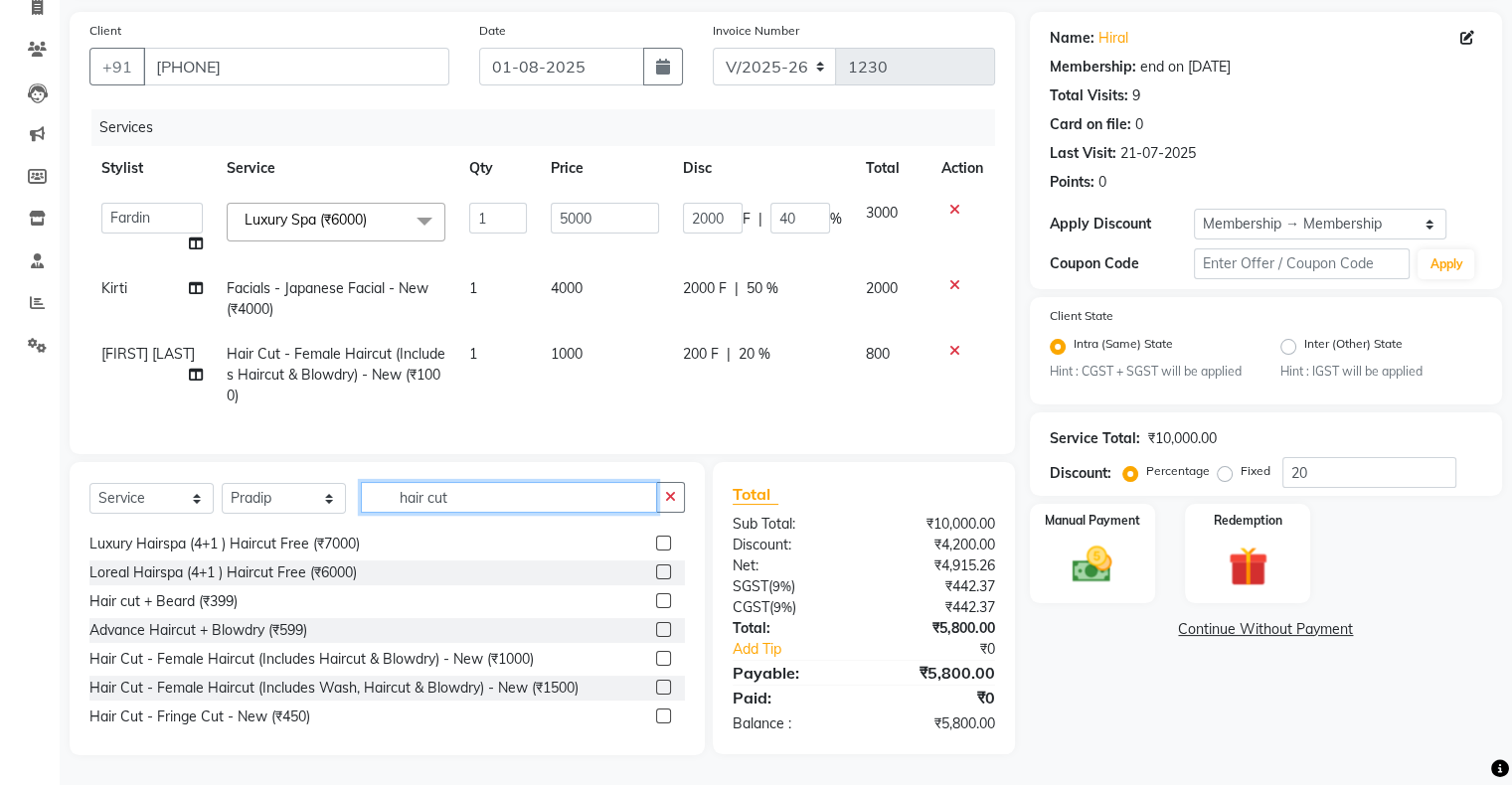 click on "hair cut" 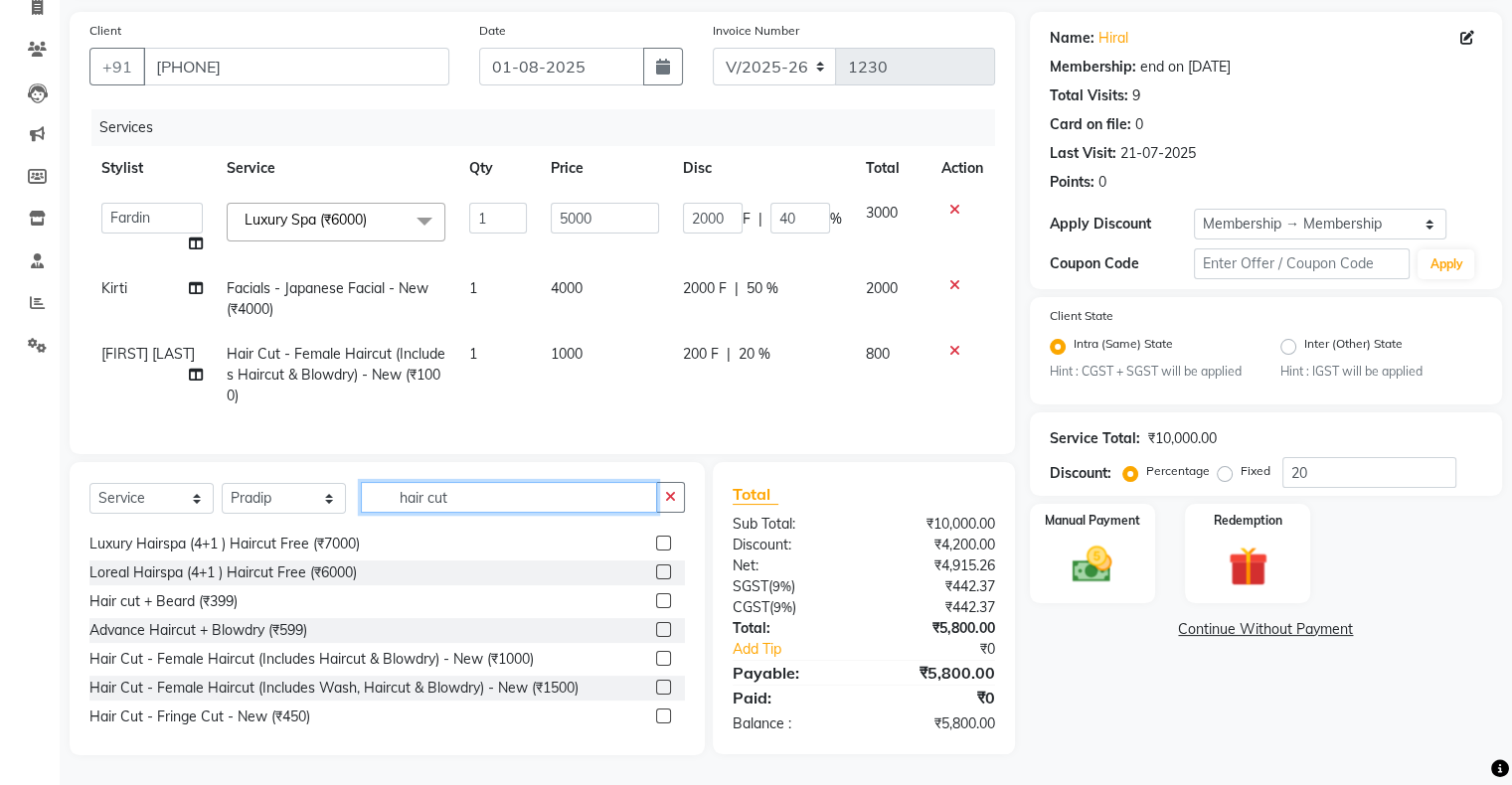 click on "hair cut" 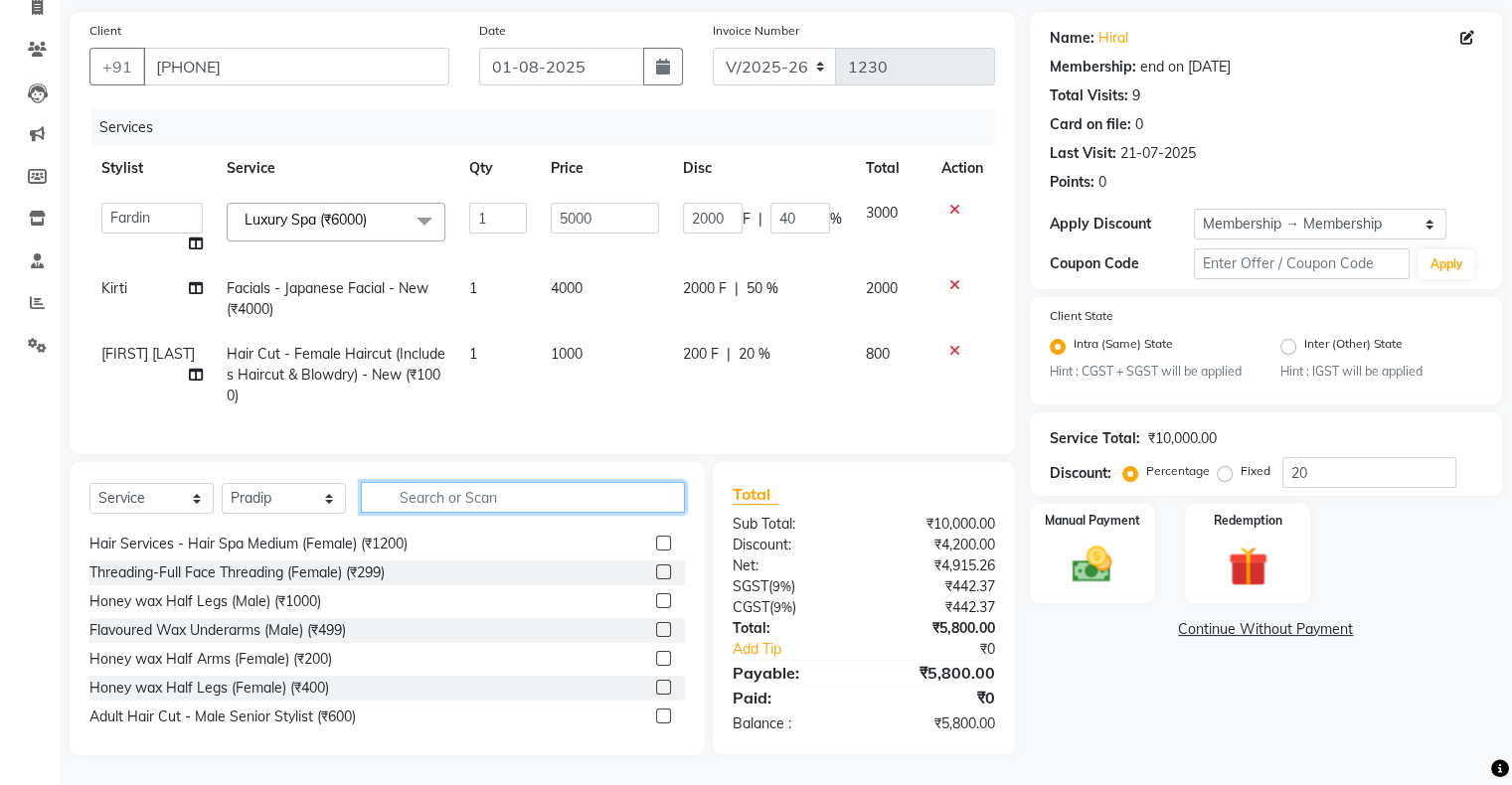 type 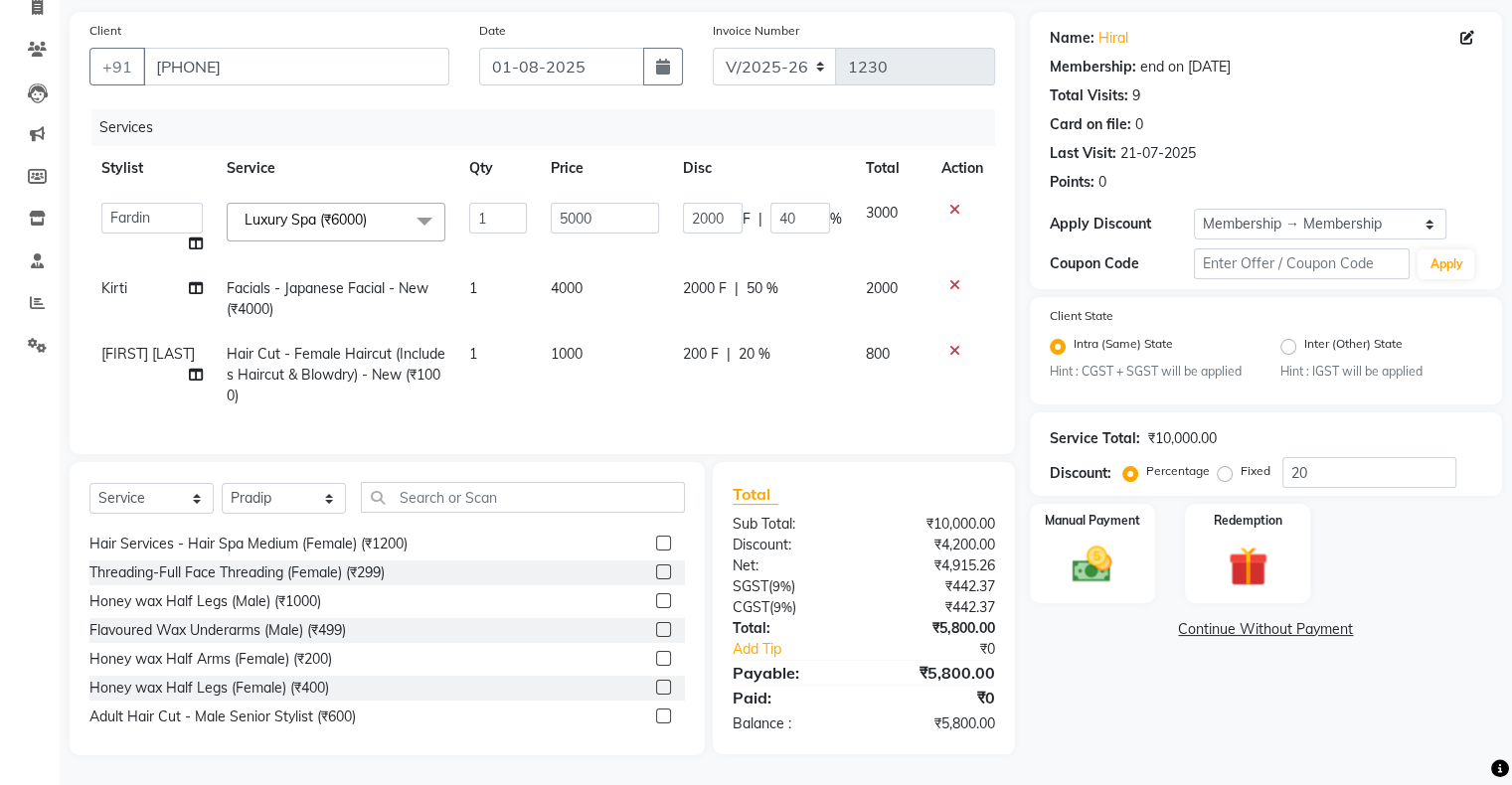 click on "Select  Service  Product  Membership  Package Voucher Prepaid Gift Card  Select Stylist Akshay Divecha Ashwini Hair Head Falak Nails Fardin Kirti Nida FD Pradip Pradip Vaishnav Sanjana  Vidhi Veera" 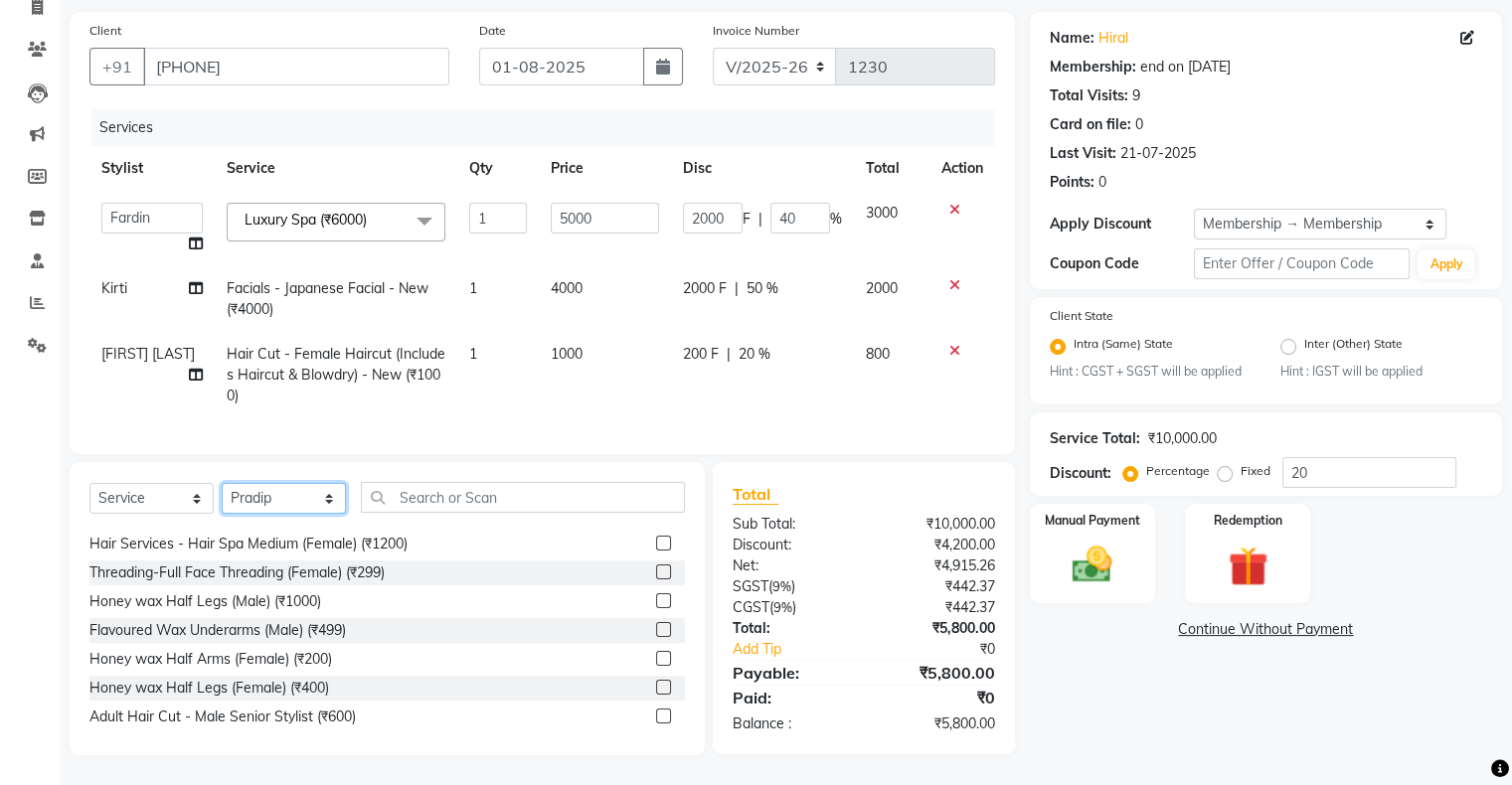 click on "Select Stylist Akshay Divecha Ashwini Hair Head Falak Nails Fardin Kirti Nida FD Pradip Pradip Vaishnav Sanjana  Vidhi Veera" 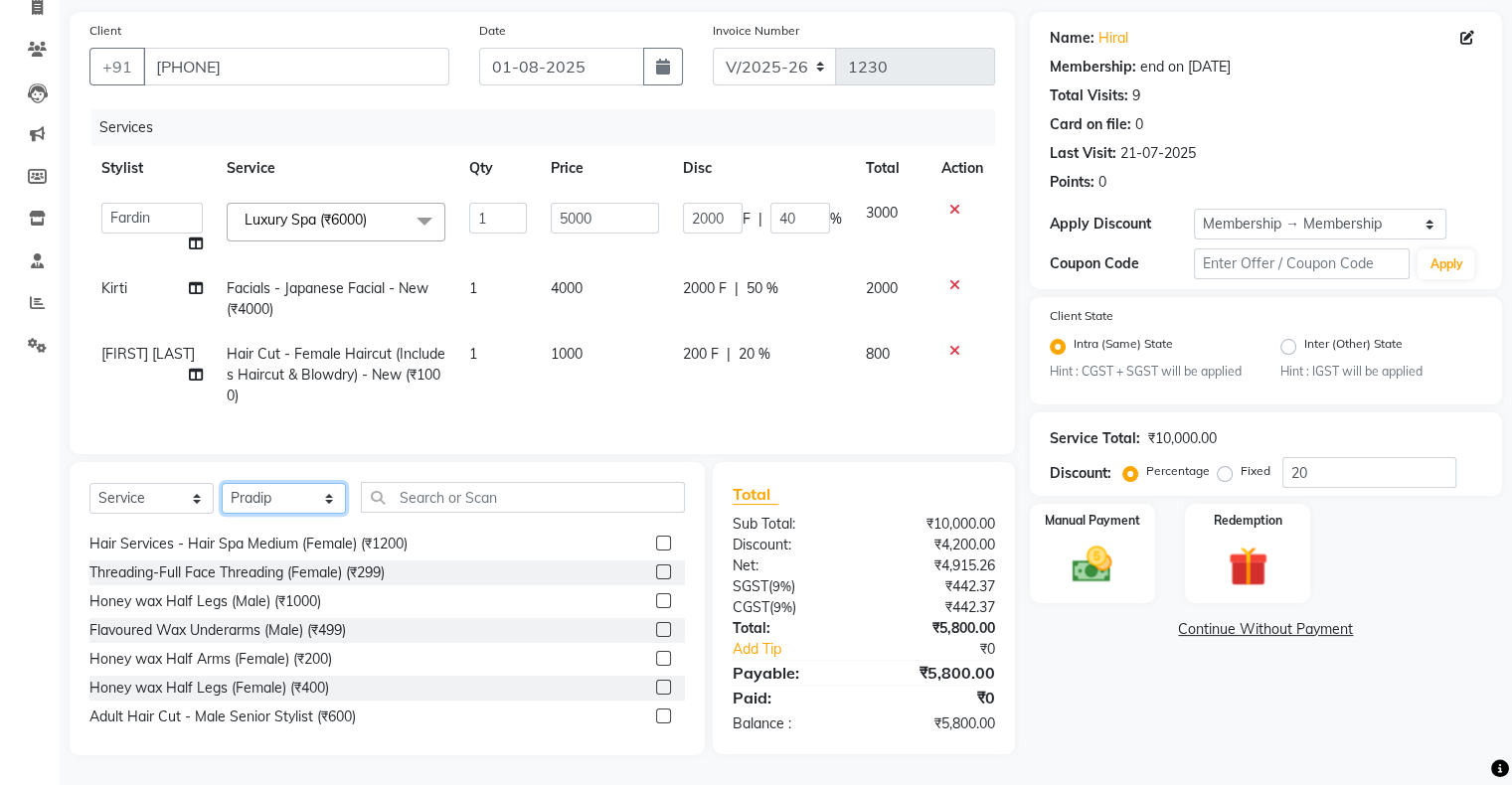 select on "22071" 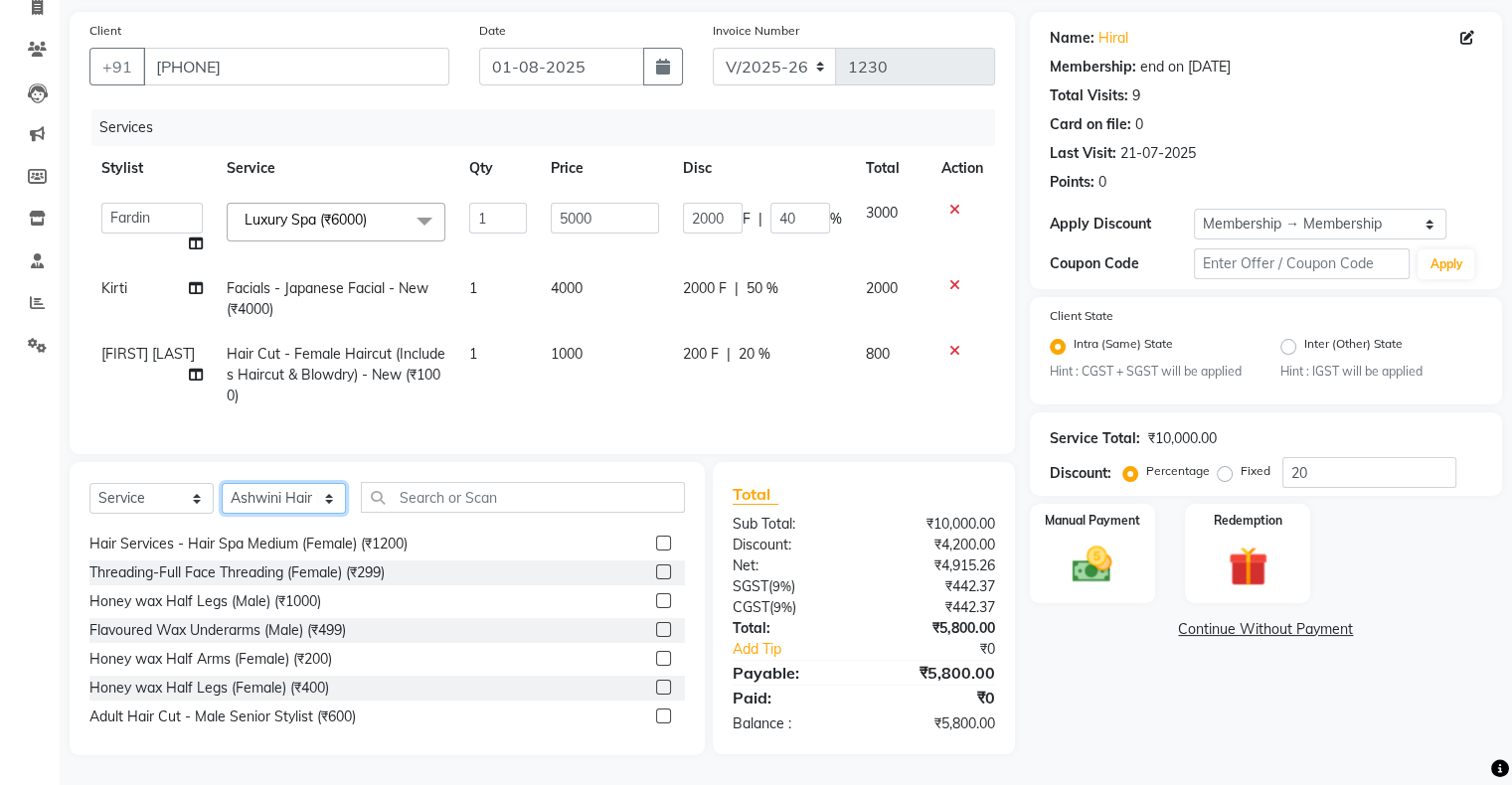 click on "Select Stylist Akshay Divecha Ashwini Hair Head Falak Nails Fardin Kirti Nida FD Pradip Pradip Vaishnav Sanjana  Vidhi Veera" 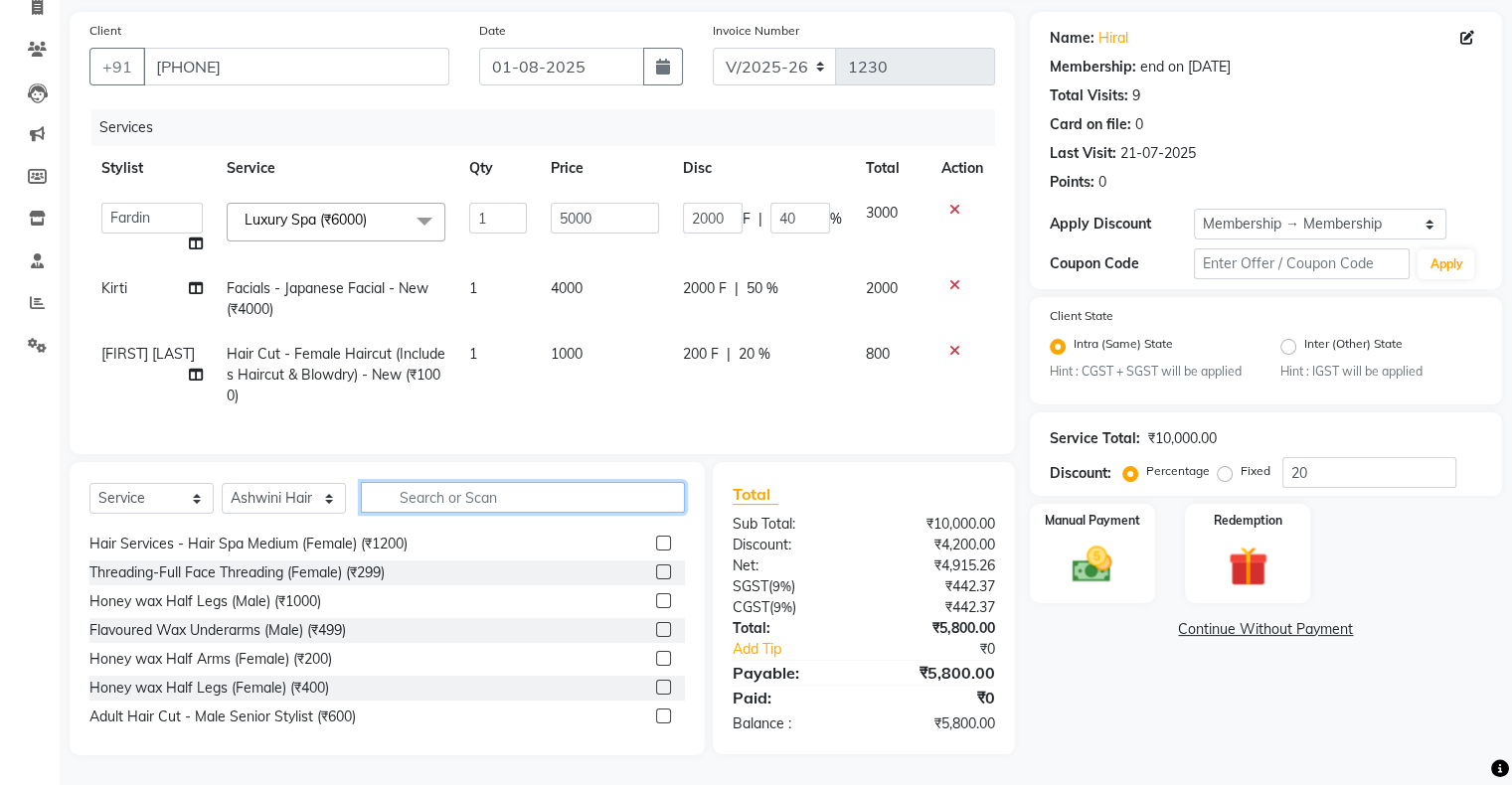 click 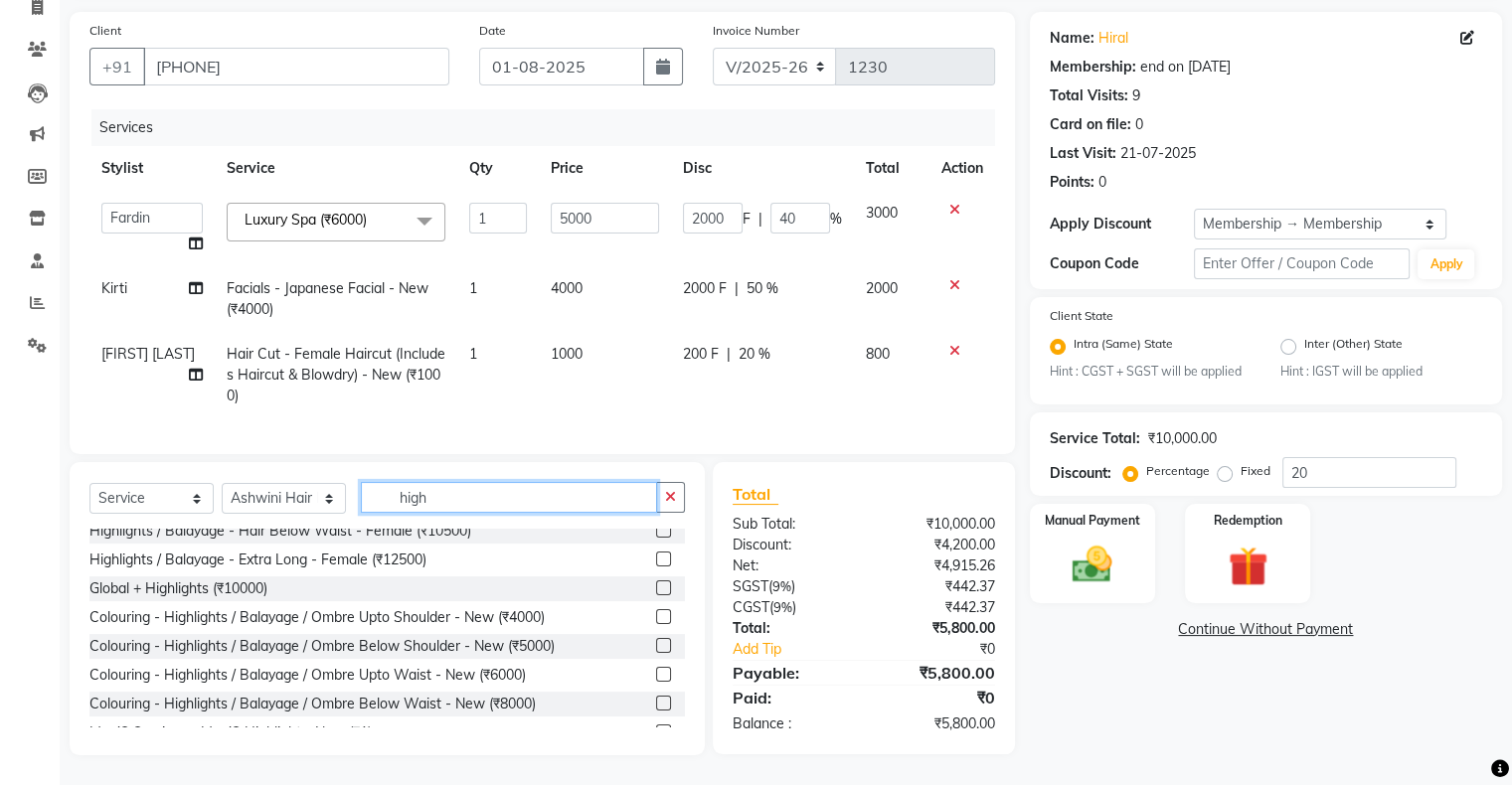 scroll, scrollTop: 319, scrollLeft: 0, axis: vertical 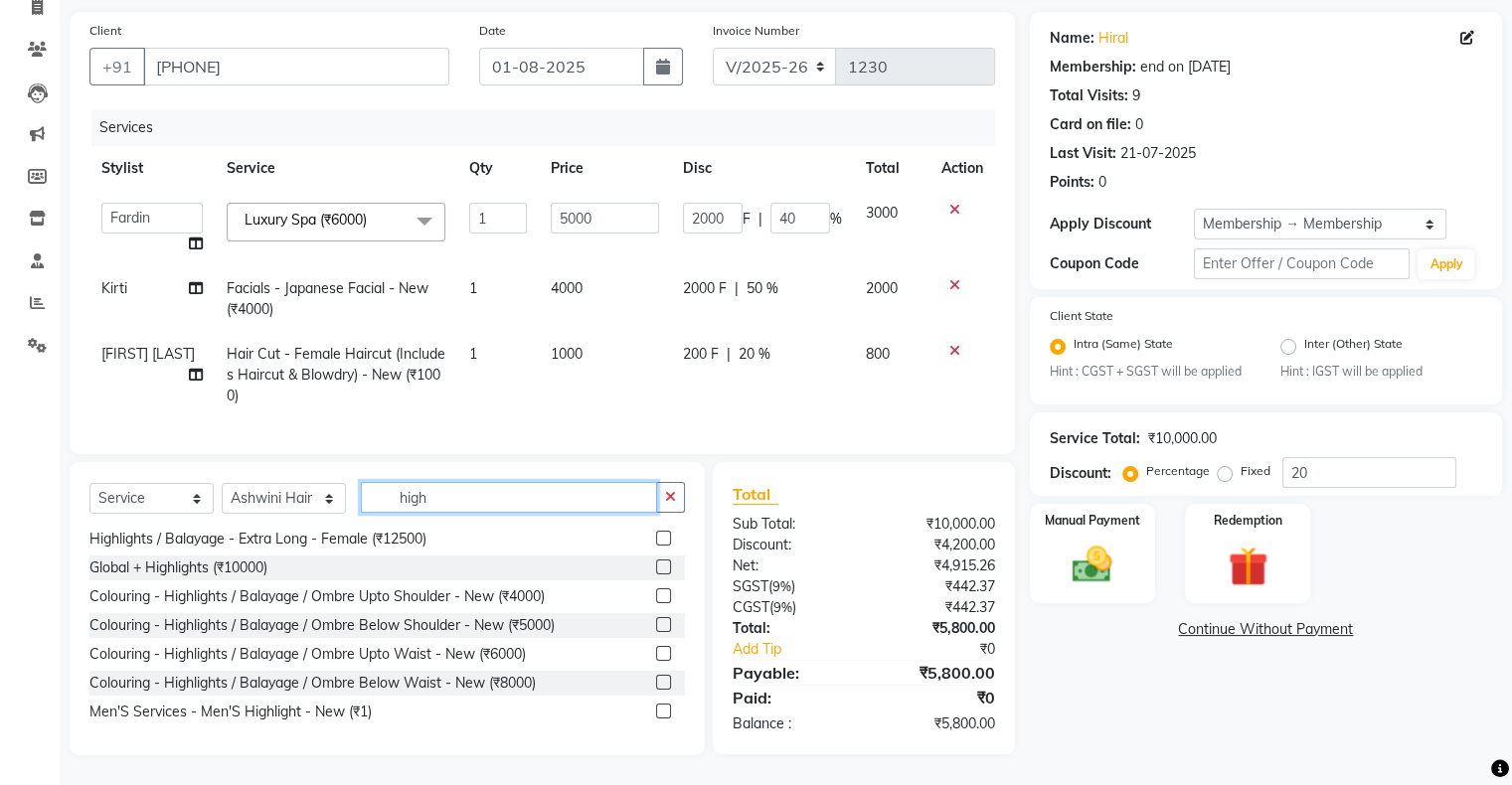 type on "high" 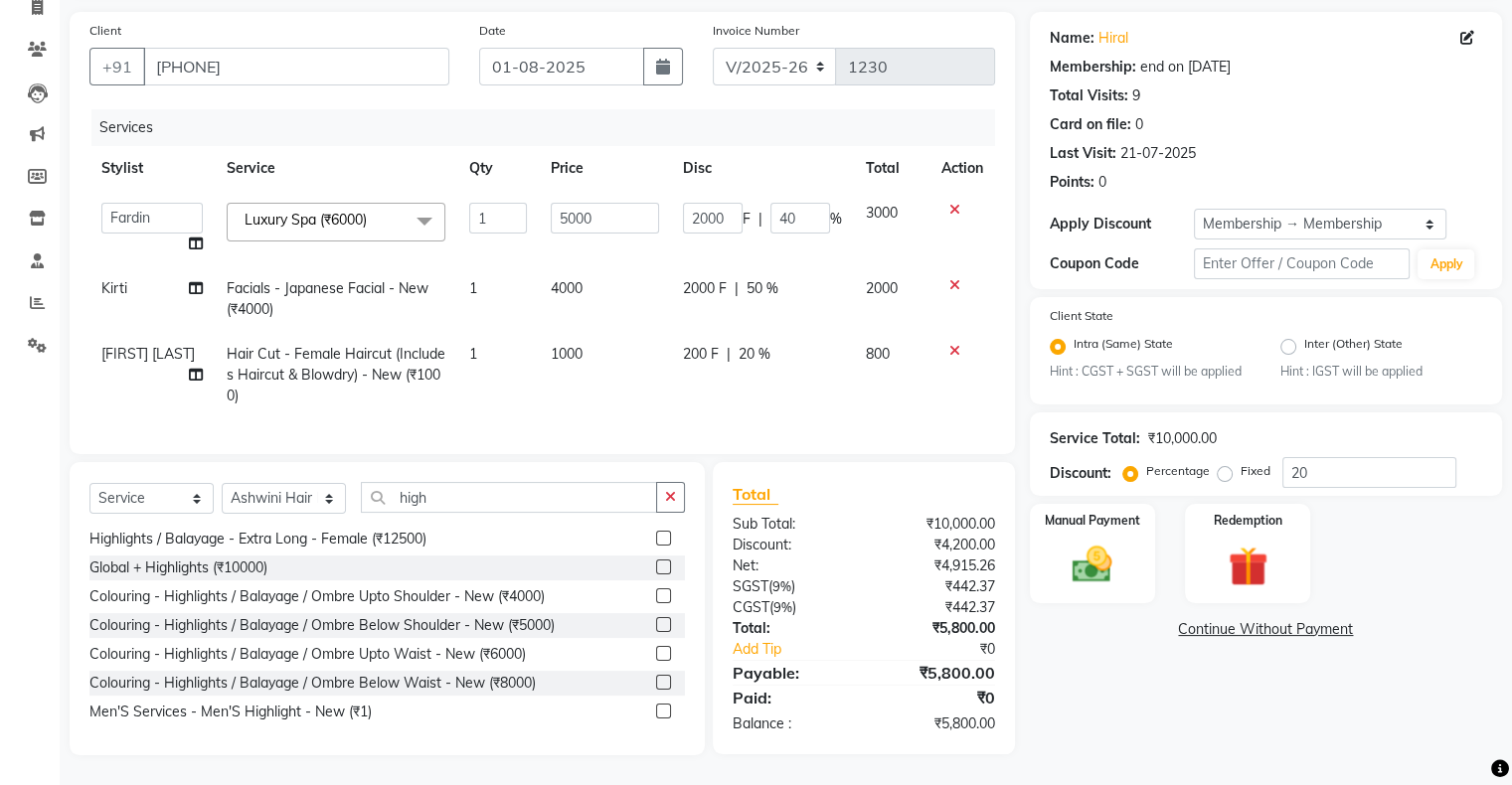 click 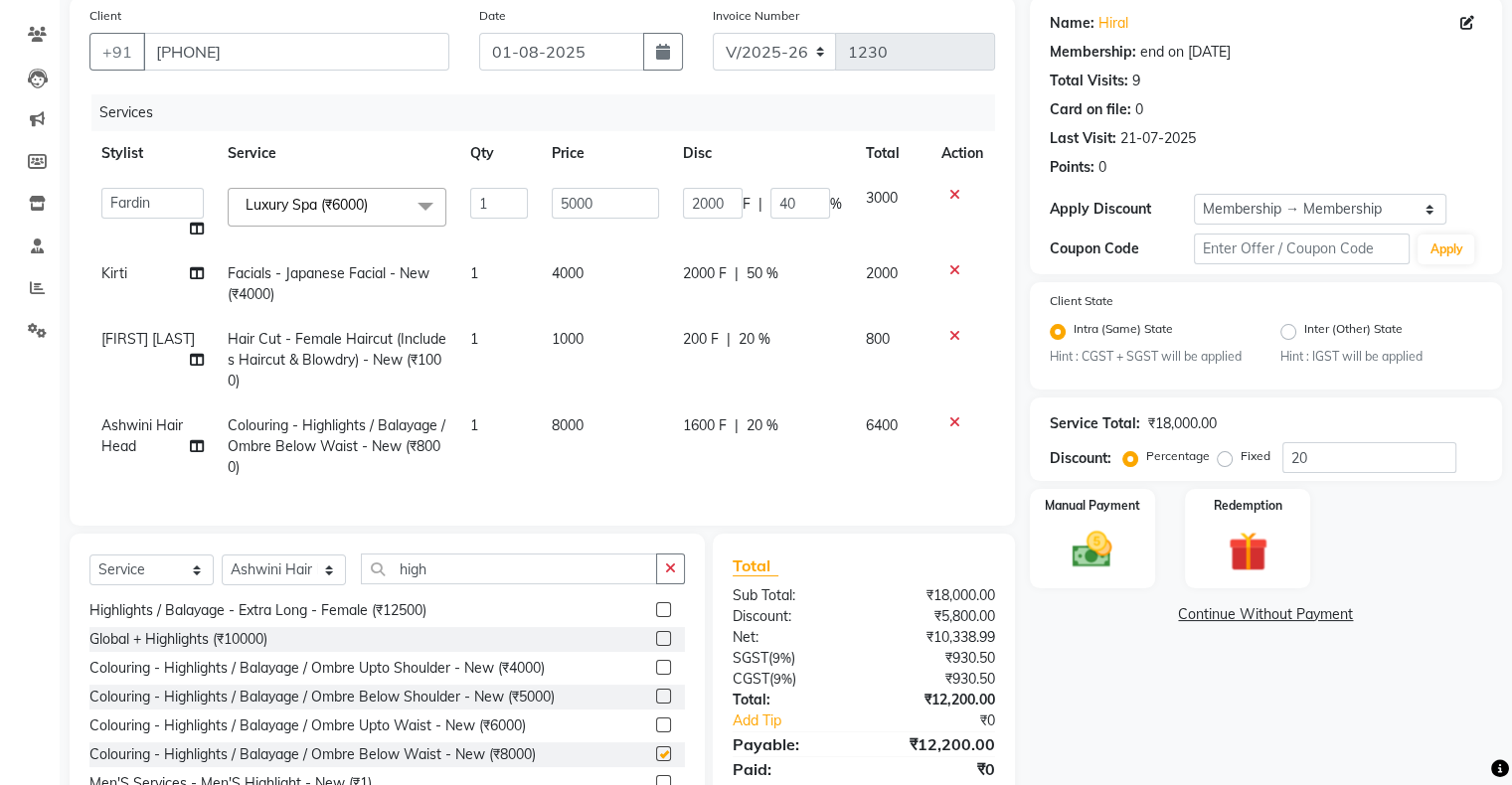 checkbox on "false" 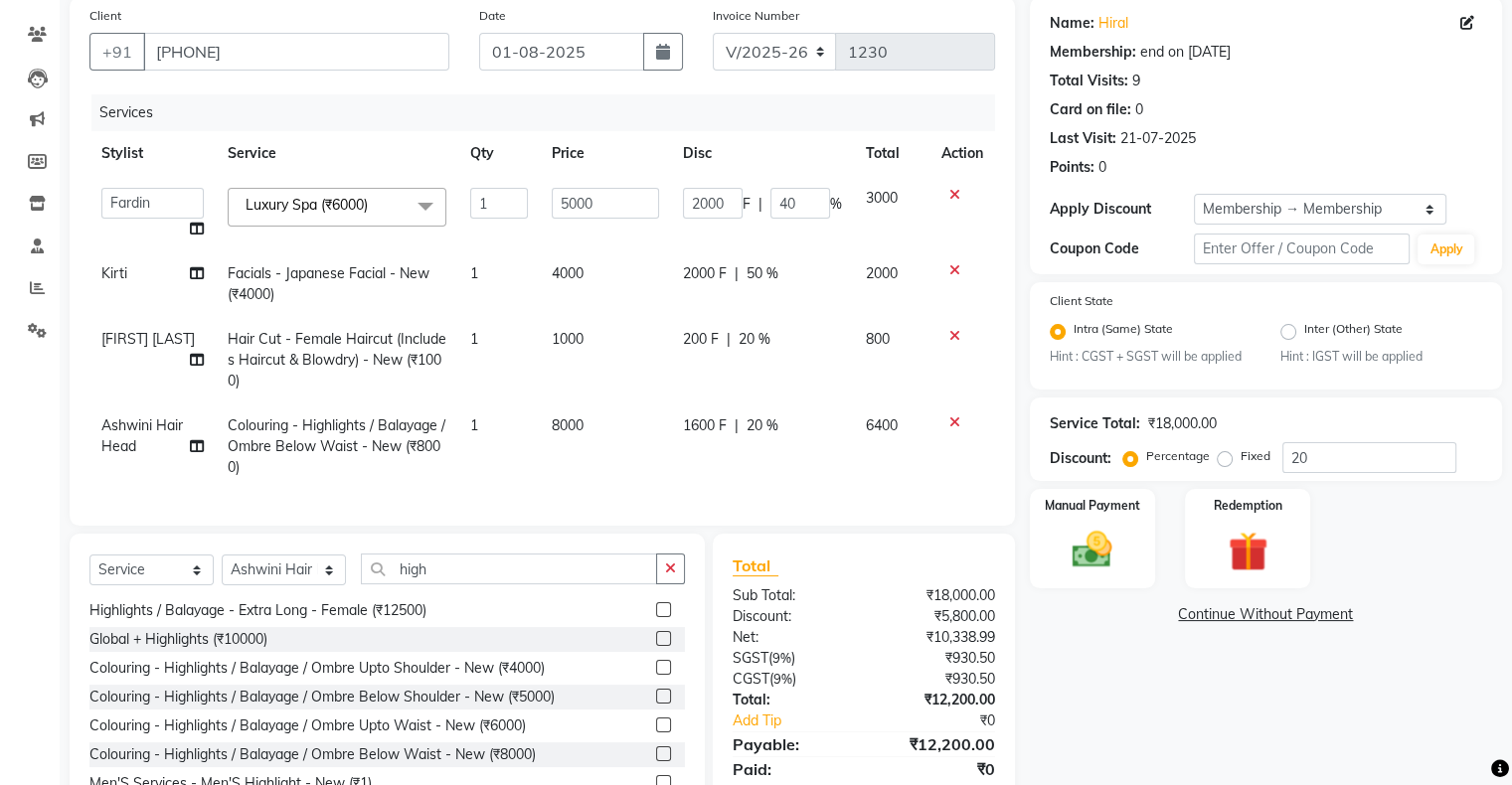 click on "20 %" 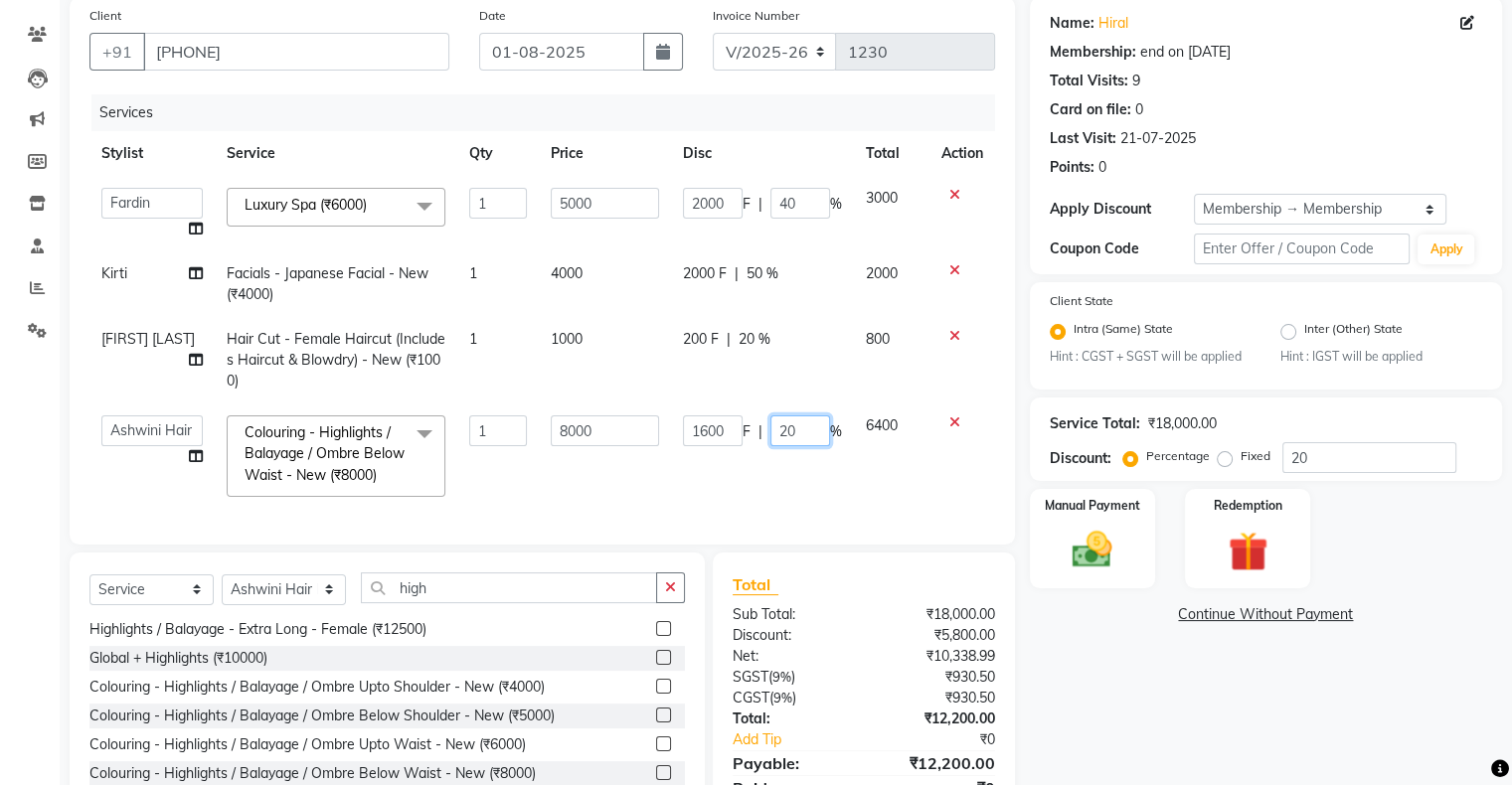 click on "20" 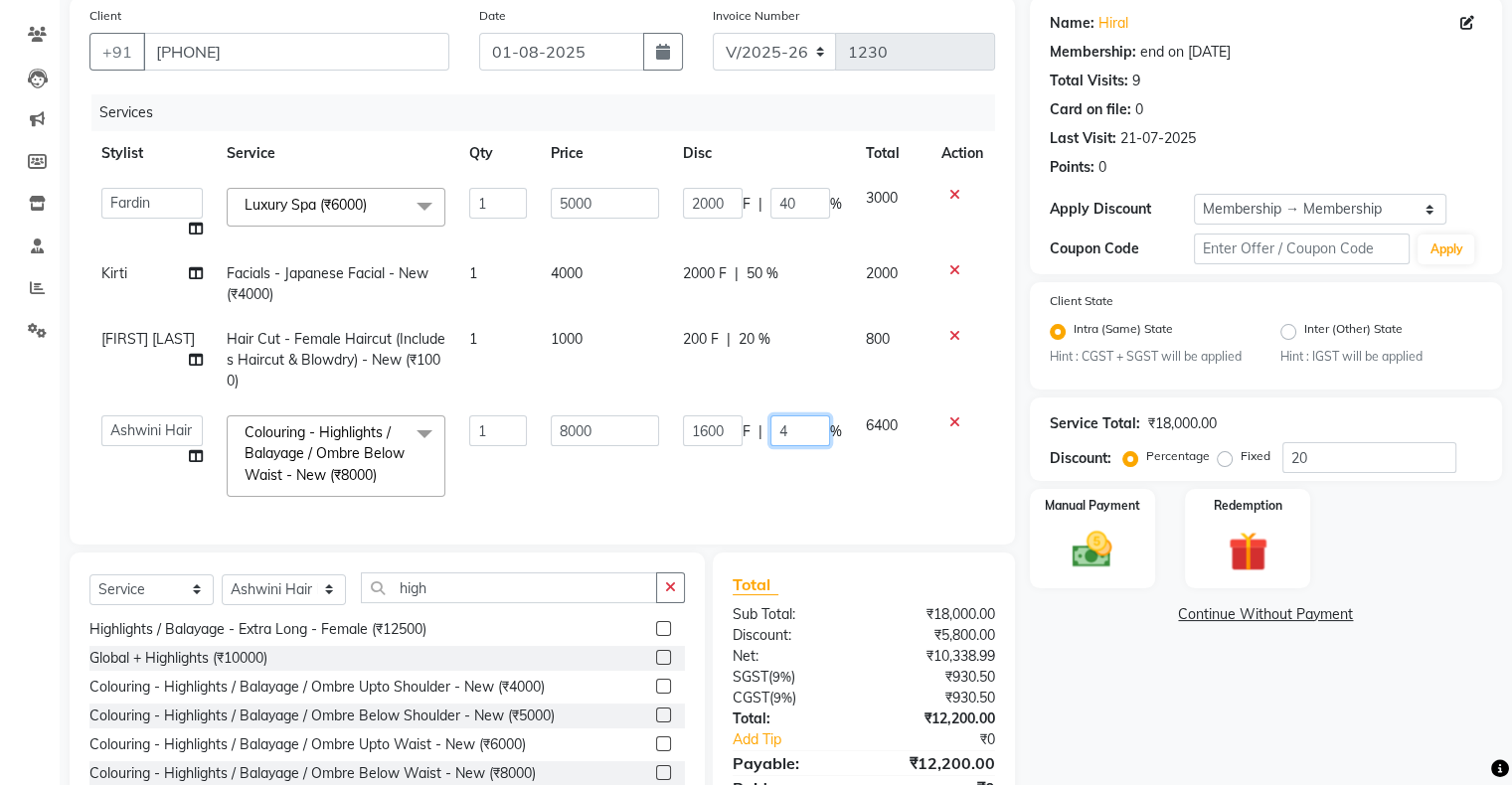 type on "40" 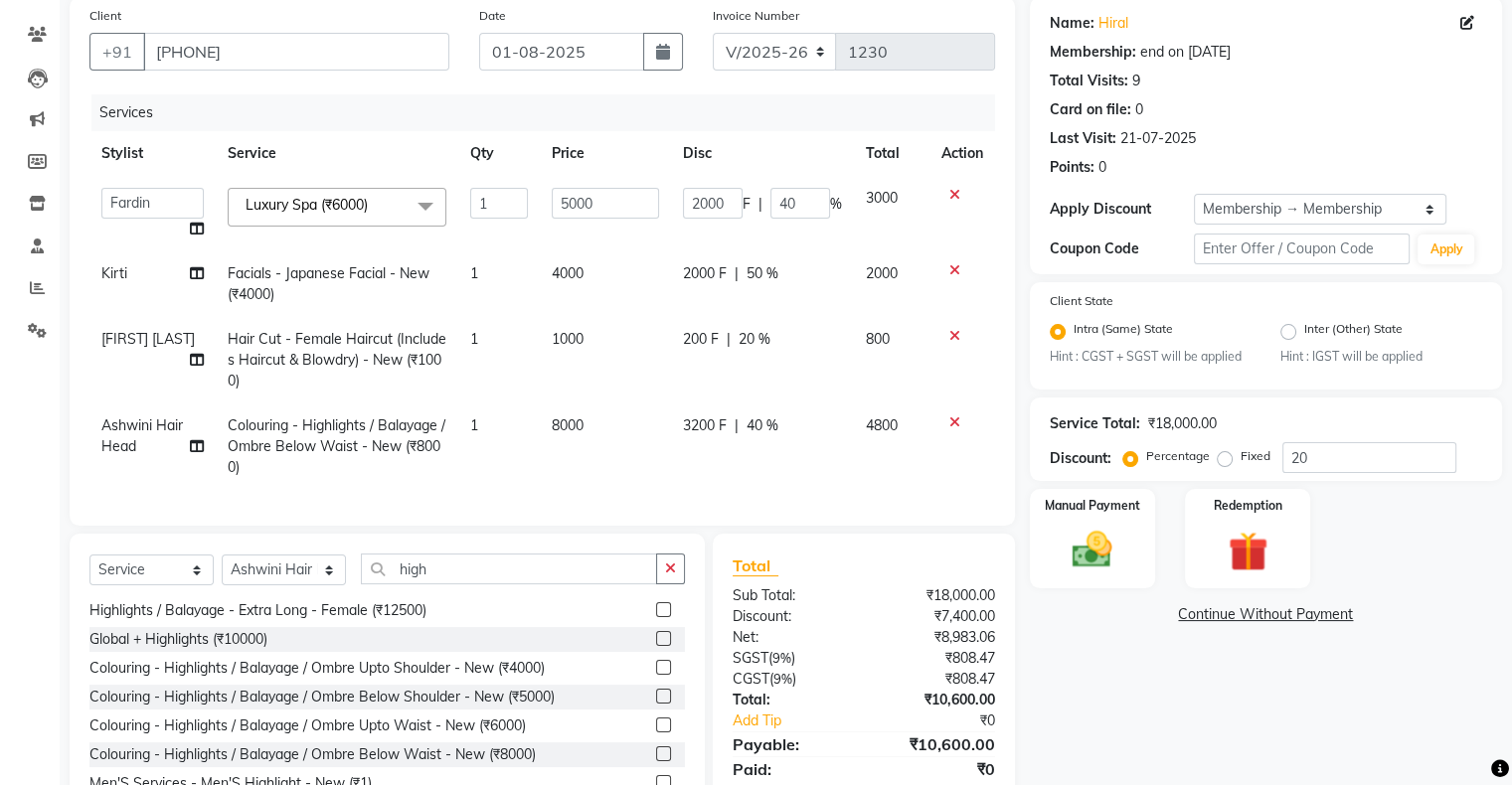 click on "3200 F | 40 %" 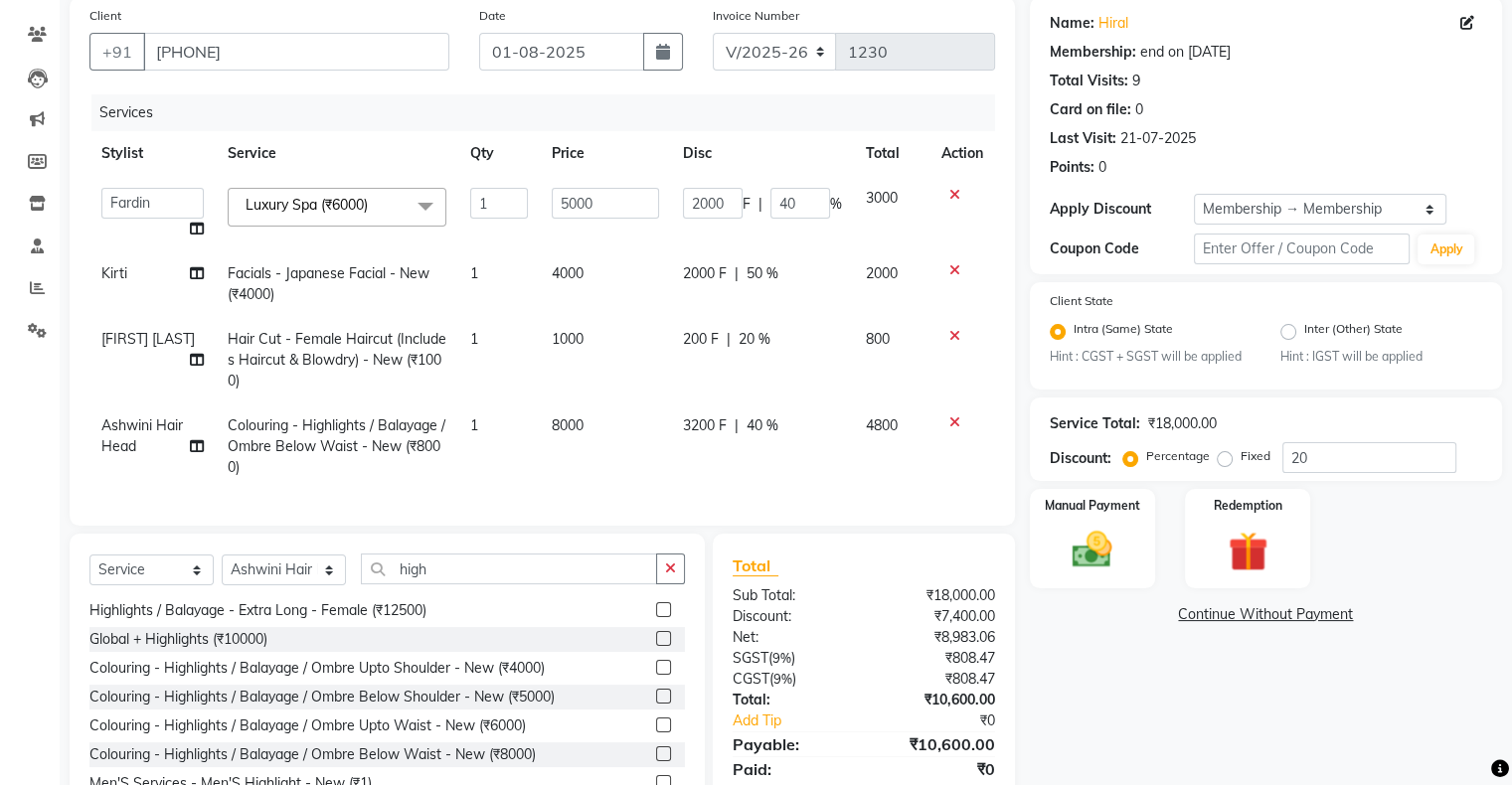 select on "22071" 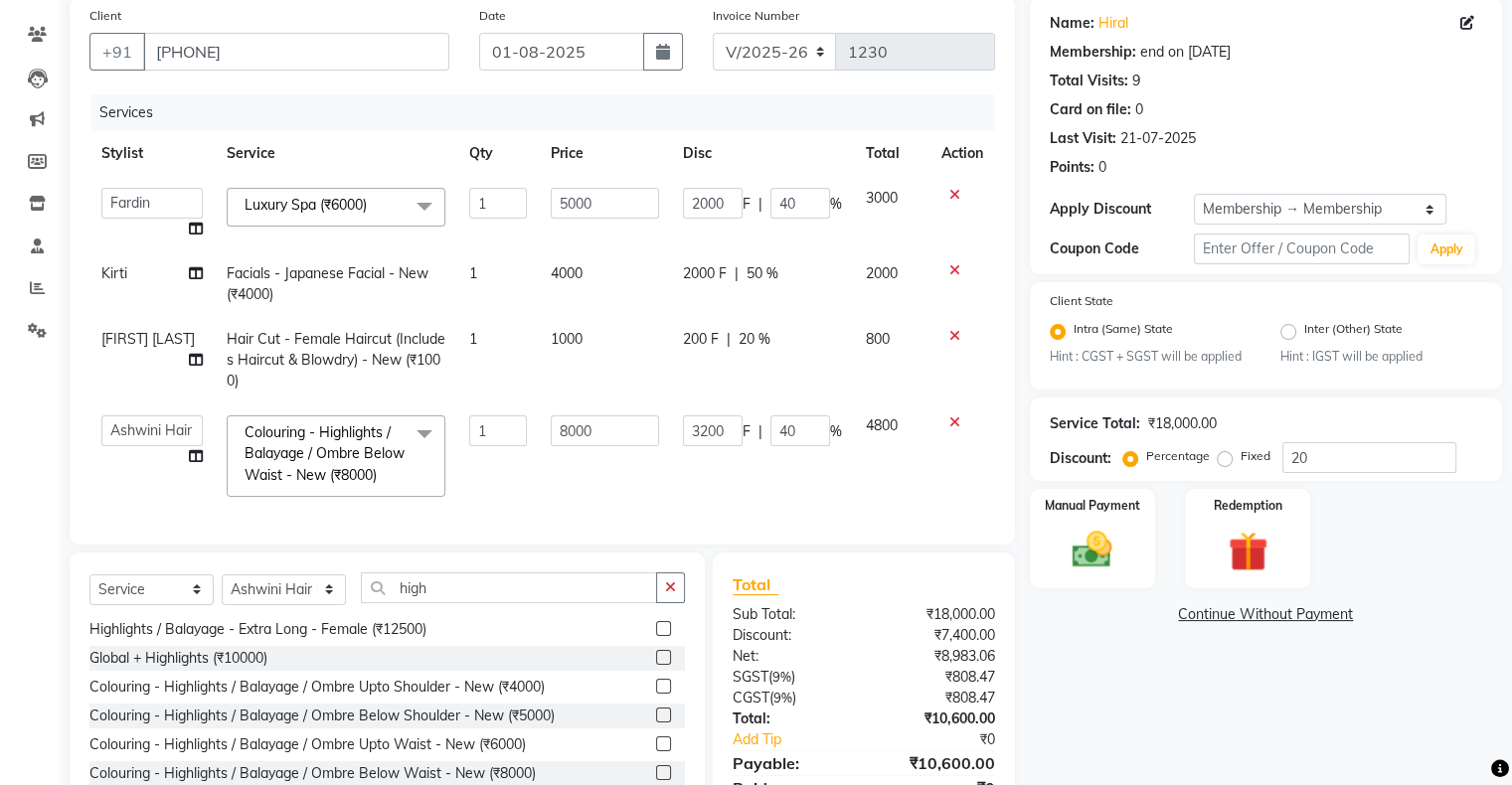 scroll, scrollTop: 251, scrollLeft: 0, axis: vertical 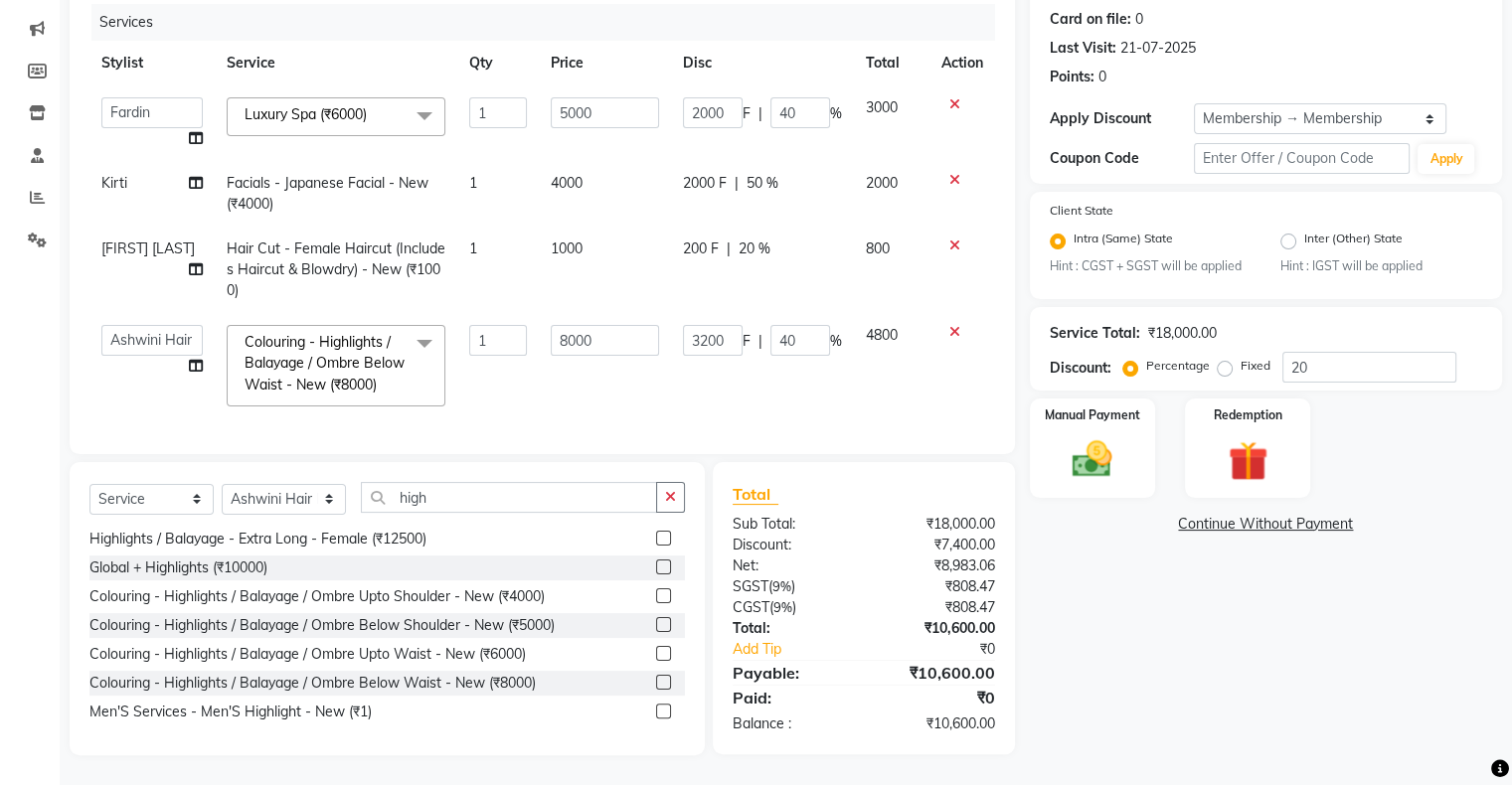 click on "₹808.47" 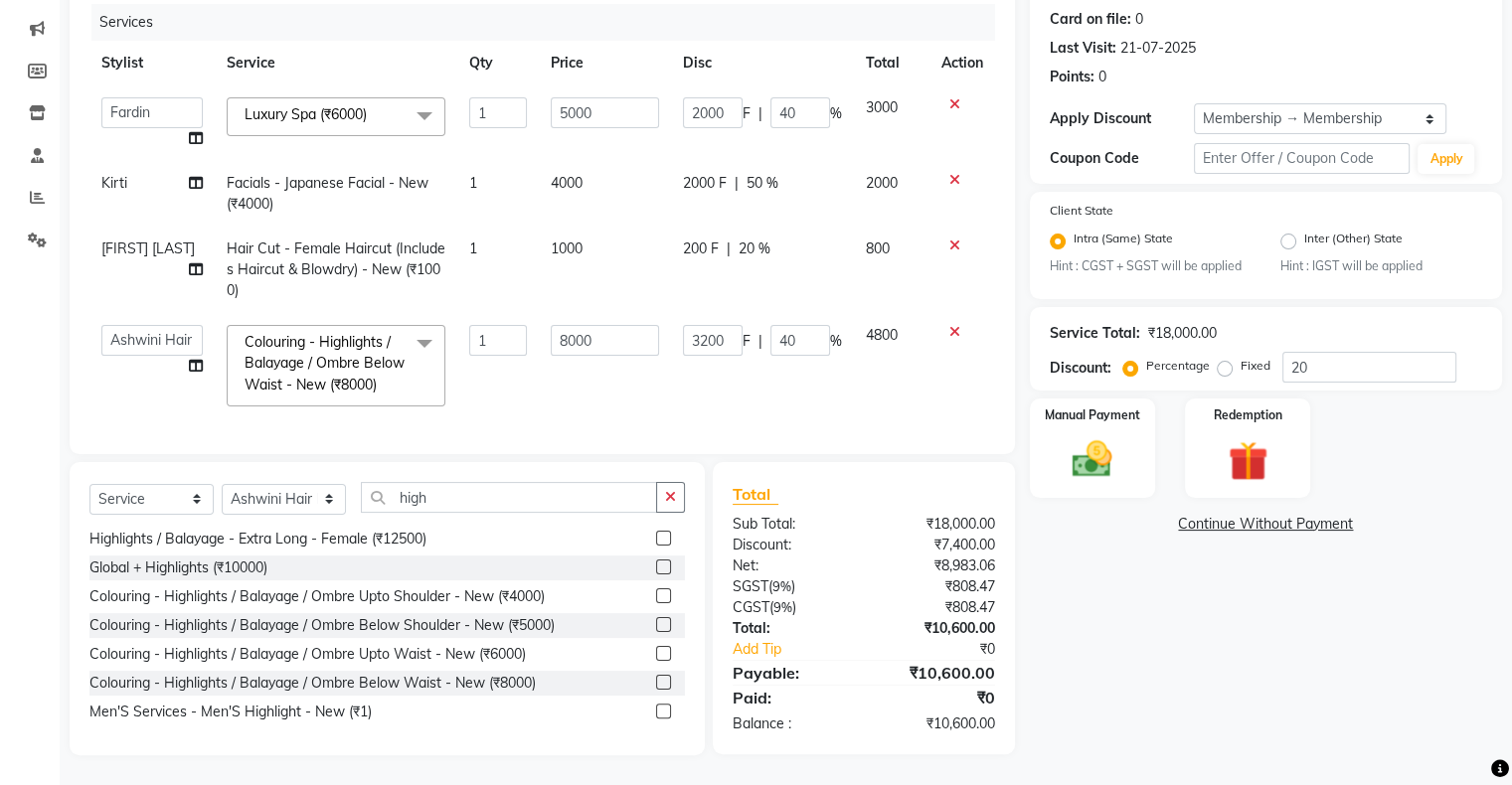scroll, scrollTop: 257, scrollLeft: 0, axis: vertical 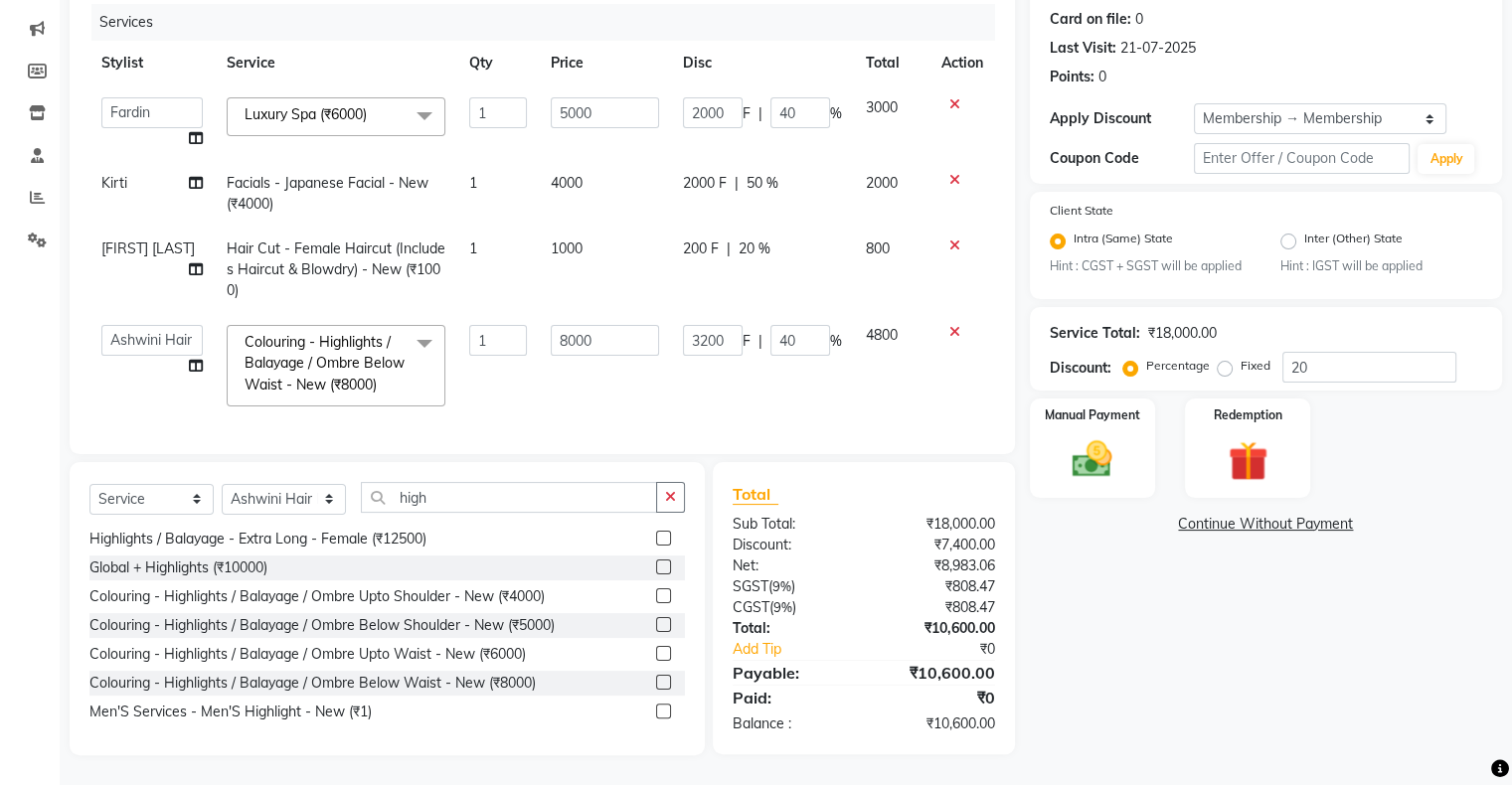 click on "Name: [FIRST]  Membership: end on [DATE] Total Visits:  9 Card on file:  0 Last Visit:   [DATE] Points:   0  Apply Discount Select Membership → Membership Coupon Code Apply Client State Intra (Same) State Hint : CGST + SGST will be applied Inter (Other) State Hint : IGST will be applied Service Total:  ₹18,000.00  Discount:  Percentage   Fixed  20 Manual Payment Redemption  Continue Without Payment" 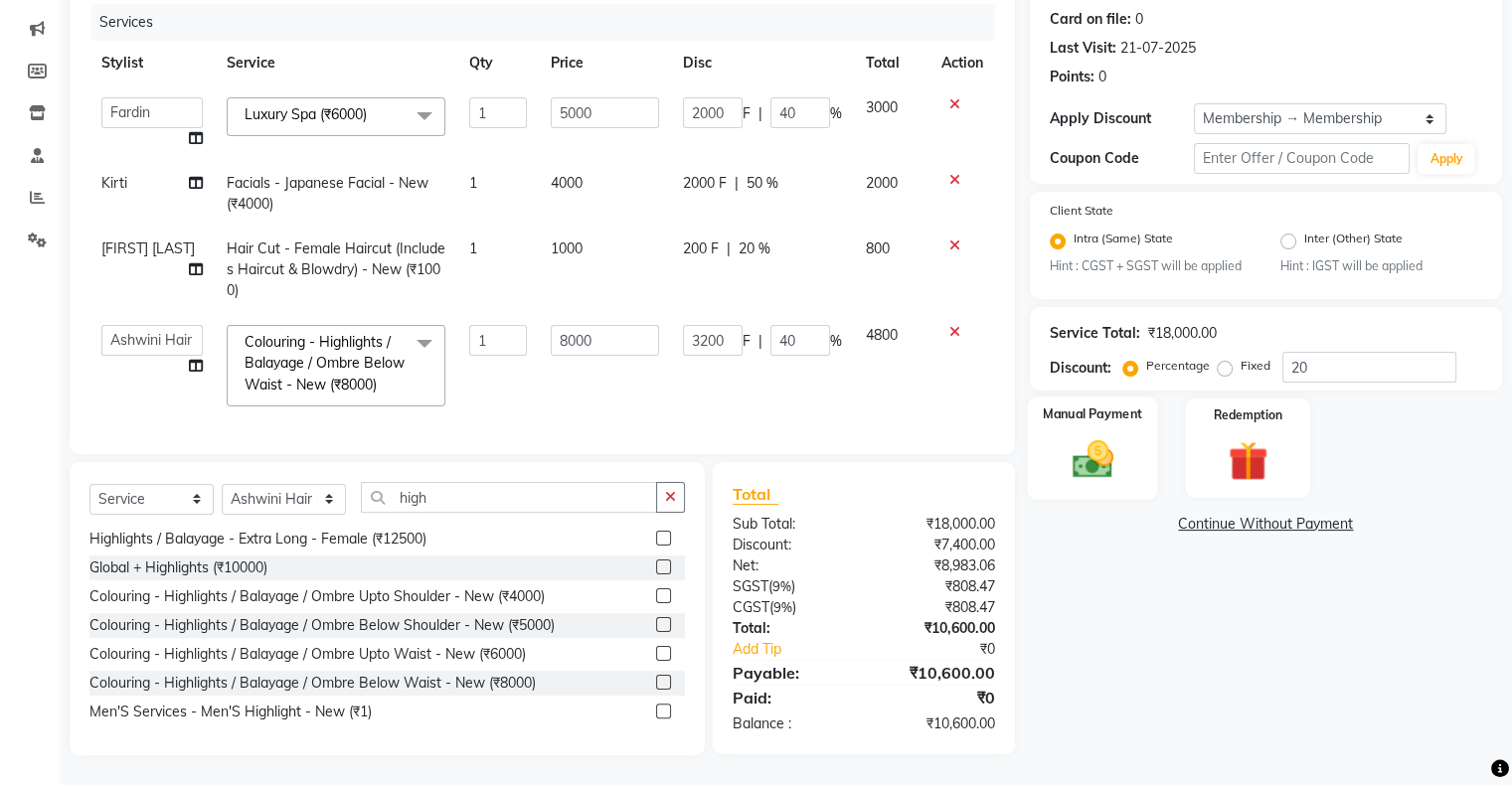 click 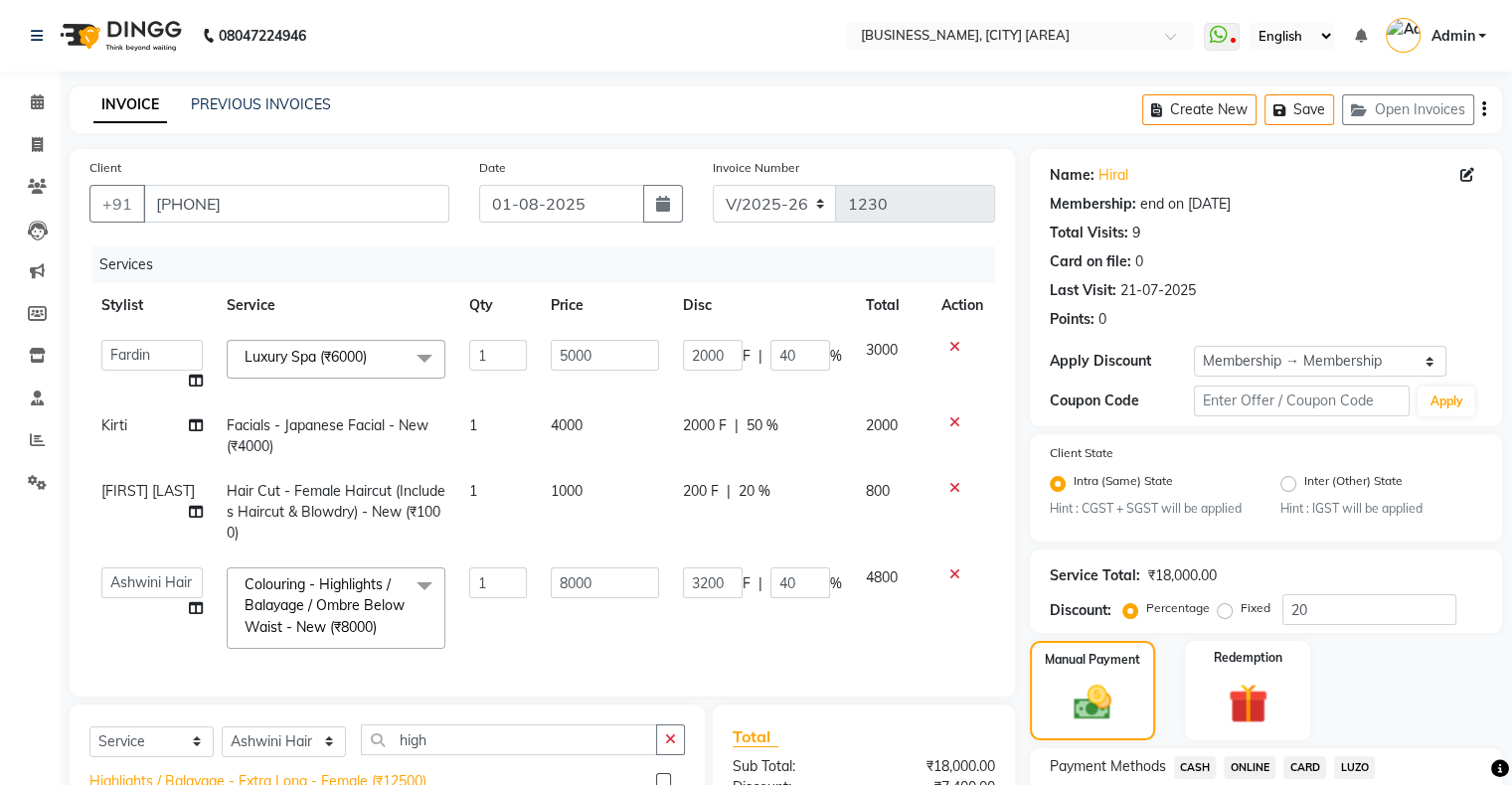 scroll, scrollTop: 257, scrollLeft: 0, axis: vertical 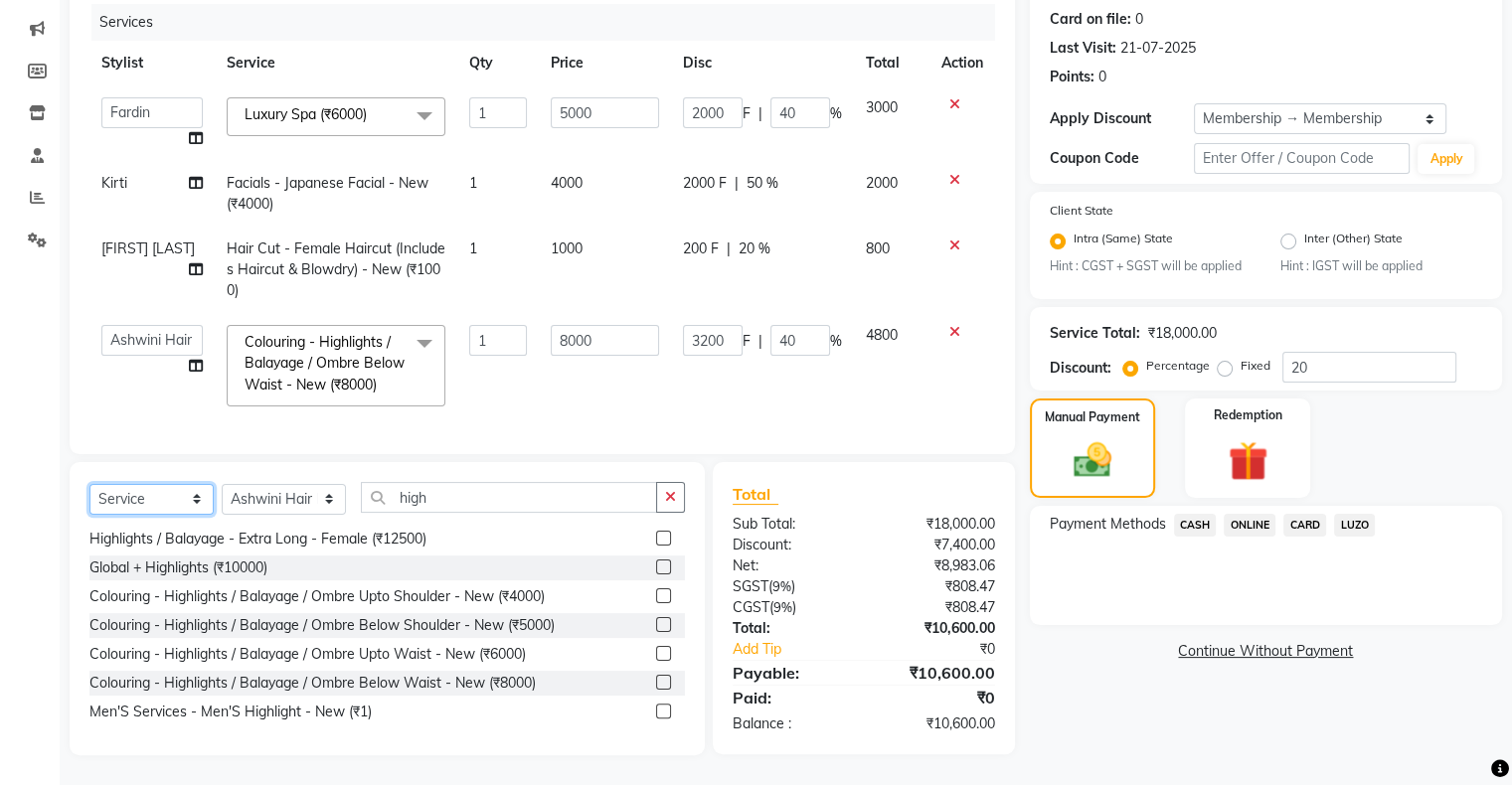 click on "Select  Service  Product  Membership  Package Voucher Prepaid Gift Card" 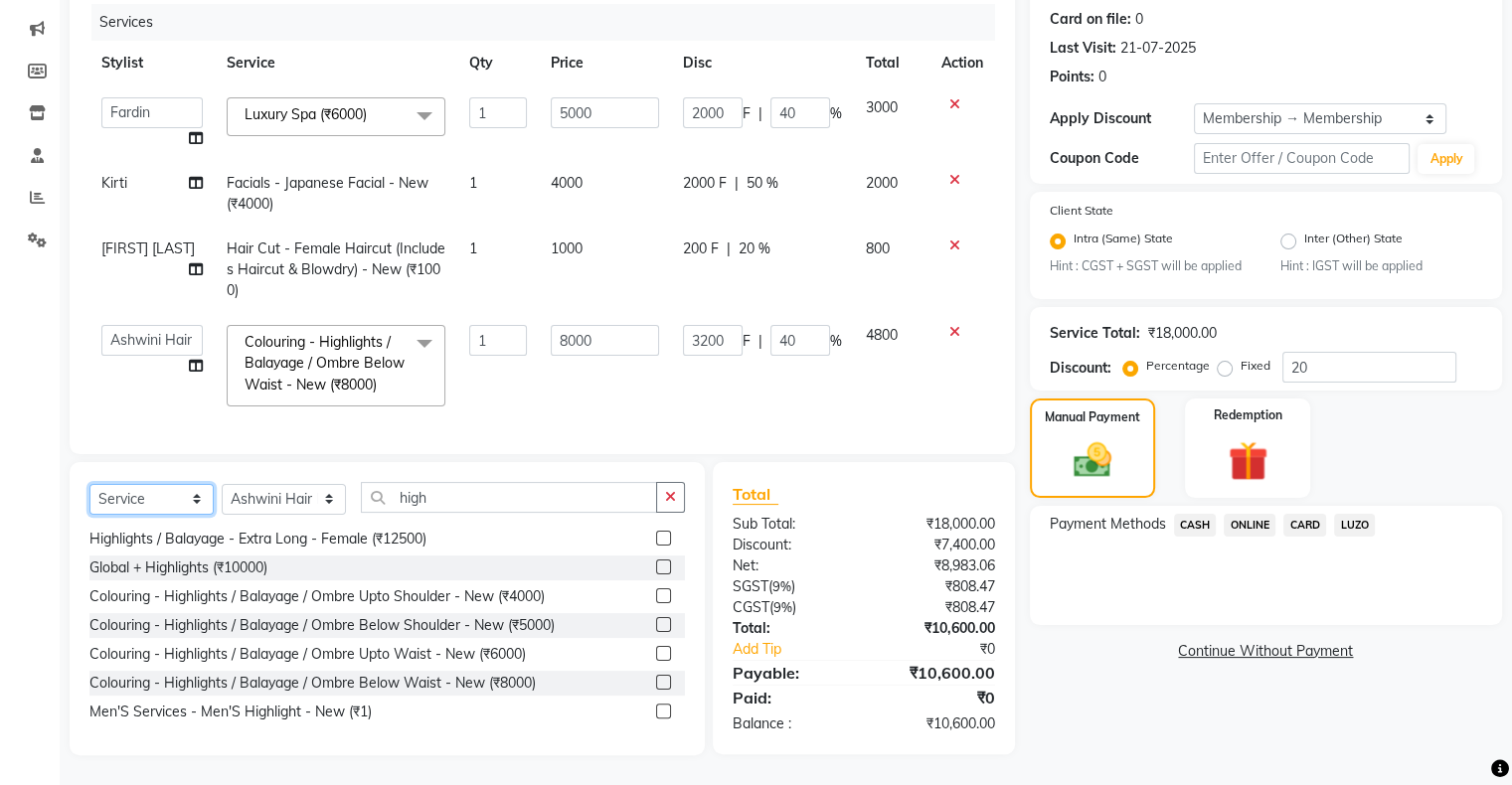 select on "product" 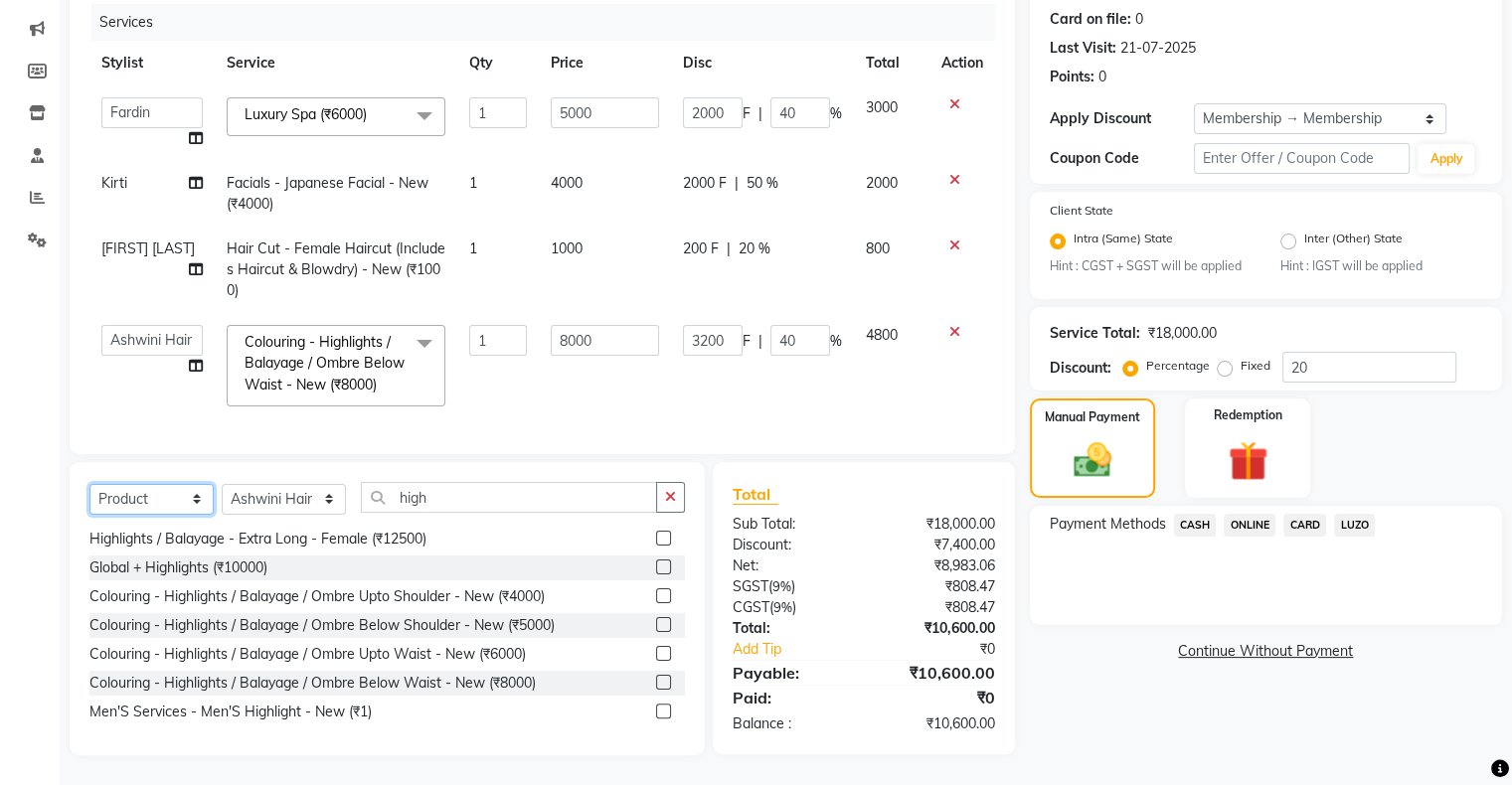 click on "Select  Service  Product  Membership  Package Voucher Prepaid Gift Card" 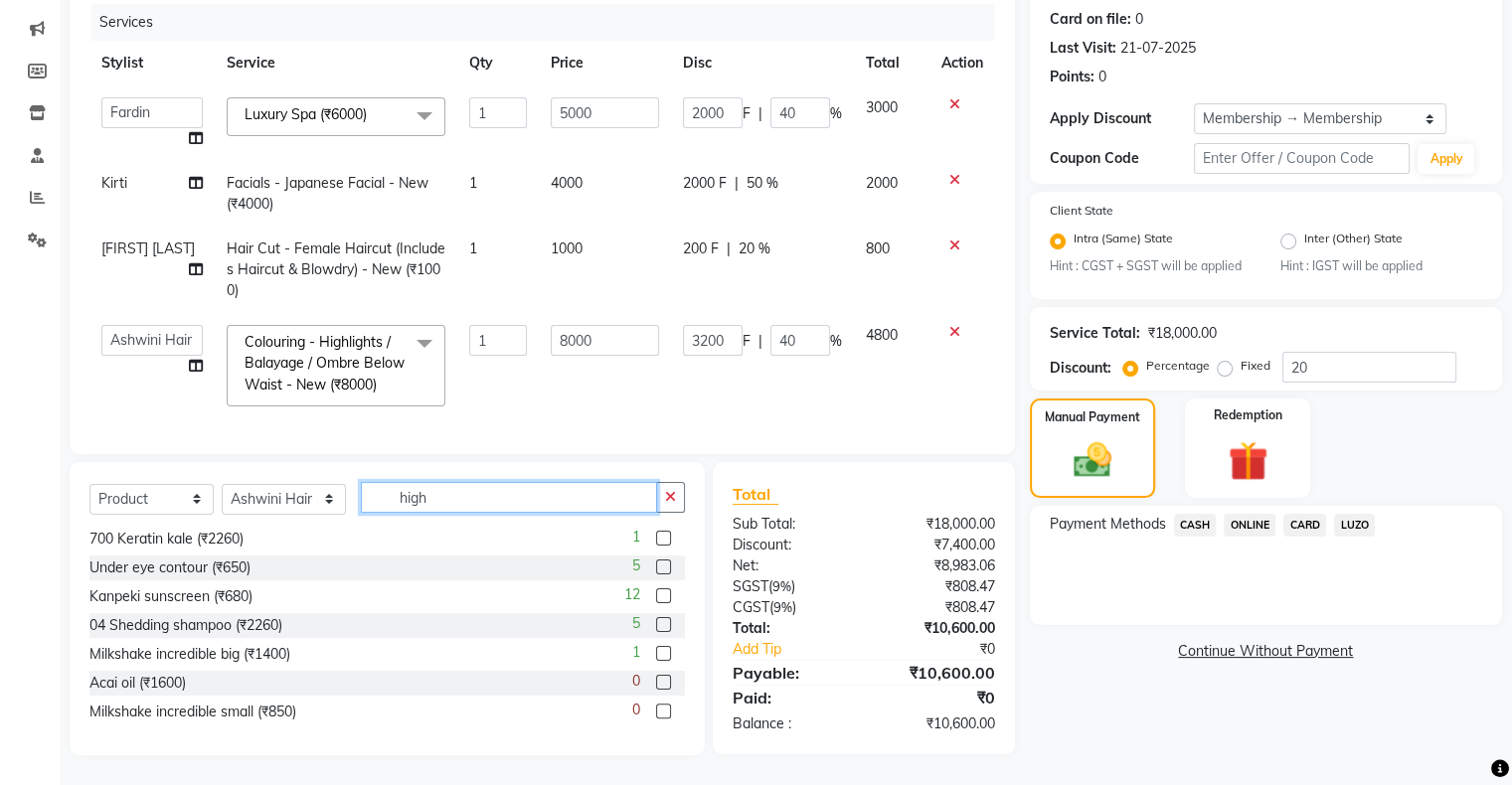 click on "high" 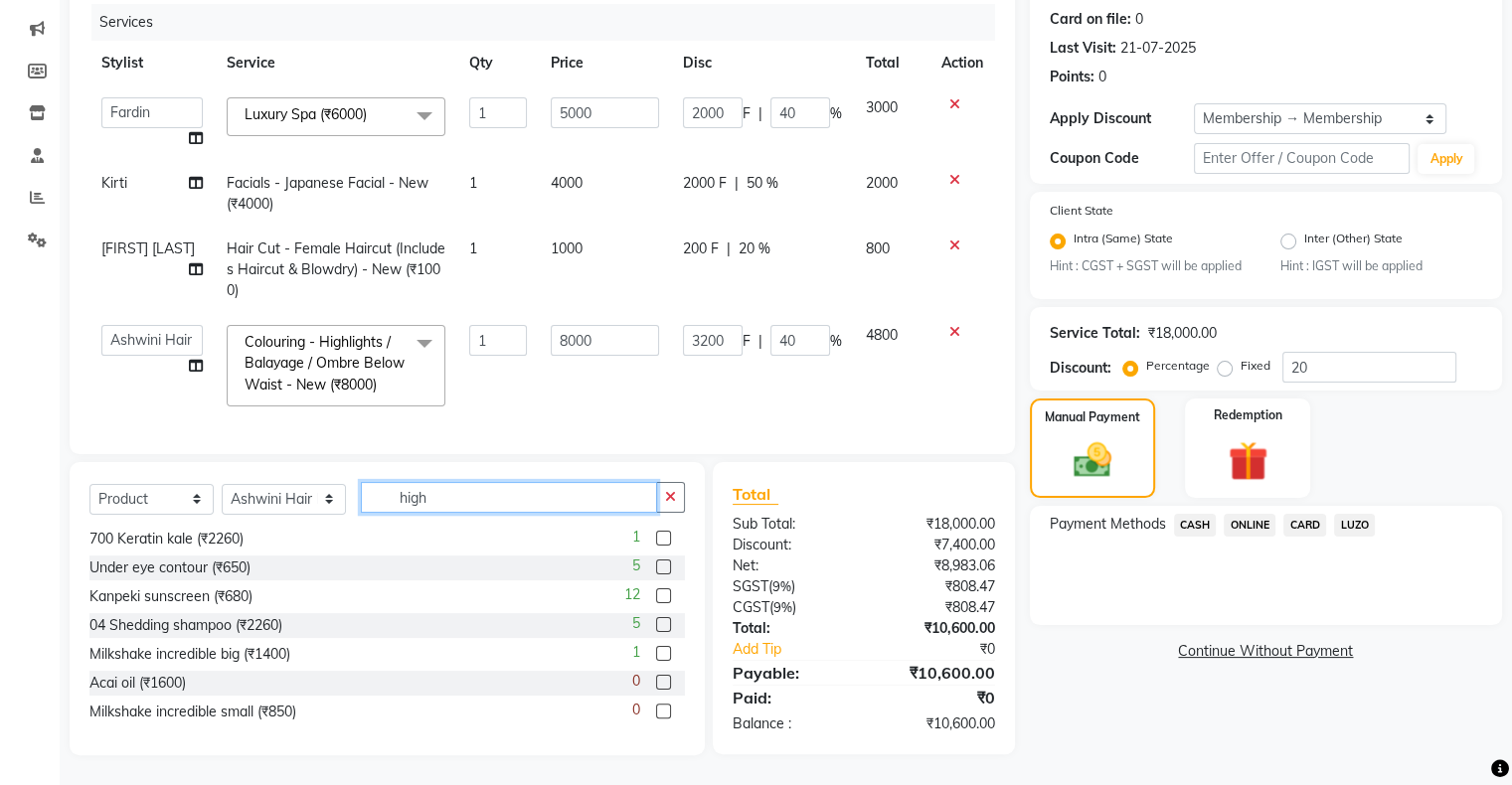 click on "high" 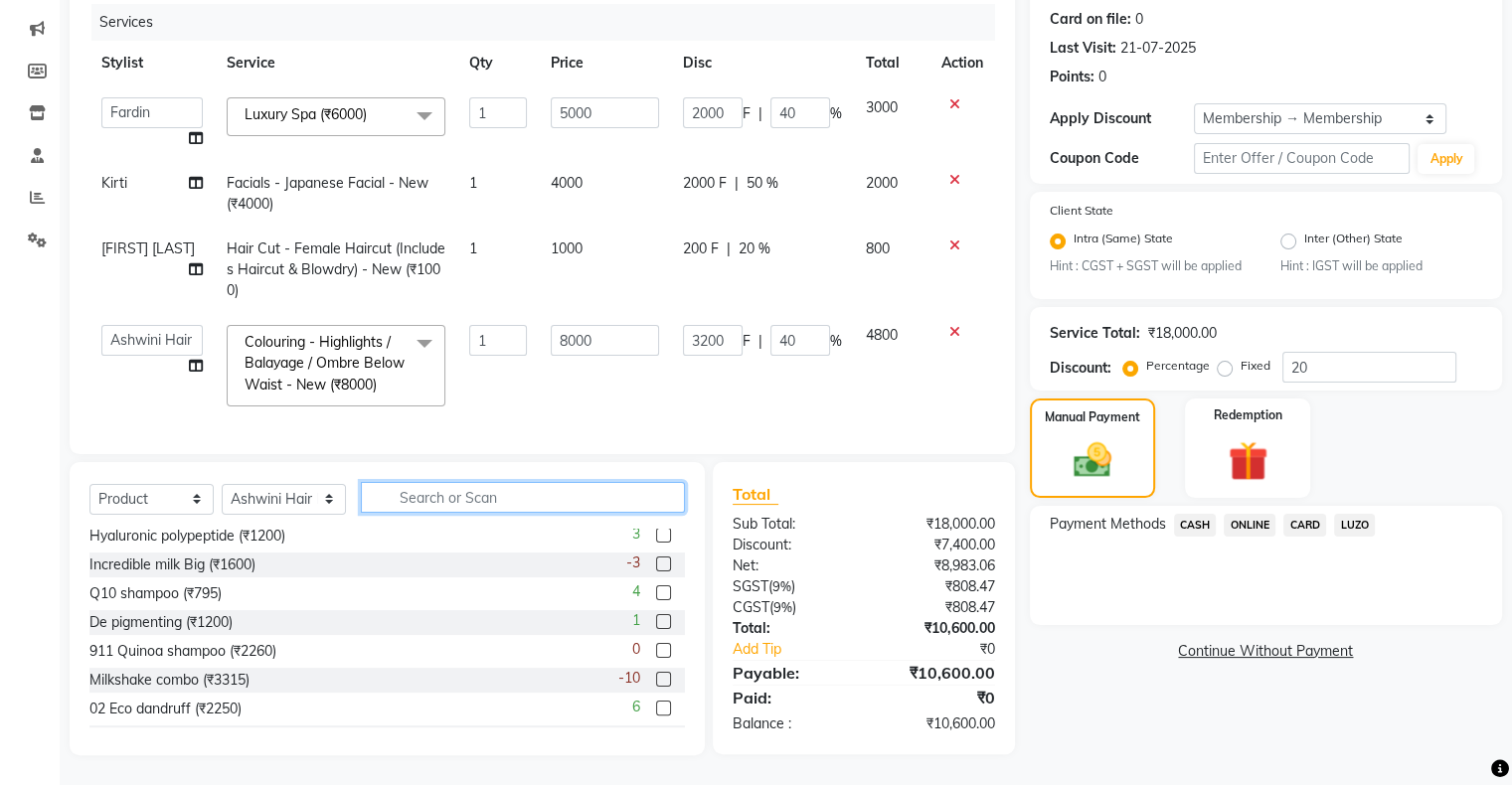 scroll, scrollTop: 21, scrollLeft: 0, axis: vertical 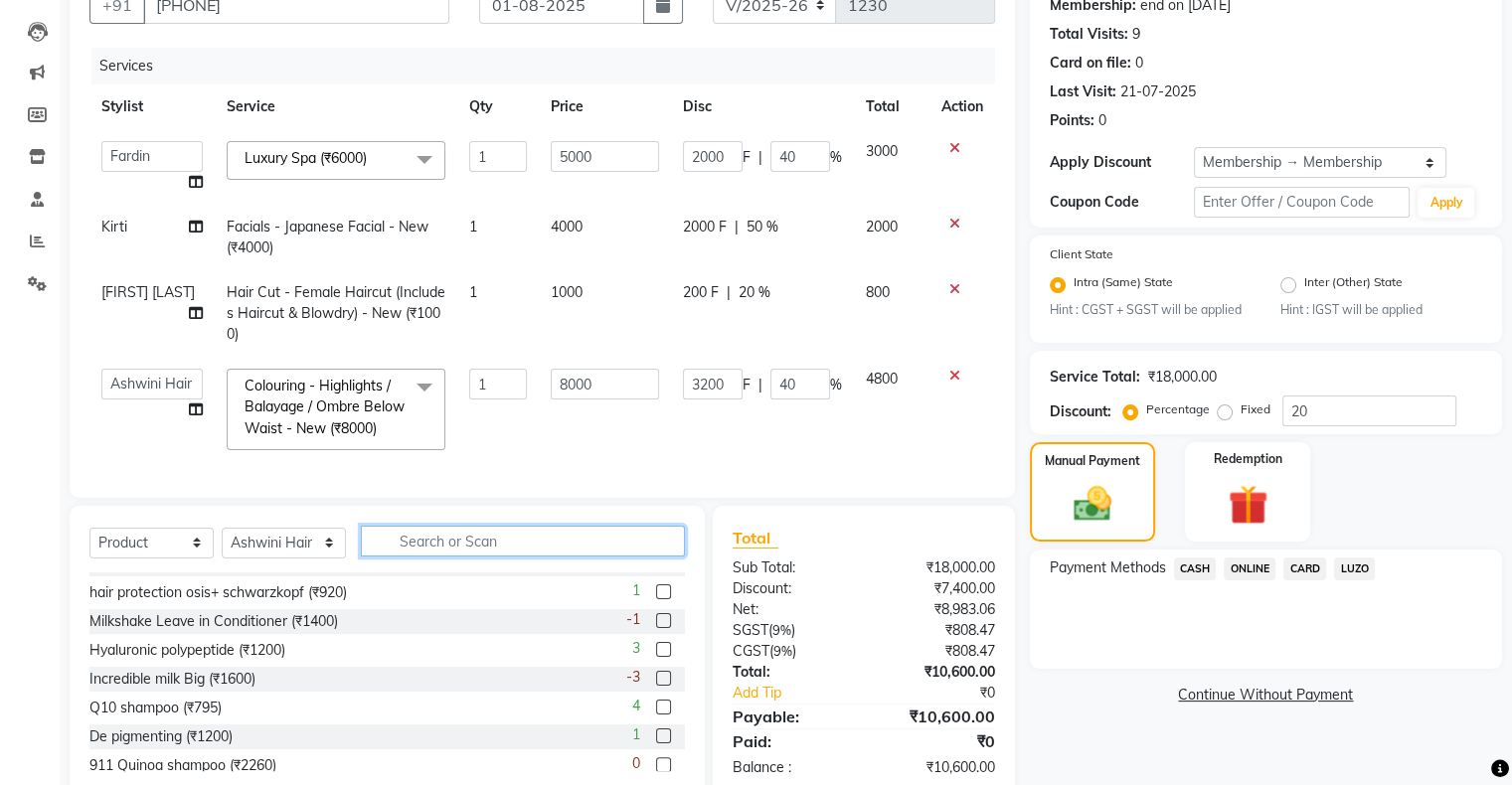 type 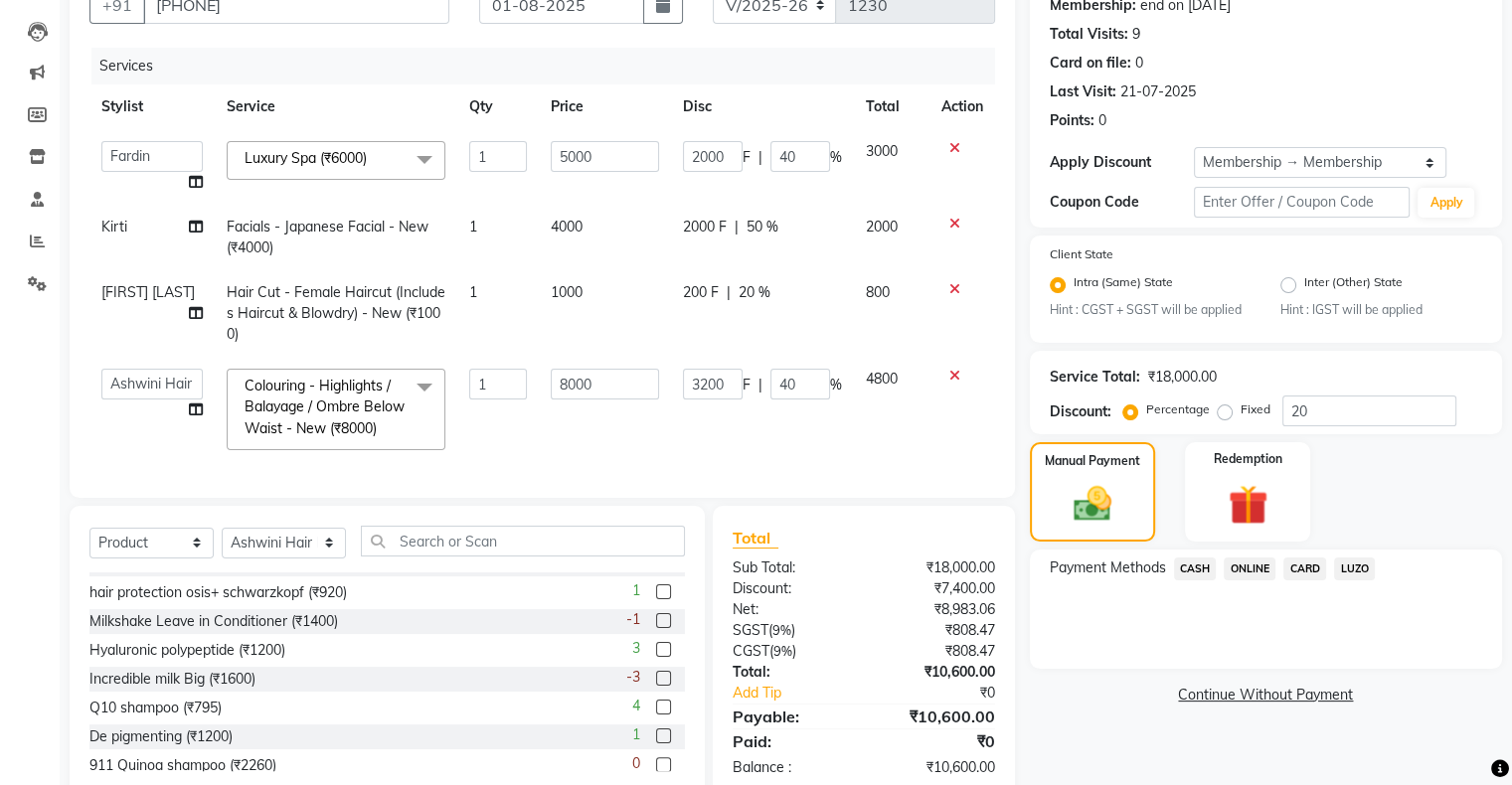 scroll, scrollTop: 257, scrollLeft: 0, axis: vertical 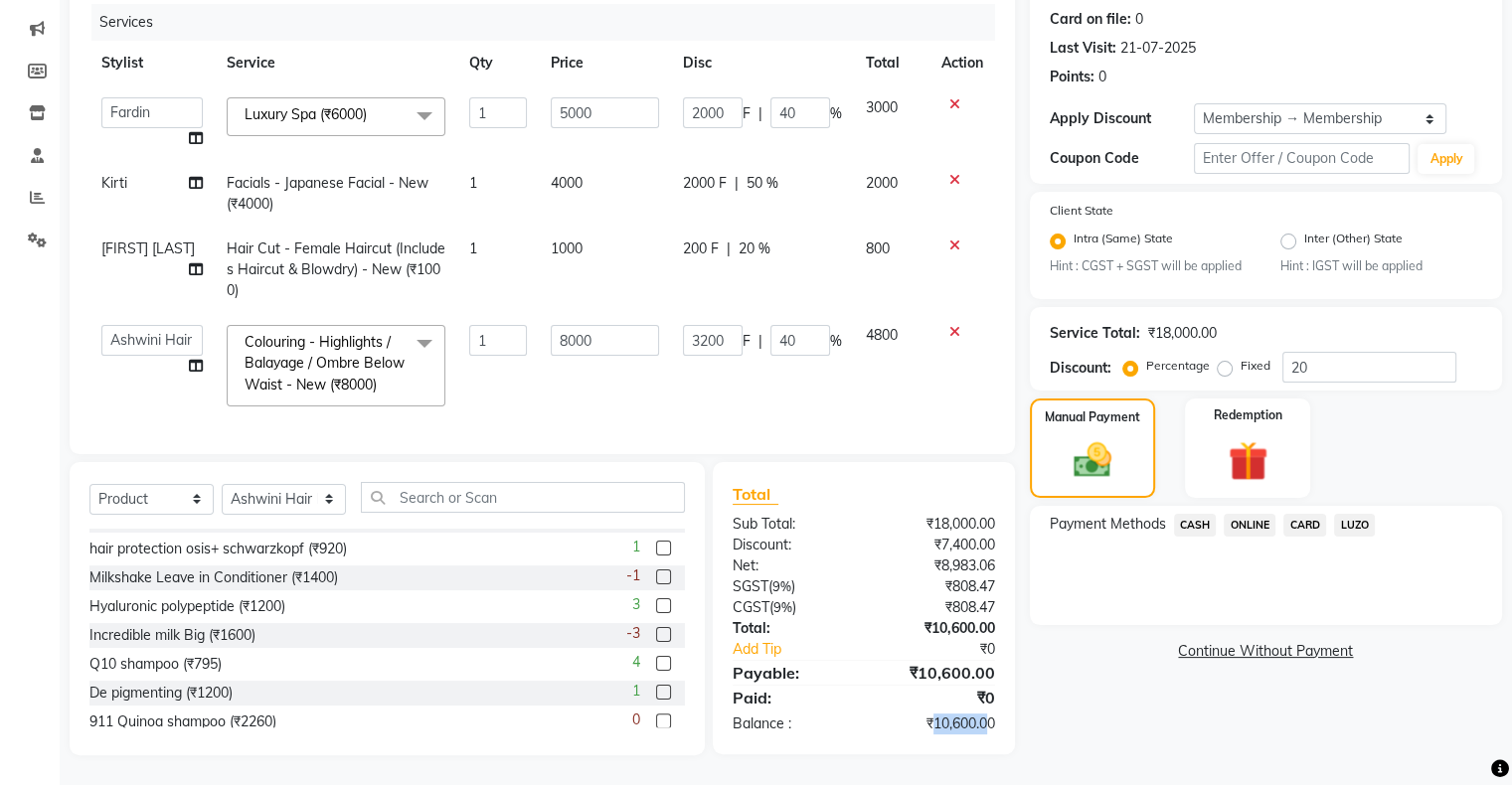 drag, startPoint x: 930, startPoint y: 725, endPoint x: 987, endPoint y: 725, distance: 57 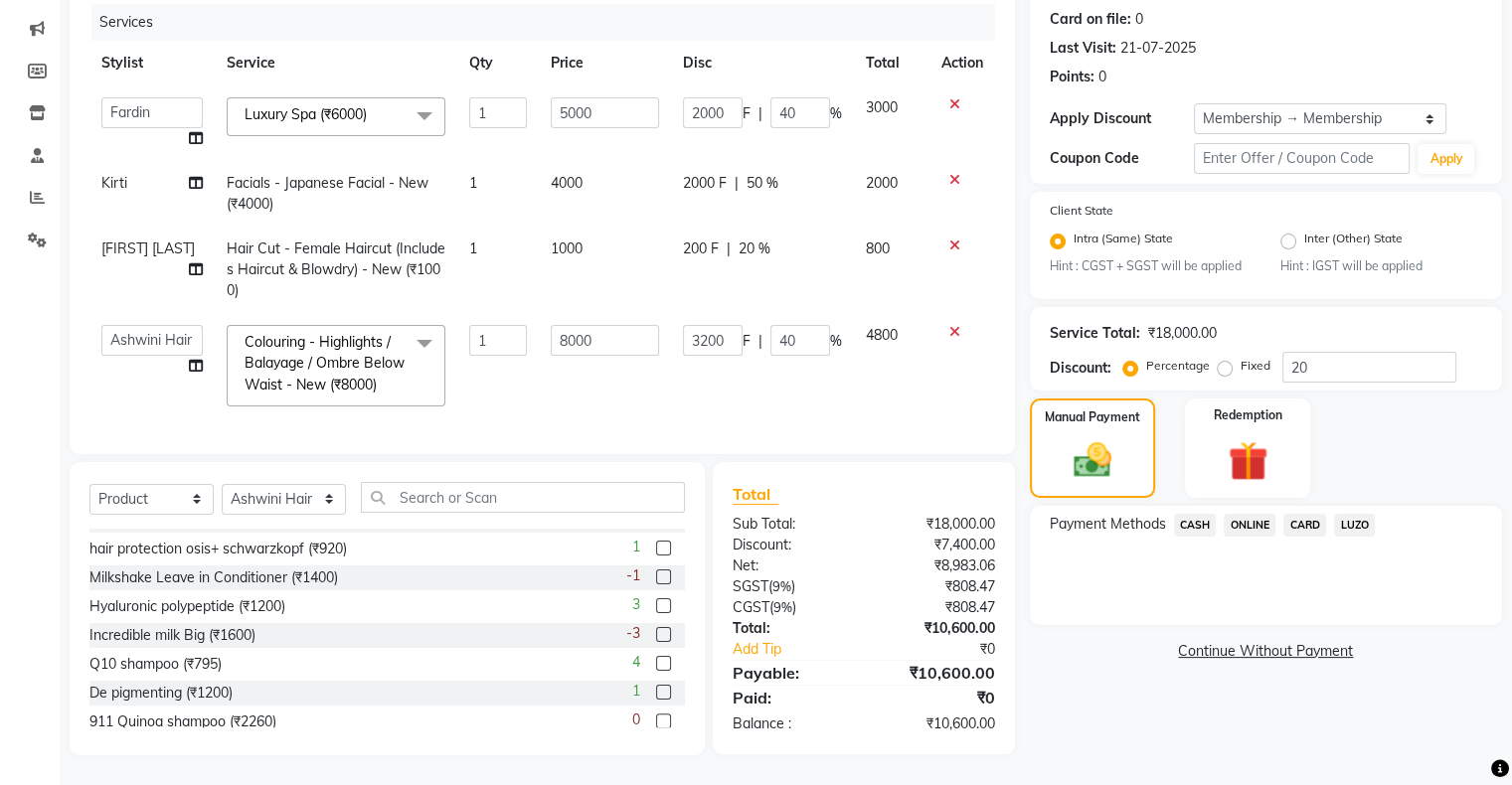click on "20 %" 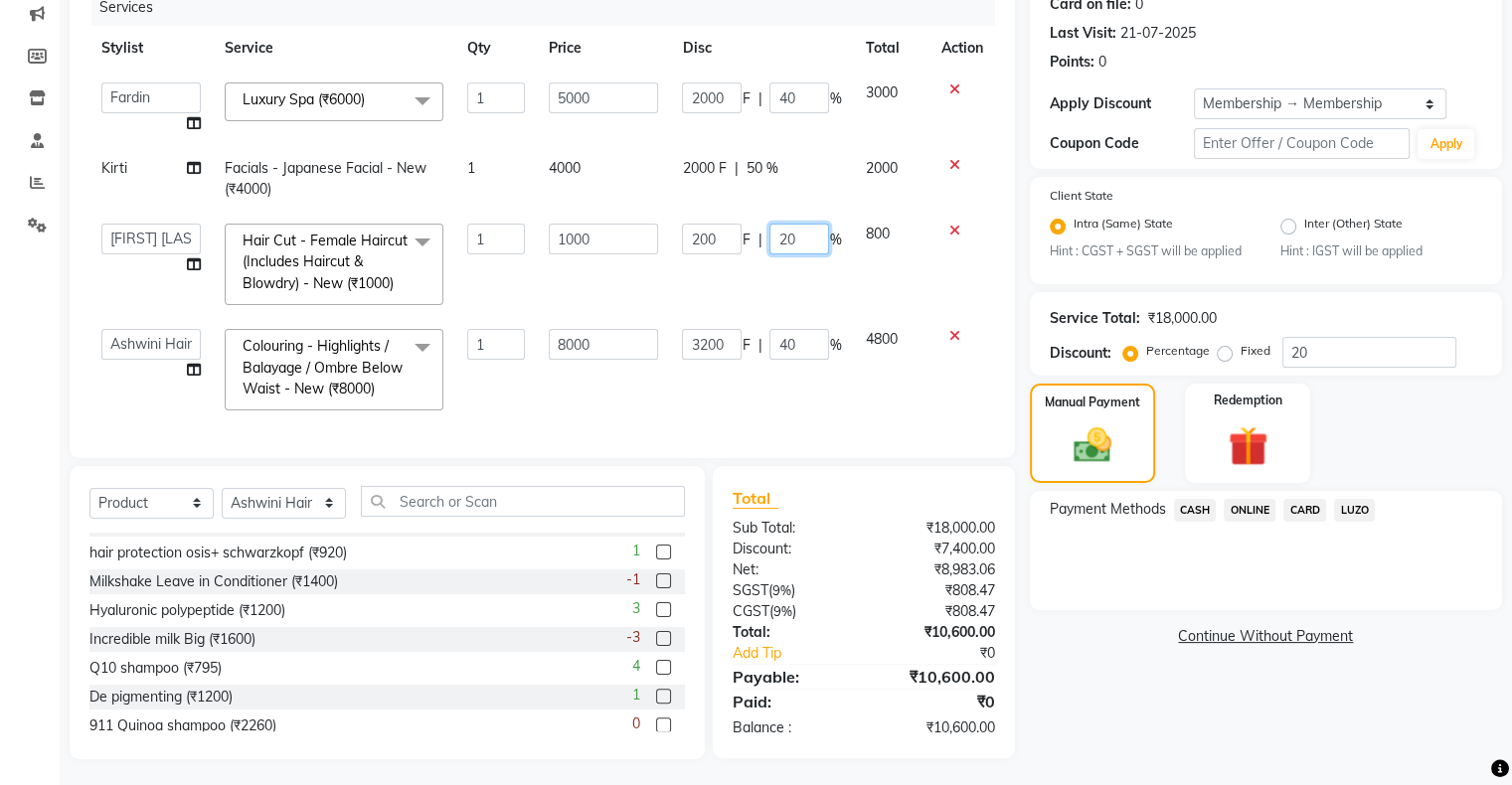 click on "20" 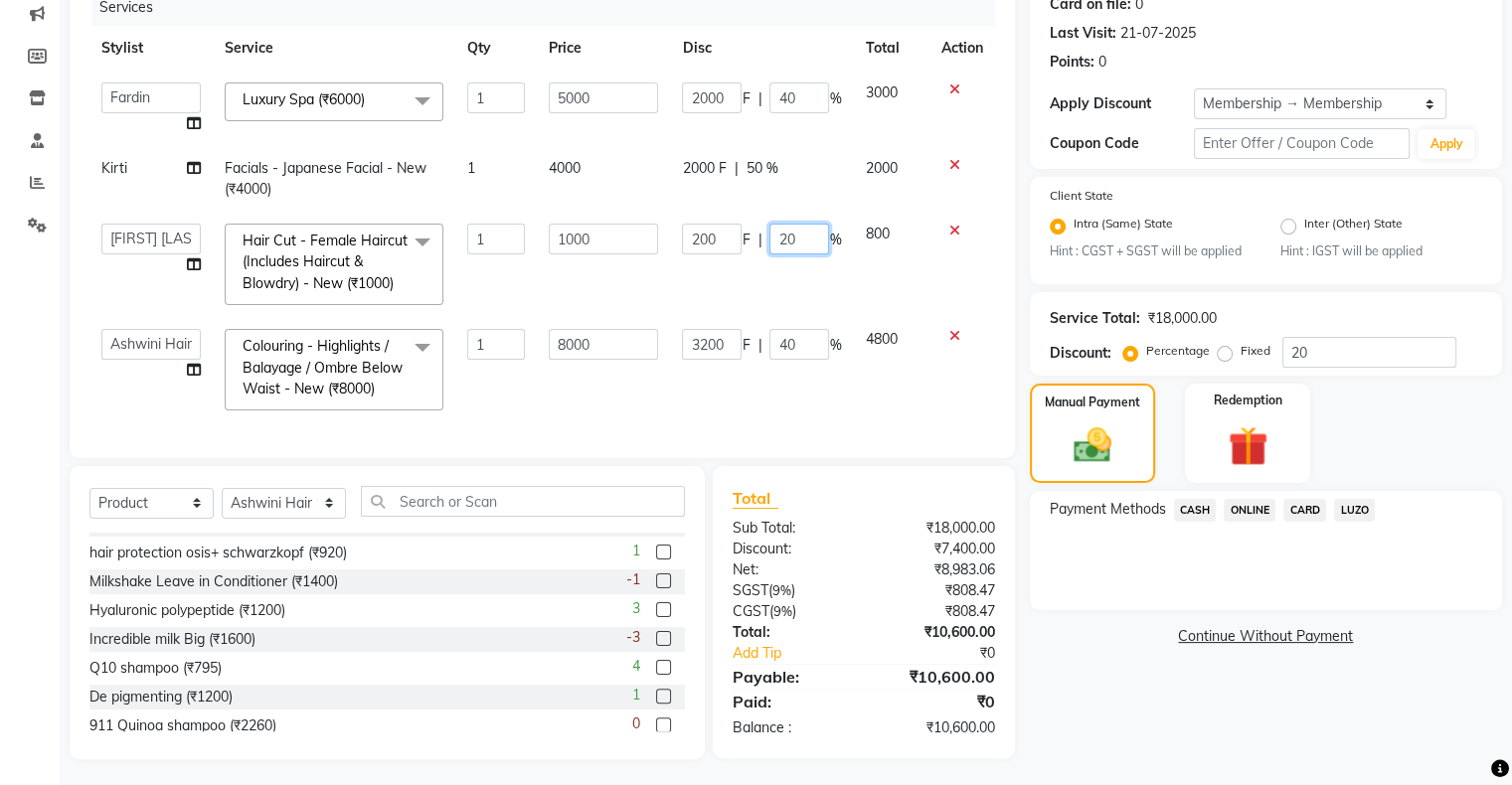 click on "20" 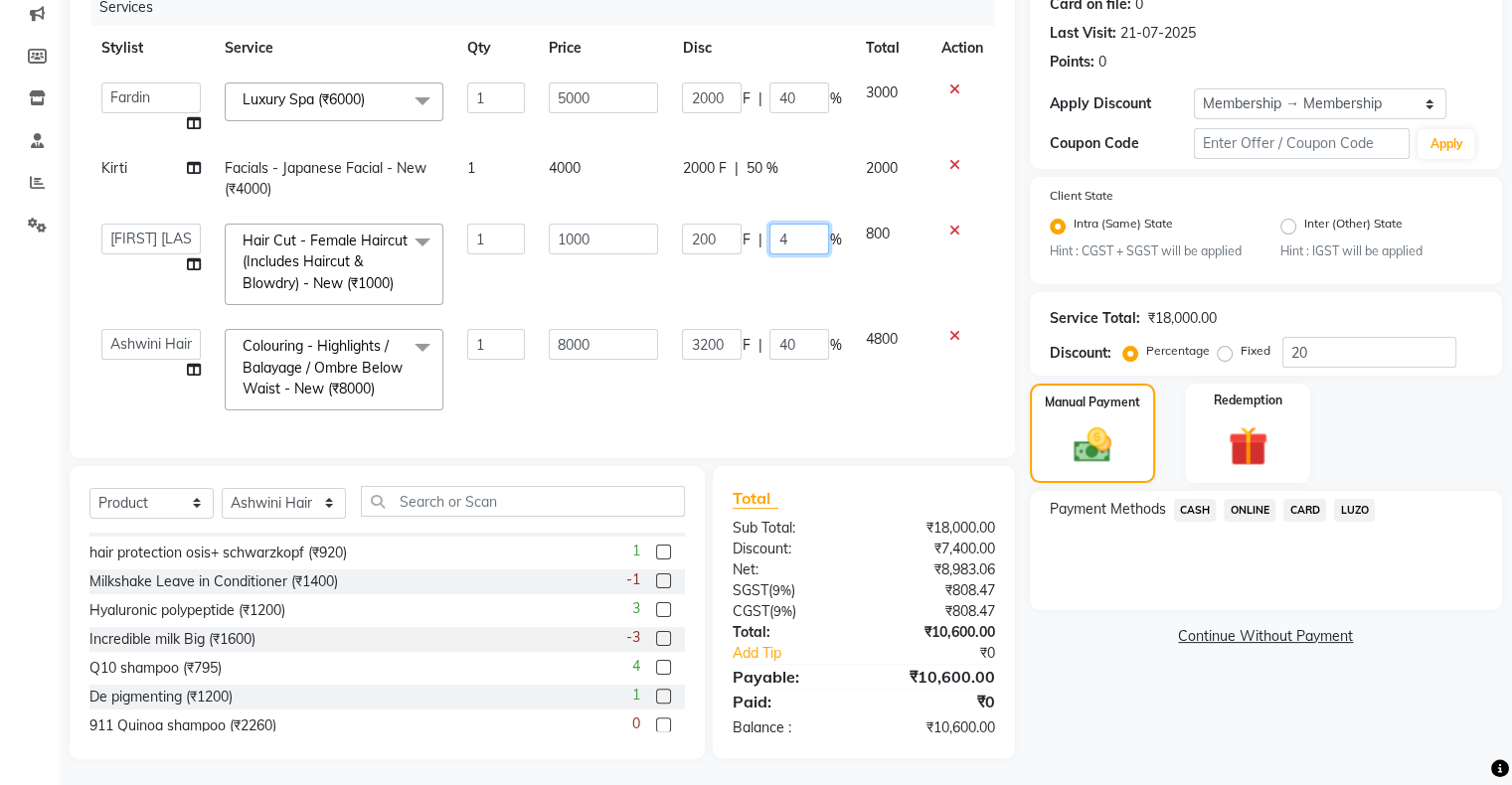 type on "40" 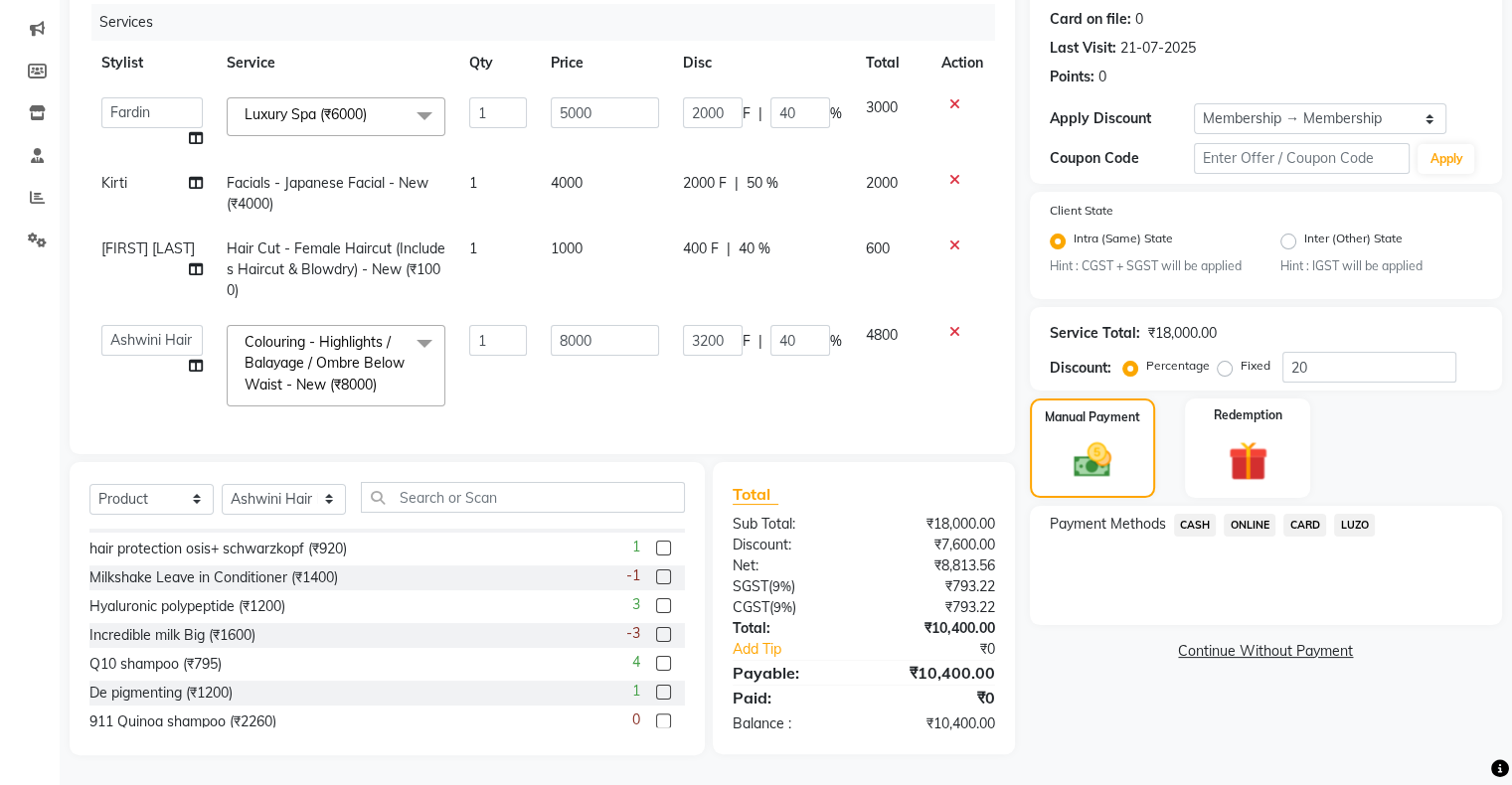 click on "400 F | 40 %" 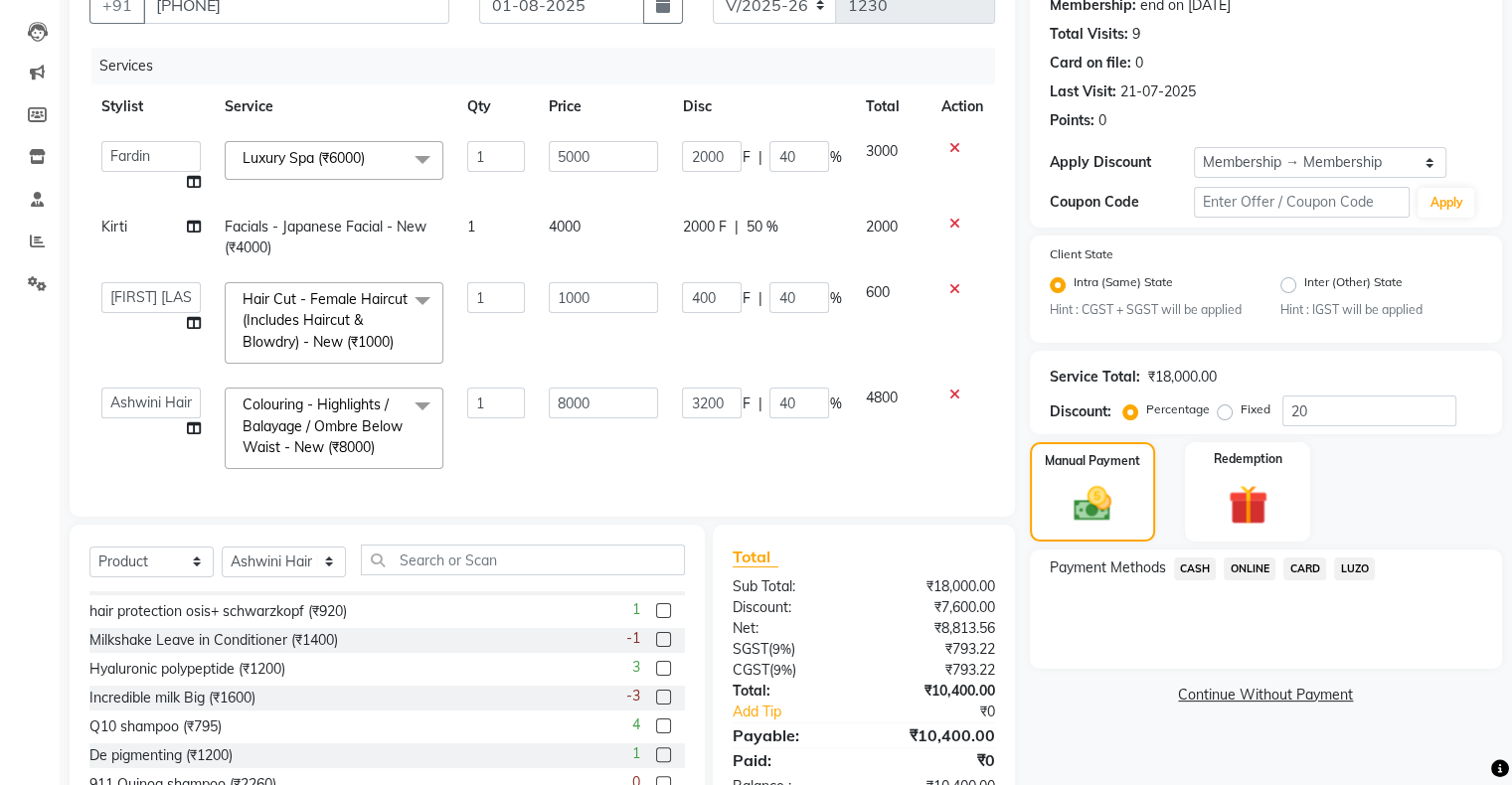 scroll, scrollTop: 298, scrollLeft: 0, axis: vertical 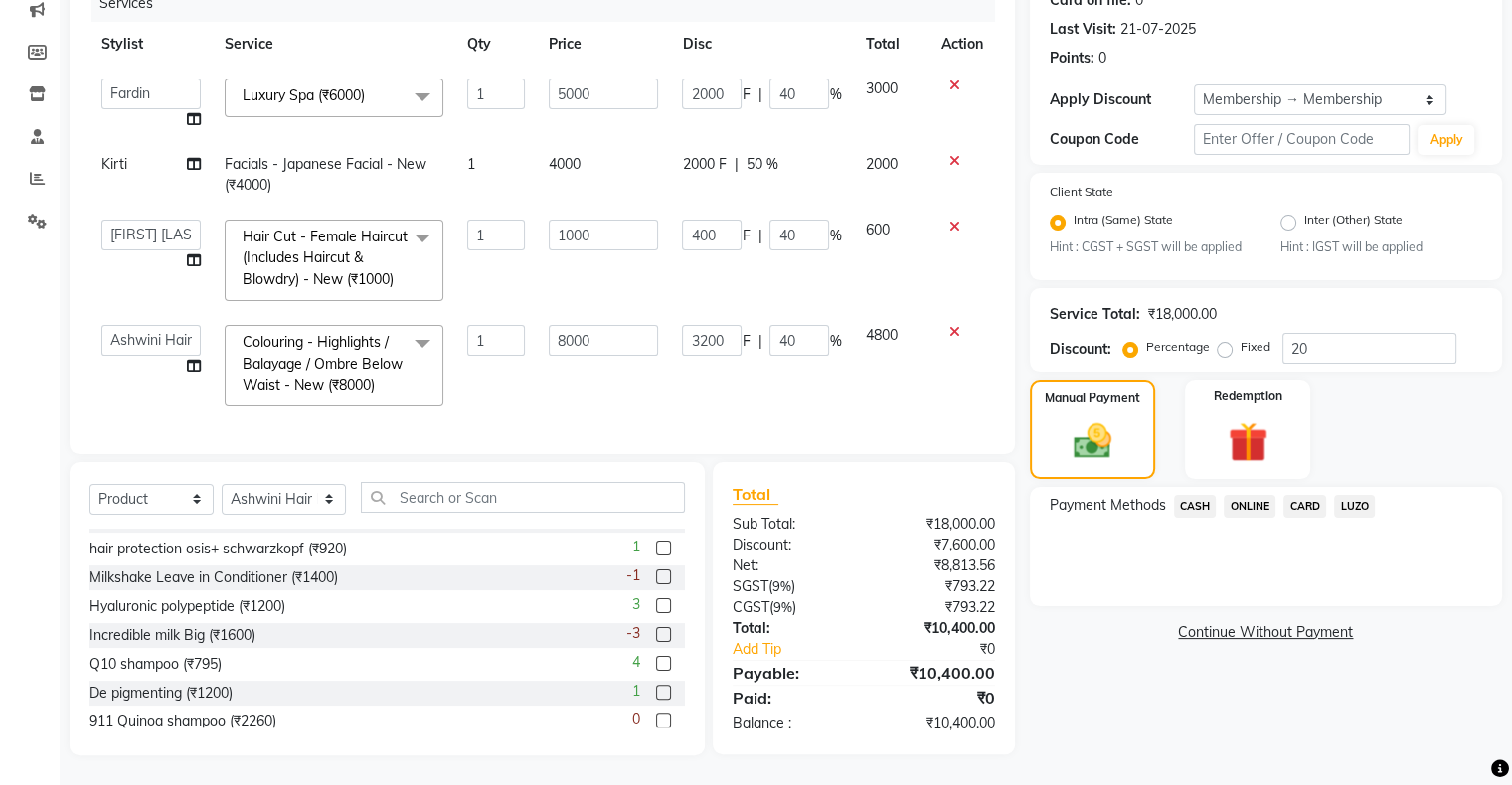 click on "ONLINE" 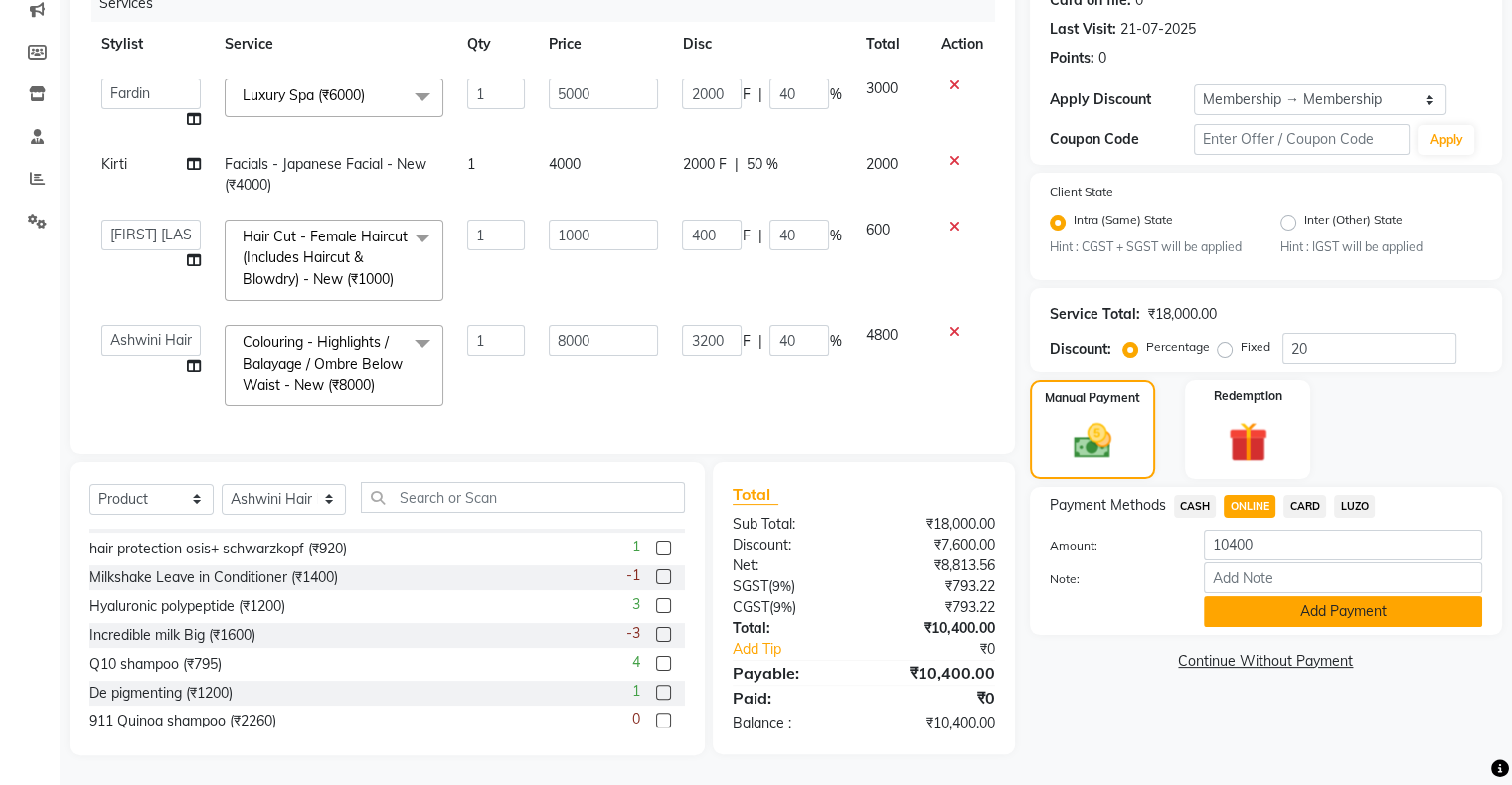 click on "Add Payment" 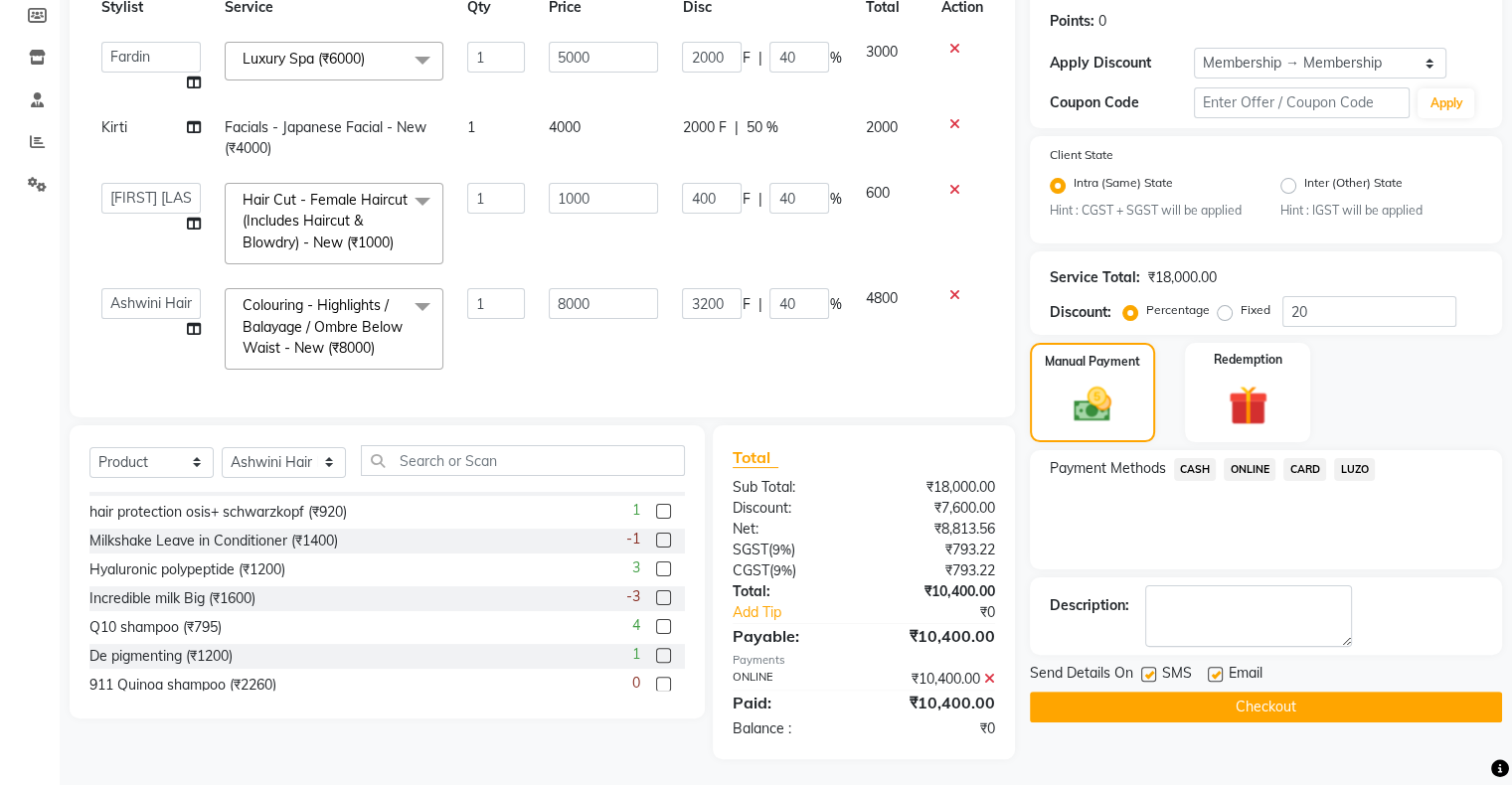 scroll, scrollTop: 338, scrollLeft: 0, axis: vertical 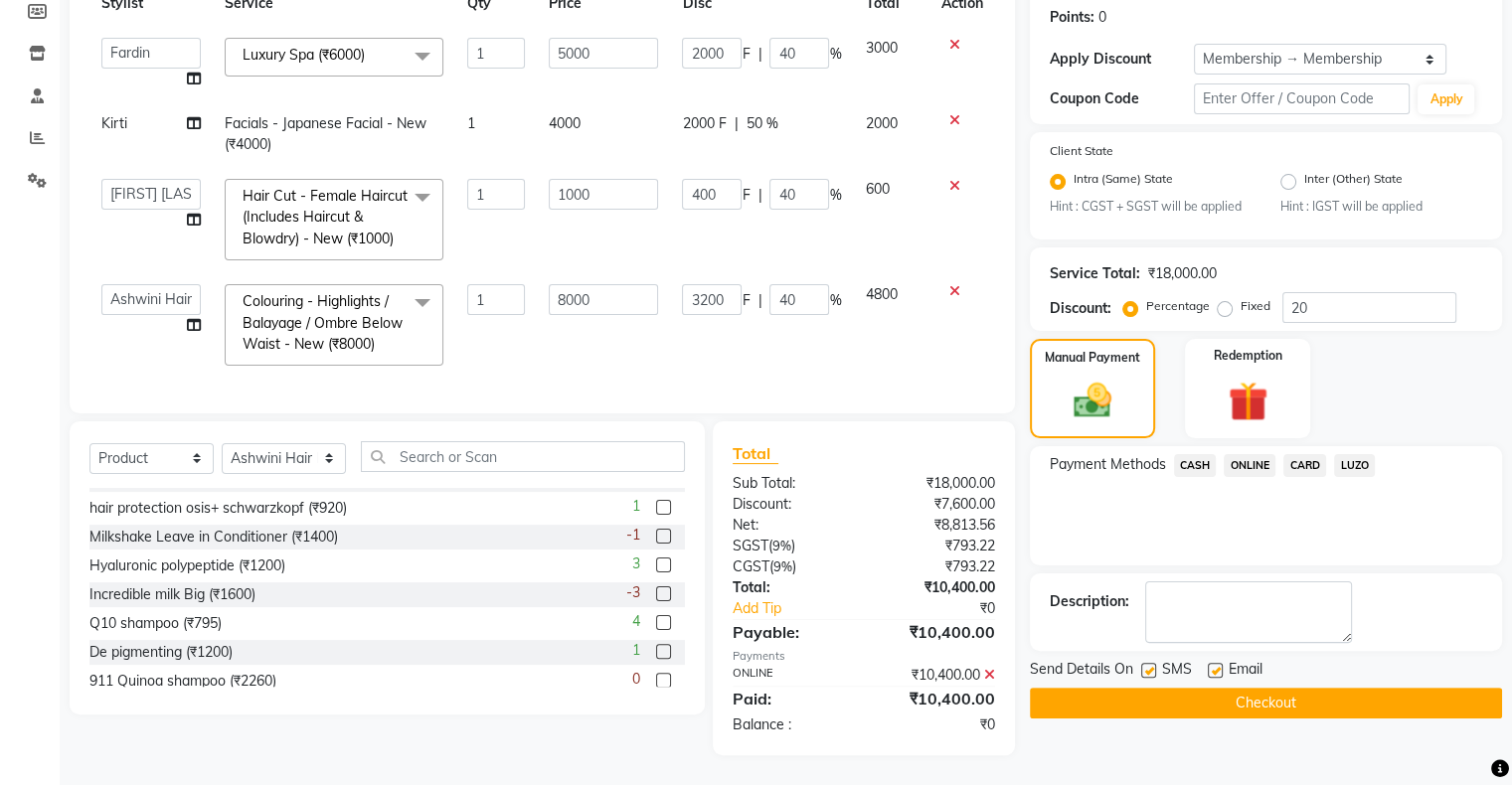 click on "Checkout" 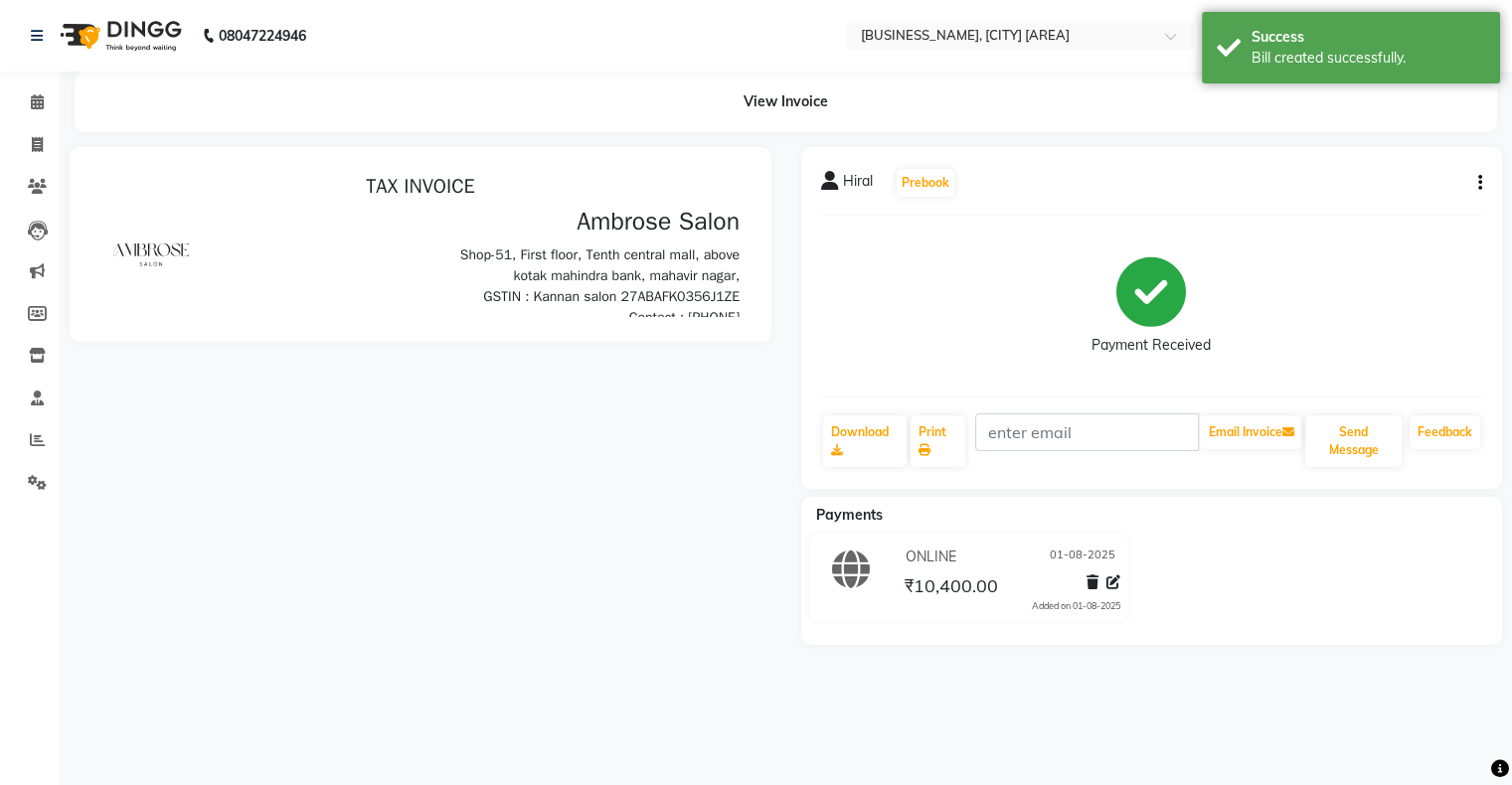 scroll, scrollTop: 0, scrollLeft: 0, axis: both 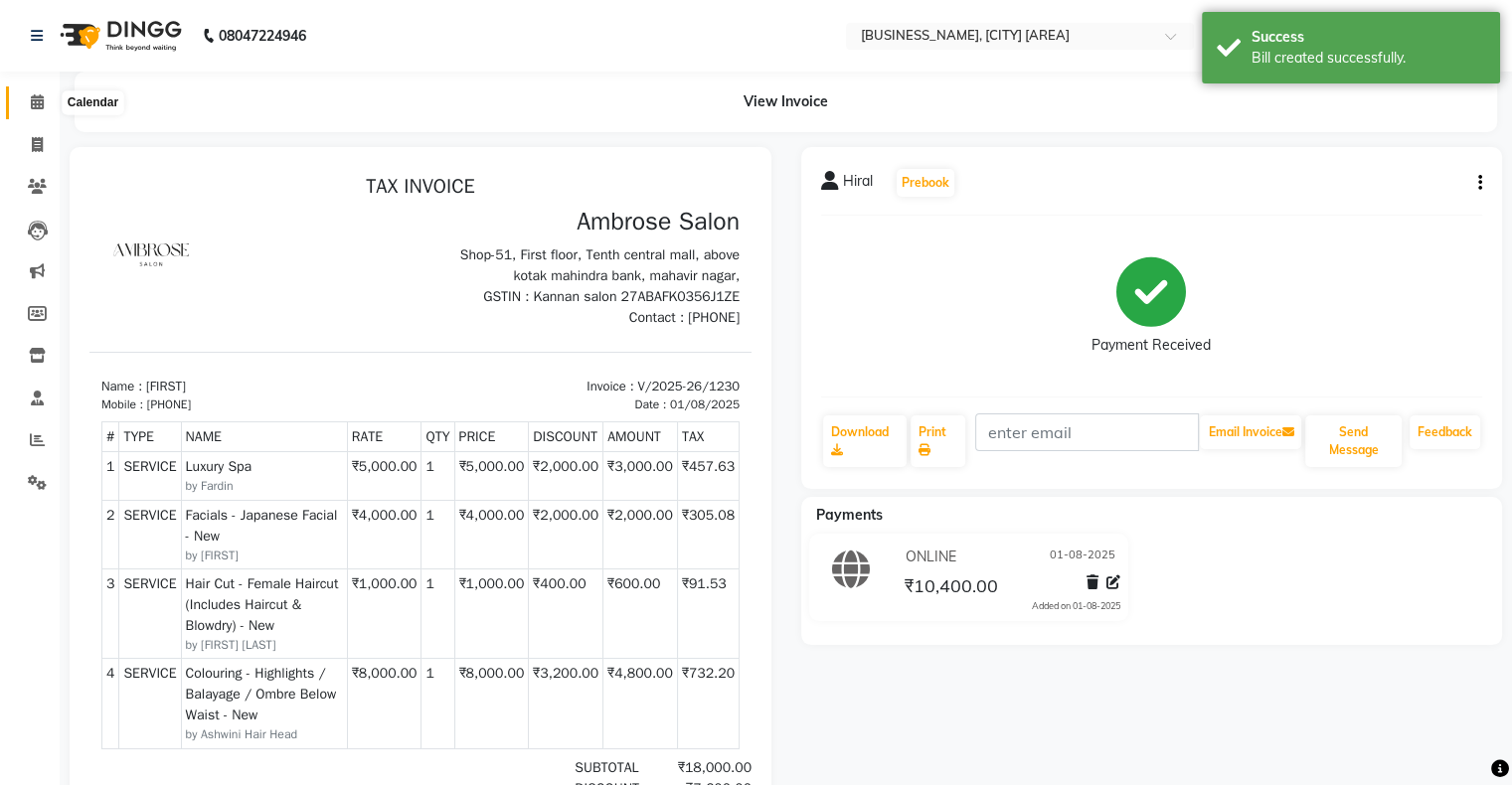 click 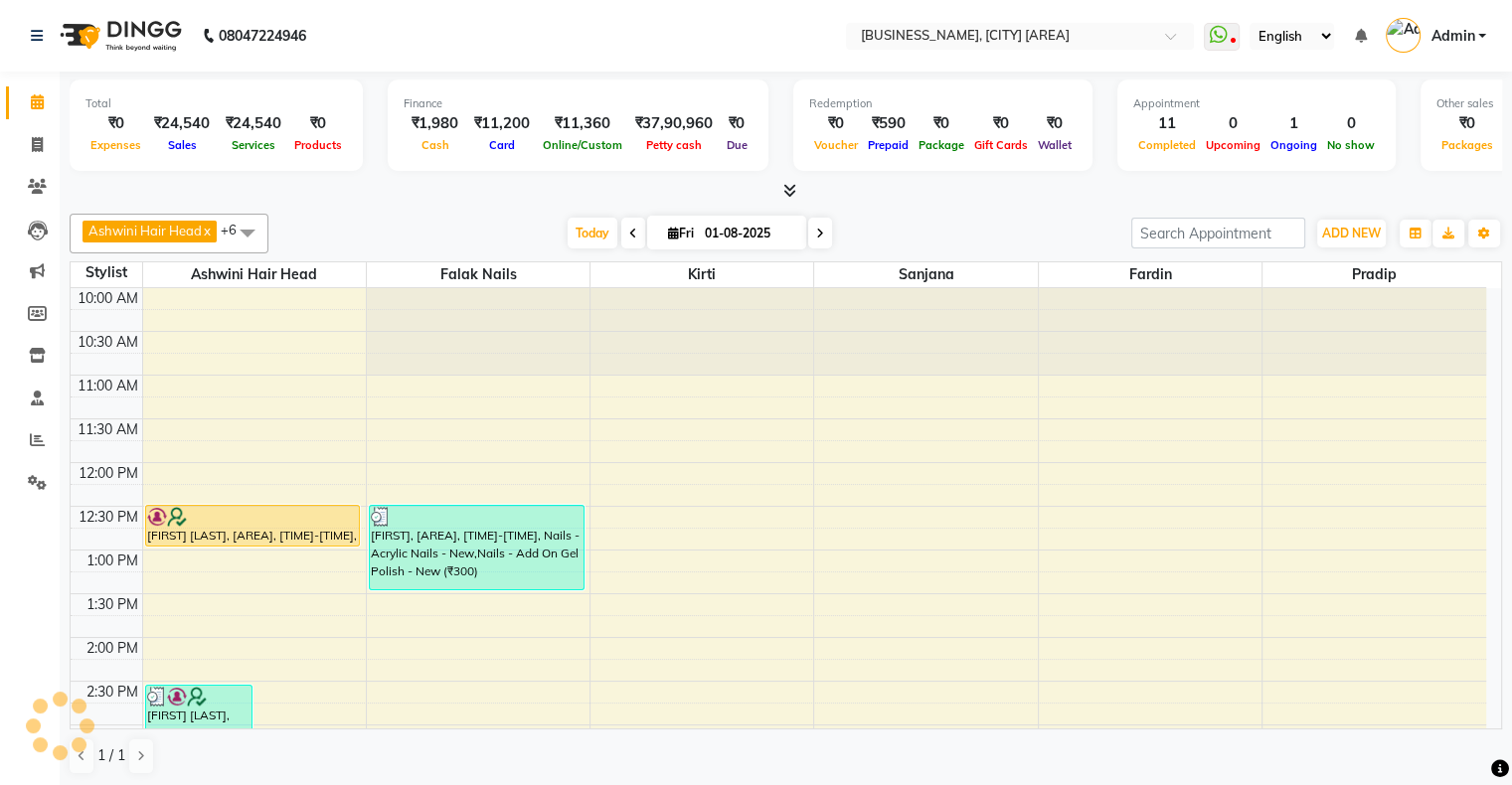scroll, scrollTop: 0, scrollLeft: 0, axis: both 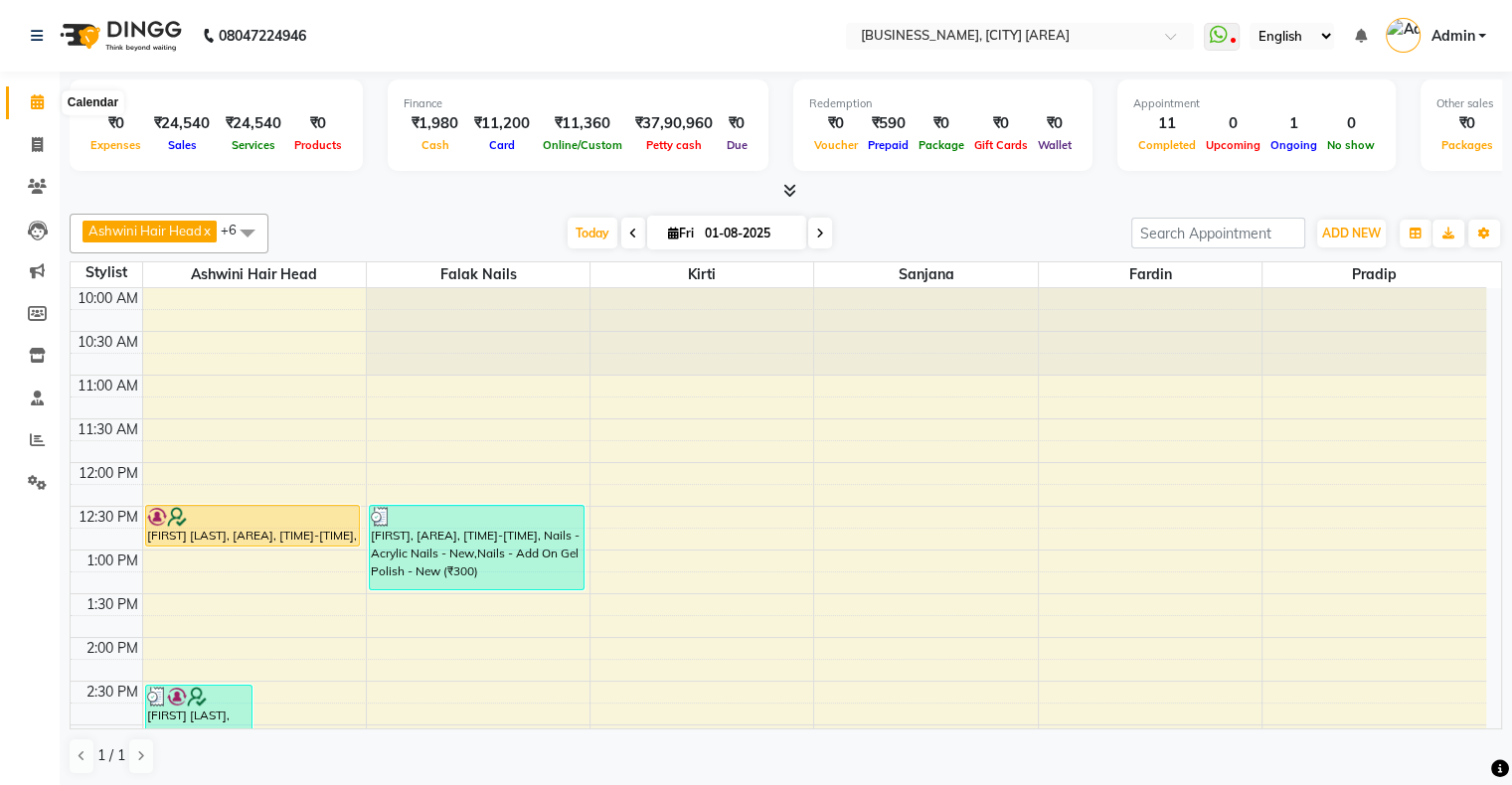 click 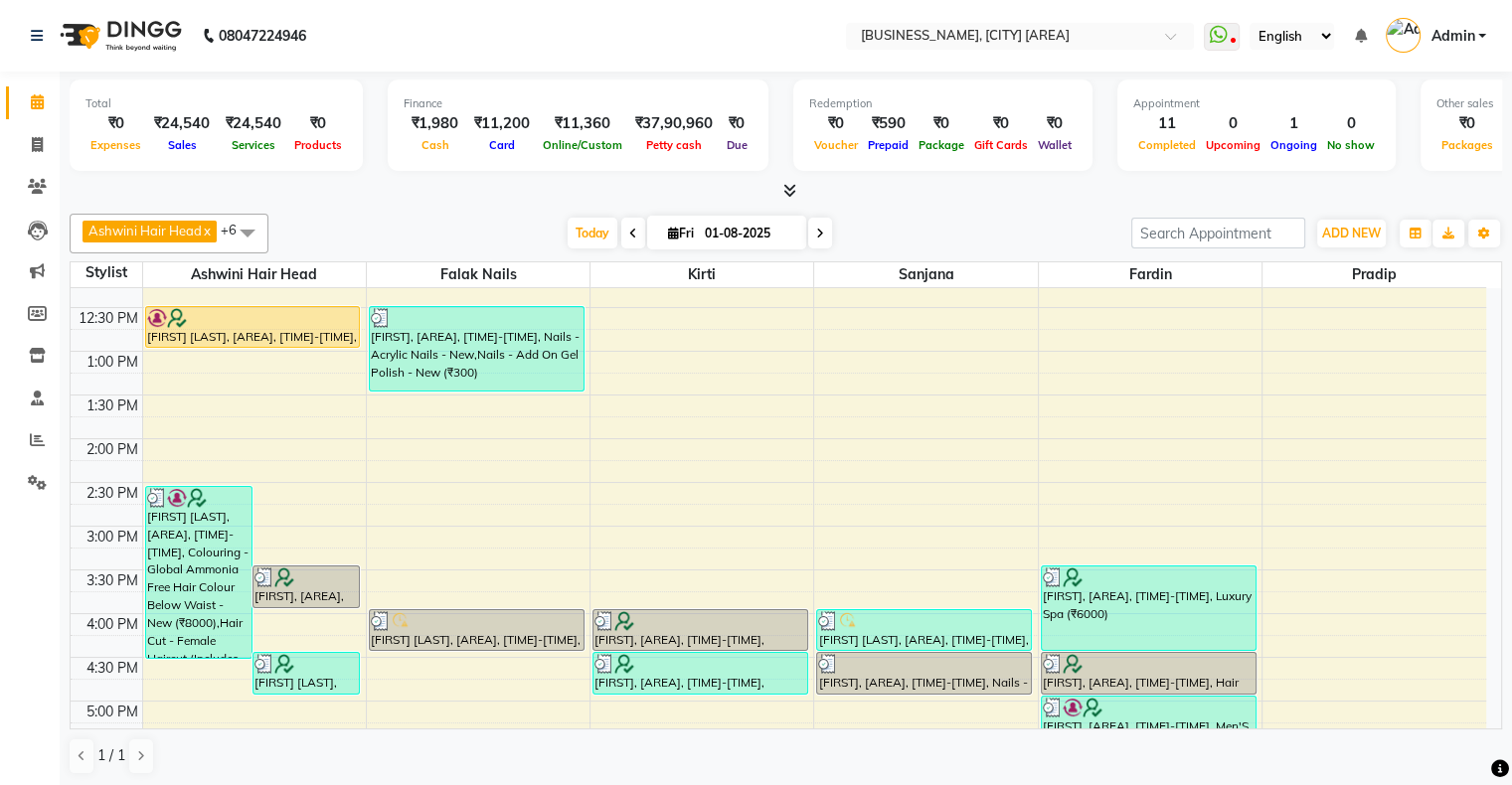 scroll, scrollTop: 0, scrollLeft: 0, axis: both 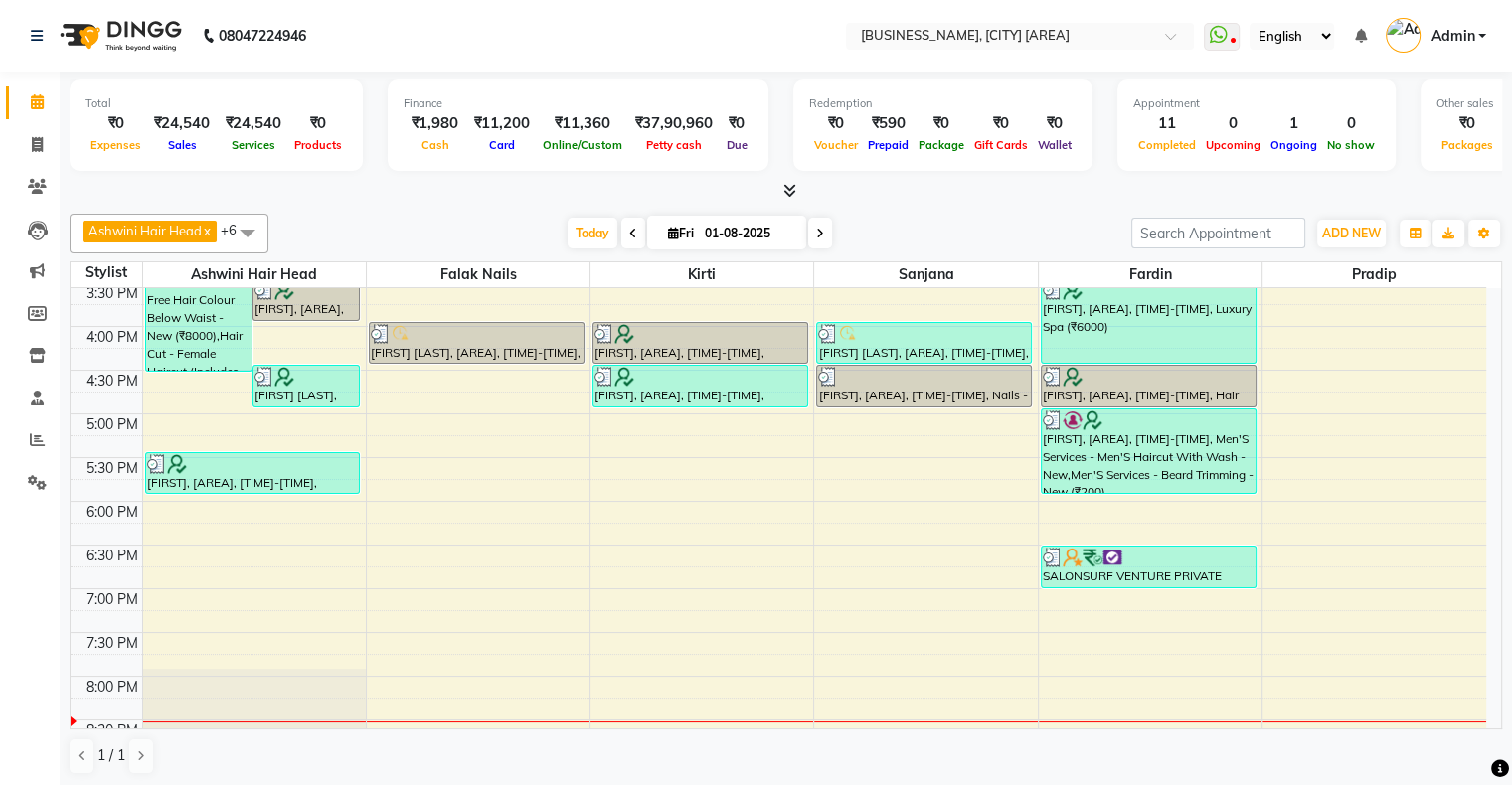 click at bounding box center (820, 234) 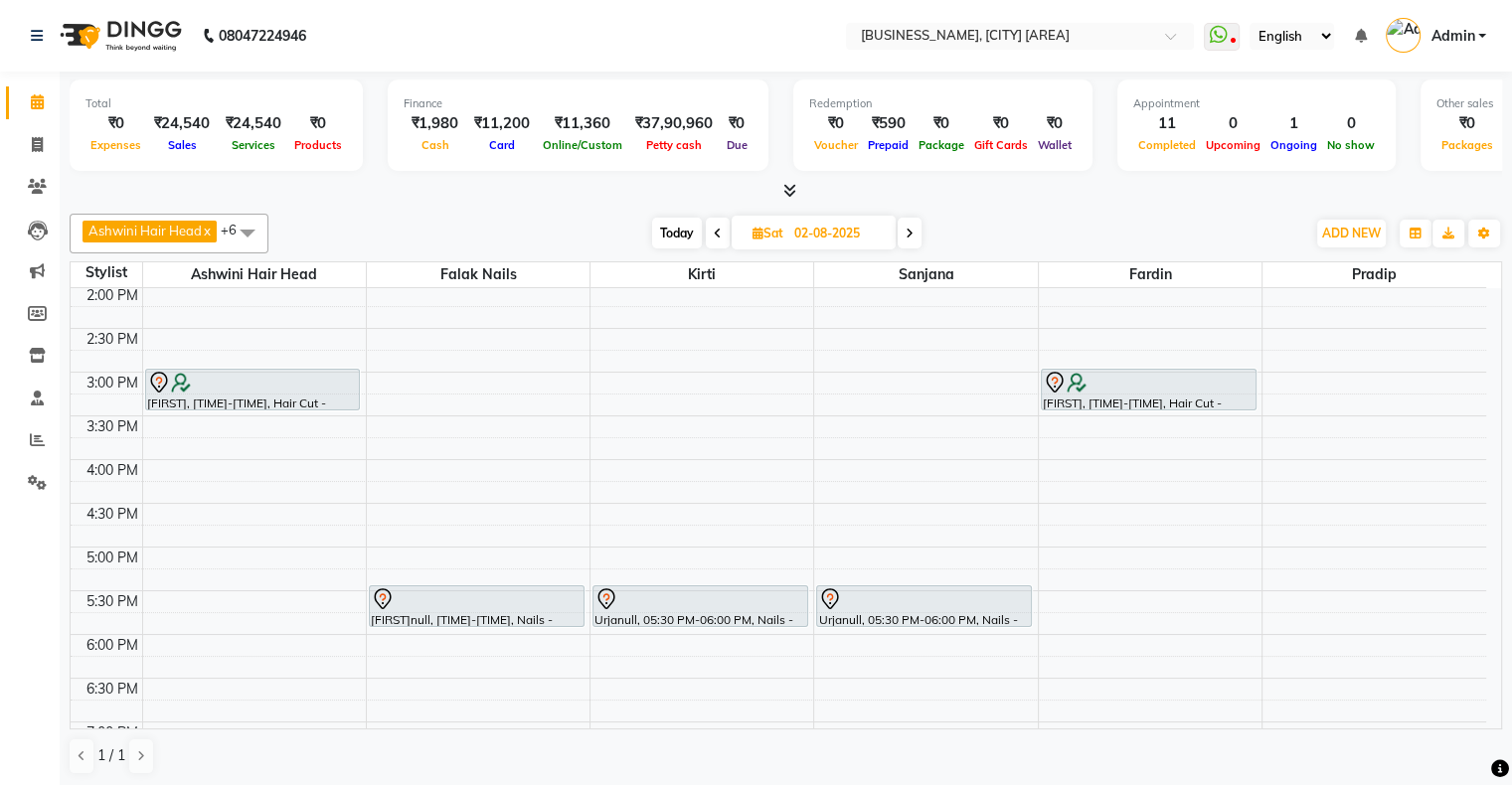 scroll, scrollTop: 397, scrollLeft: 0, axis: vertical 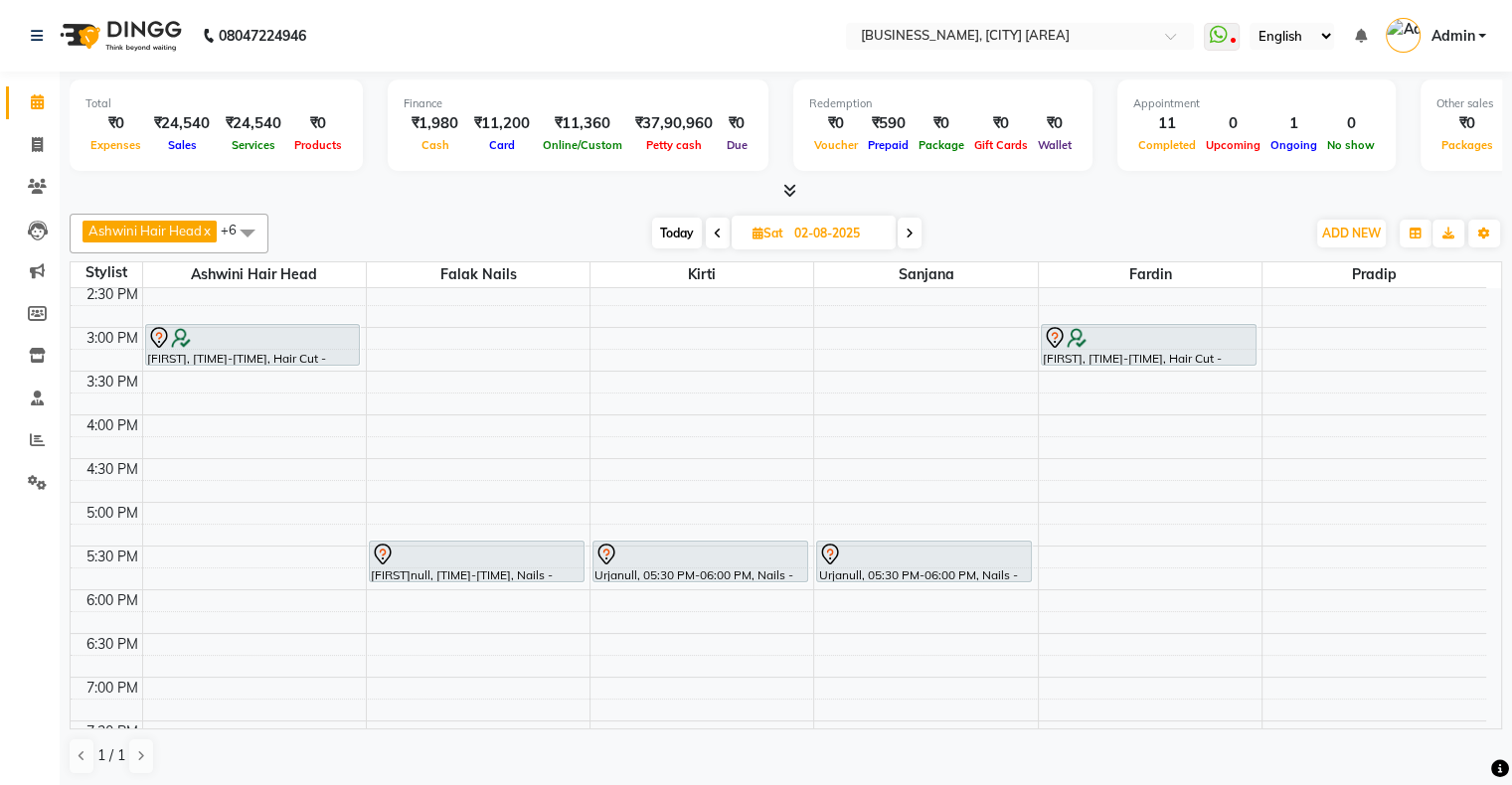 click on "Today" at bounding box center (677, 233) 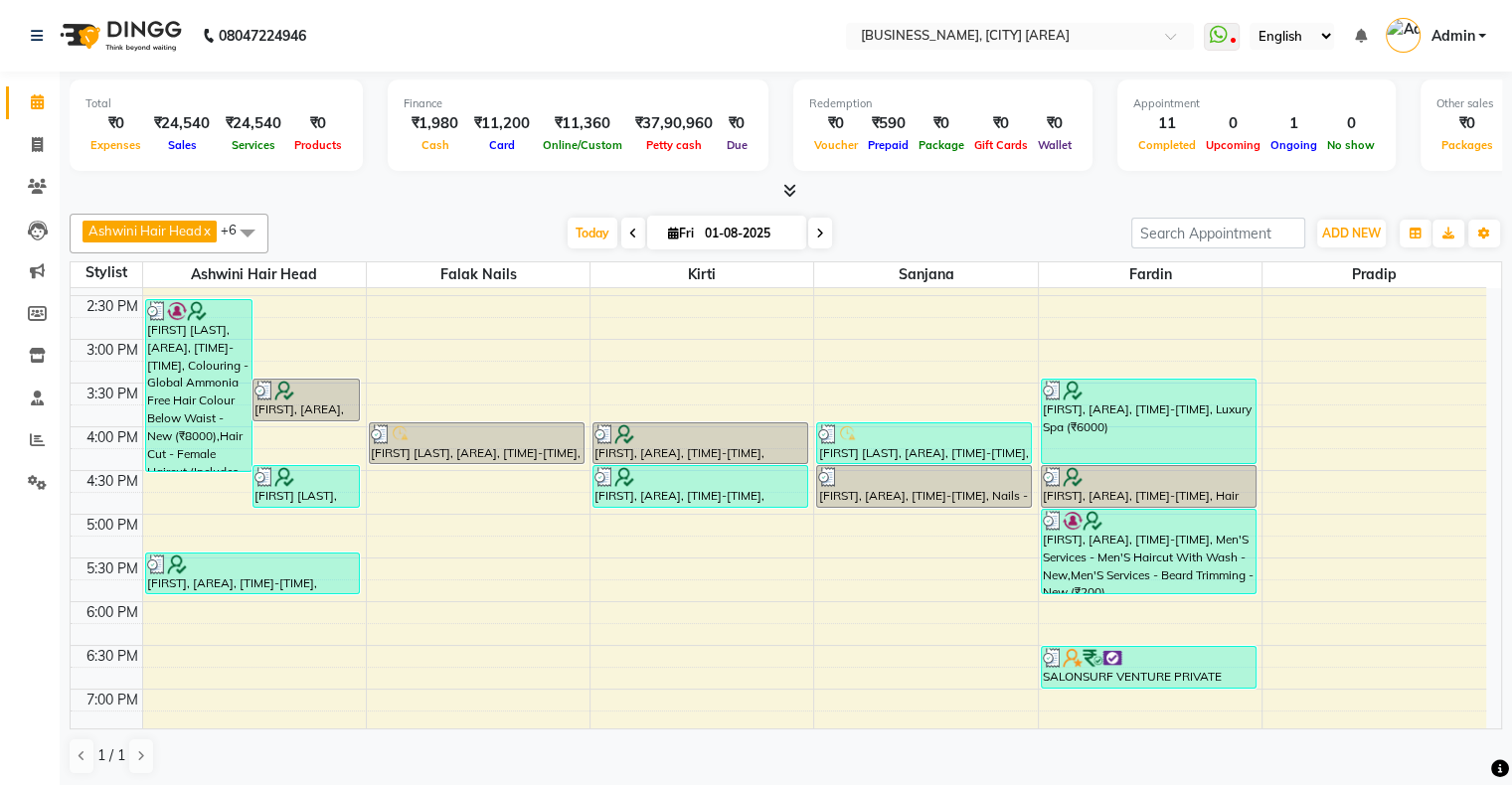 scroll, scrollTop: 387, scrollLeft: 0, axis: vertical 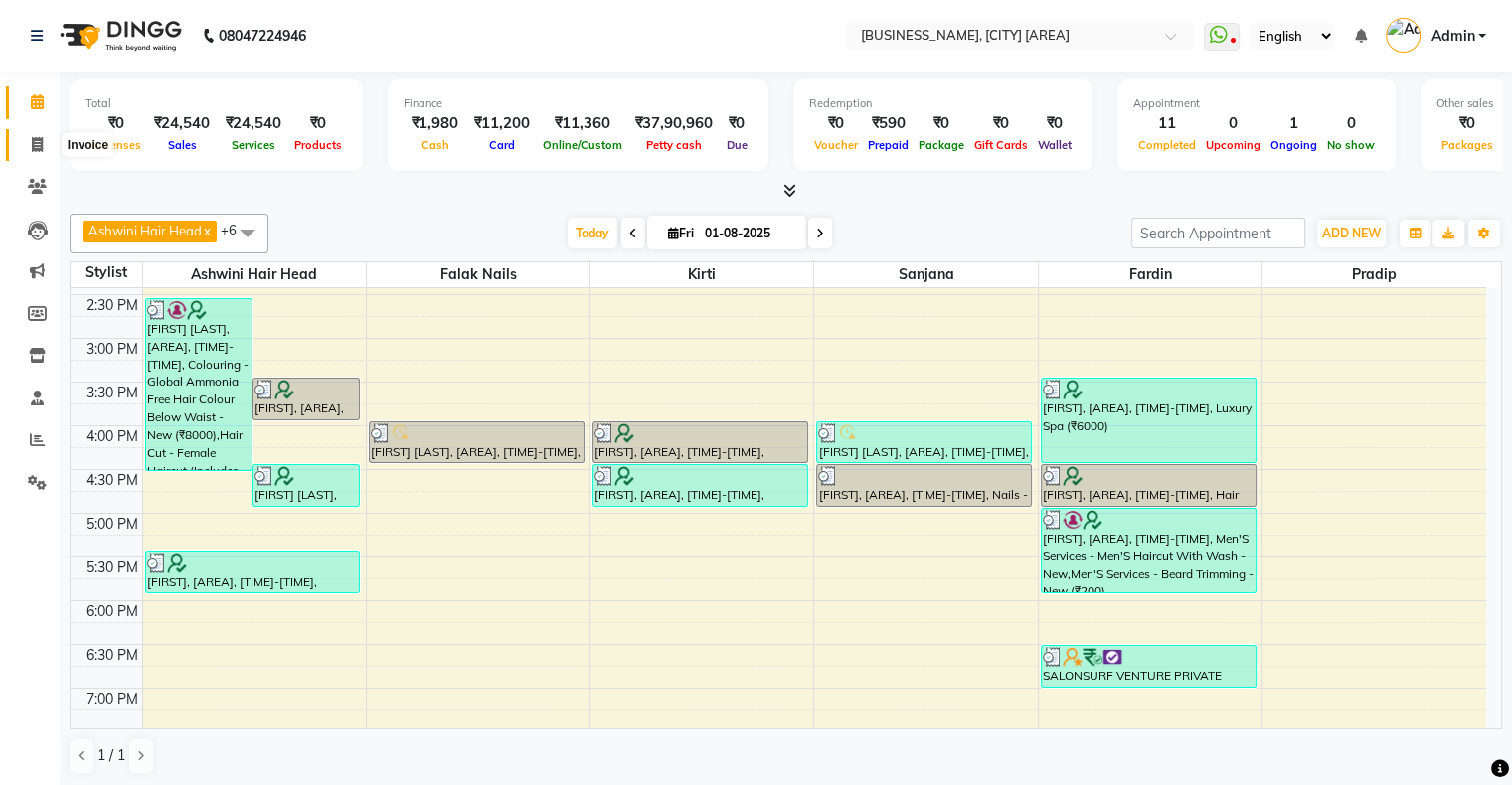 click 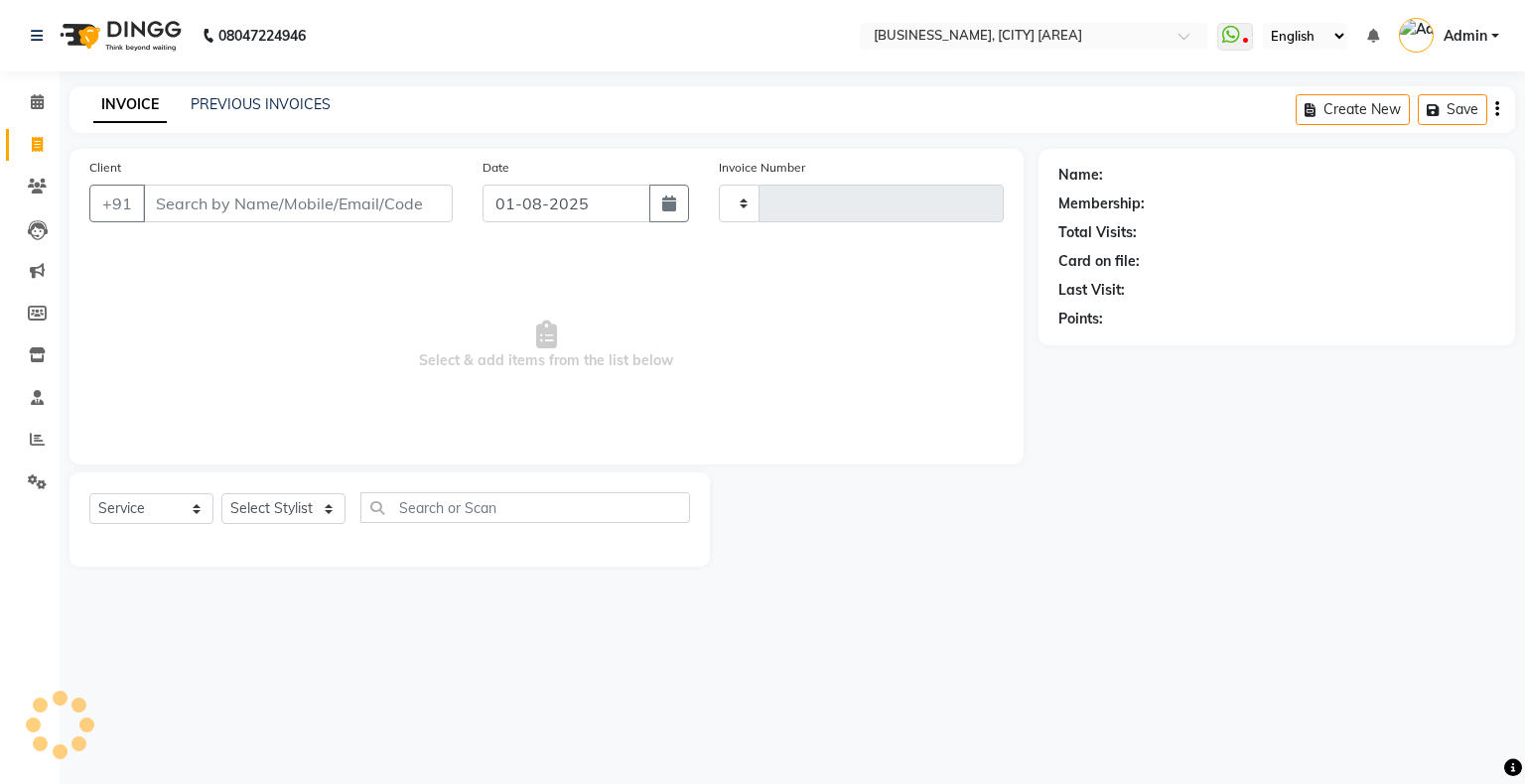 type on "1231" 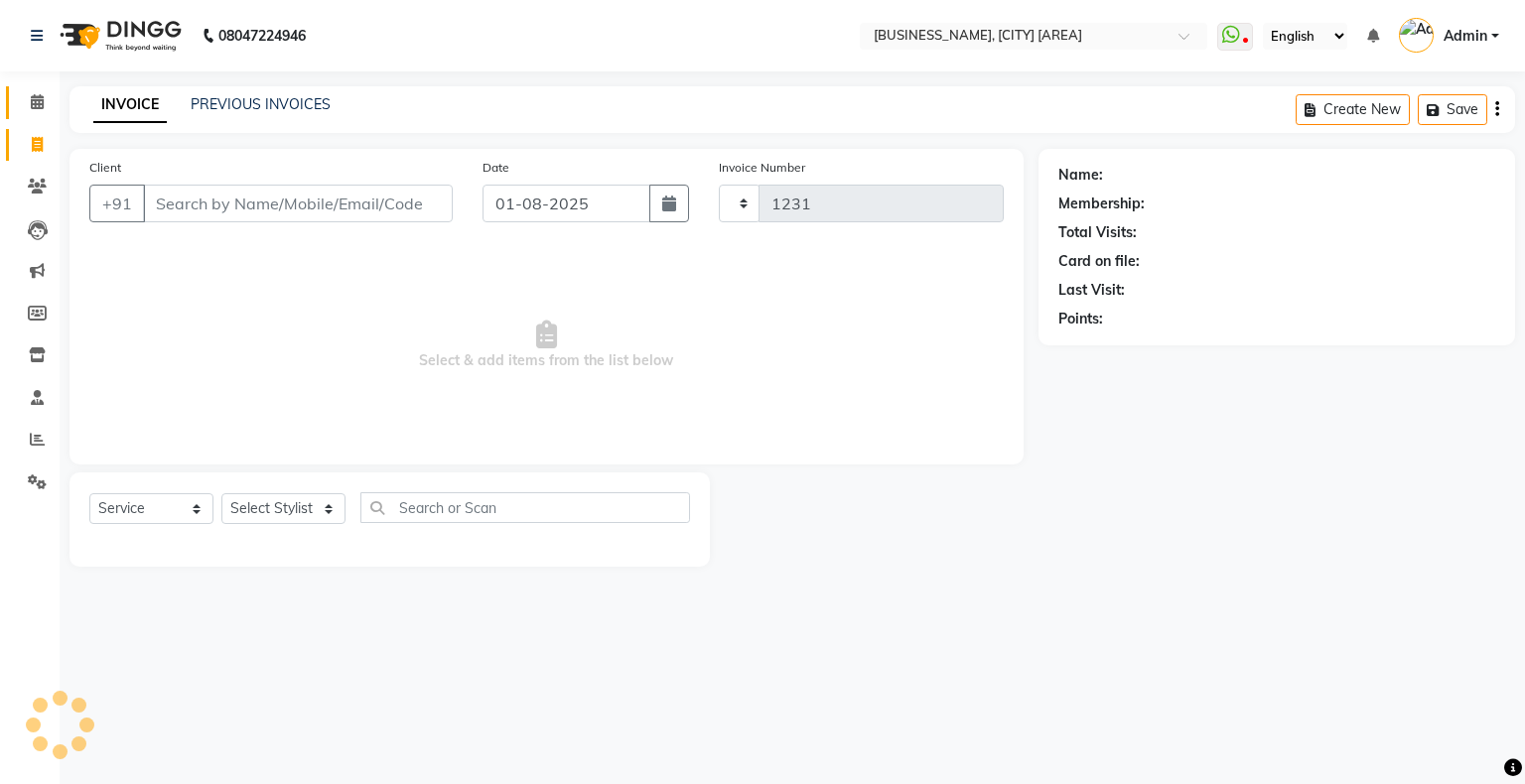 select on "4073" 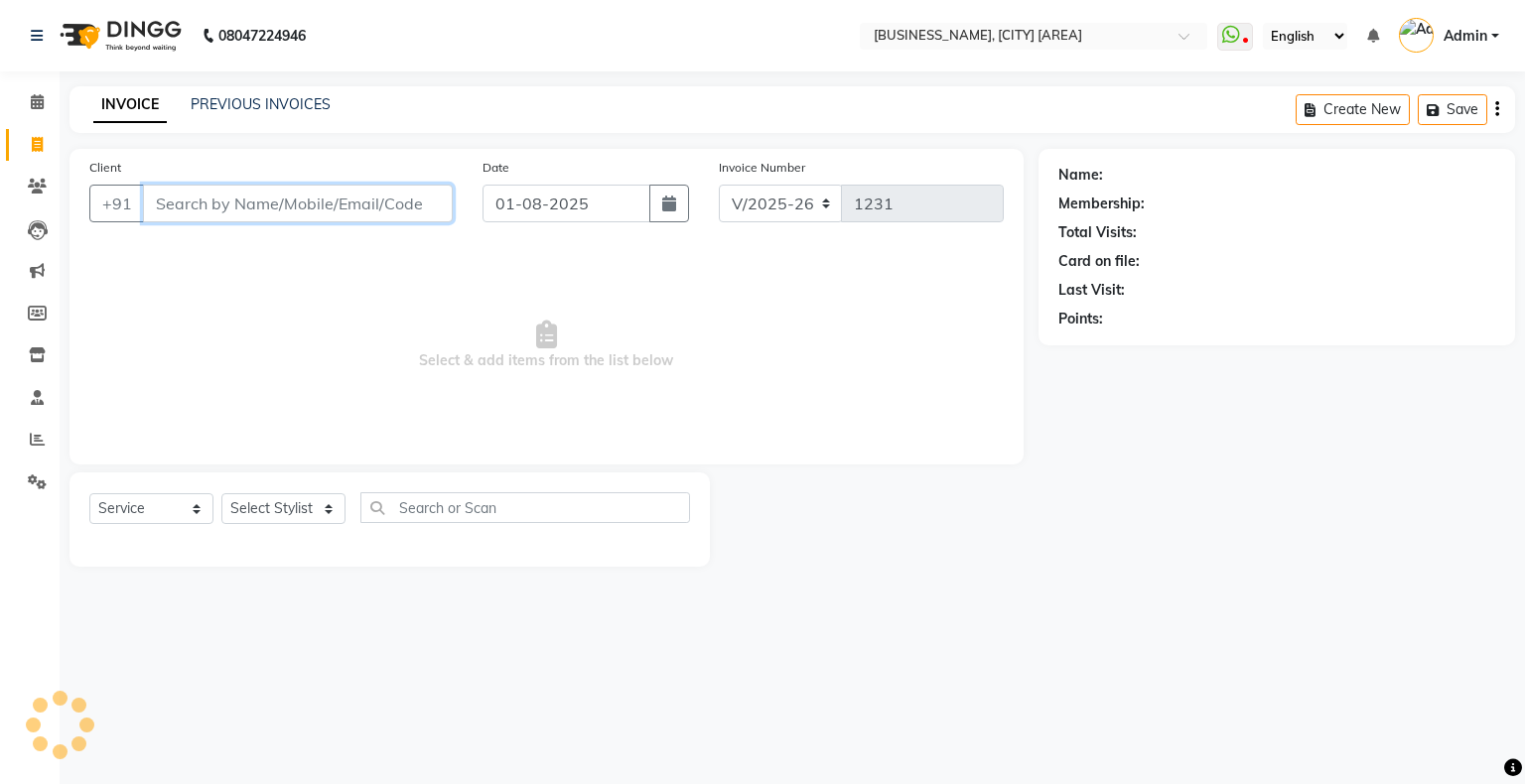 click on "Client" at bounding box center (298, 203) 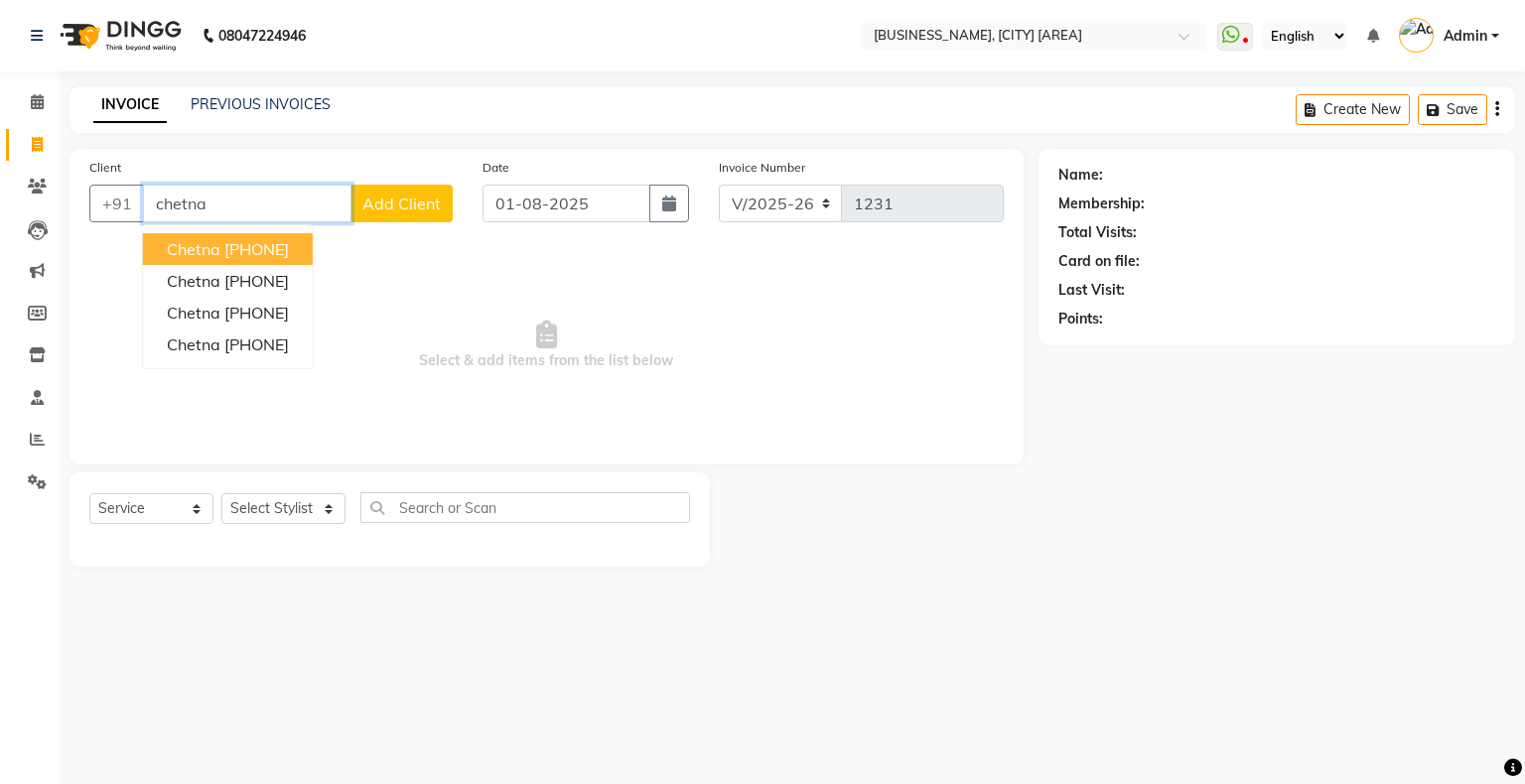click on "[PHONE]" at bounding box center (256, 249) 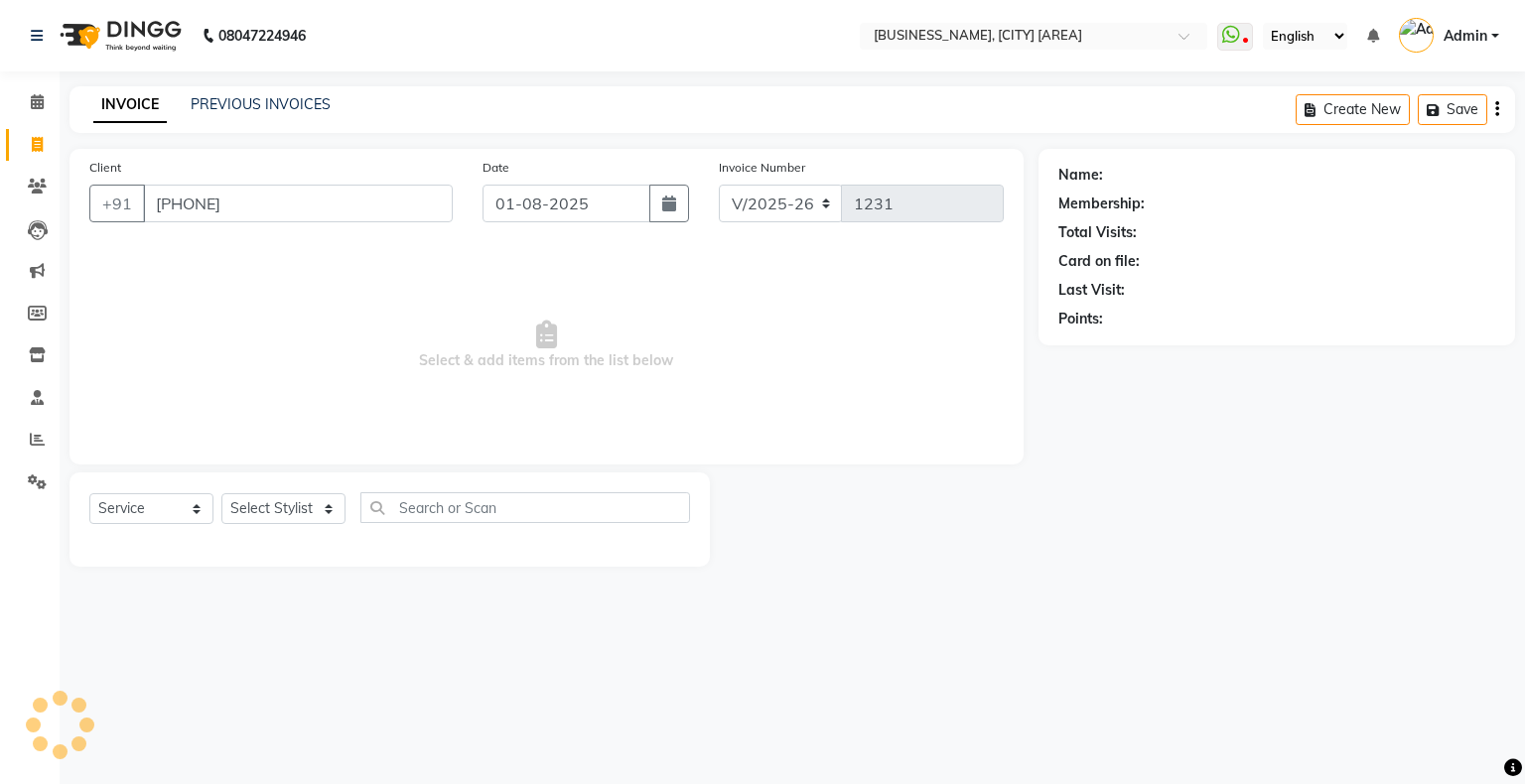 select on "1: Object" 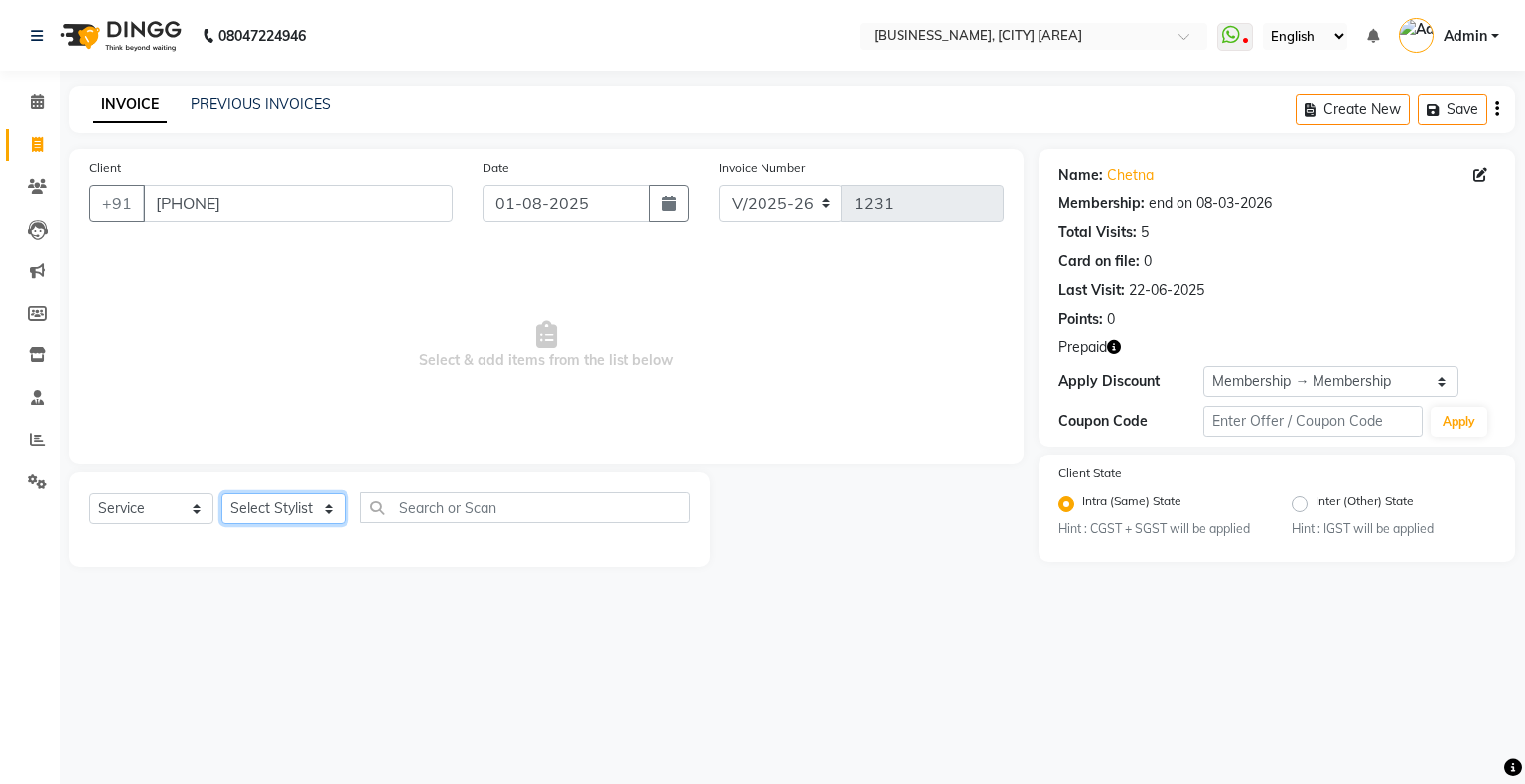 click on "Select Stylist Akshay Divecha Ashwini Hair Head Falak Nails Fardin Kirti Nida FD Pradip Pradip Vaishnav Sanjana  Vidhi Veera" 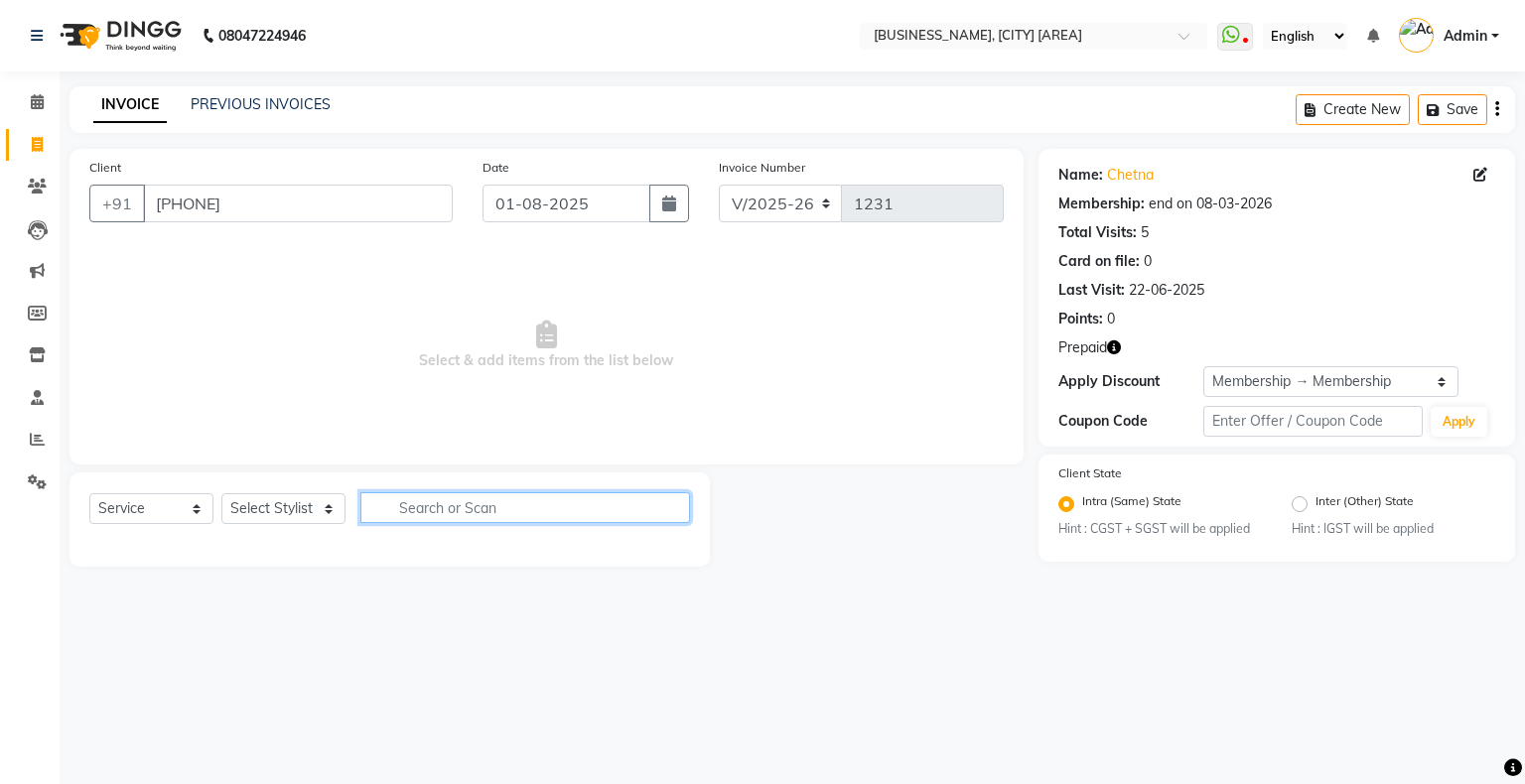 click 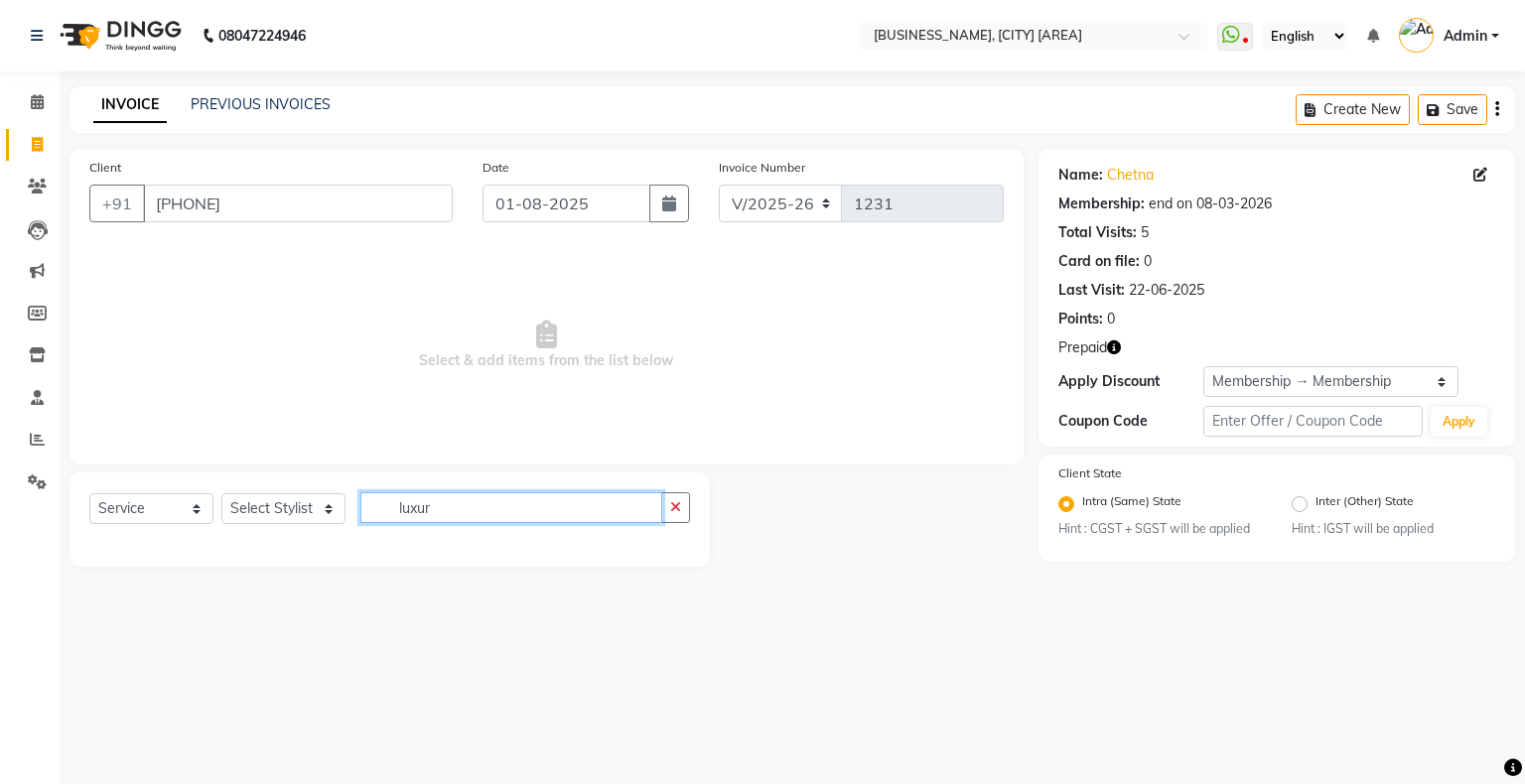 type on "luxur" 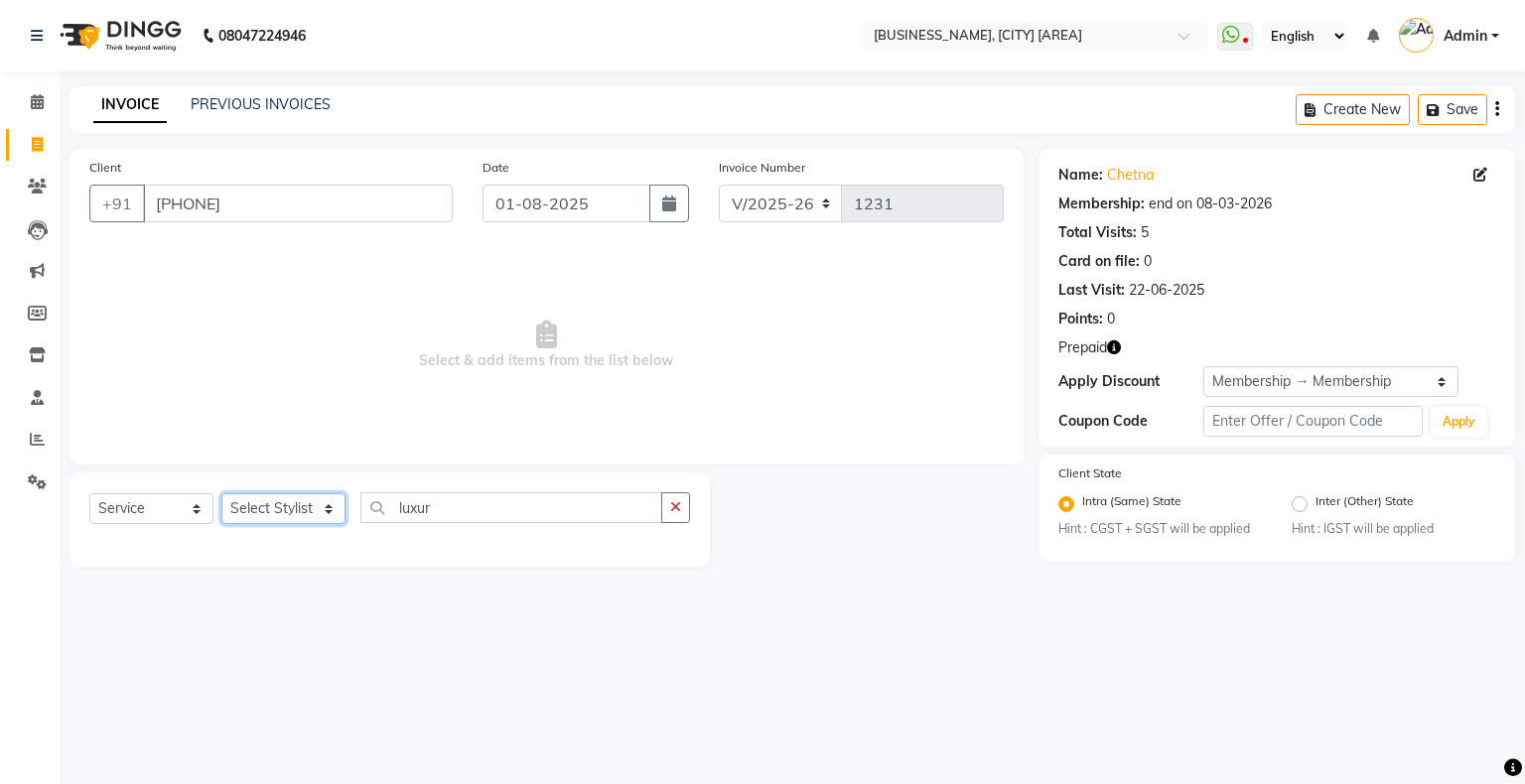 click on "Select Stylist Akshay Divecha Ashwini Hair Head Falak Nails Fardin Kirti Nida FD Pradip Pradip Vaishnav Sanjana  Vidhi Veera" 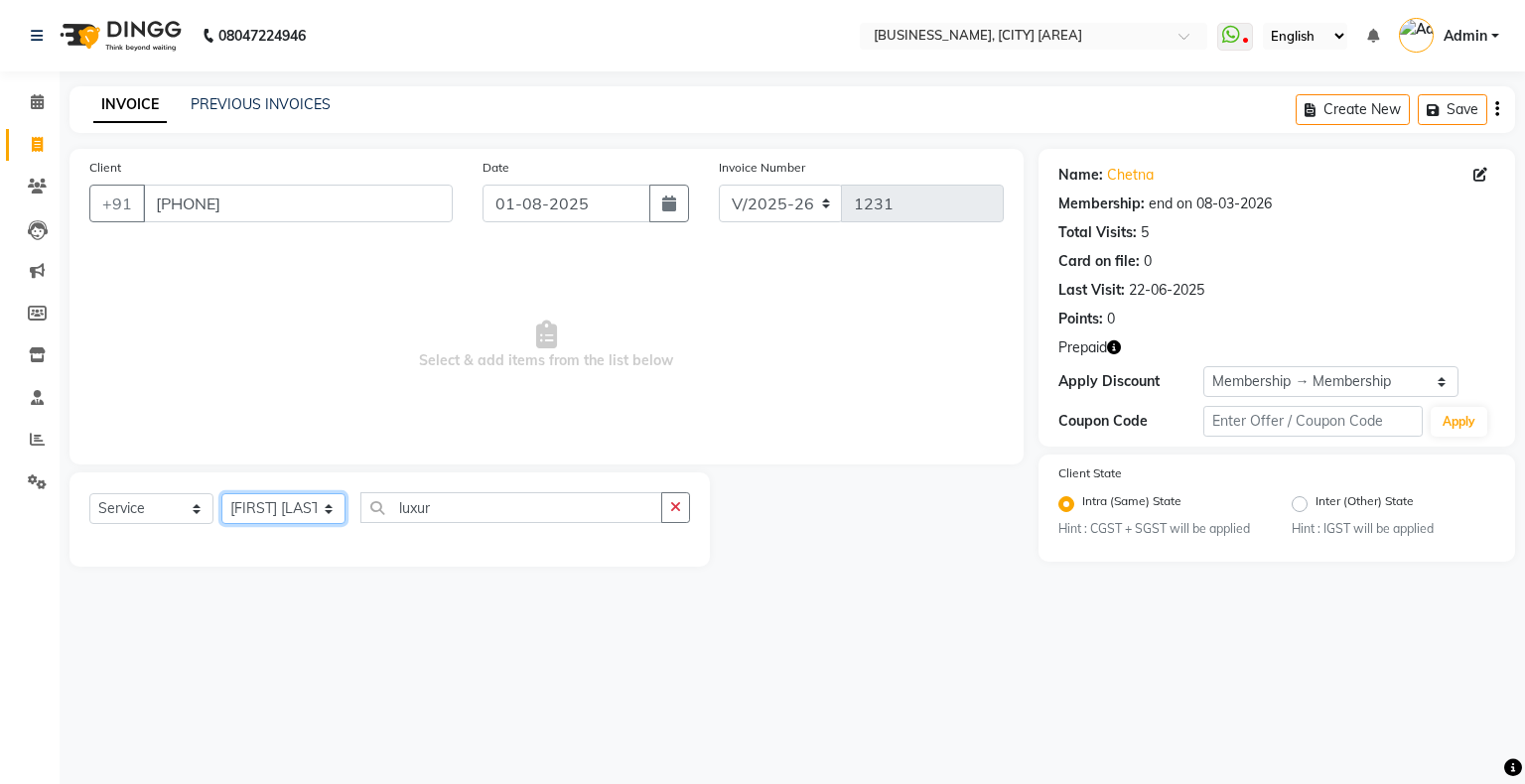 click on "Select Stylist Akshay Divecha Ashwini Hair Head Falak Nails Fardin Kirti Nida FD Pradip Pradip Vaishnav Sanjana  Vidhi Veera" 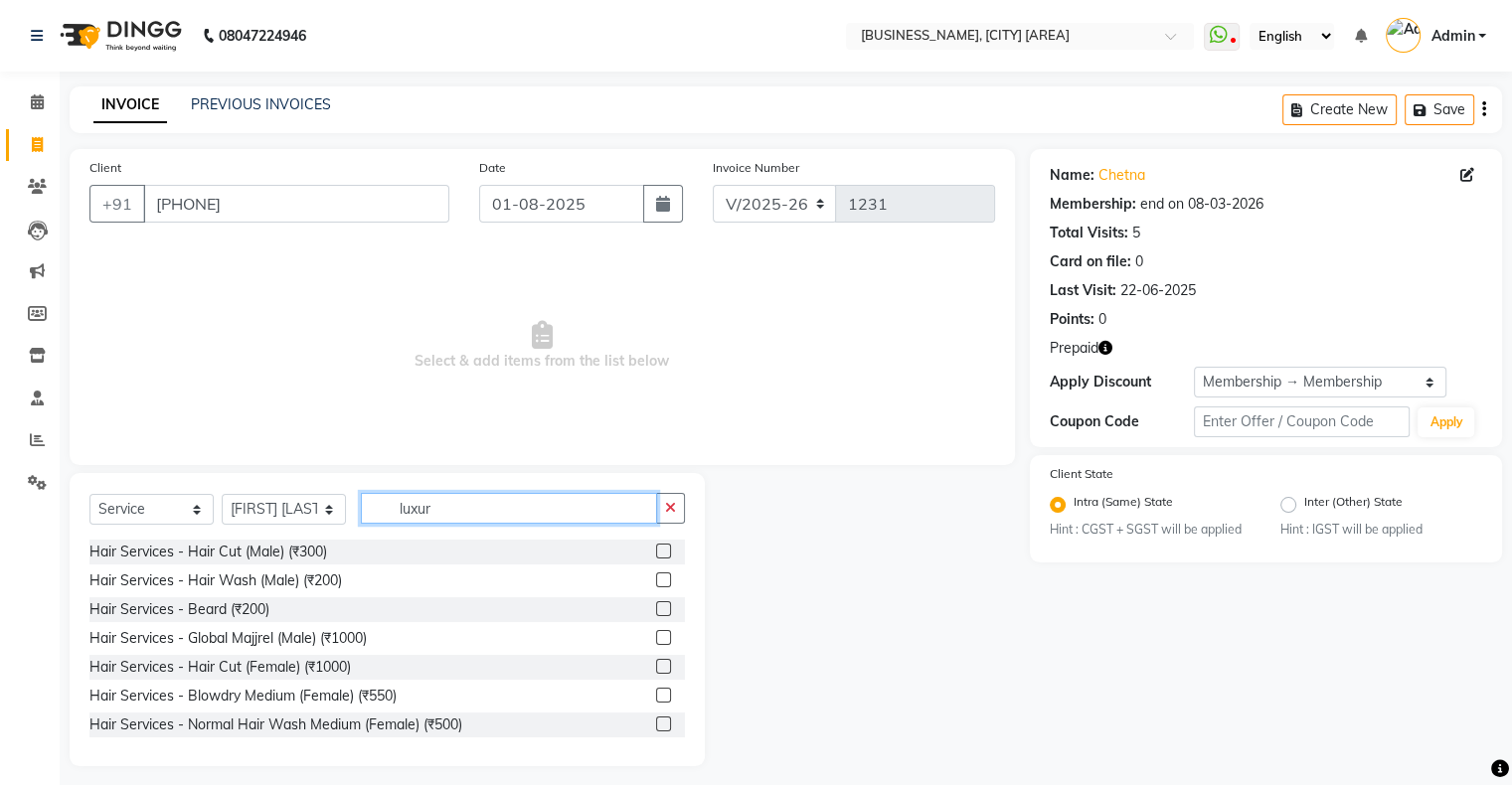 click on "luxur" 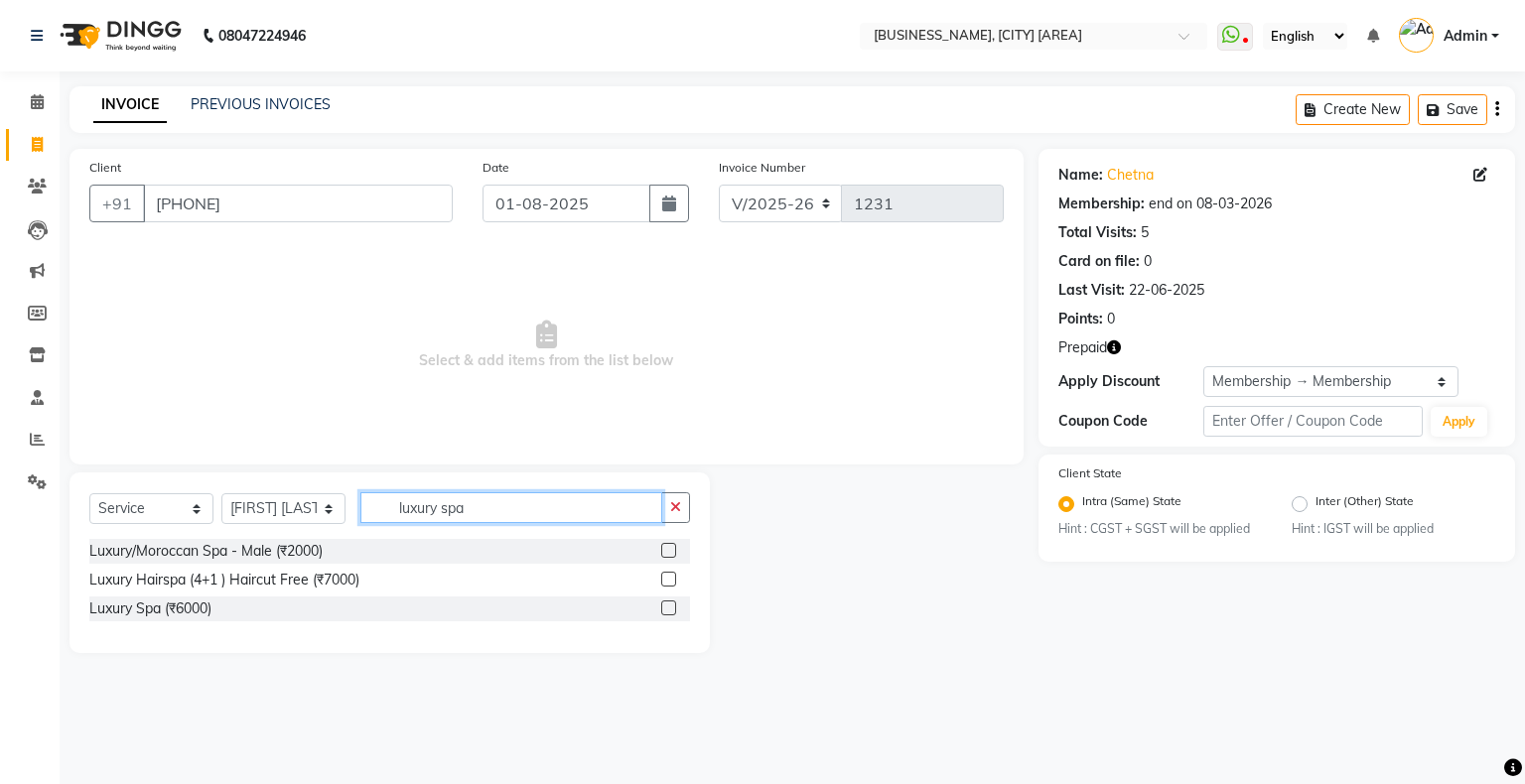 type on "luxury spa" 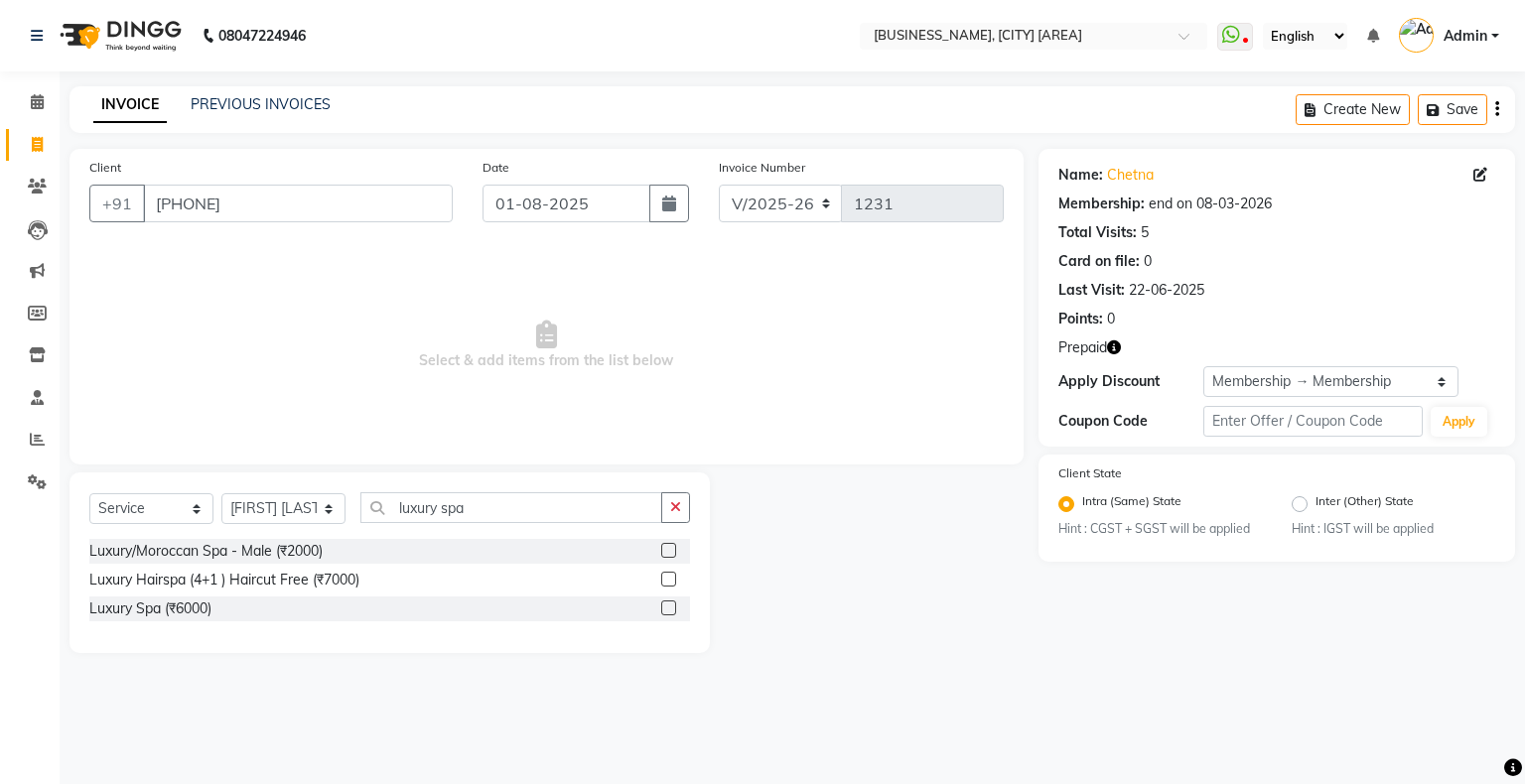 click 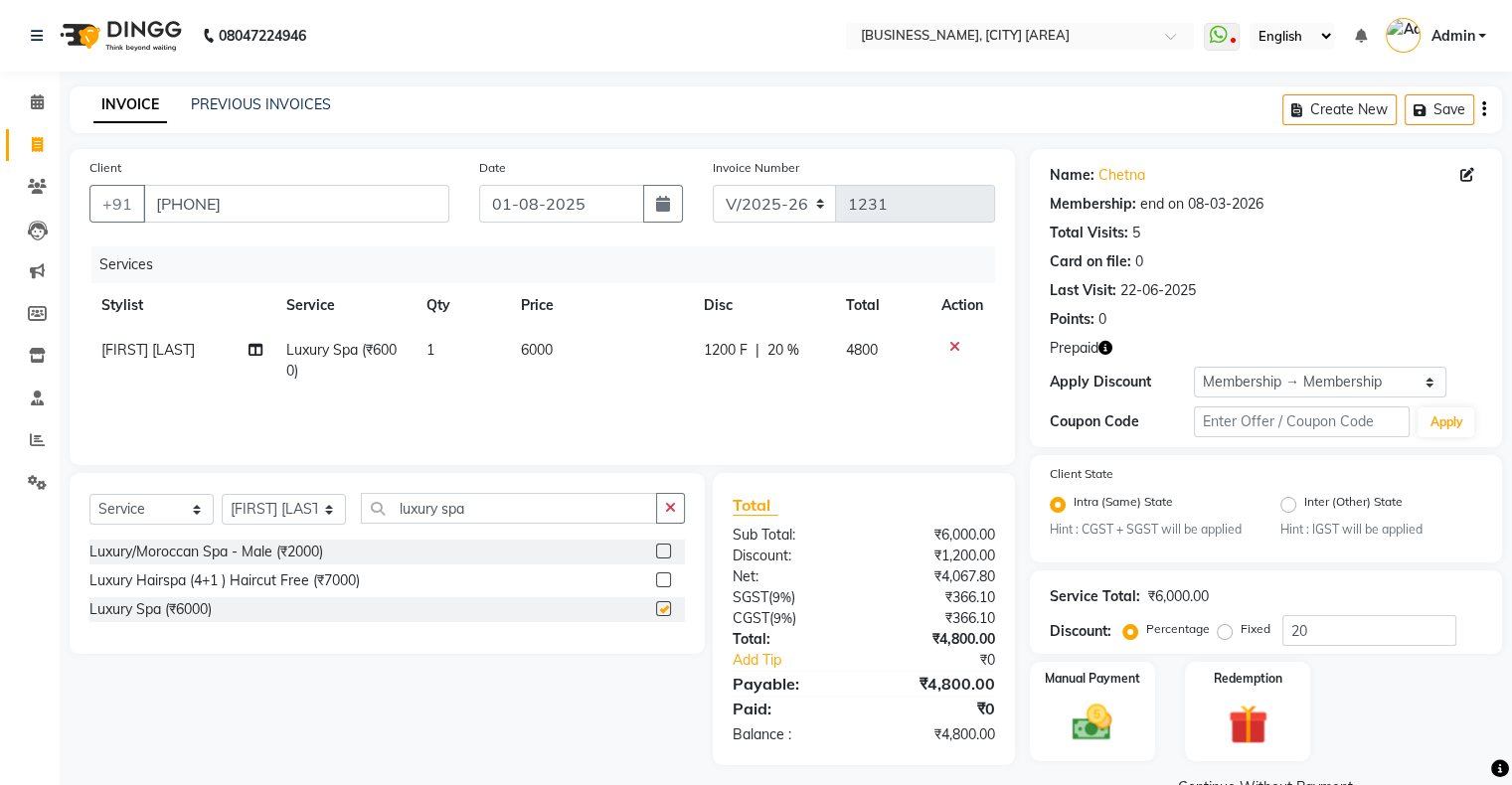checkbox on "false" 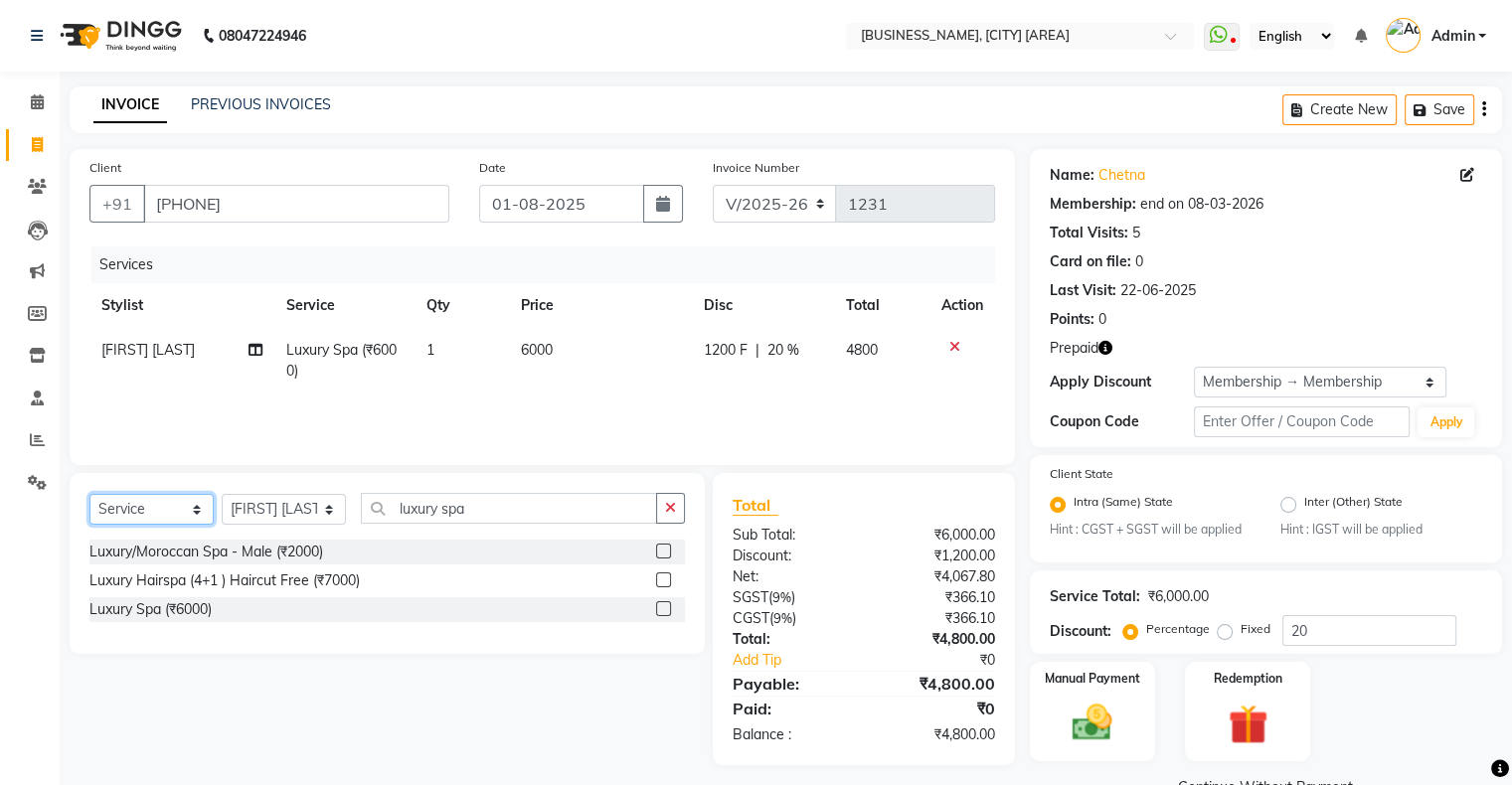 click on "Select  Service  Product  Membership  Package Voucher Prepaid Gift Card" 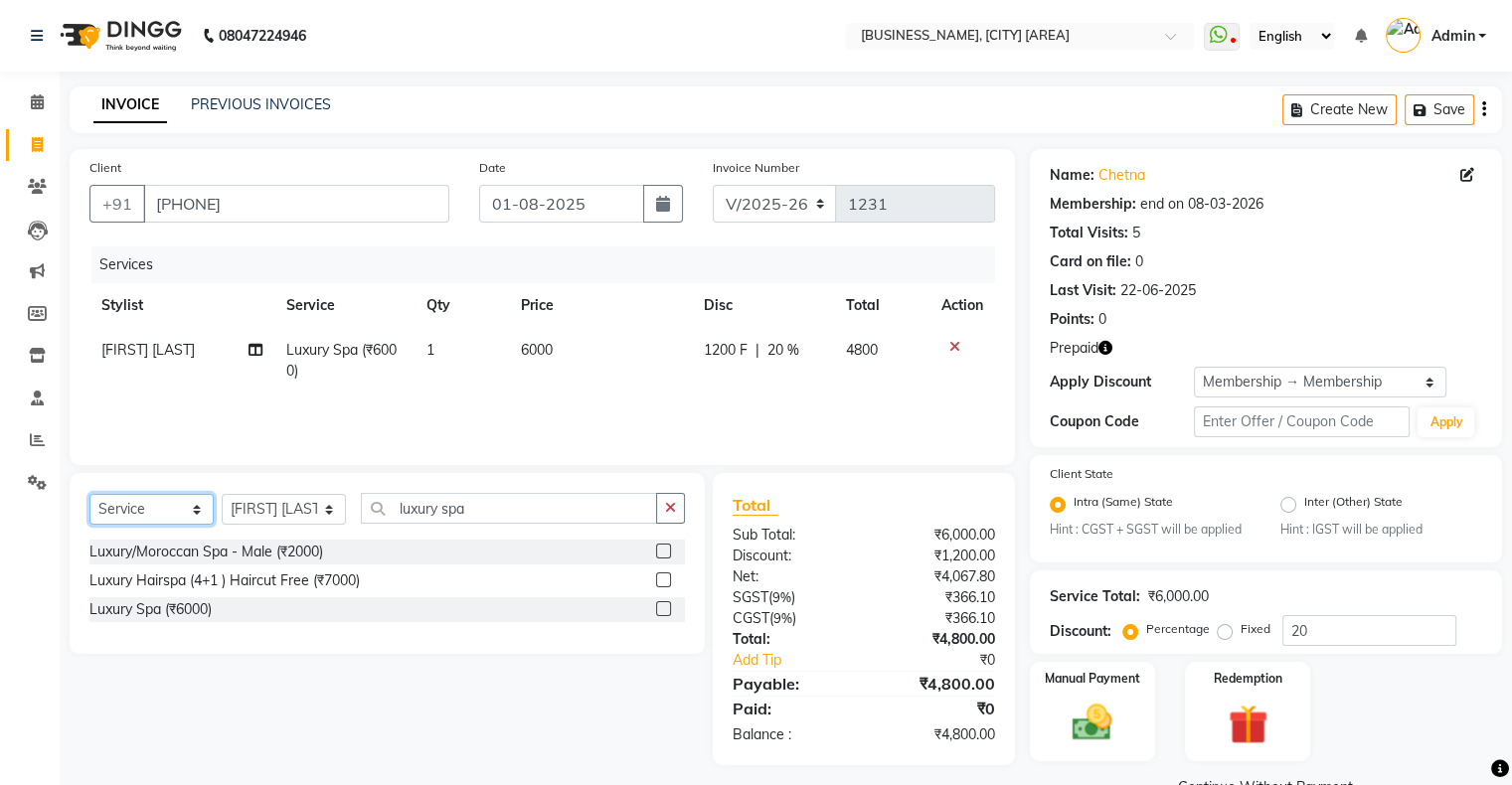 scroll, scrollTop: 48, scrollLeft: 0, axis: vertical 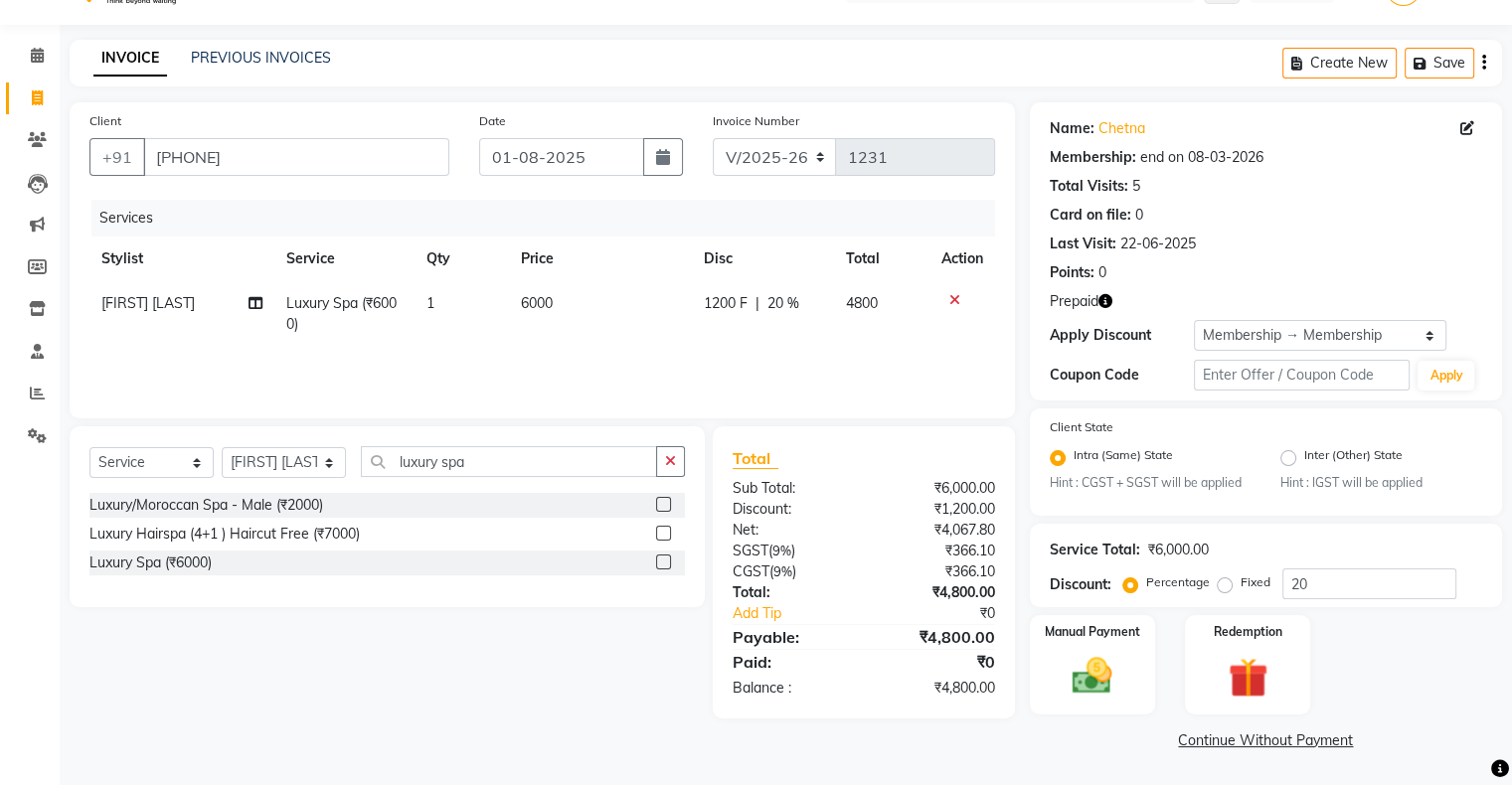 click on "1200 F | 20 %" 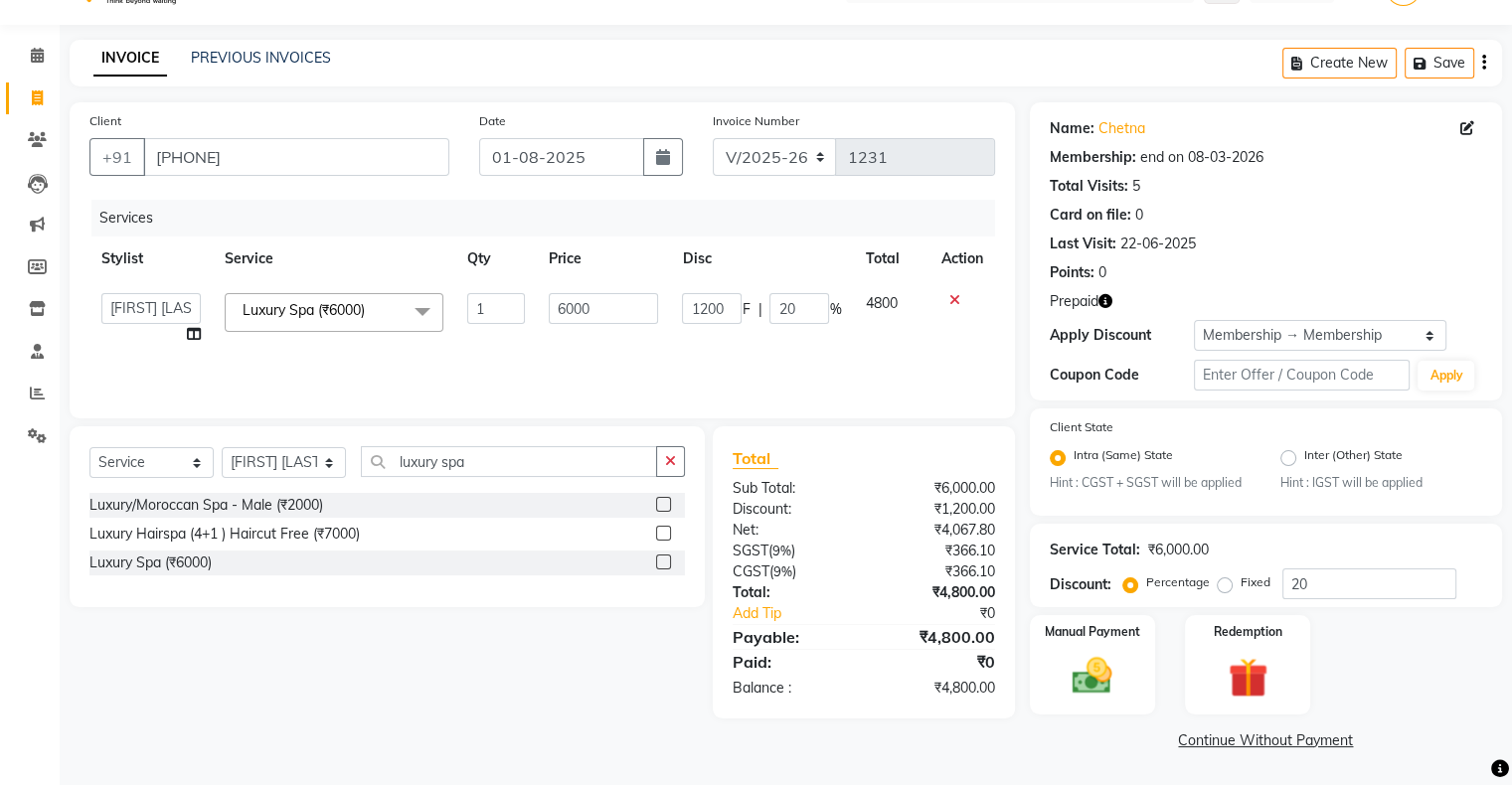 drag, startPoint x: 676, startPoint y: 300, endPoint x: 687, endPoint y: 298, distance: 11.18034 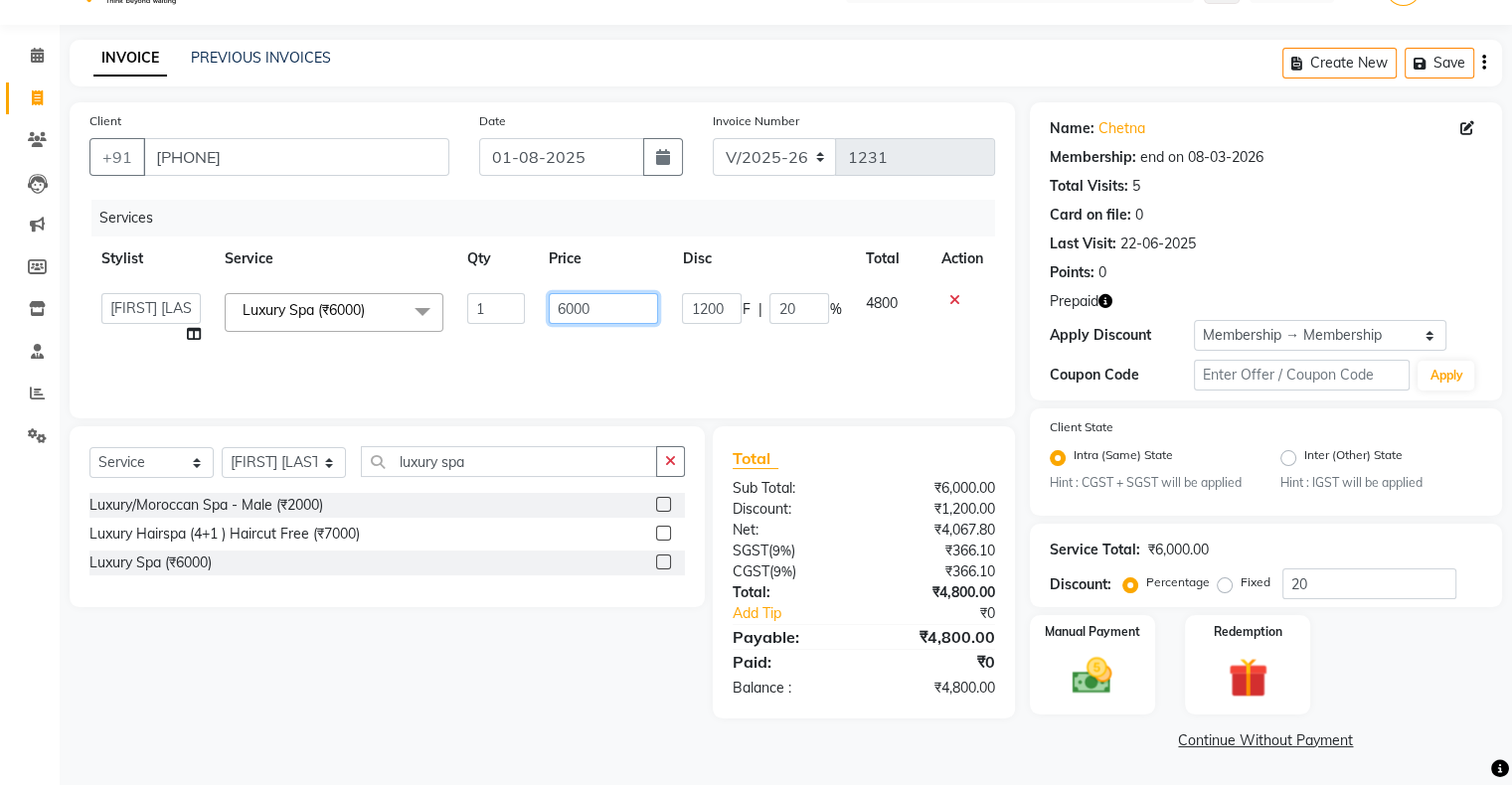 click on "6000" 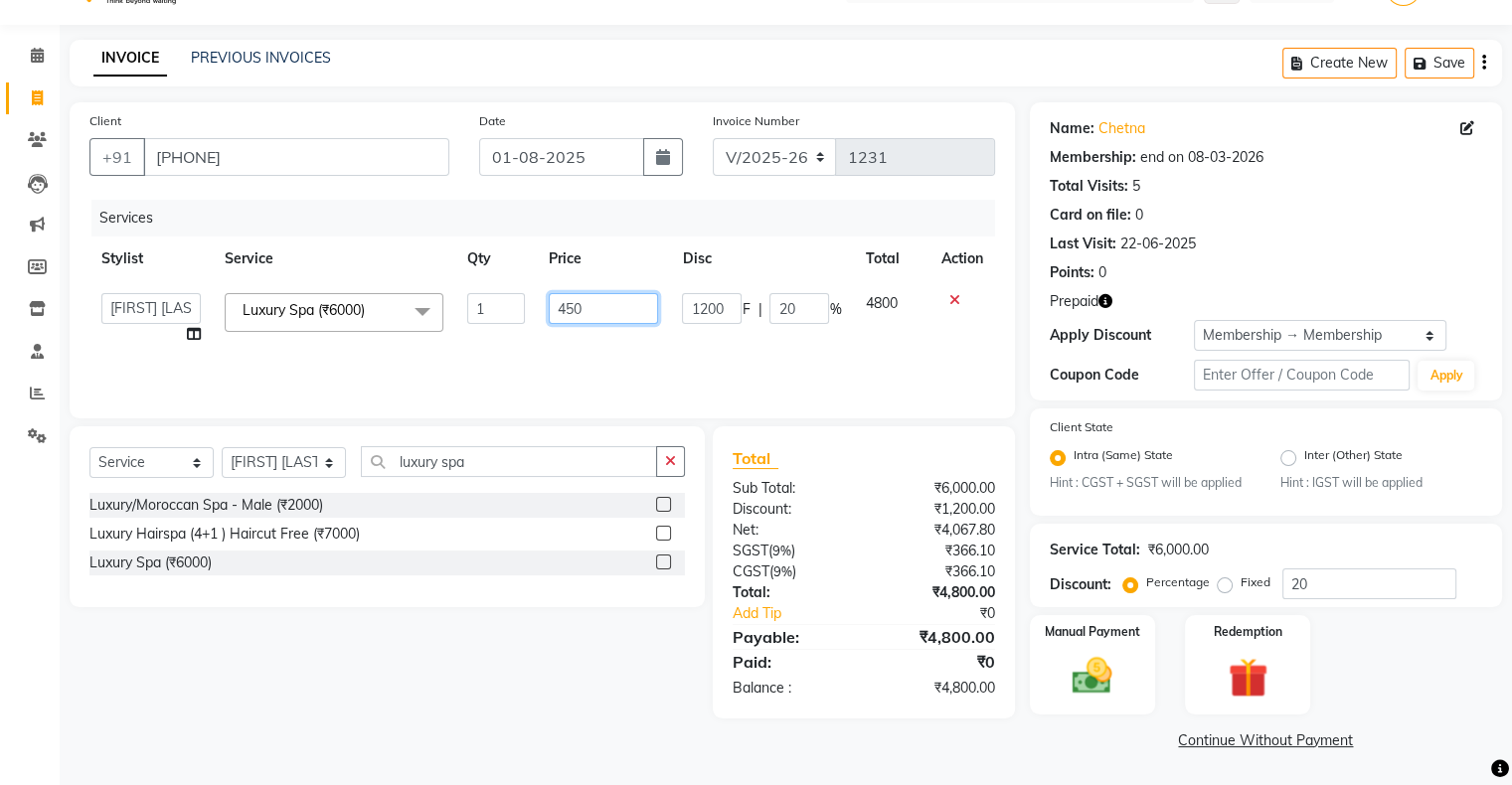 type on "4500" 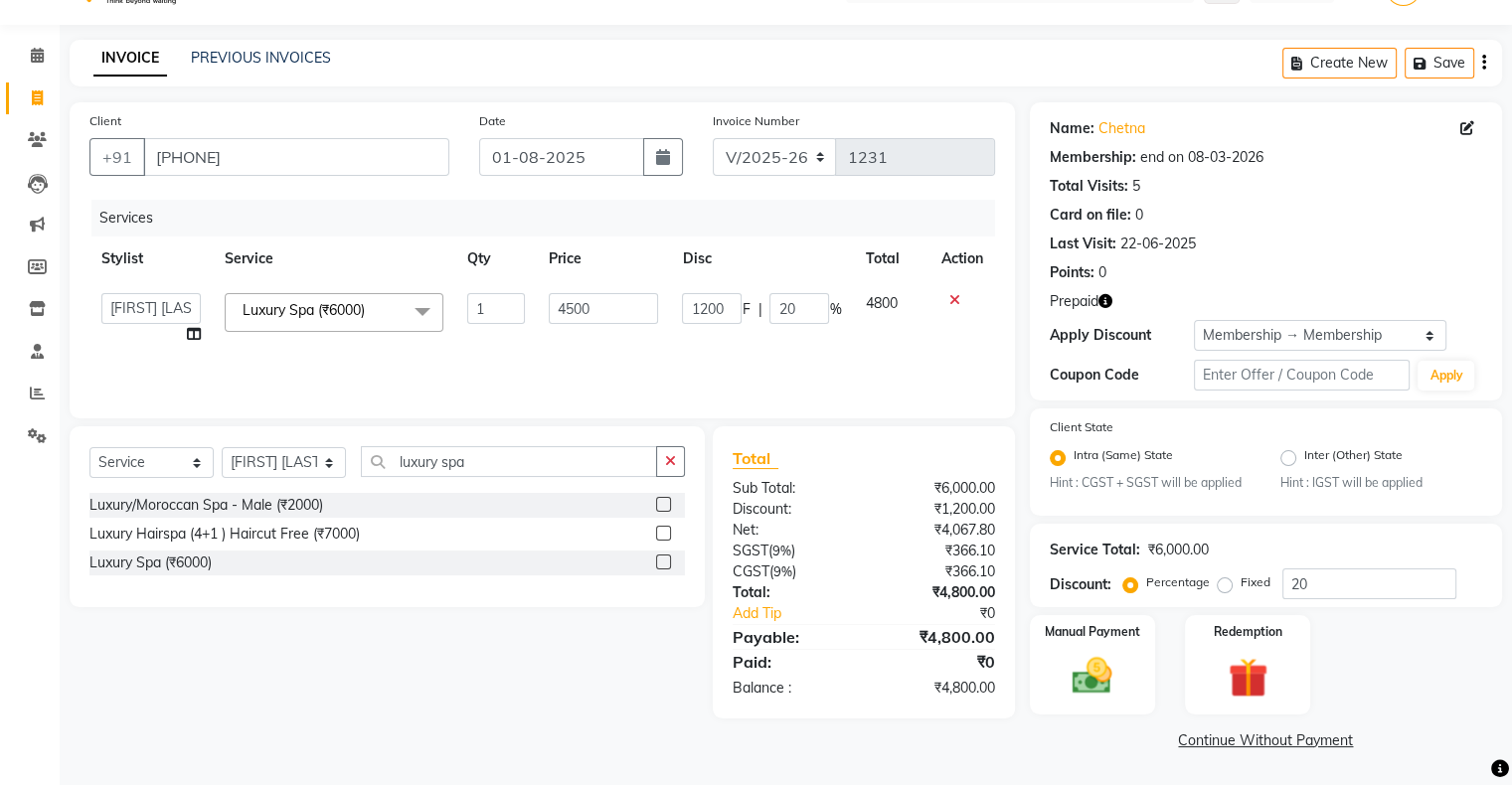 click on "Services Stylist Service Qty Price Disc Total Action  [FIRST] [LAST]   [FIRST] Hair Head   [FIRST] Nails   [FIRST]   [FIRST]   [FIRST] FD   [FIRST]   [FIRST] [LAST]   [FIRST]    [FIRST] [LAST]  Luxury Spa (₹6000)  x Hair Services - Hair Cut (Male) (₹300) Hair Services - Hair Wash (Male) (₹200) Hair Services - Beard (₹200) Hair Services - Global Majjrel (Male) (₹1000) Hair Services - Hair Cut (Female) (₹1000) Hair Services - Blowdry Medium (Female) (₹550) Hair Services - Normal Hair Wash Medium (Female) (₹500) Hair Services - Hair Spa Medium (Female) (₹1200) Threading-Full Face Threading (Female) (₹299) Honey wax Half Legs (Male) (₹1000) Flavoured Wax Underarms (Male) (₹499) Honey wax Half Arms (Female) (₹200) Honey wax Half Legs (Female) (₹400) Adult Hair Cut - Male Senior Stylist (₹600) Beard/Clean Shave - Male (₹250) Basic Styling - Male (₹250) Basic Styling Male - Senior Stylist (₹400) Side locks trim - Male (₹150) Brows Color - Male (₹200) Mustach Color - Male (₹250) 1 4500" 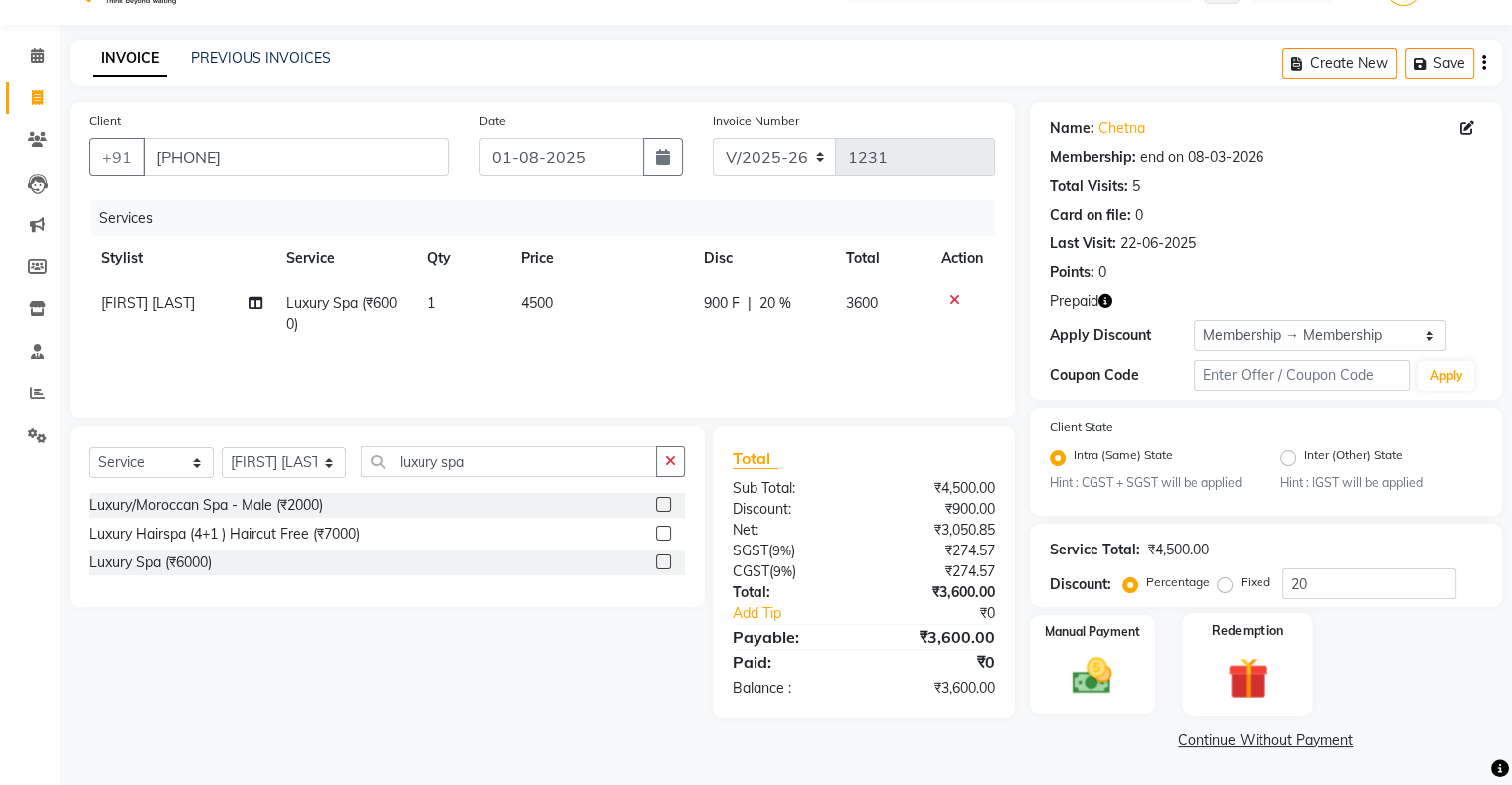 click on "Redemption" 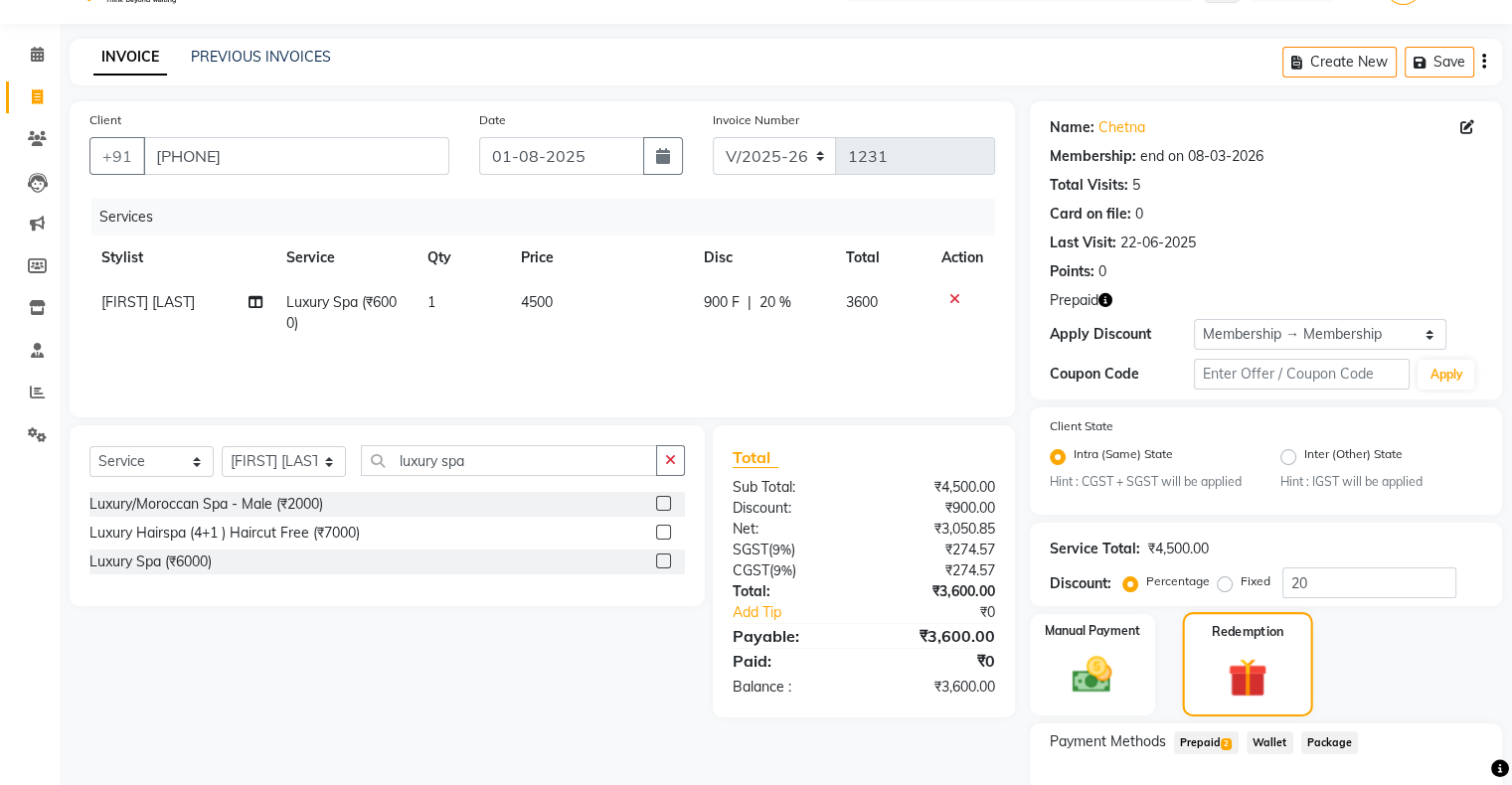 scroll, scrollTop: 177, scrollLeft: 0, axis: vertical 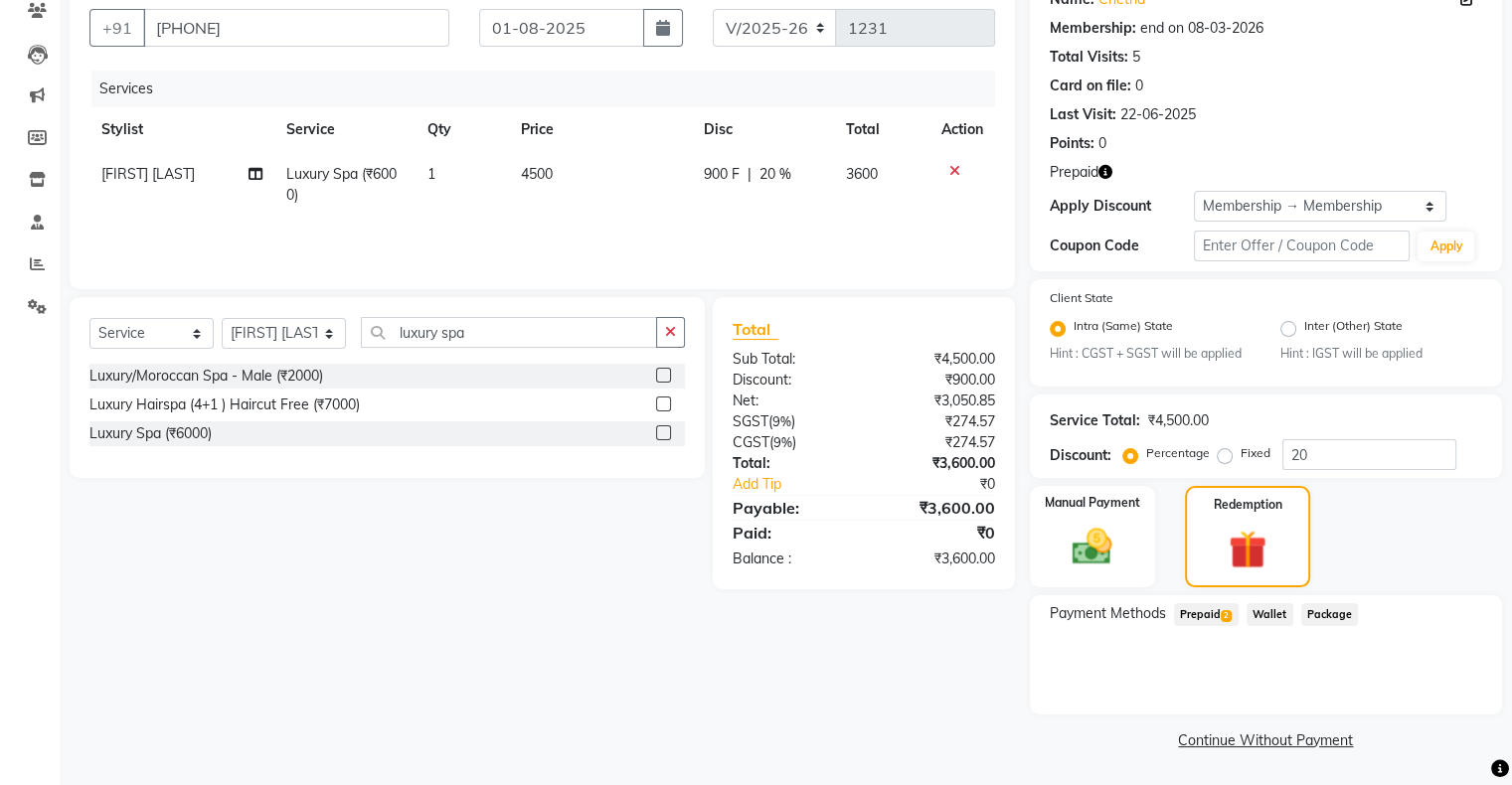 click on "Prepaid  2" 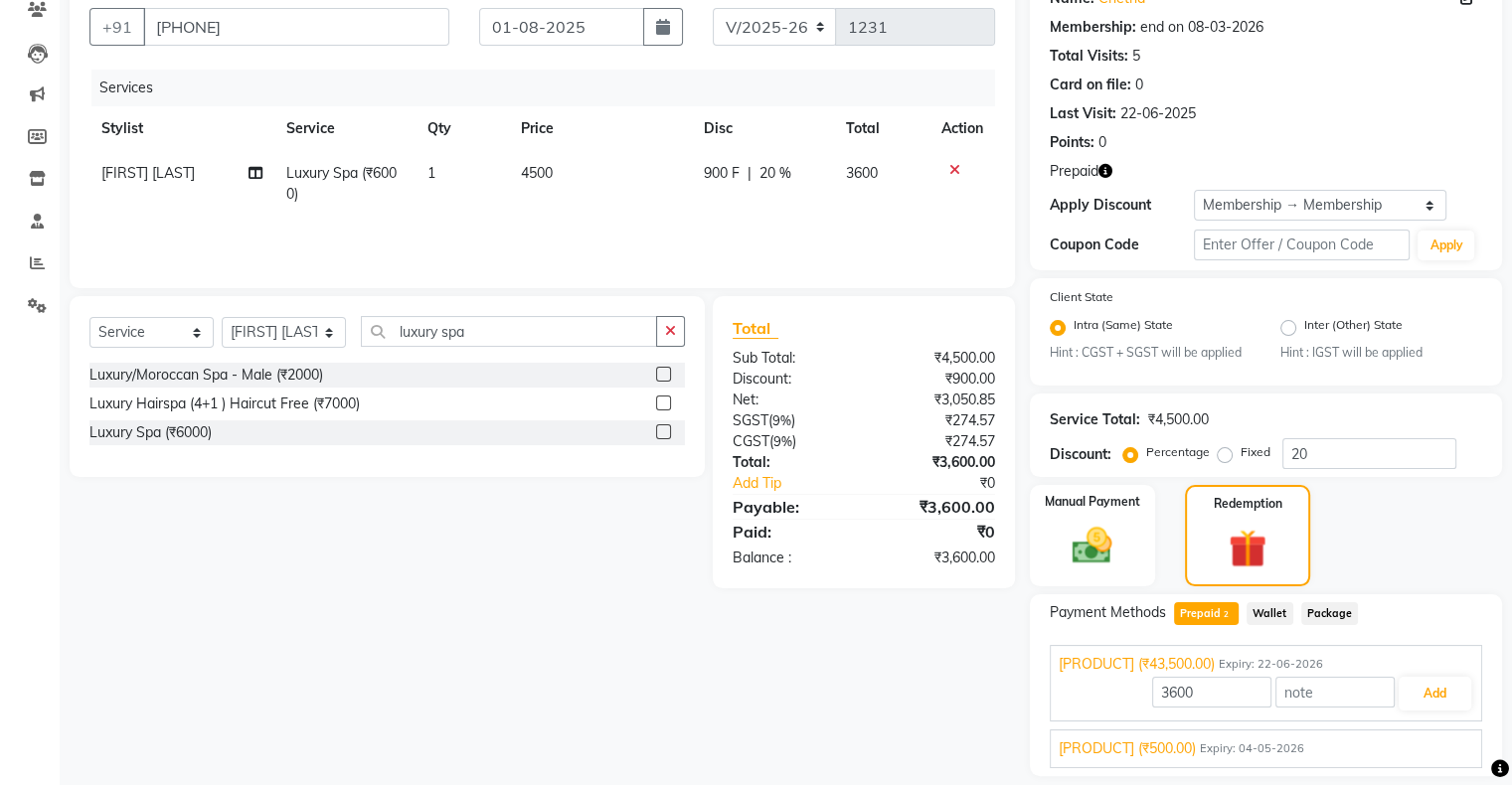 click on "20 %" 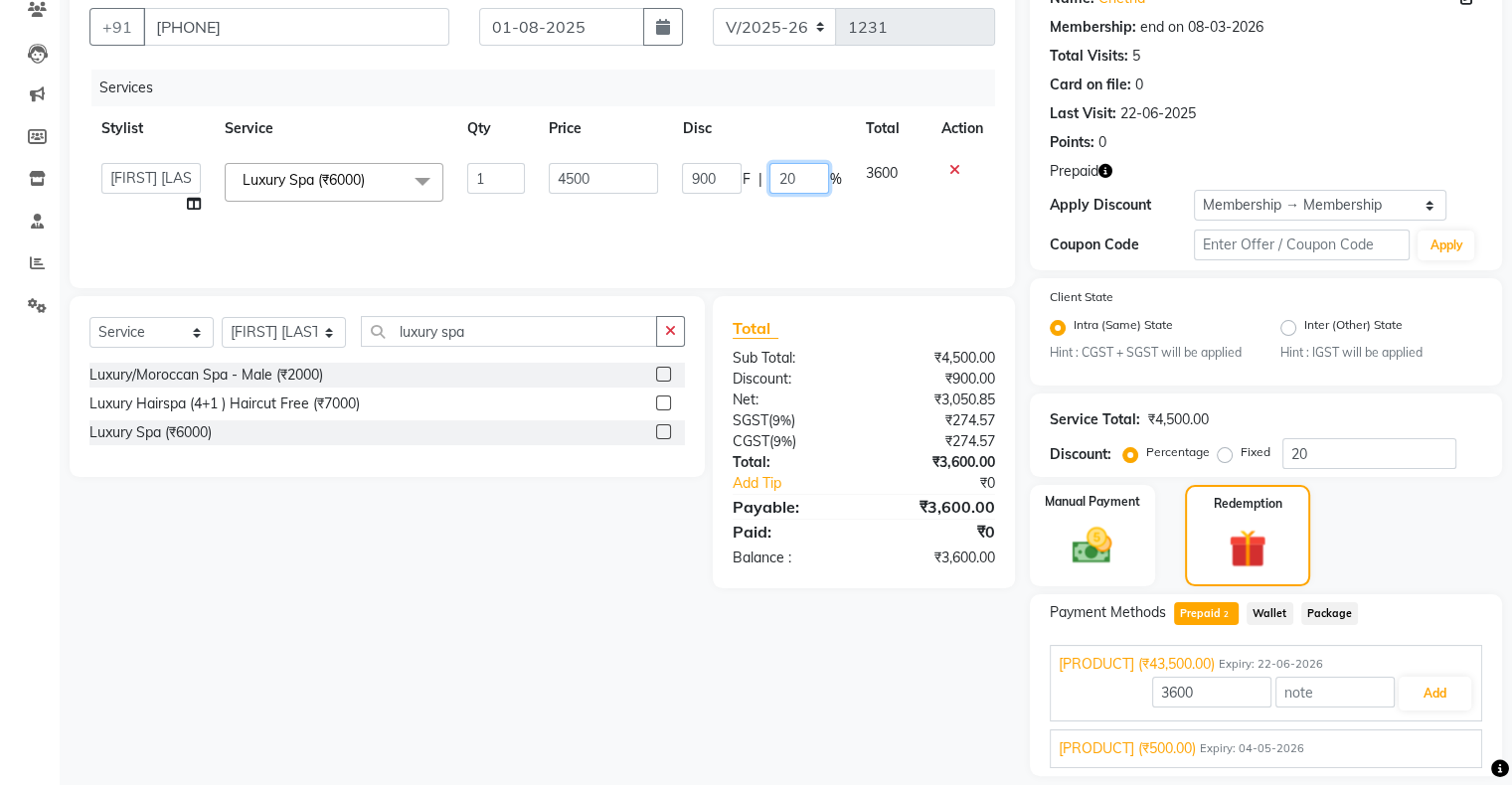 click on "20" 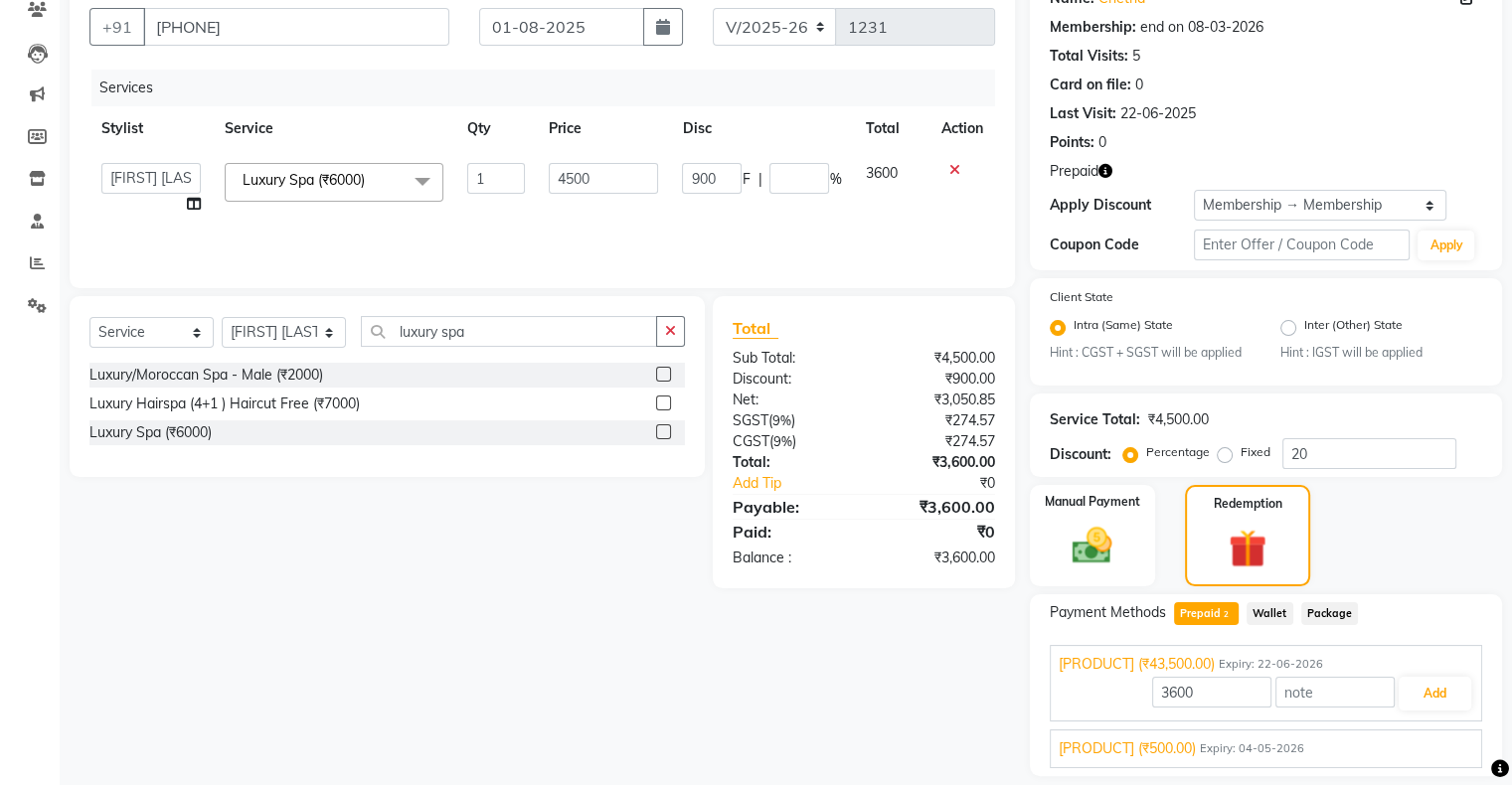 type on "43500" 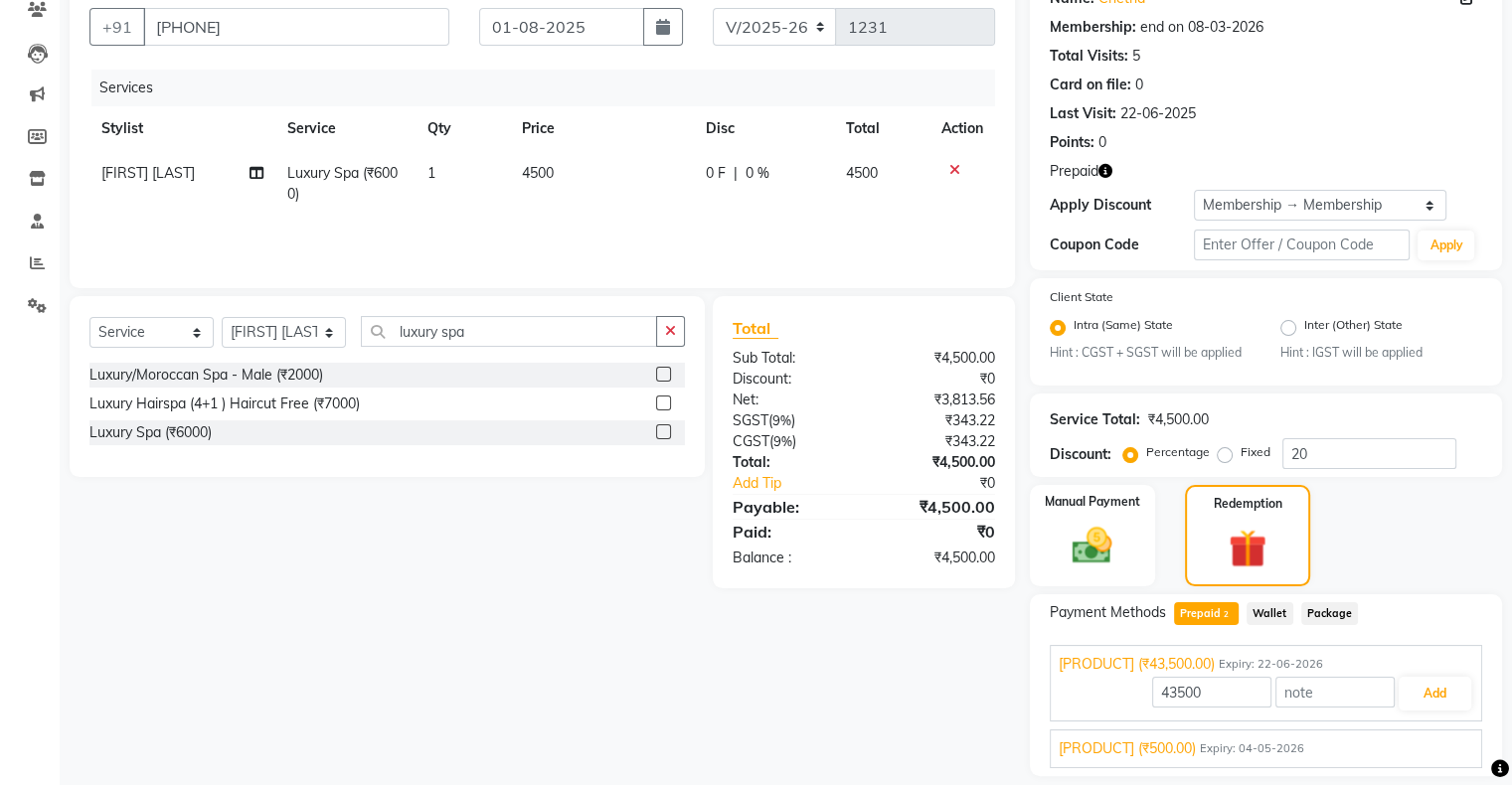 click on "Services Stylist Service Qty Price Disc Total Action [FIRST] [LAST] Luxury Spa (₹6000) 1 4500 0 F | 0 % 4500" 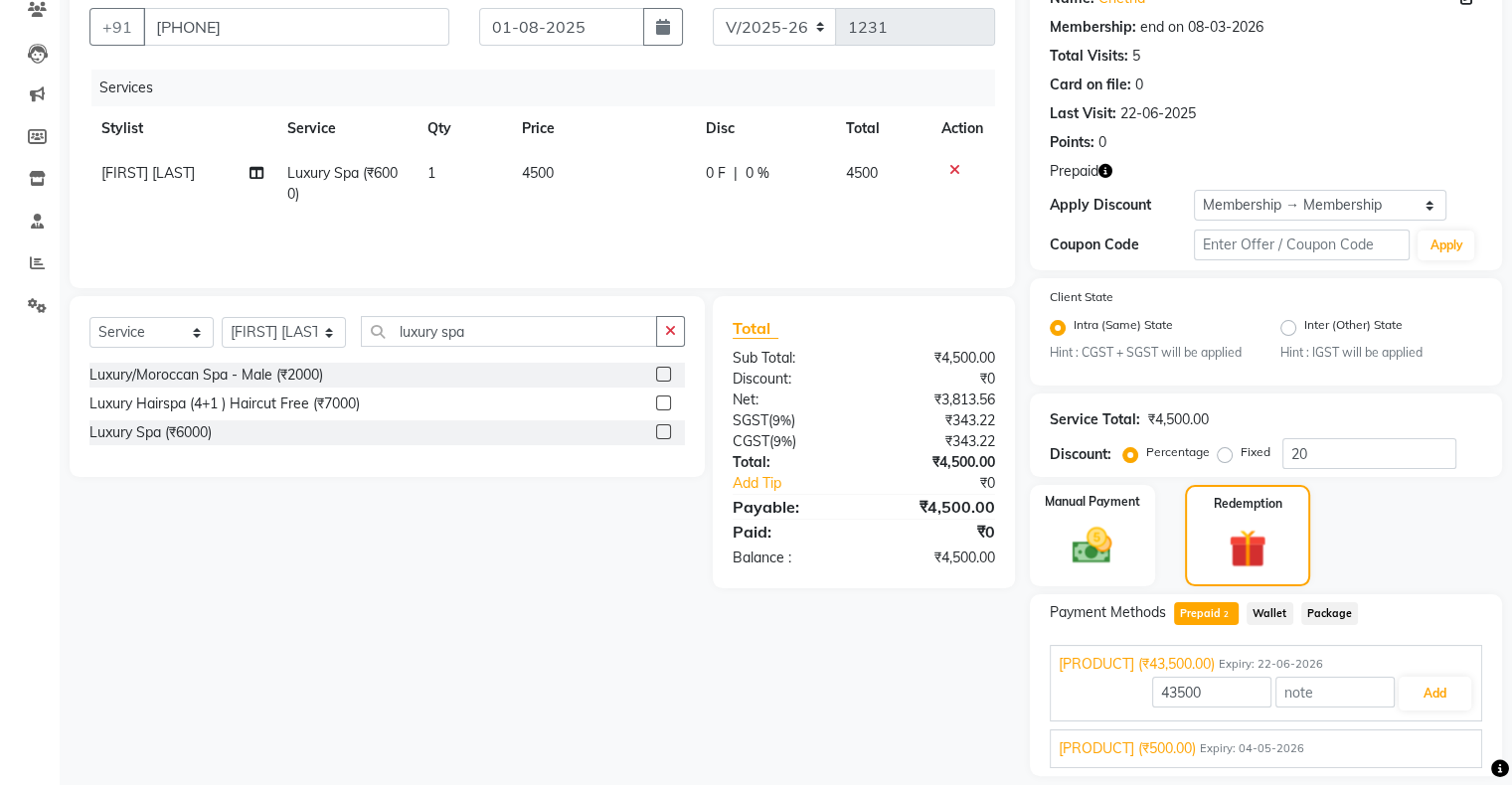 scroll, scrollTop: 238, scrollLeft: 0, axis: vertical 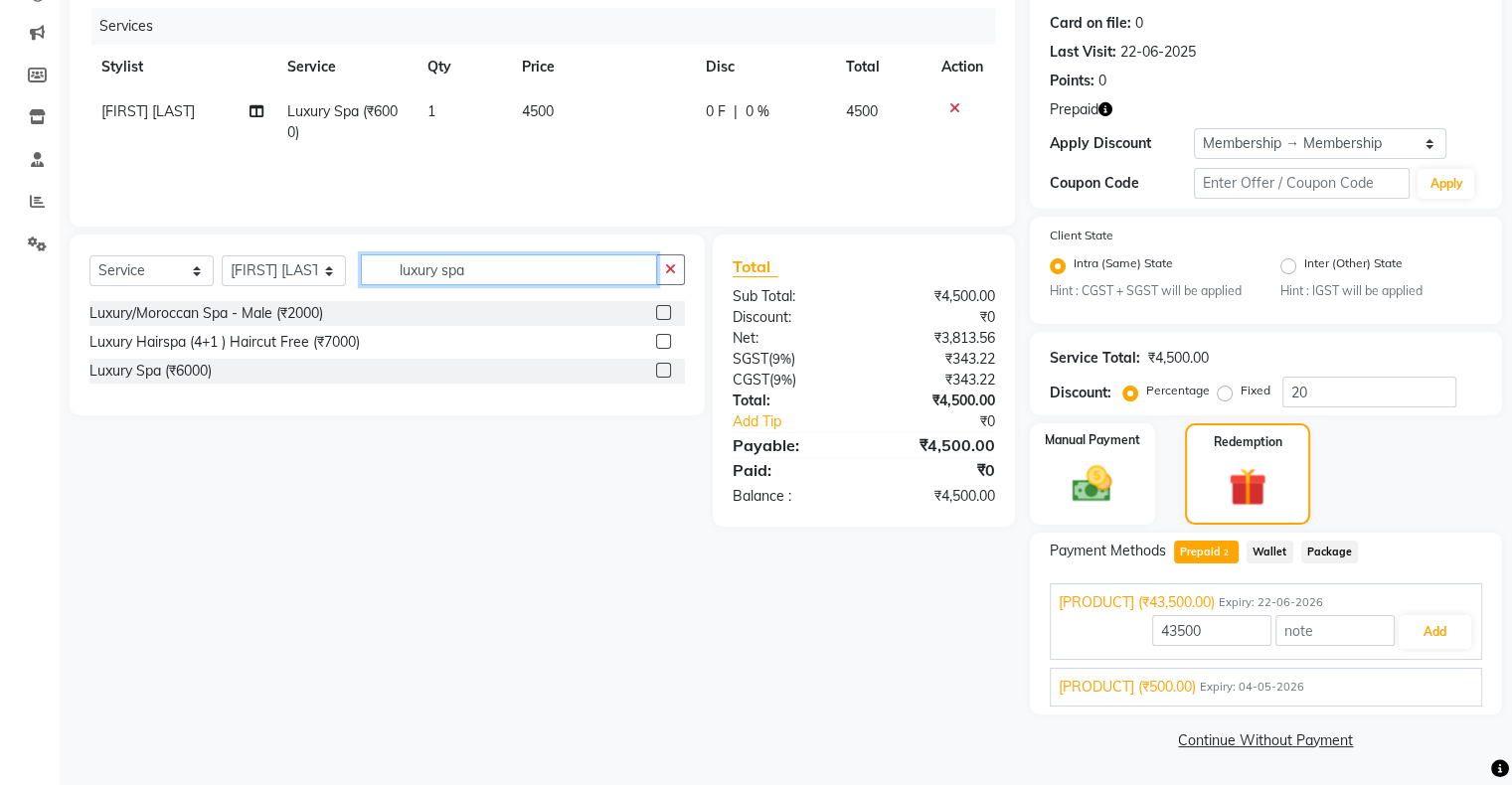 click on "luxury spa" 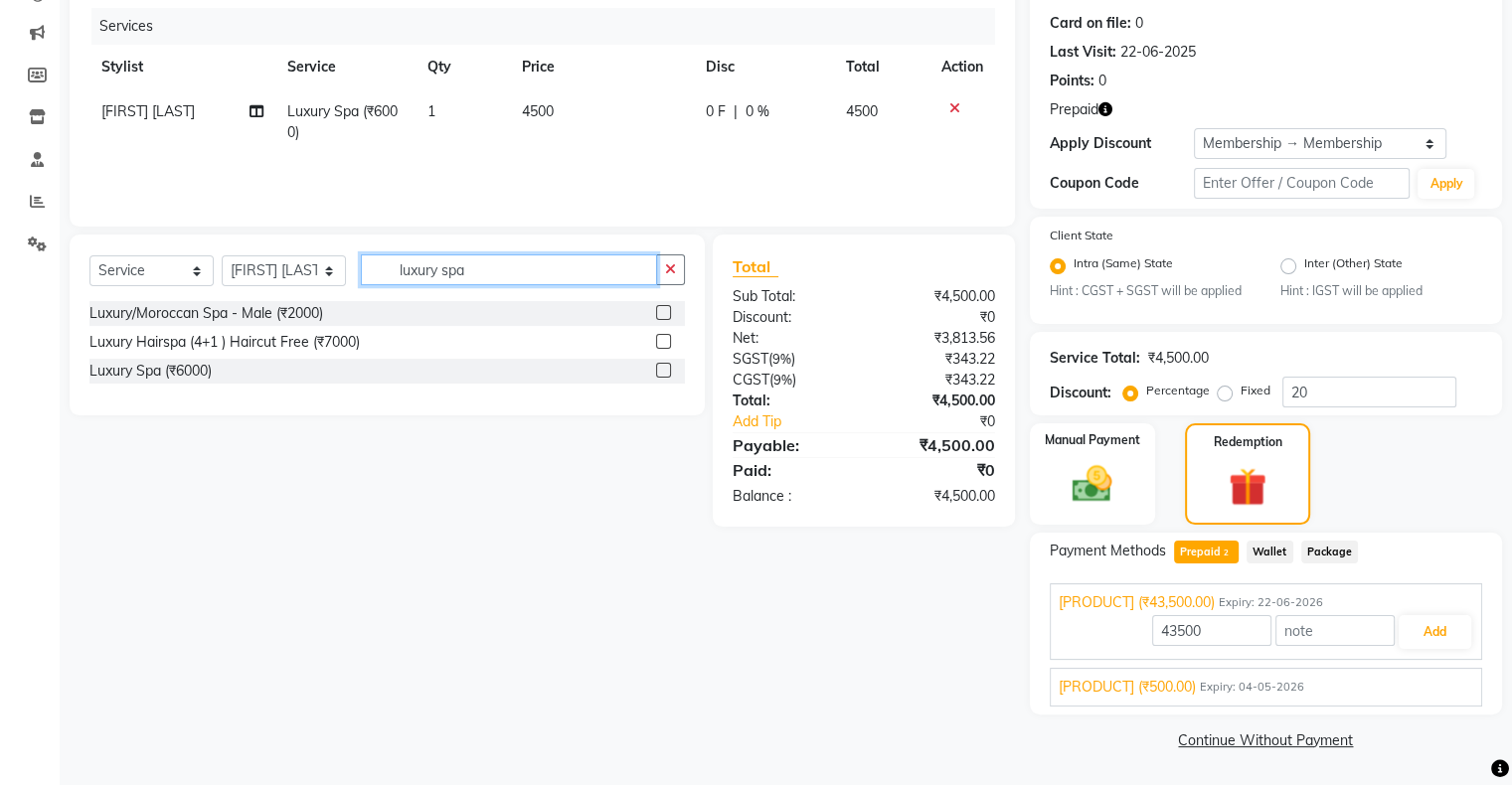 click on "luxury spa" 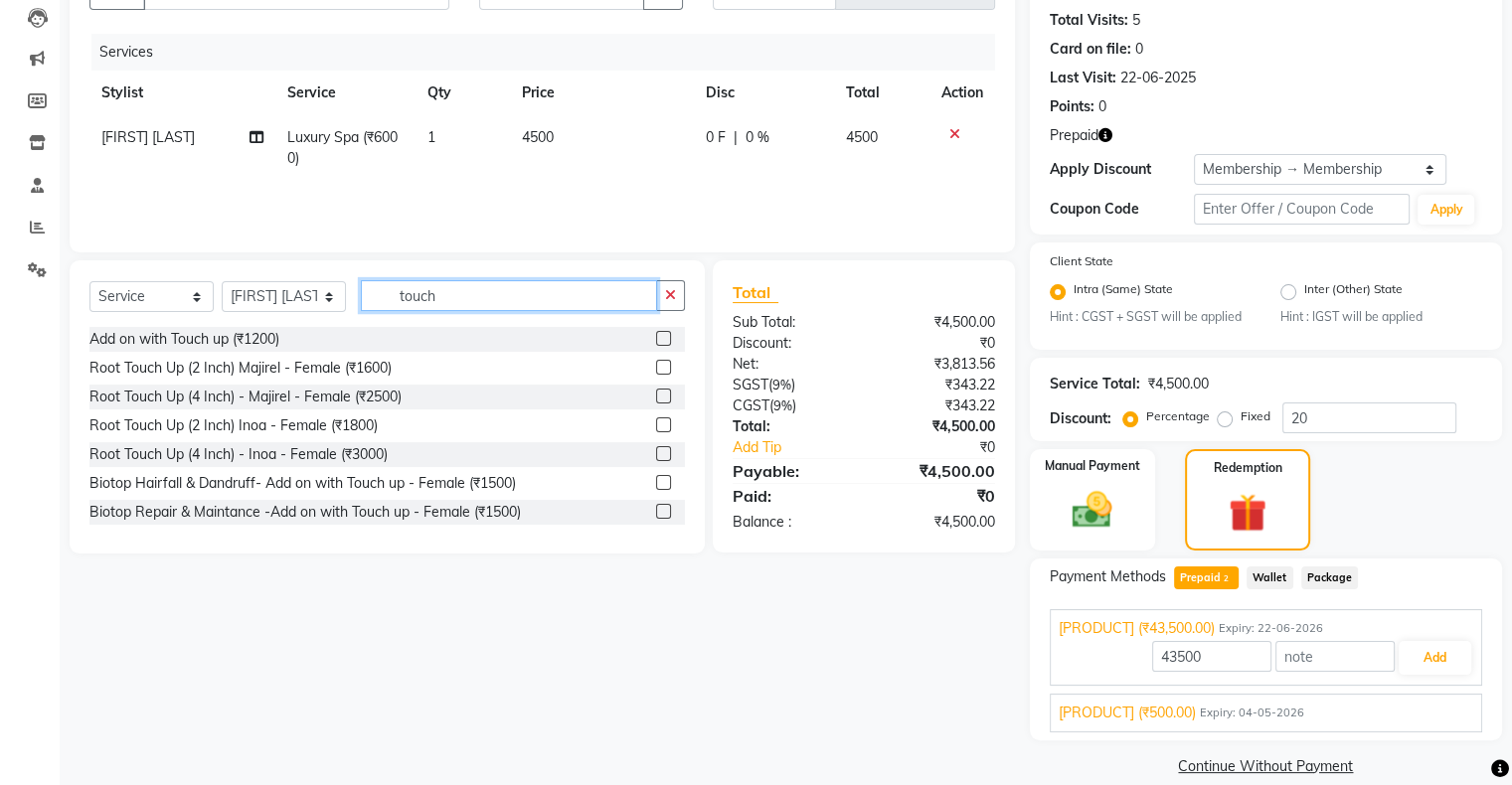 scroll, scrollTop: 139, scrollLeft: 0, axis: vertical 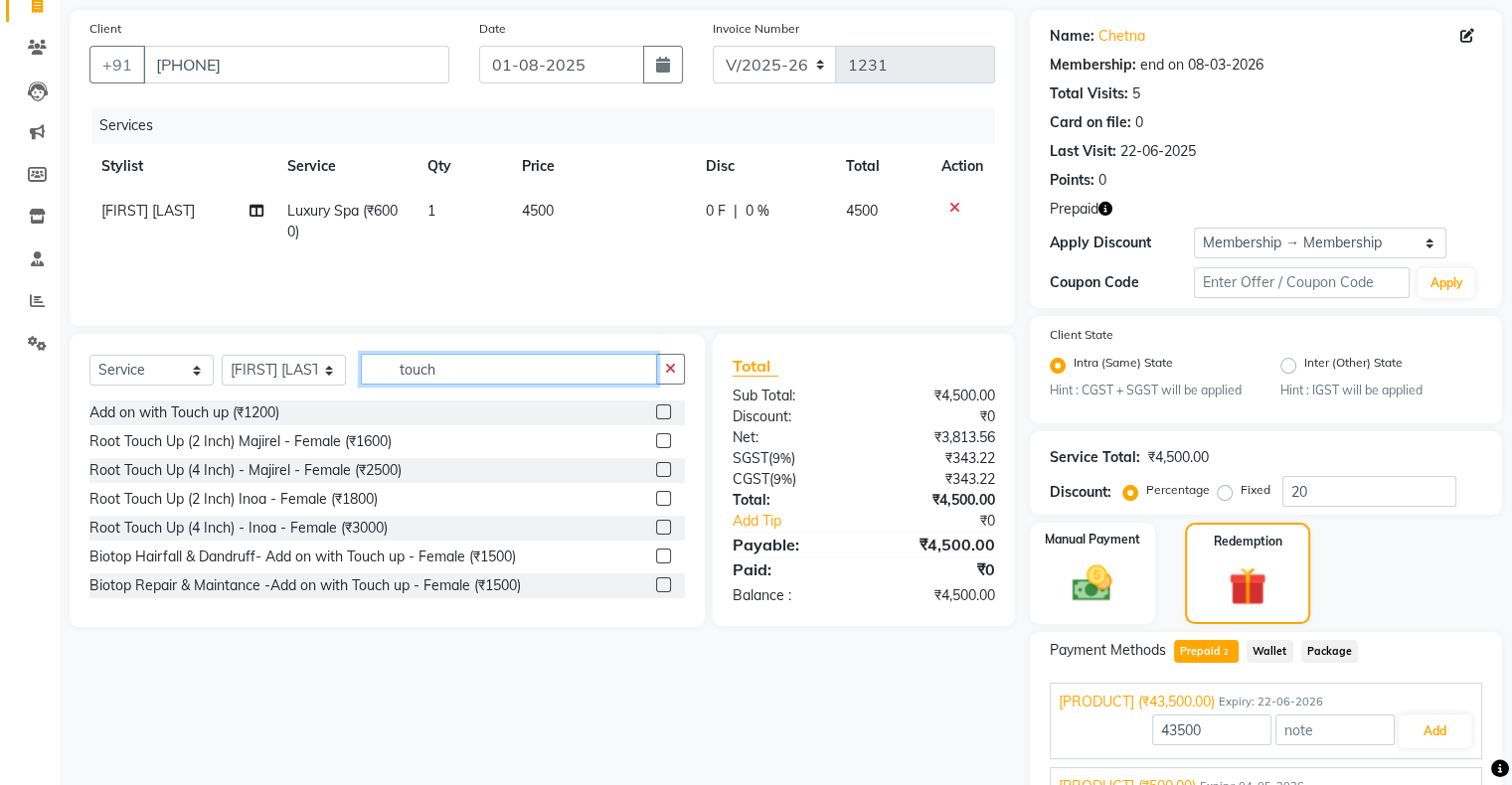 type on "touch" 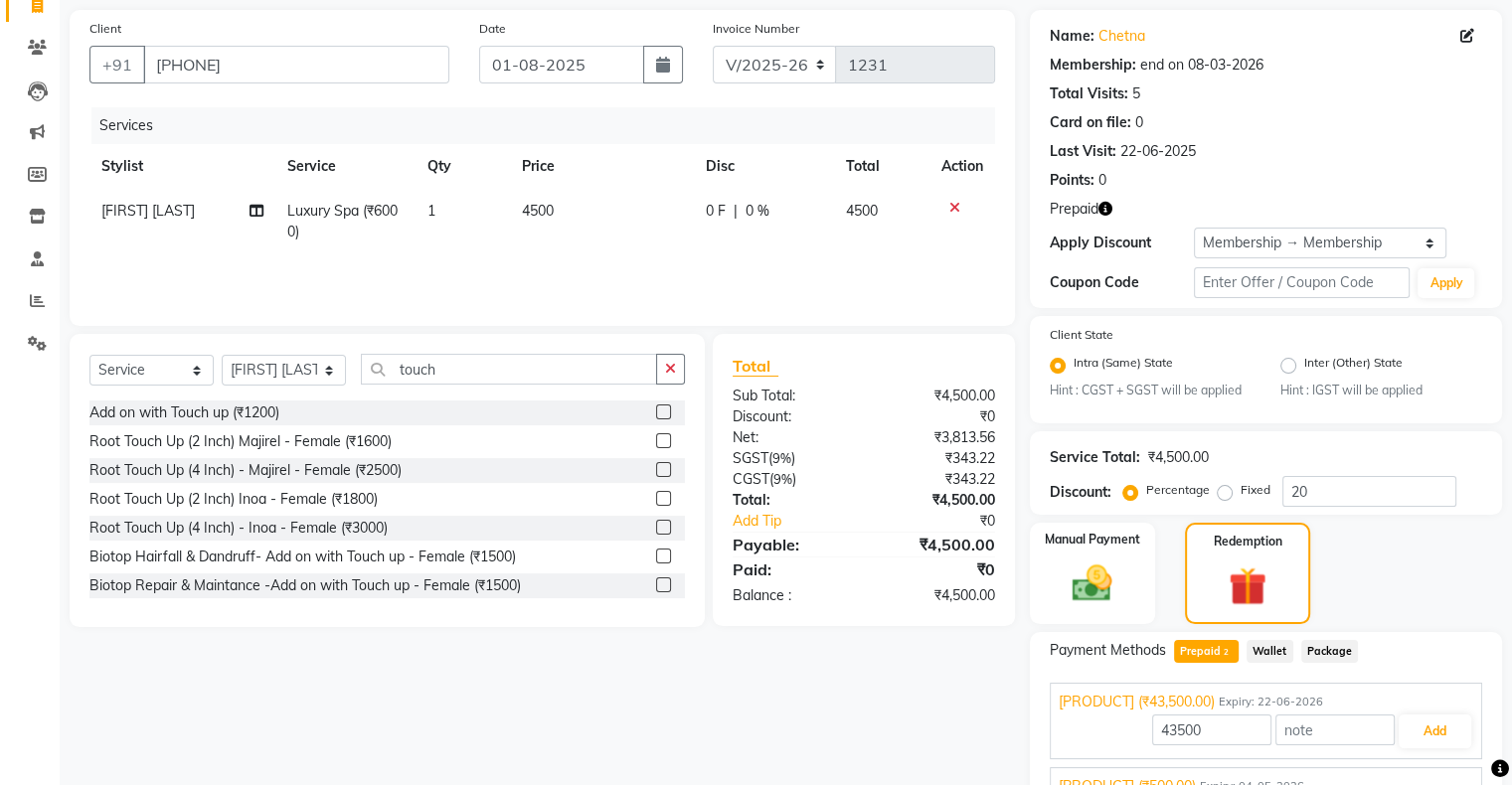 click on "Select  Service  Product  Membership  Package Voucher Prepaid Gift Card  Select Stylist [FIRST] [LAST] [FIRST] Hair Head [FIRST] Nails [FIRST] [FIRST] [FIRST] FD [FIRST] [FIRST] [LAST]  [FIRST]    [FIRST] [LAST] touch Add on with Touch up (₹1200)  Root Touch up (2 Inch) Majirel - Female (₹1600)  Root Touch up (4 Inch) - Majirel -  Female (₹2500)  Root Touch up (2 Inch) Inoa - Female (₹1800)  Root Touch up (4 Inch) - Inoa -  Female (₹3000)  Biotop Hairfall & Dandruff- Add on with Touch up - Female (₹1500)  Biotop Repair & Maintance -Add on with Touch up - Female (₹1500)  Schwarzkopf Fibre Clinx - Add on with Touch up - Female (₹1200)  Root Touch up + Nourishment Treatment + Blowdry  (₹2024)  Colouring  - Root Touch-Up - New (₹1600)  Colouring  - Root Touch-Up (Ammonia-Free) - New (₹1800)" 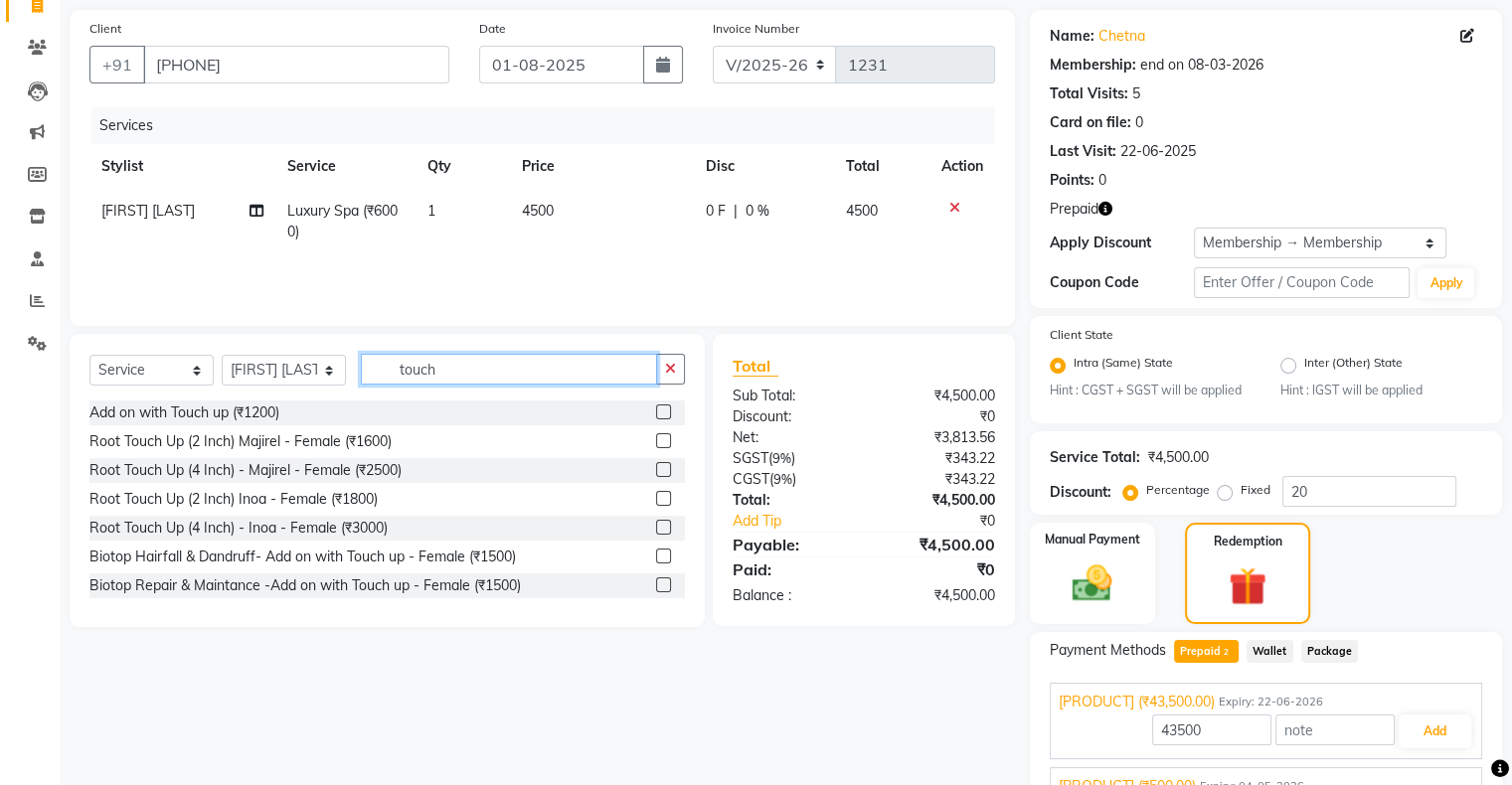 click on "touch" 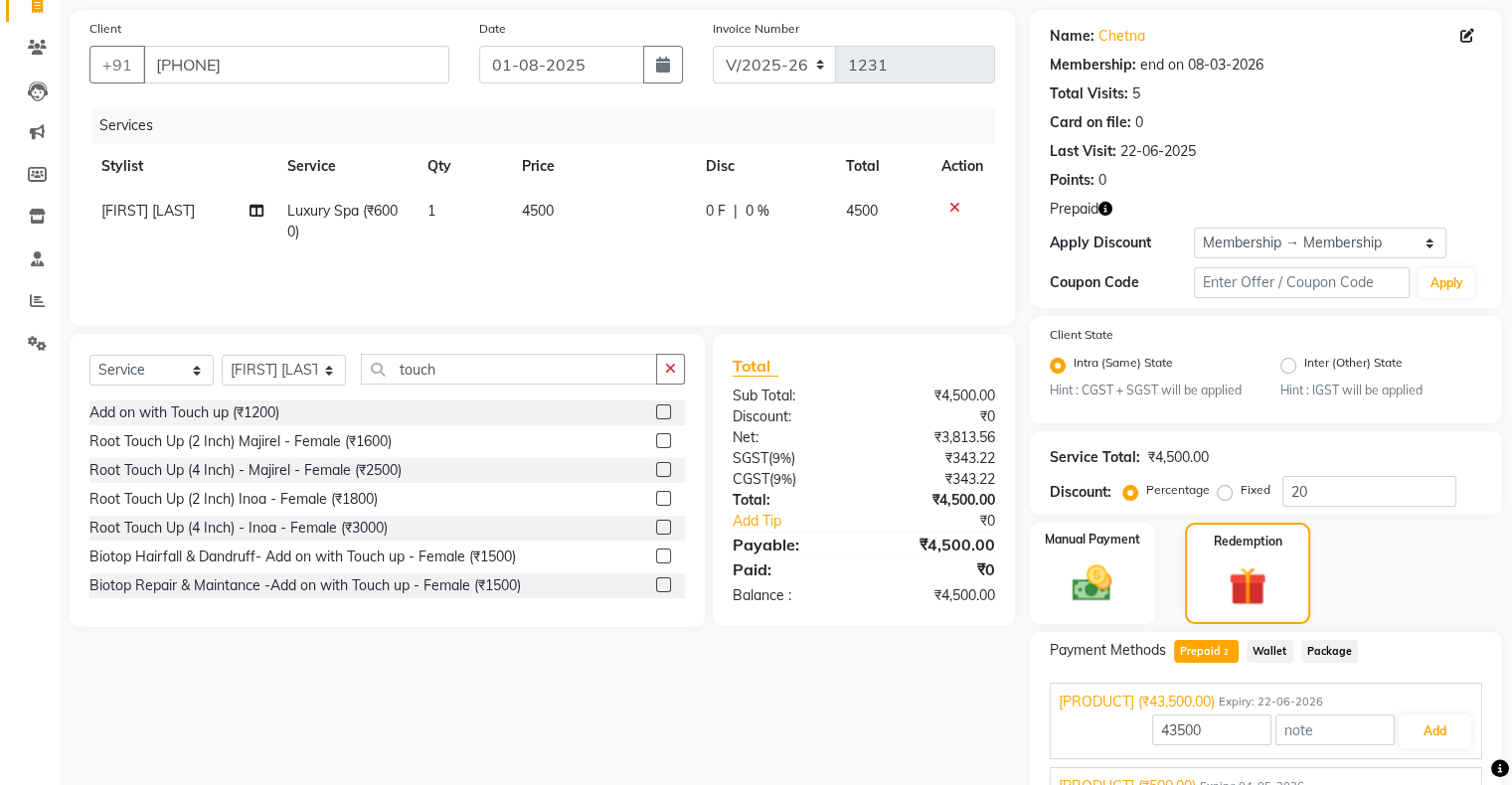 click 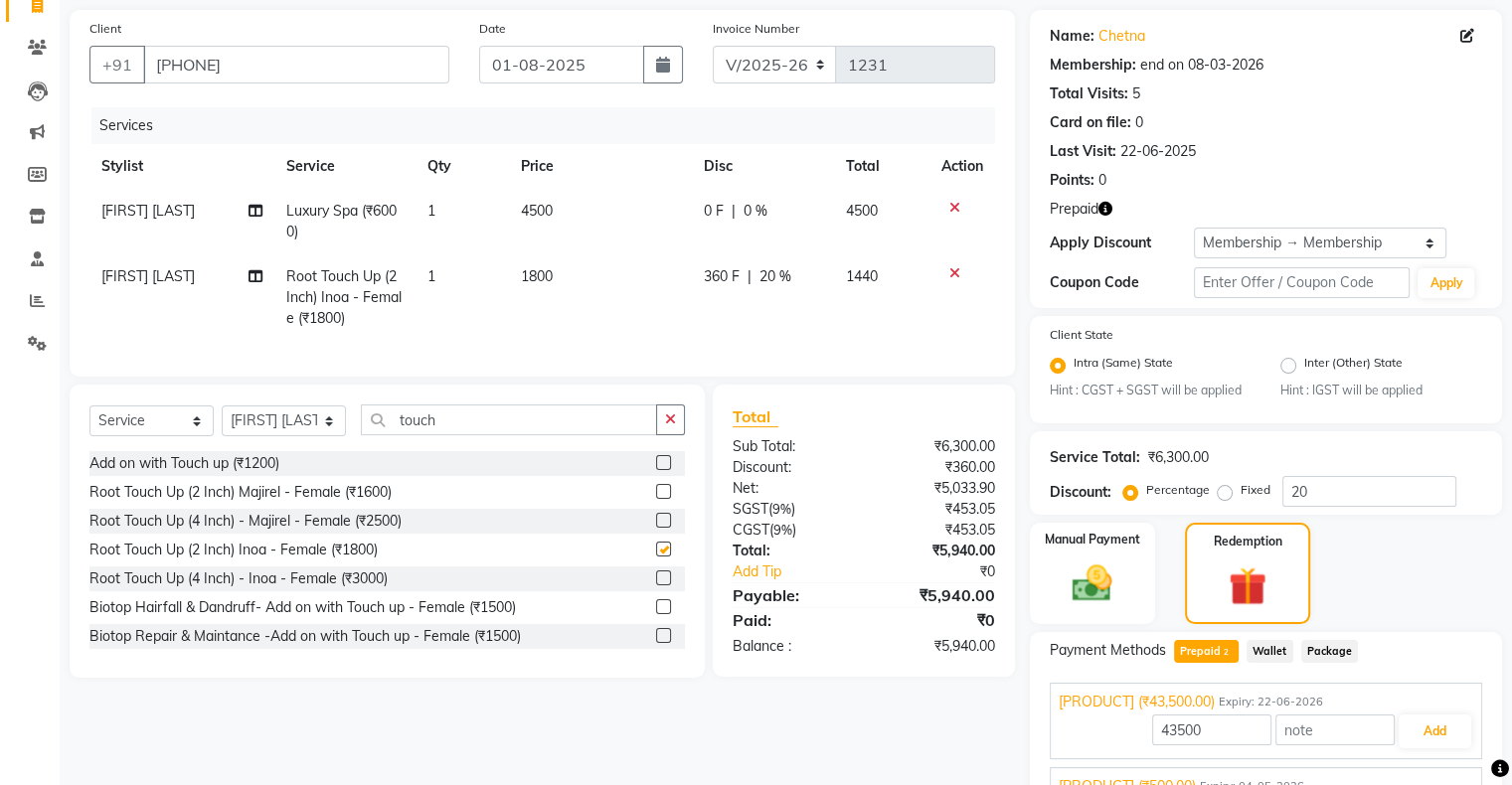 checkbox on "false" 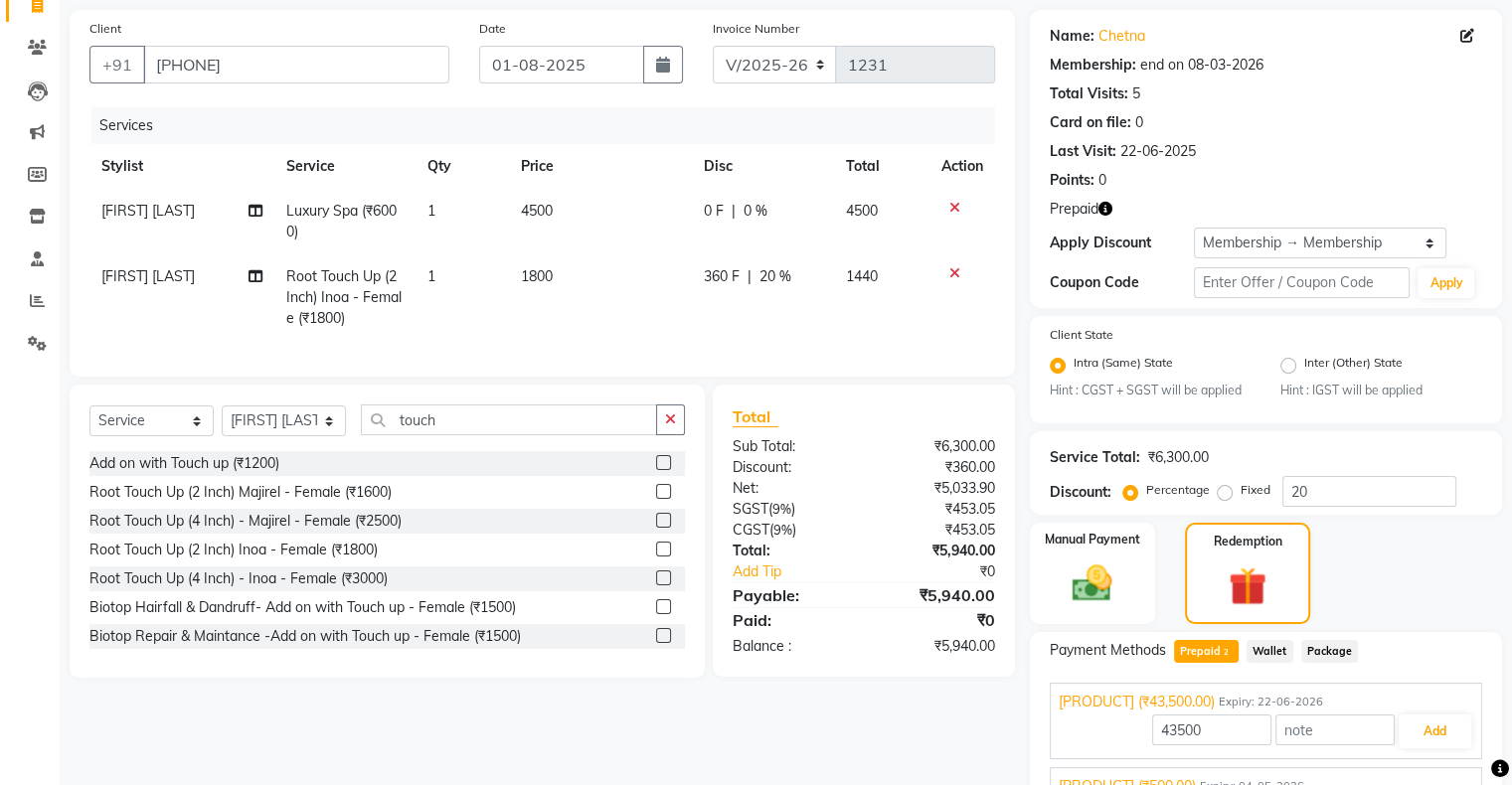 click on "360 F | 20 %" 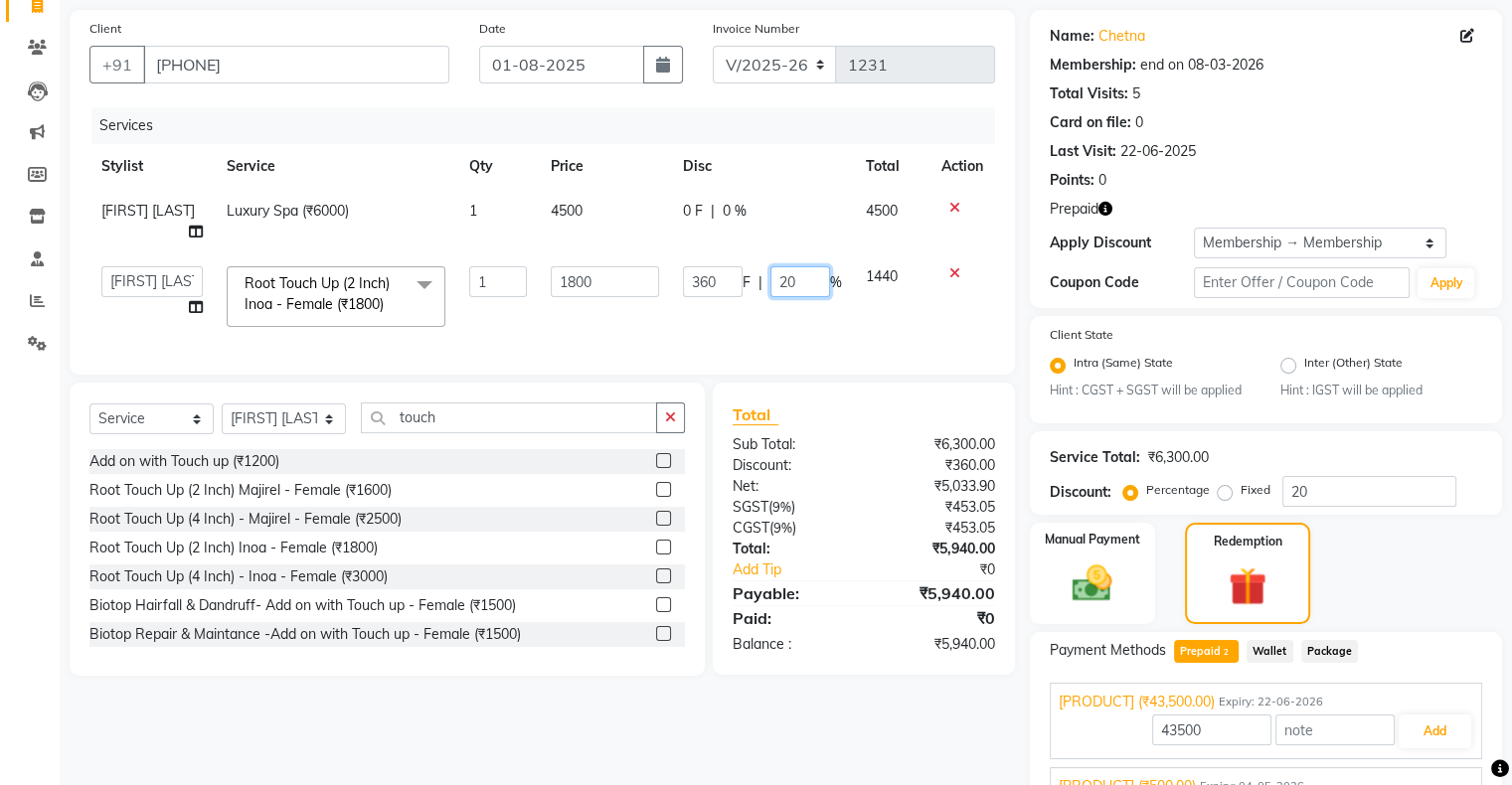 click on "20" 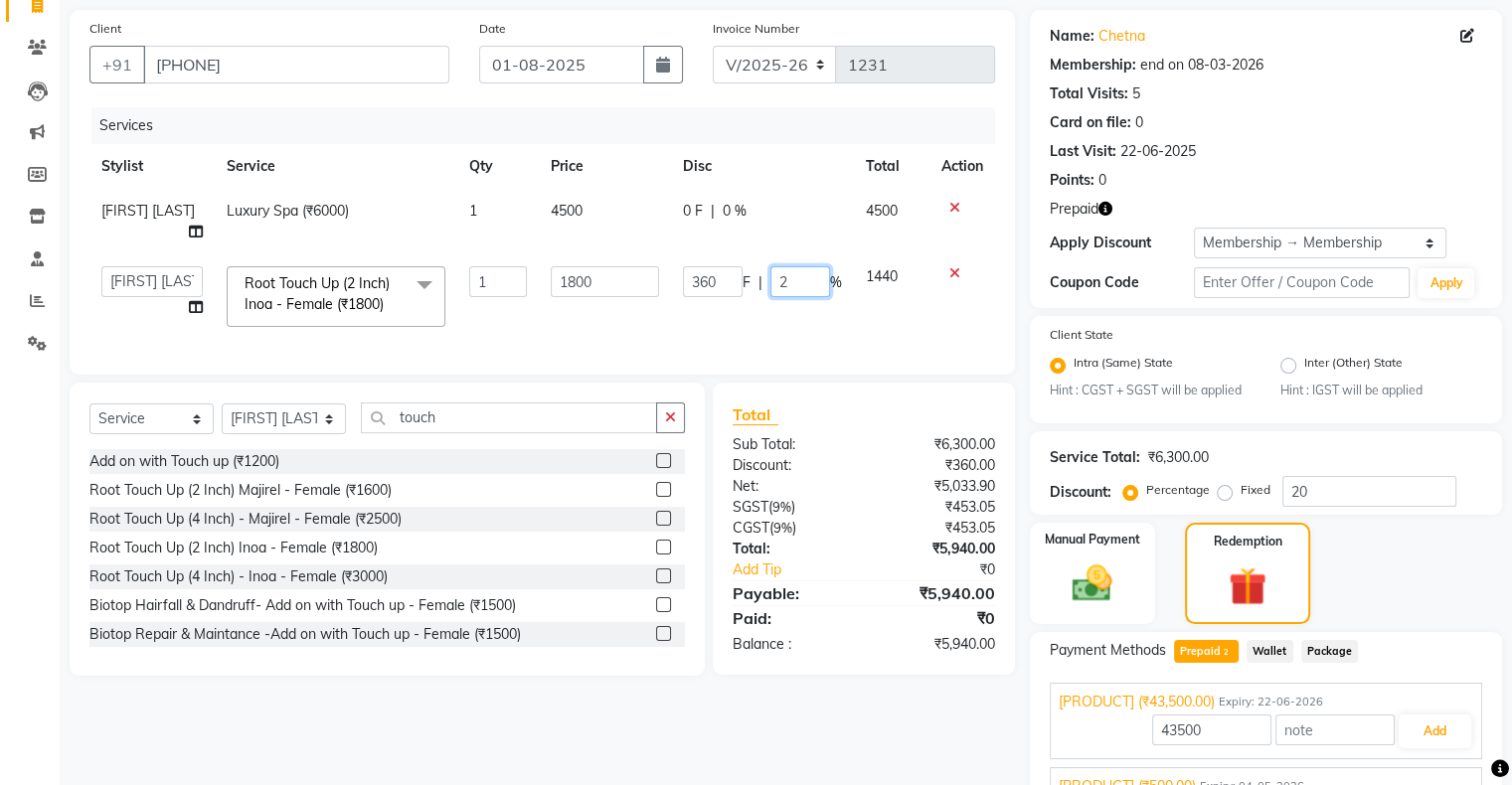 type 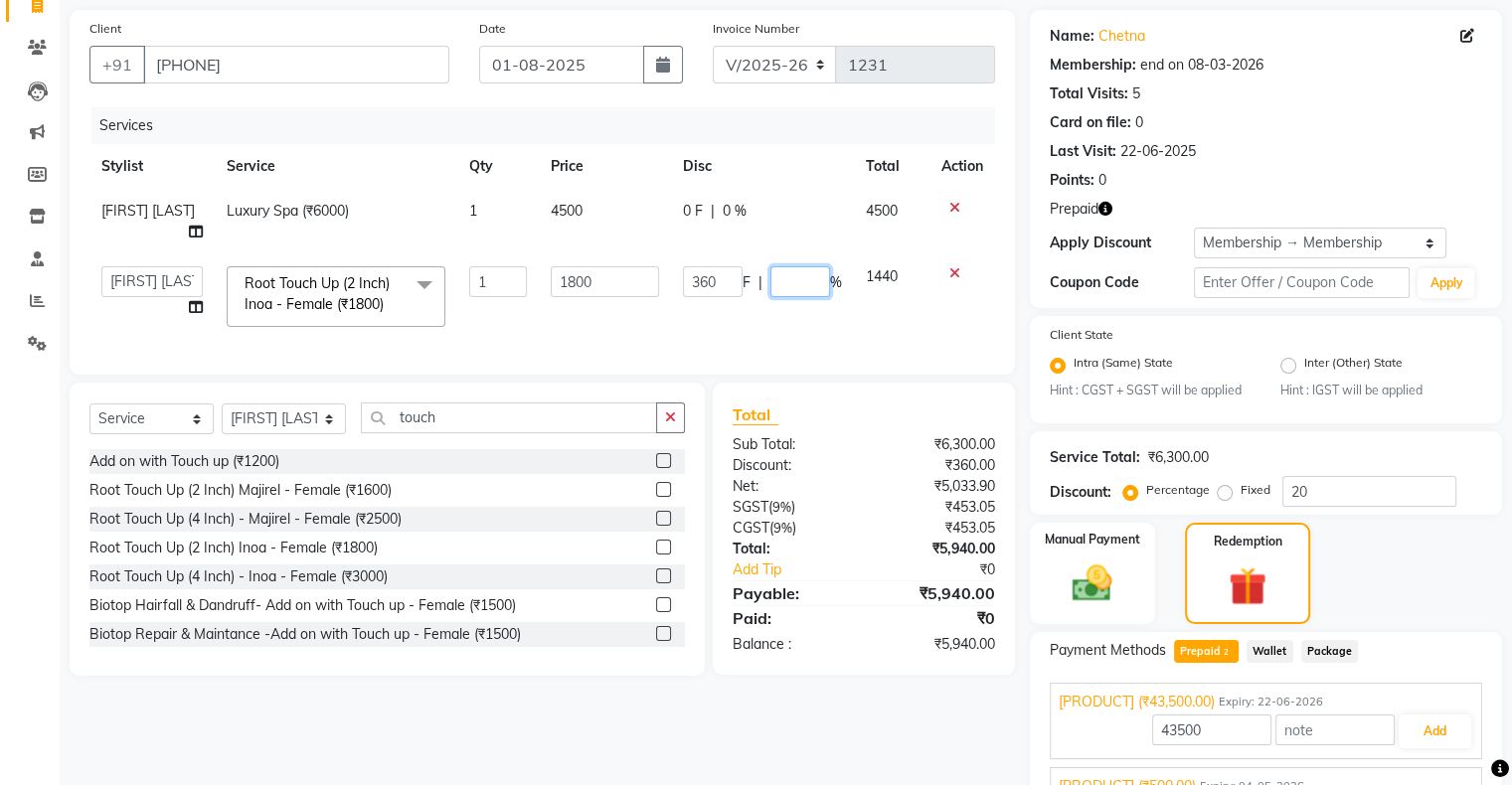 scroll, scrollTop: 238, scrollLeft: 0, axis: vertical 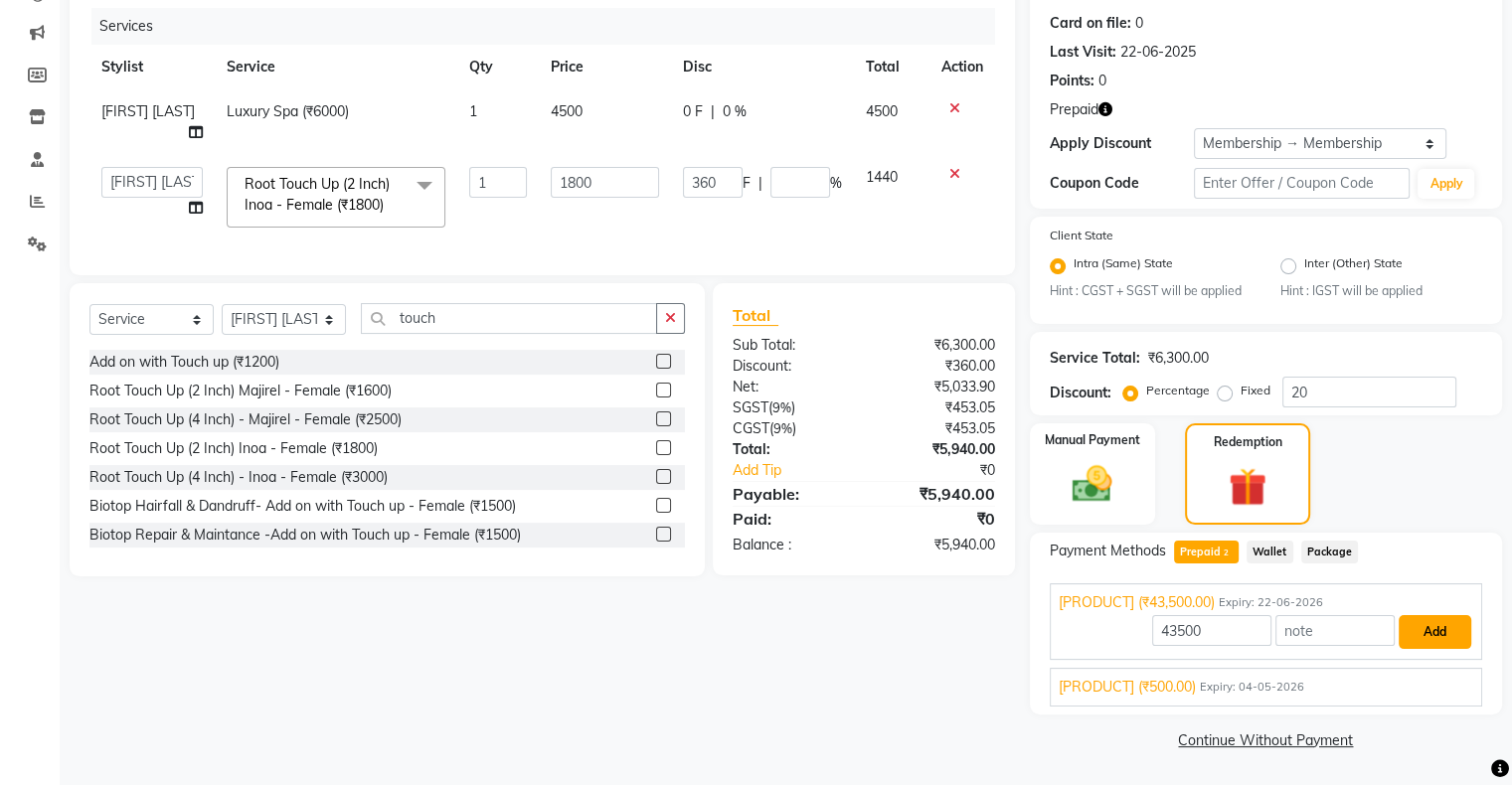click on "Add" at bounding box center (1434, 632) 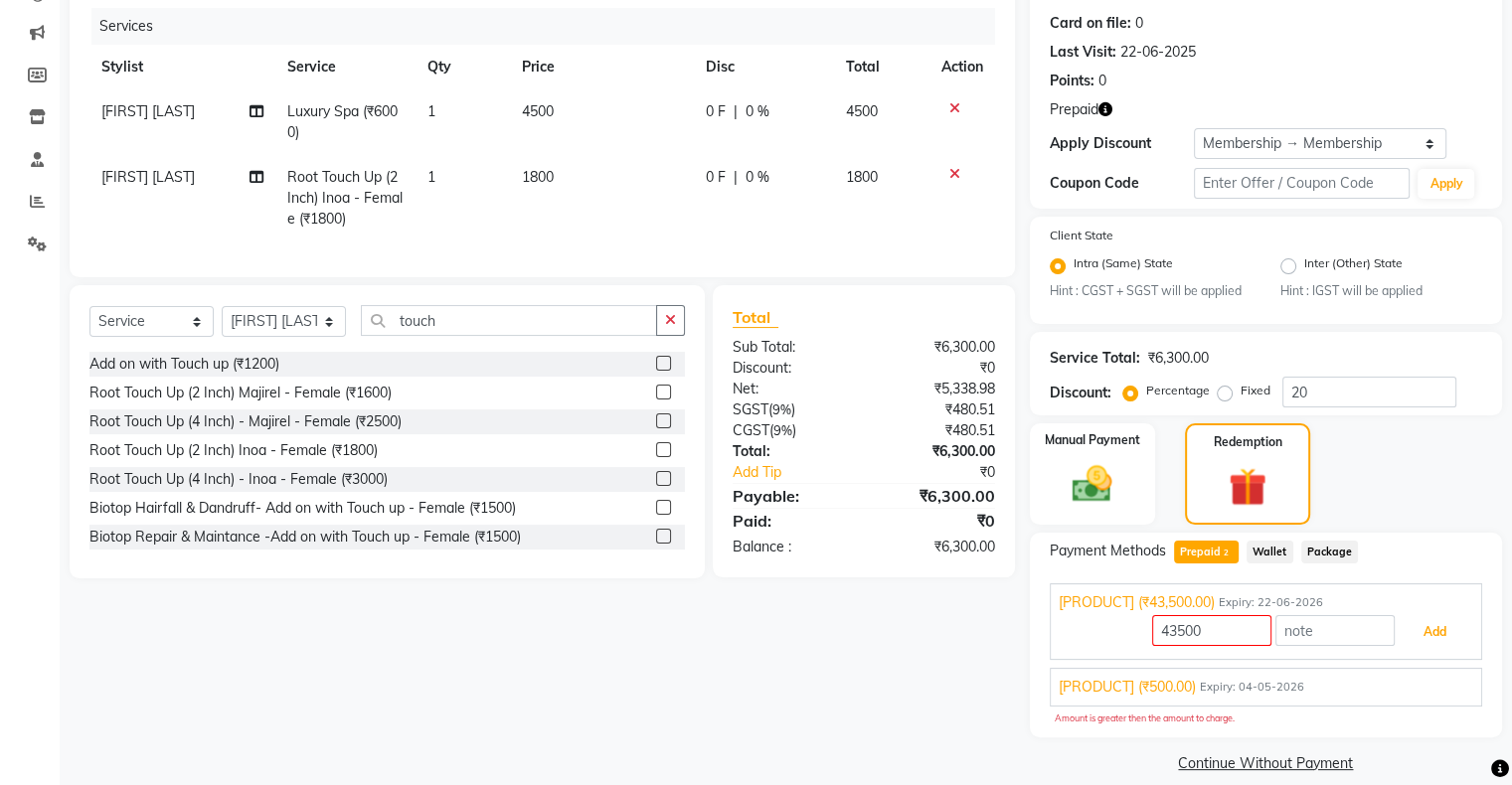 scroll, scrollTop: 262, scrollLeft: 0, axis: vertical 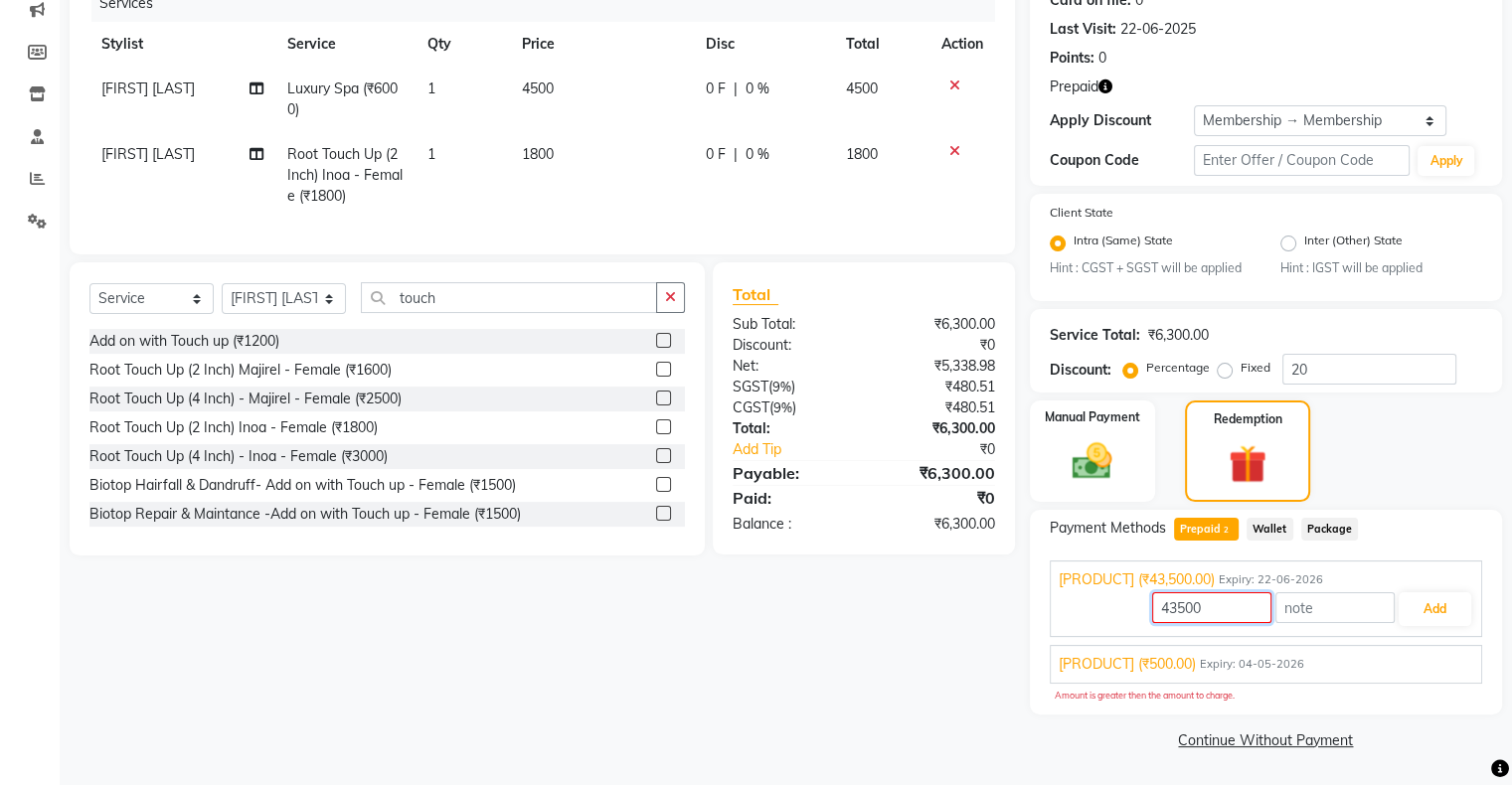 drag, startPoint x: 1223, startPoint y: 599, endPoint x: 1116, endPoint y: 592, distance: 107.22873 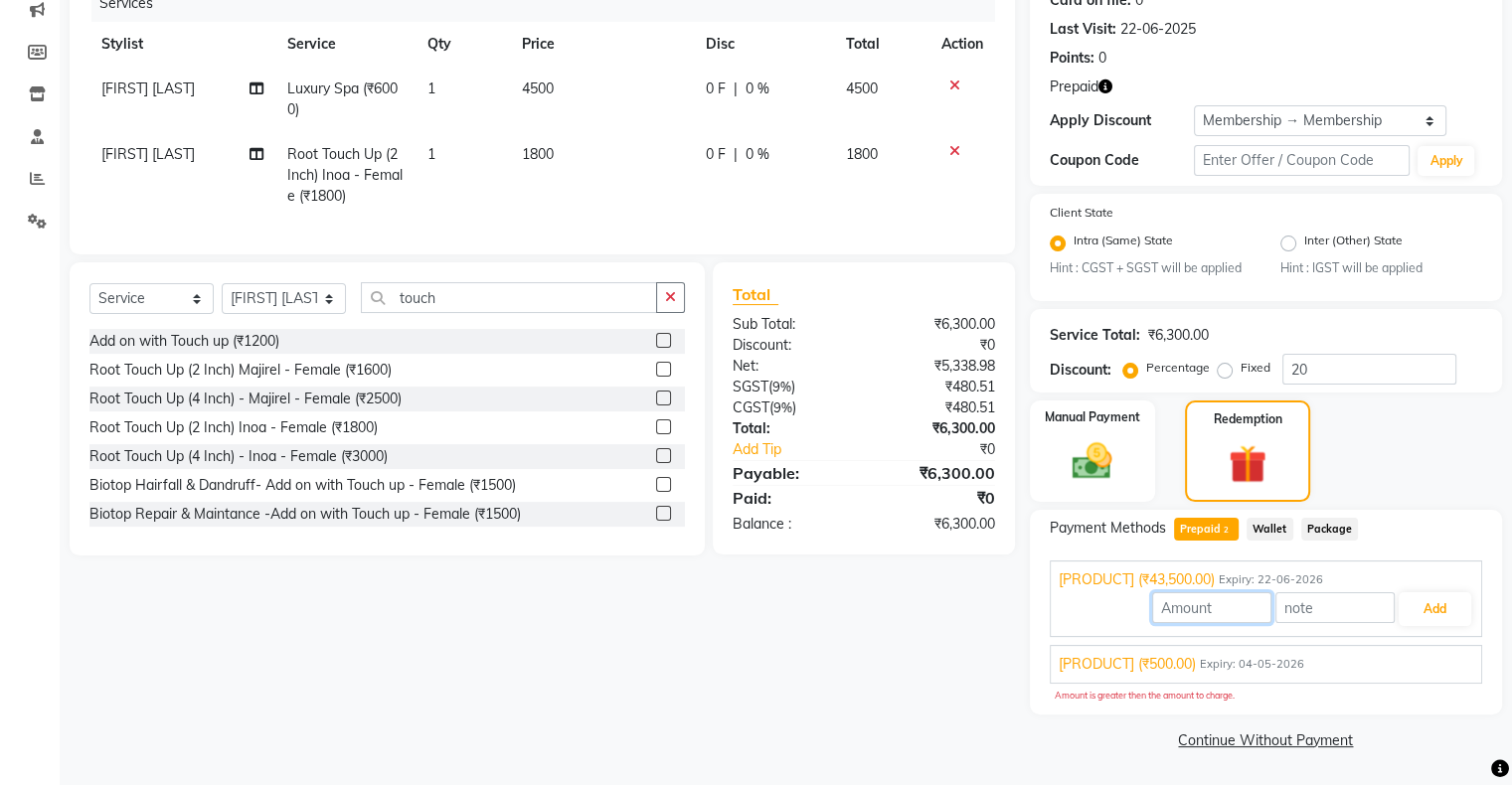 type 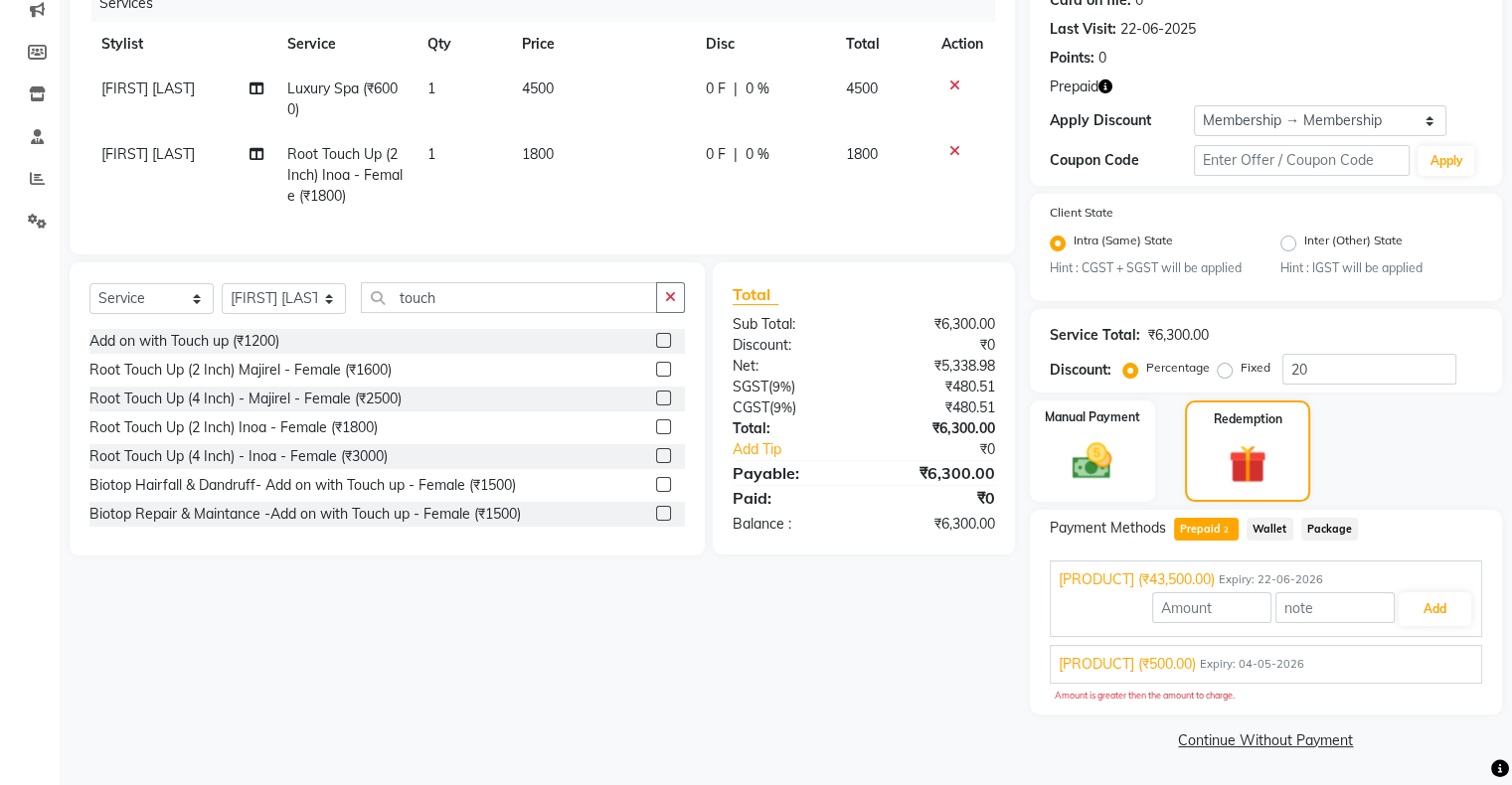 click on "Package" 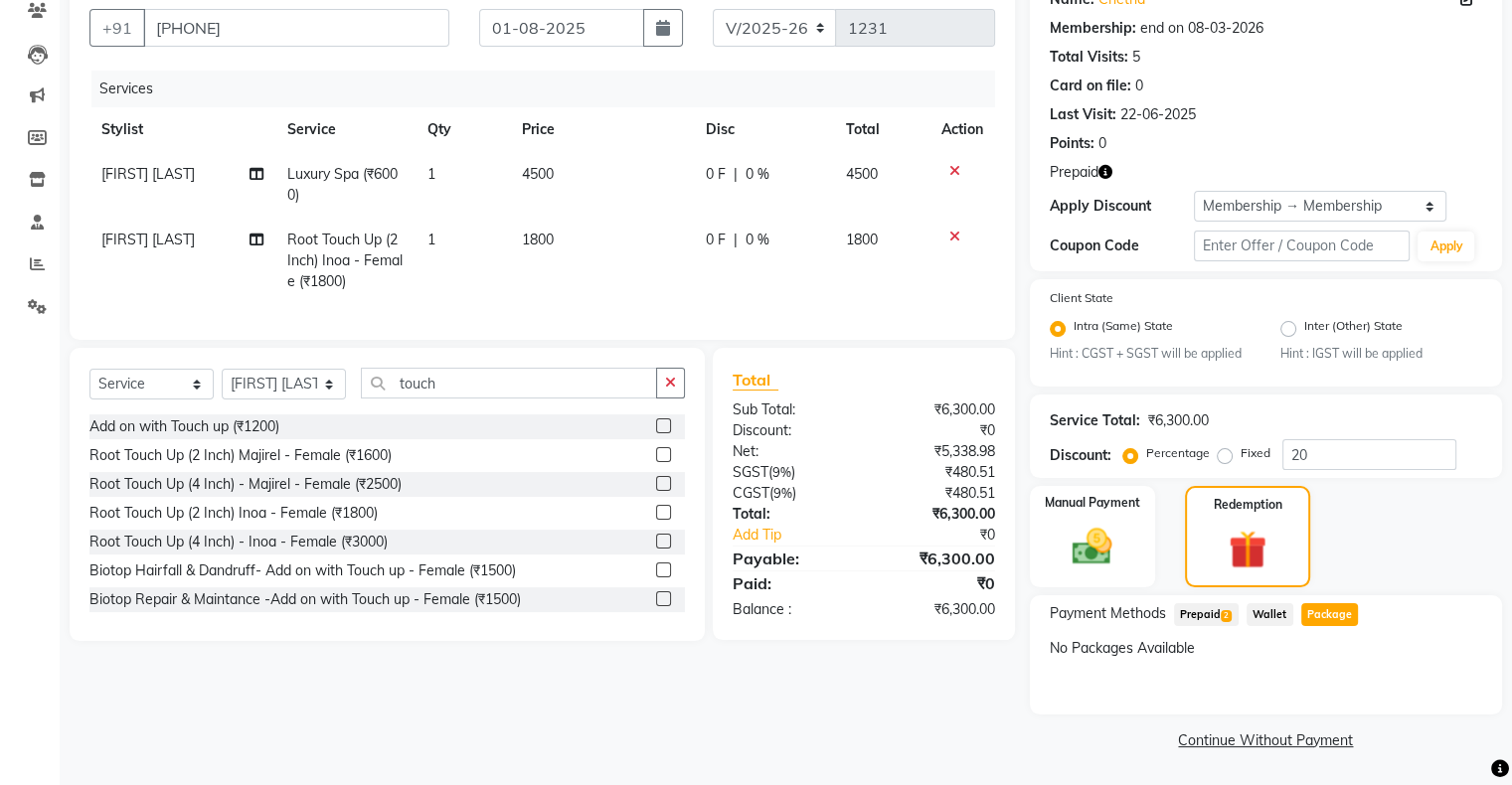 click on "Prepaid  2" 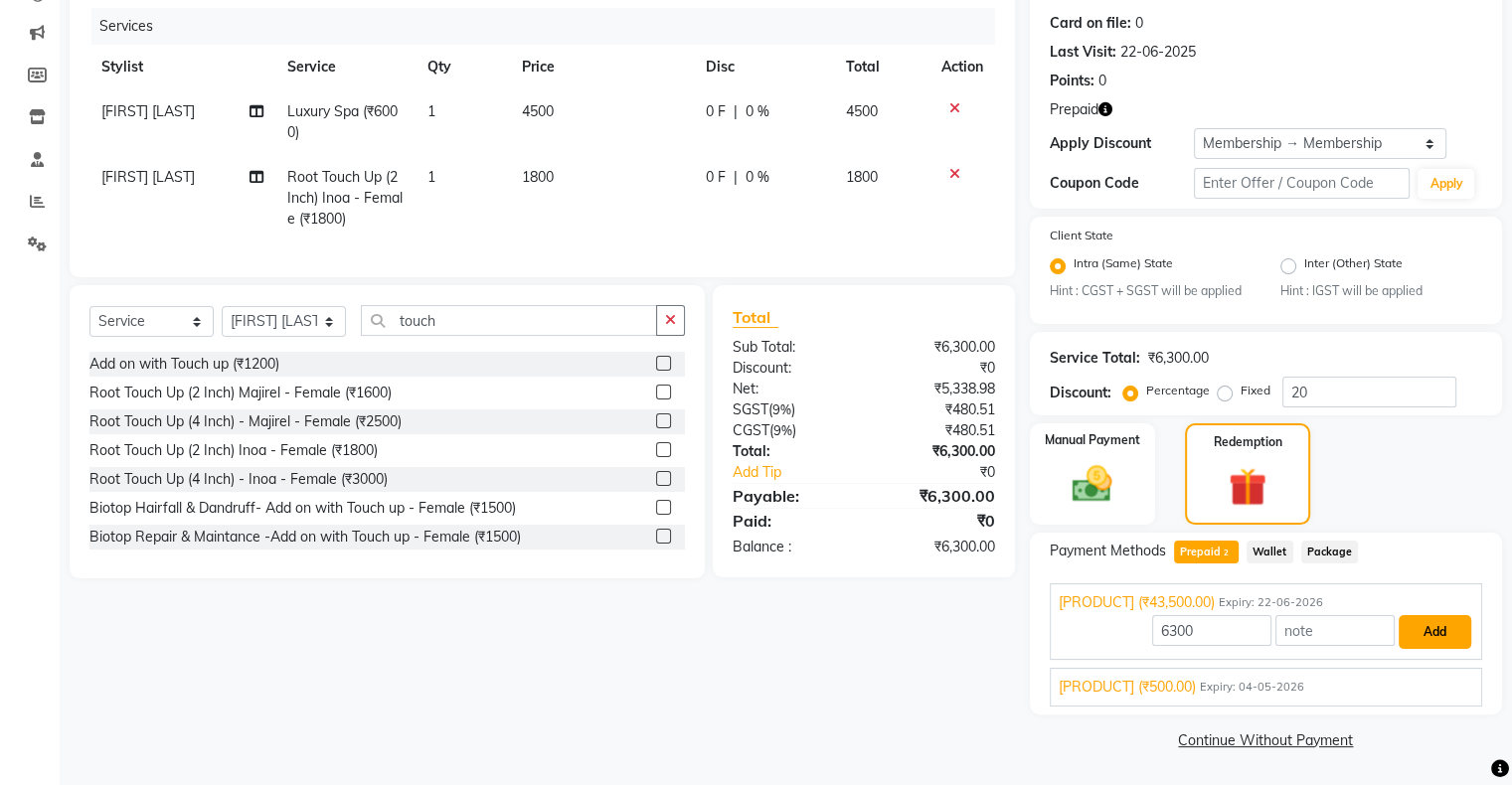 click on "Add" at bounding box center (1434, 632) 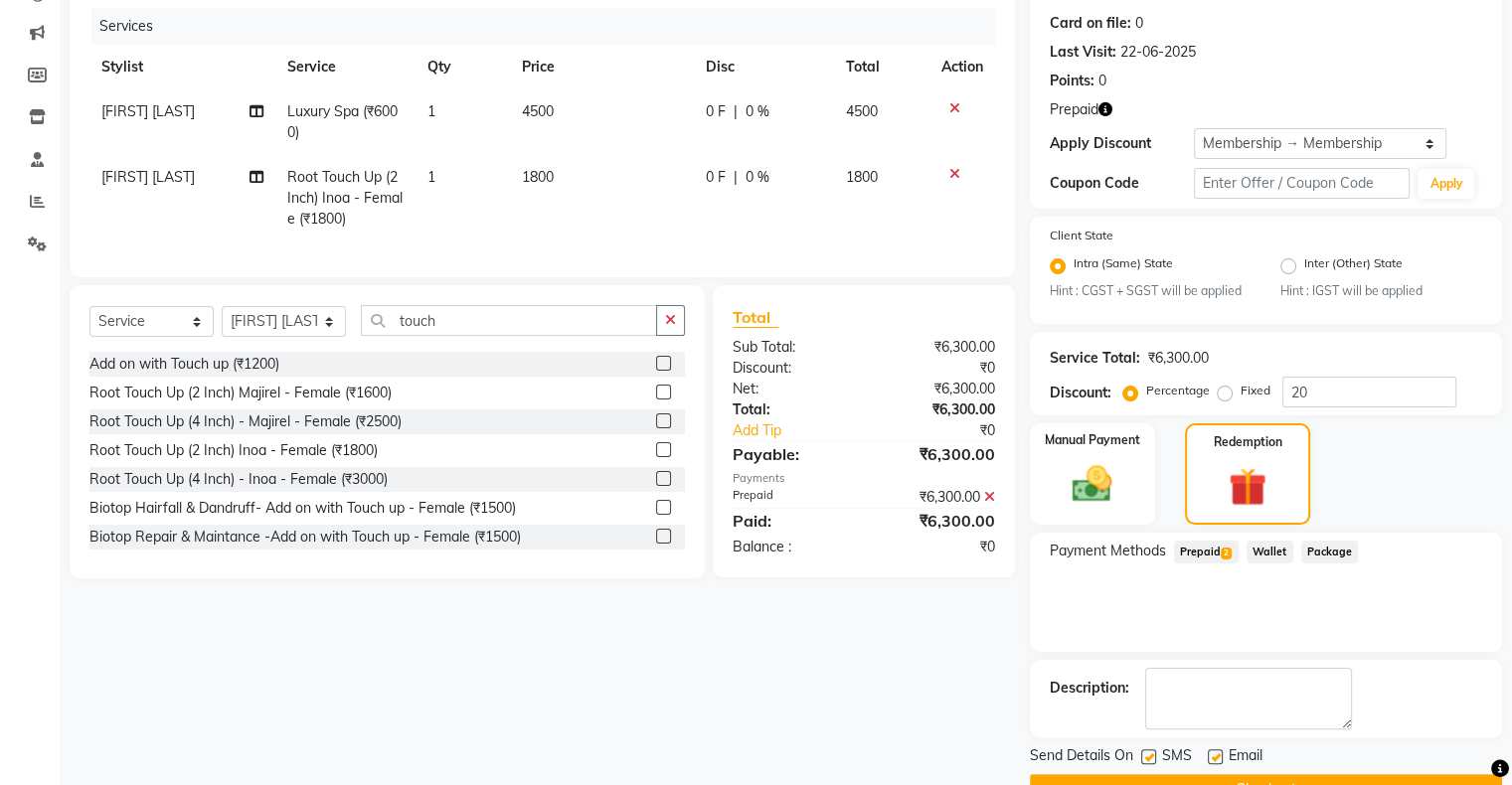scroll, scrollTop: 288, scrollLeft: 0, axis: vertical 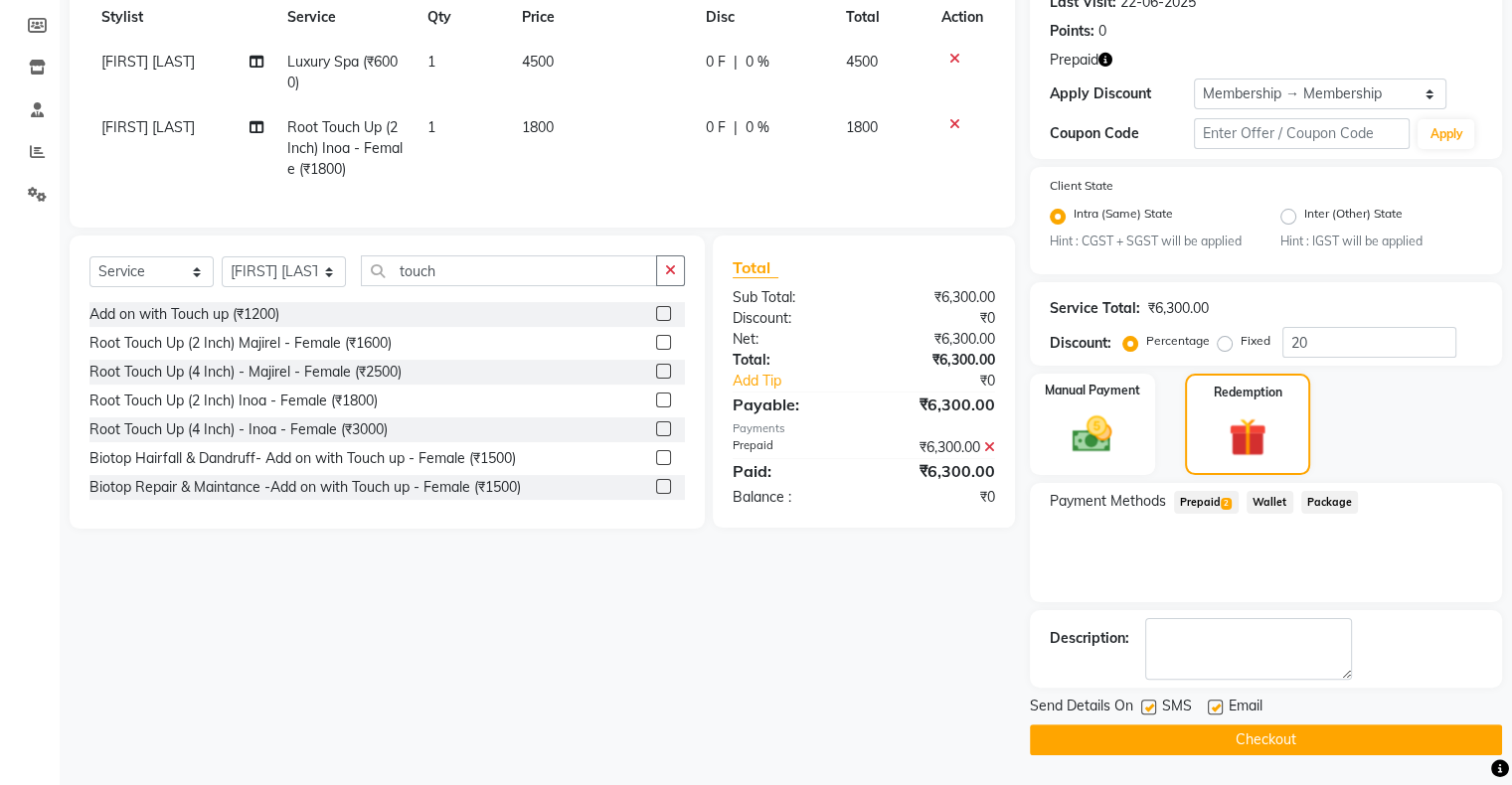 click 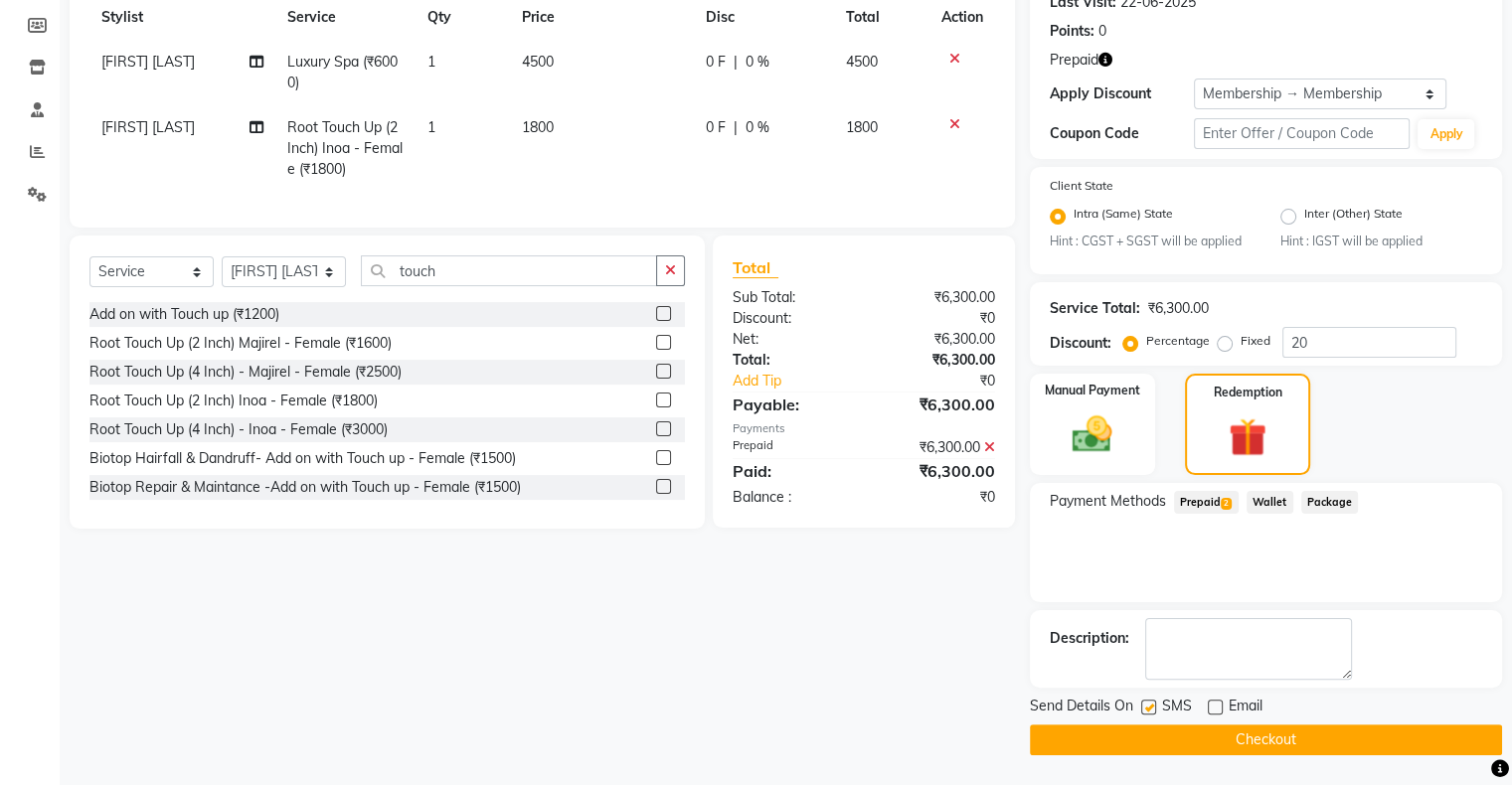 click 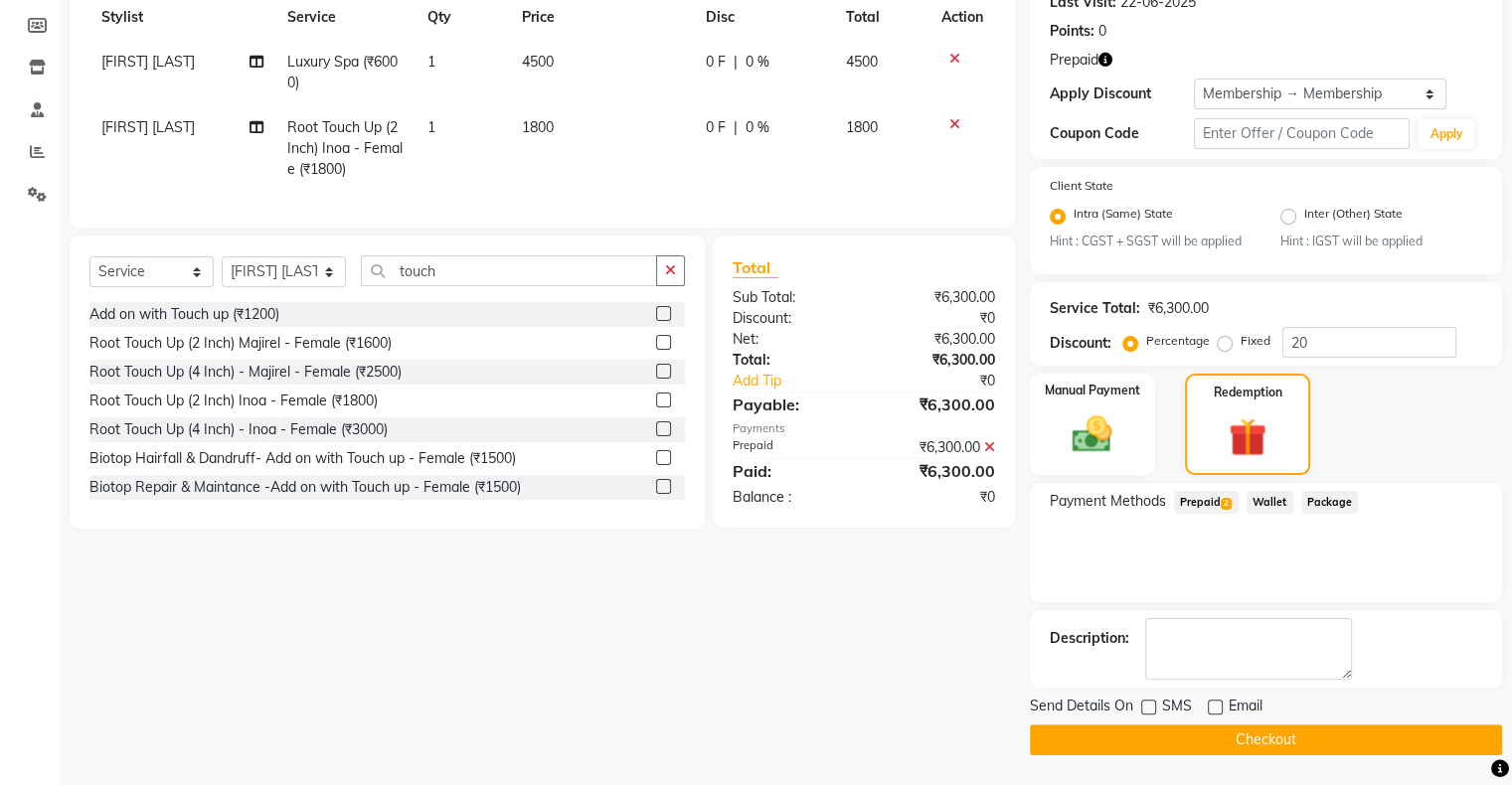click 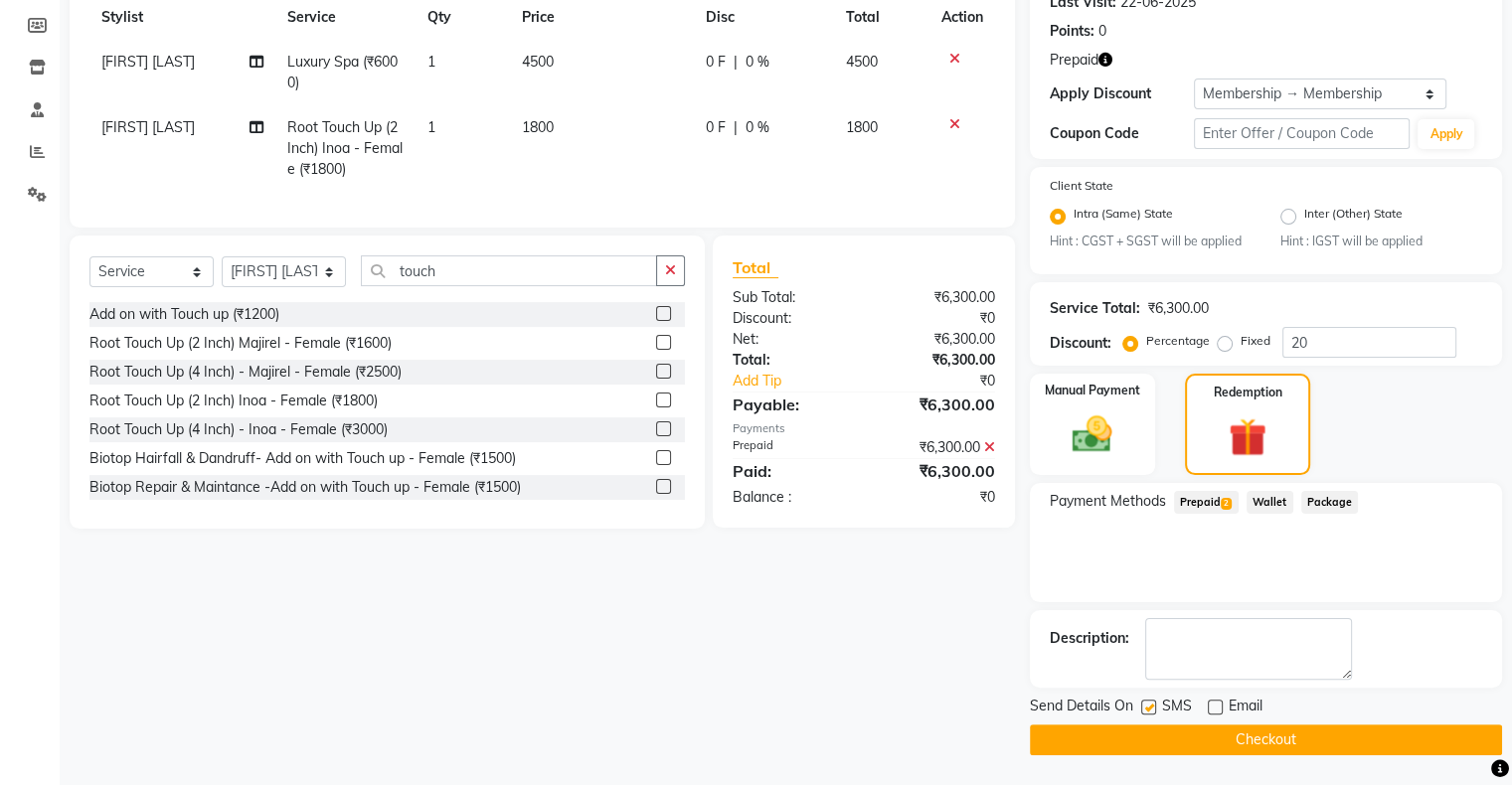 click 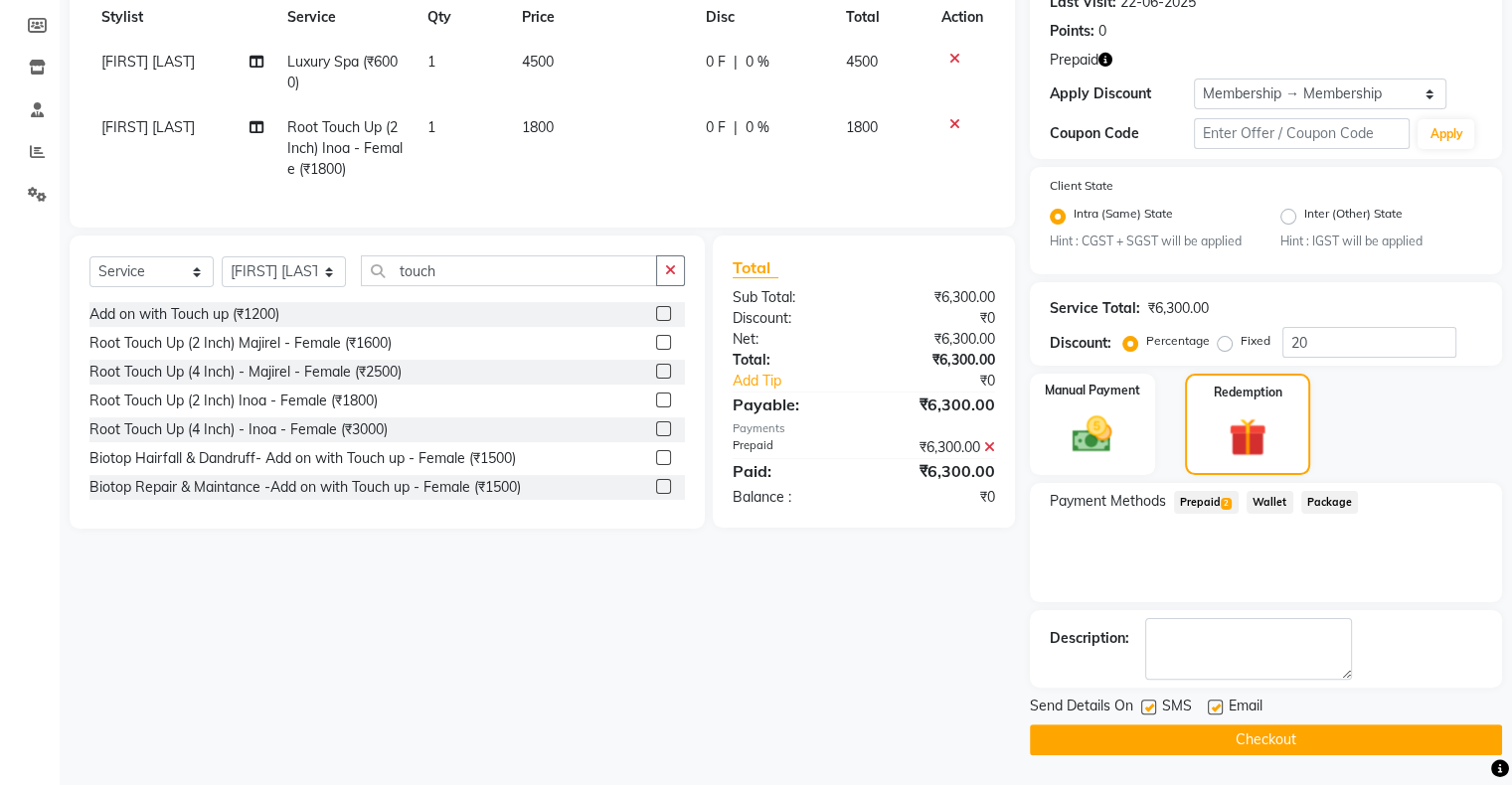 click on "Checkout" 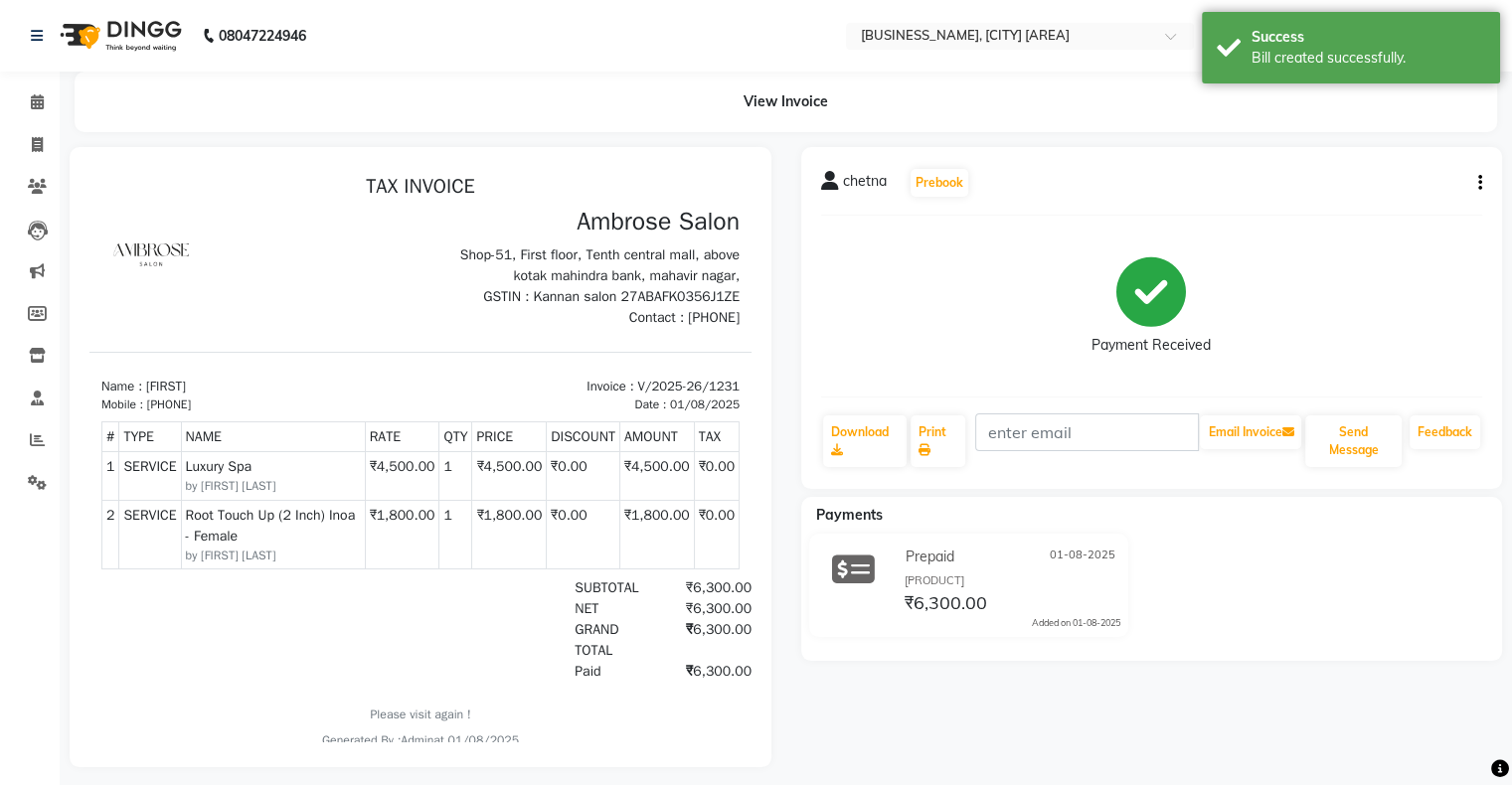 scroll, scrollTop: 0, scrollLeft: 0, axis: both 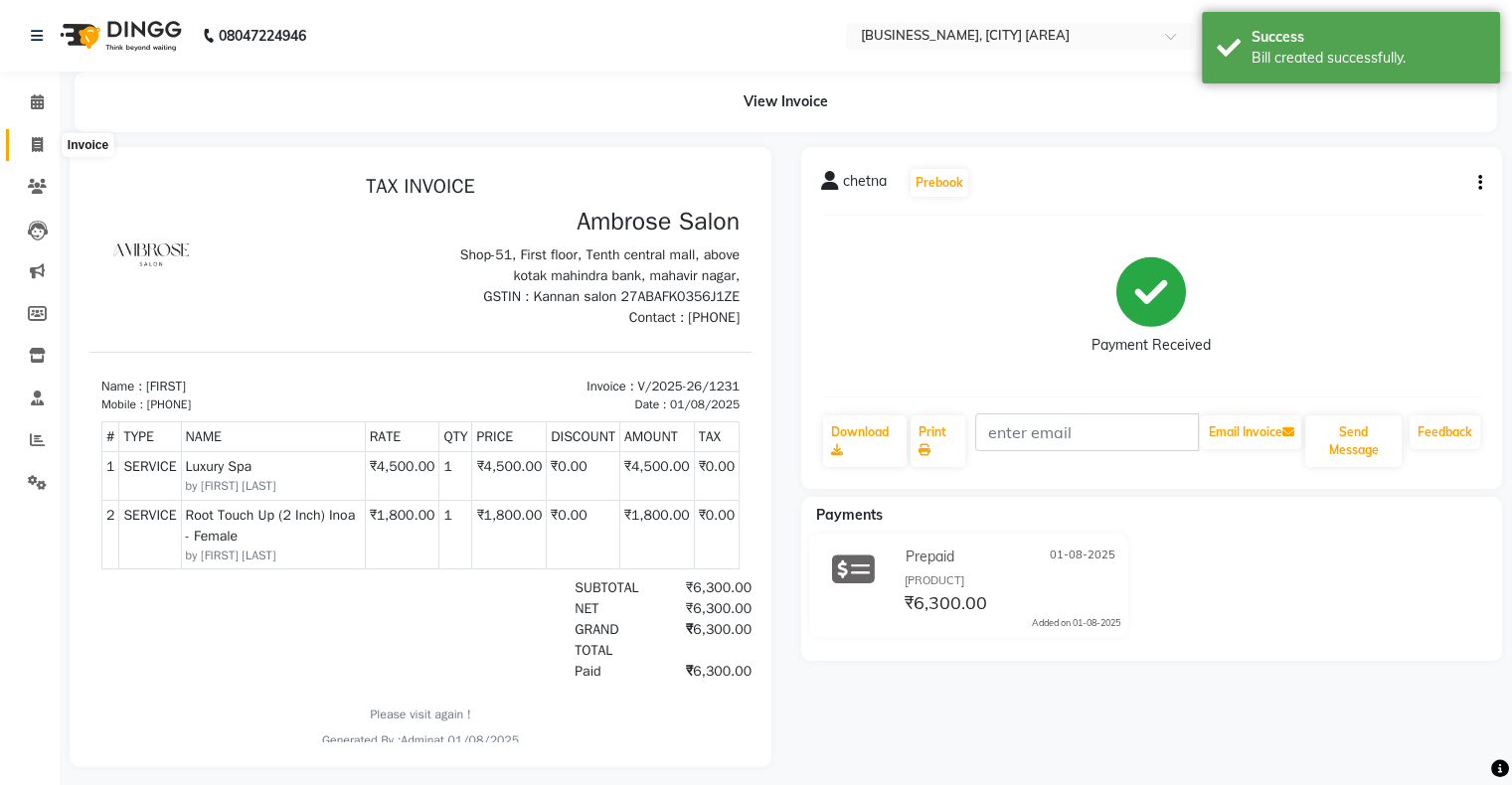 click 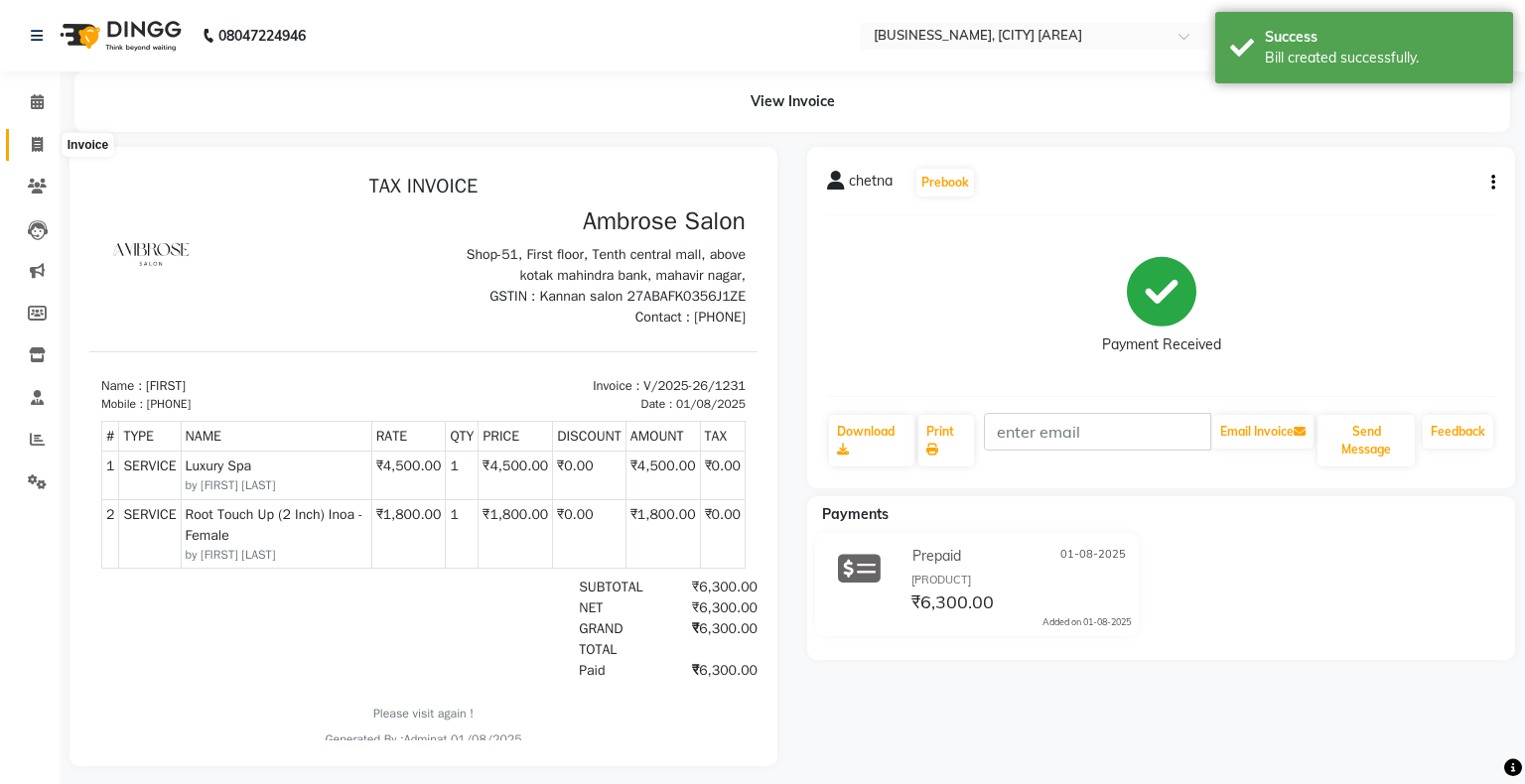 select on "service" 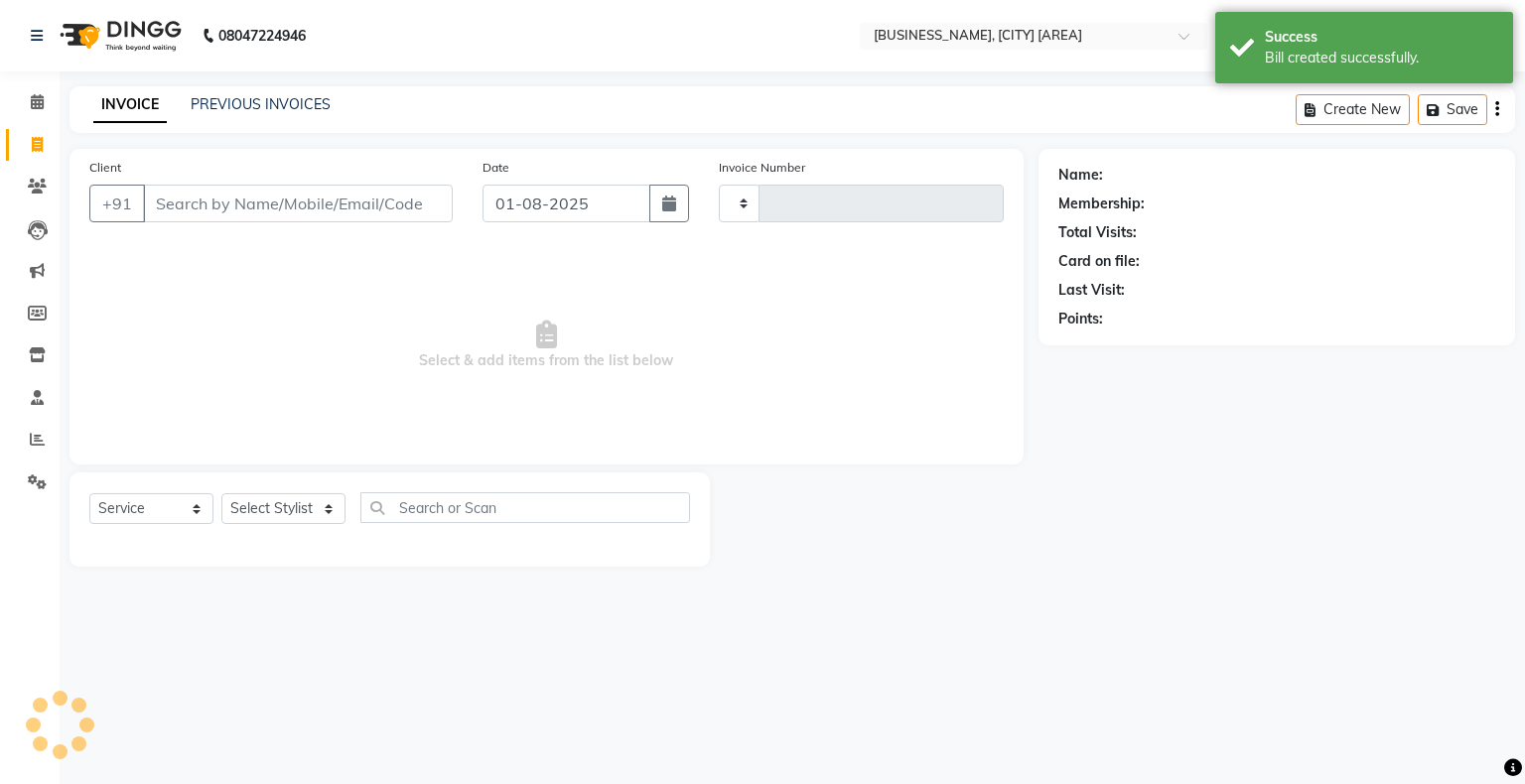 type on "1232" 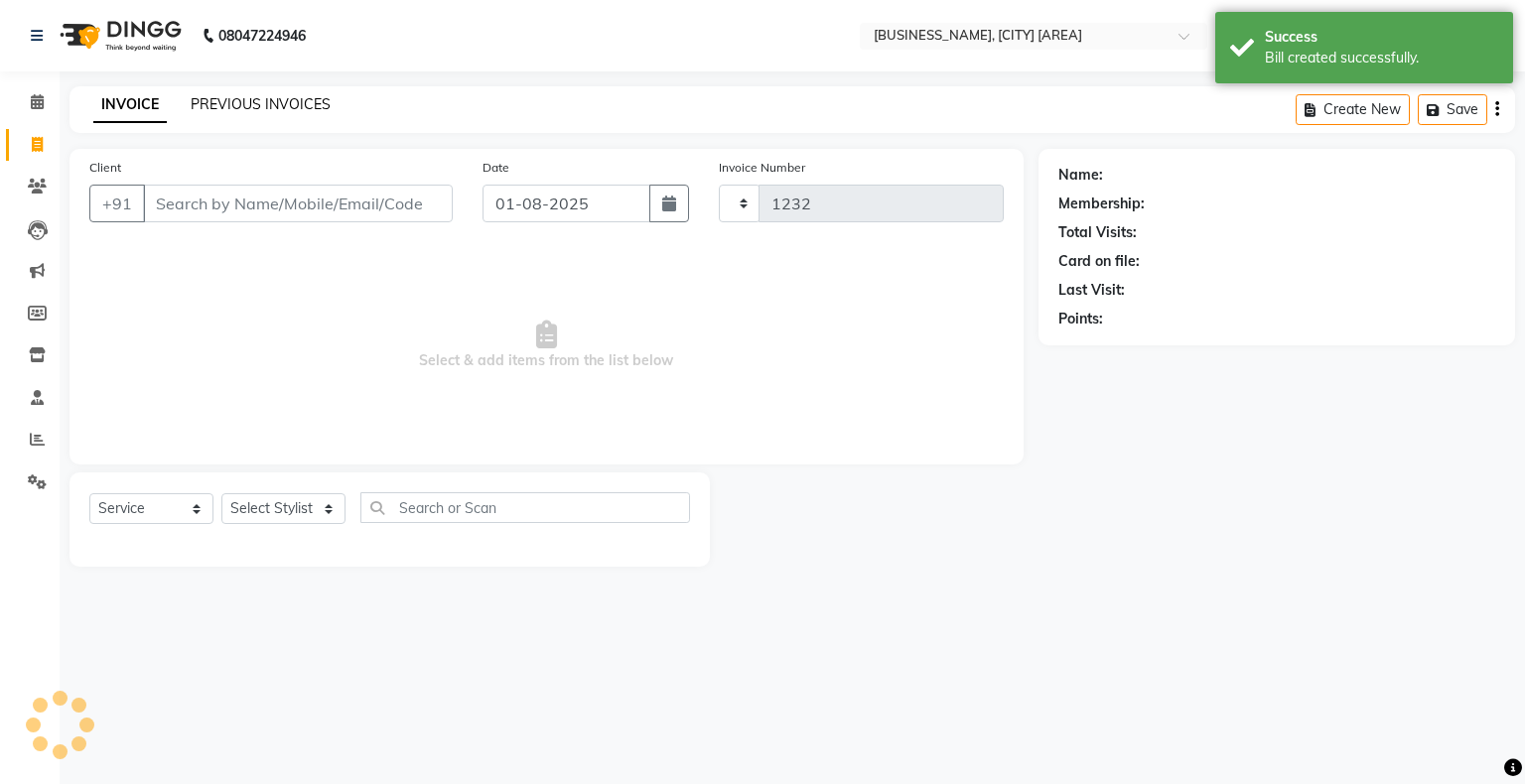 select on "4073" 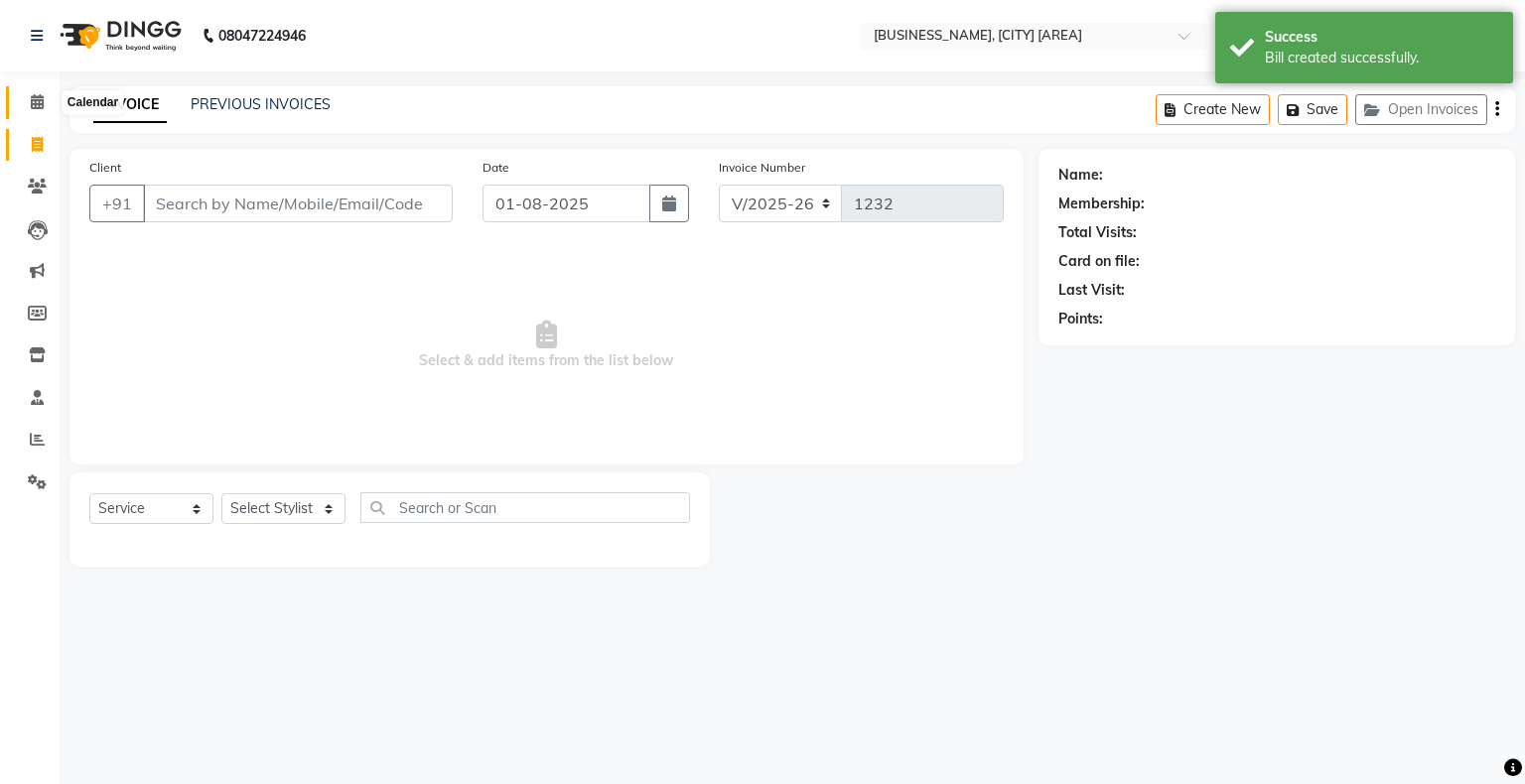 click 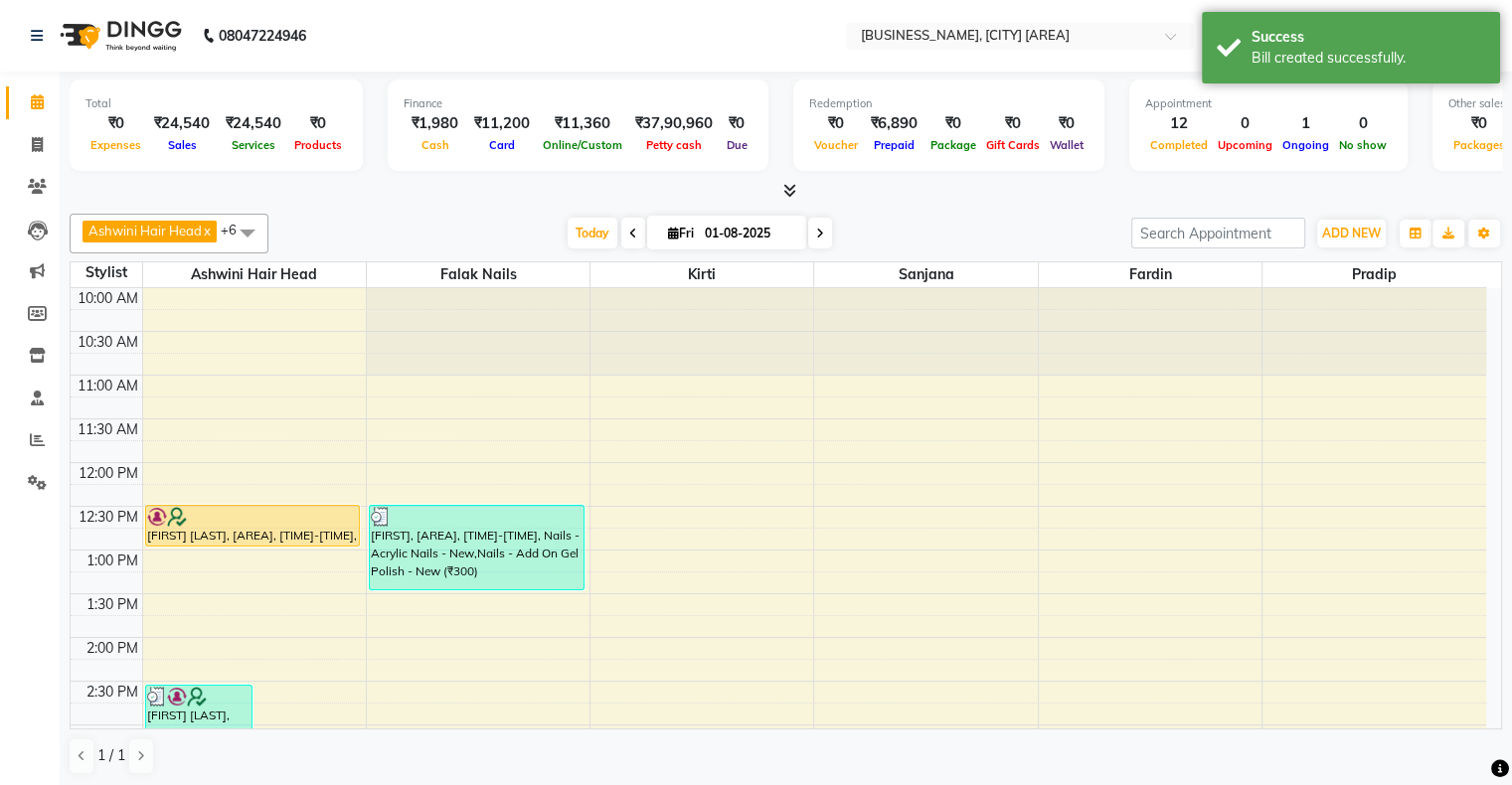 scroll, scrollTop: 0, scrollLeft: 0, axis: both 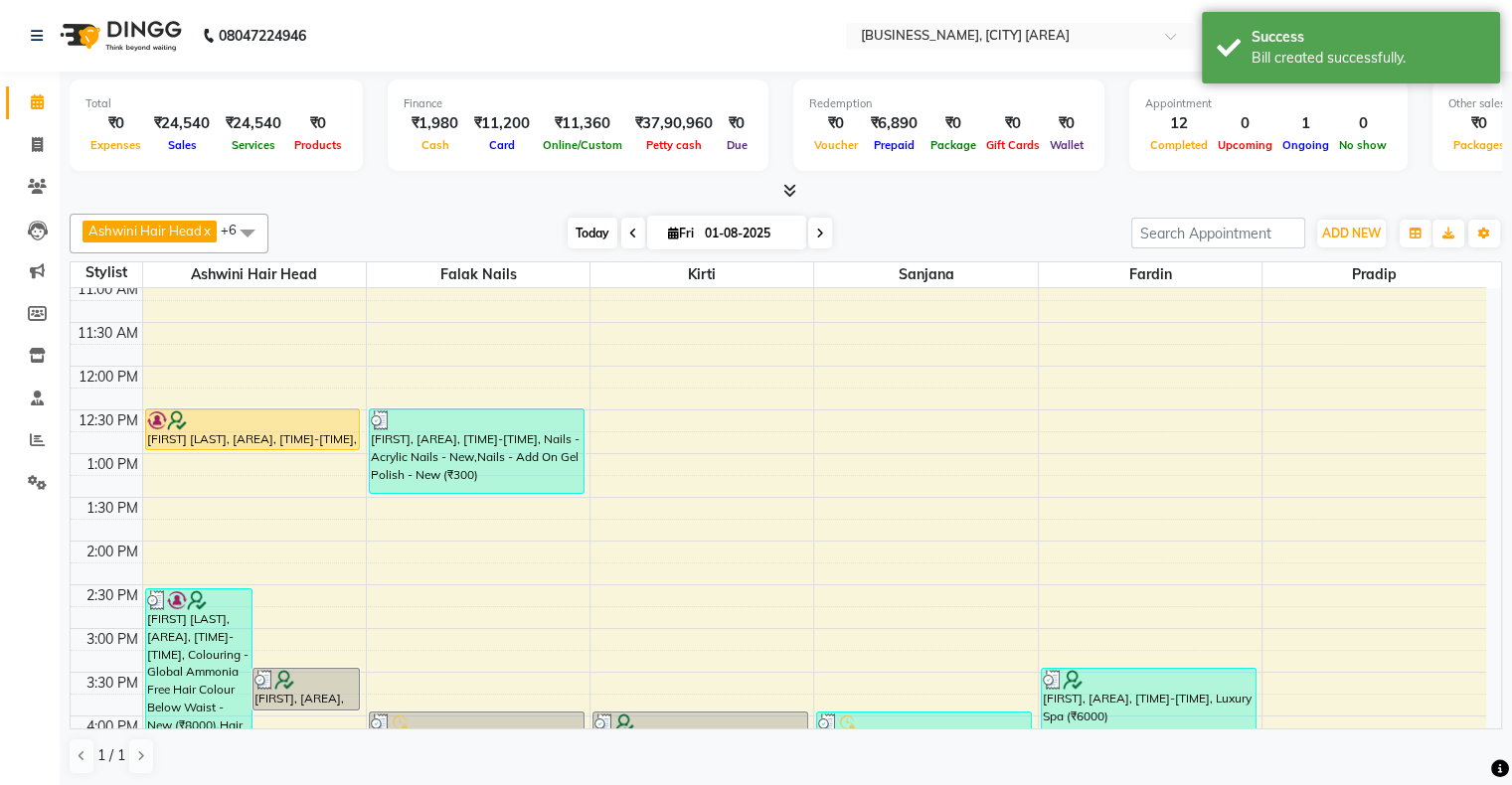 click on "Today" at bounding box center (592, 233) 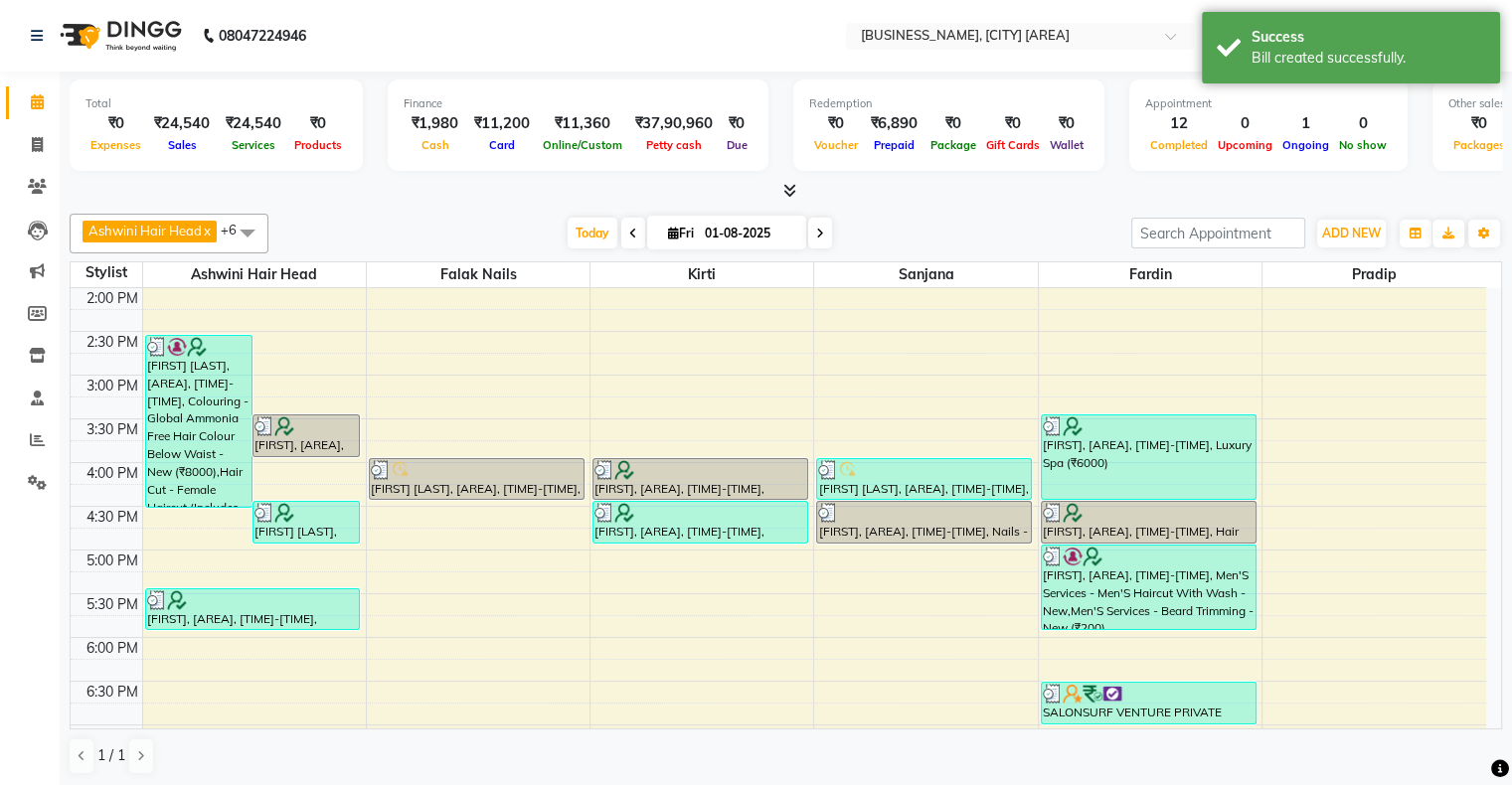 scroll, scrollTop: 287, scrollLeft: 0, axis: vertical 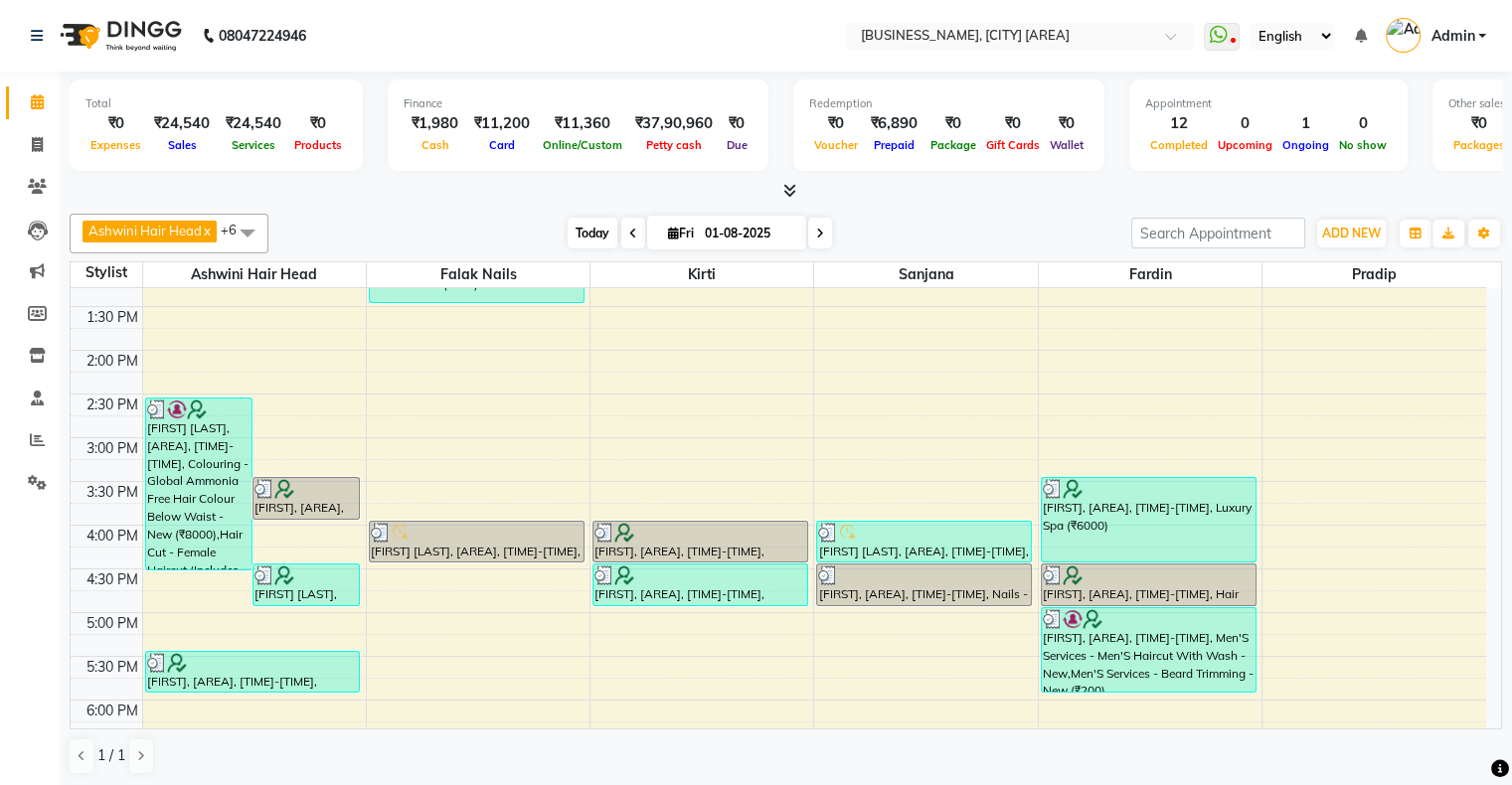 click on "Today" at bounding box center [592, 233] 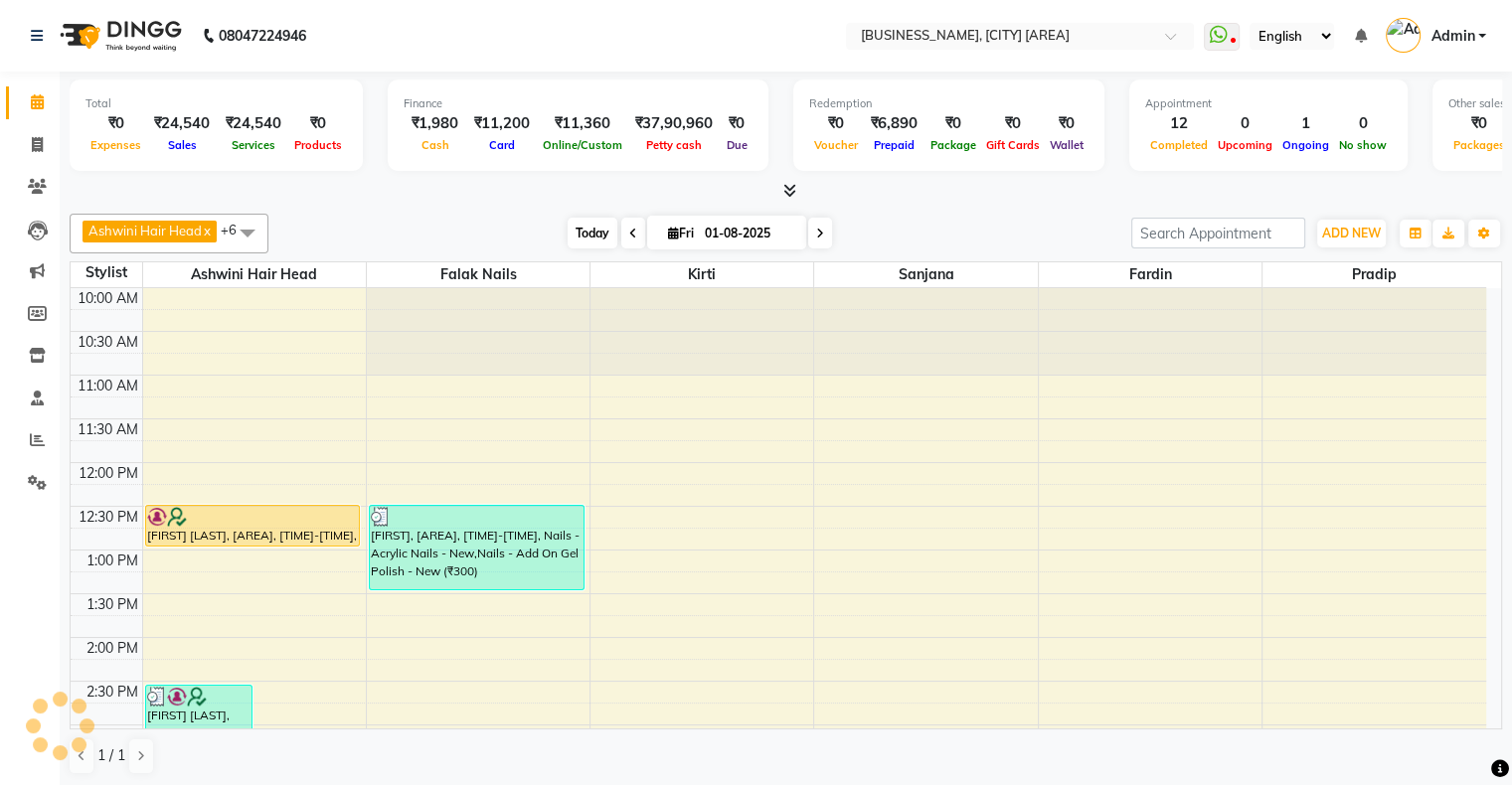 scroll, scrollTop: 685, scrollLeft: 0, axis: vertical 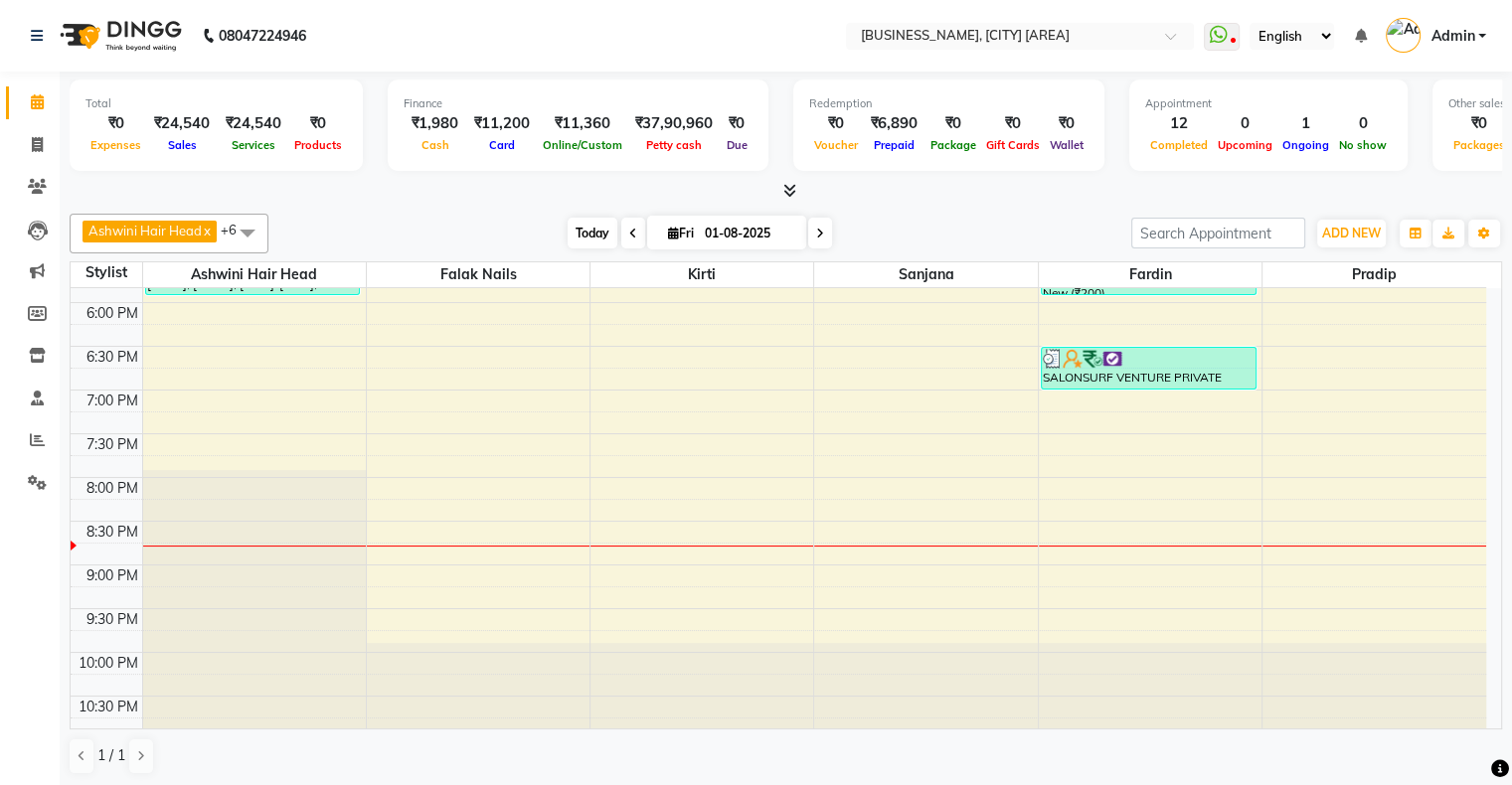 click on "Today" at bounding box center [592, 233] 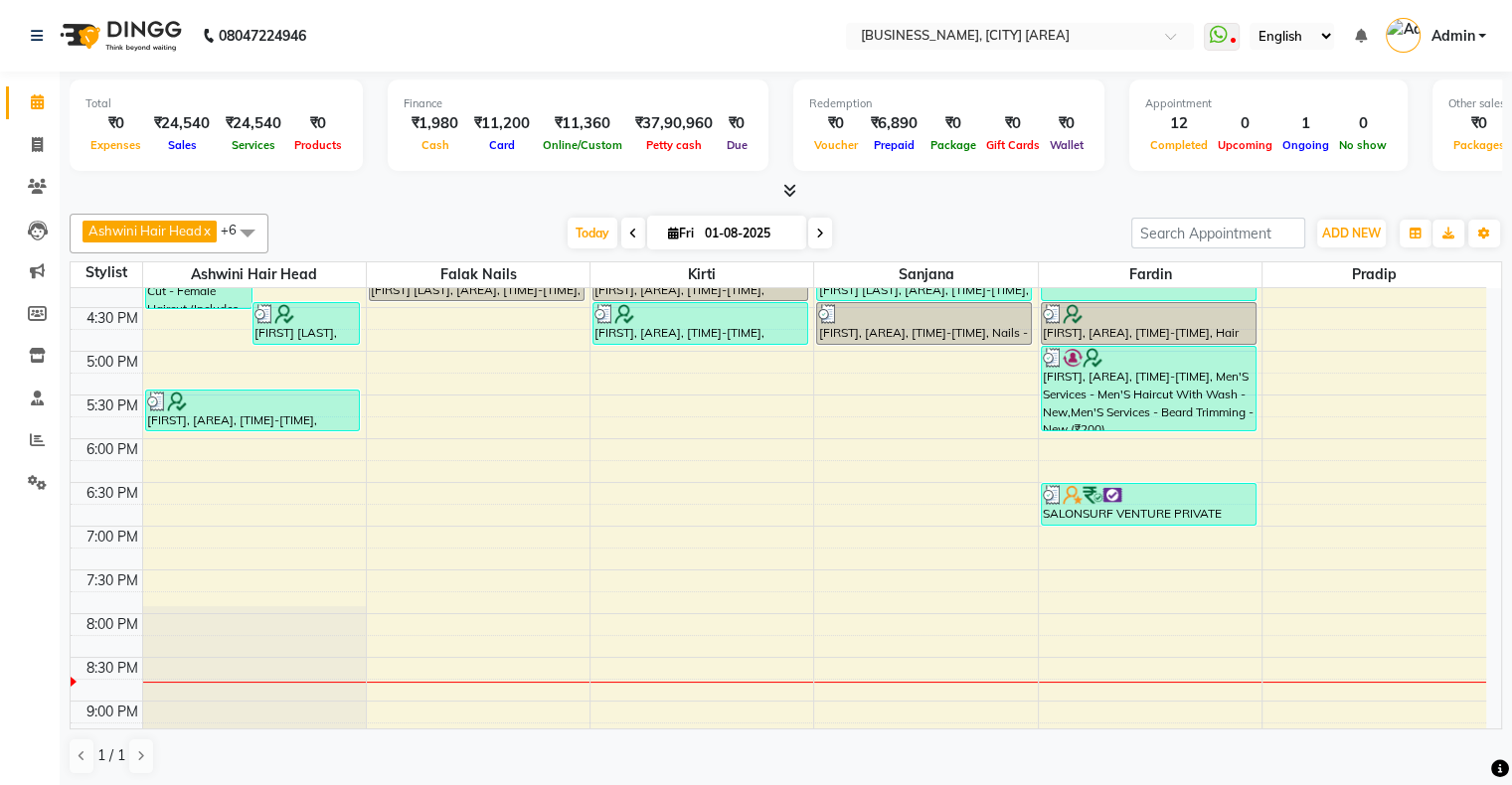 scroll, scrollTop: 387, scrollLeft: 0, axis: vertical 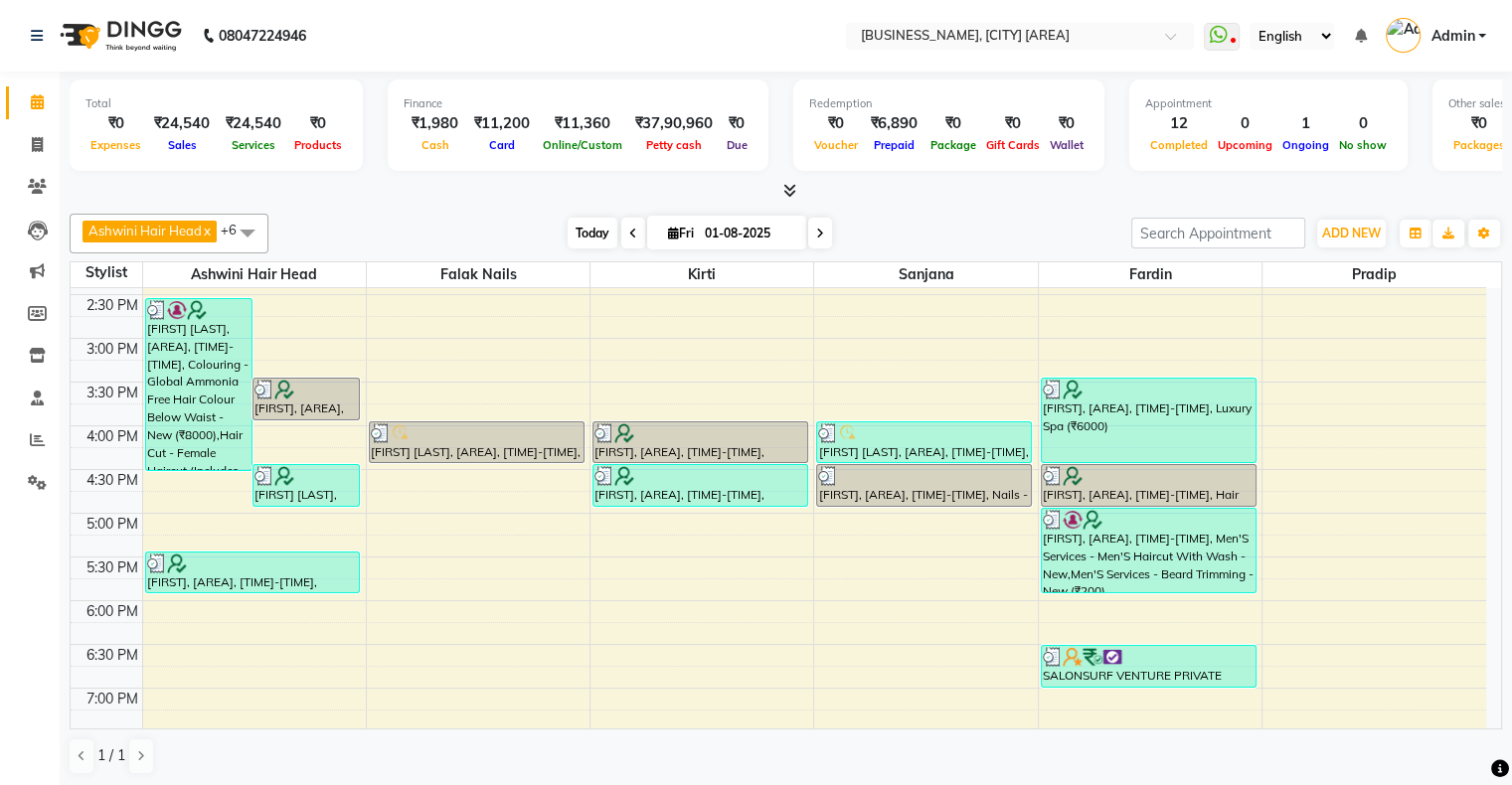 click on "Today" at bounding box center [592, 233] 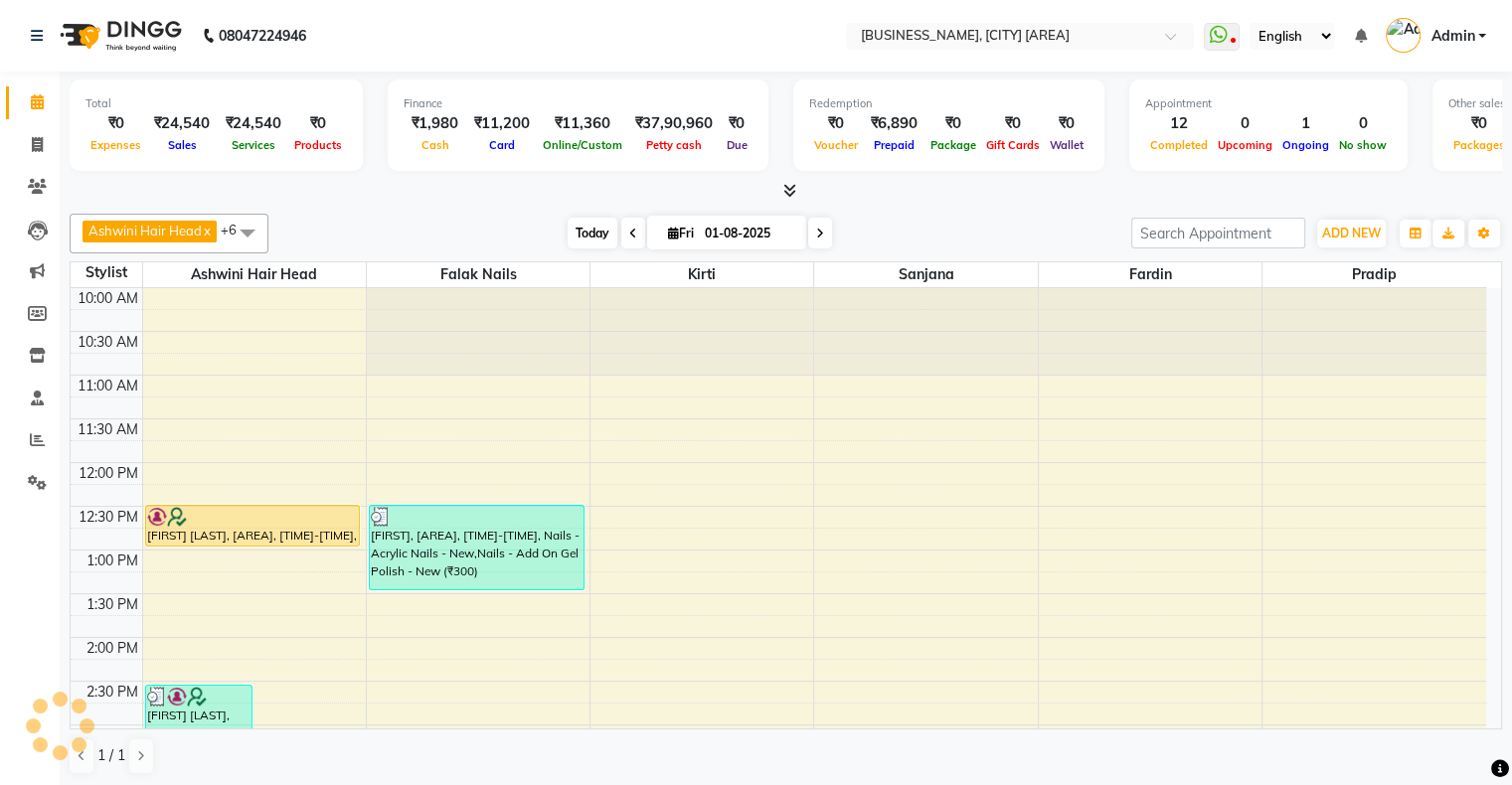 scroll, scrollTop: 685, scrollLeft: 0, axis: vertical 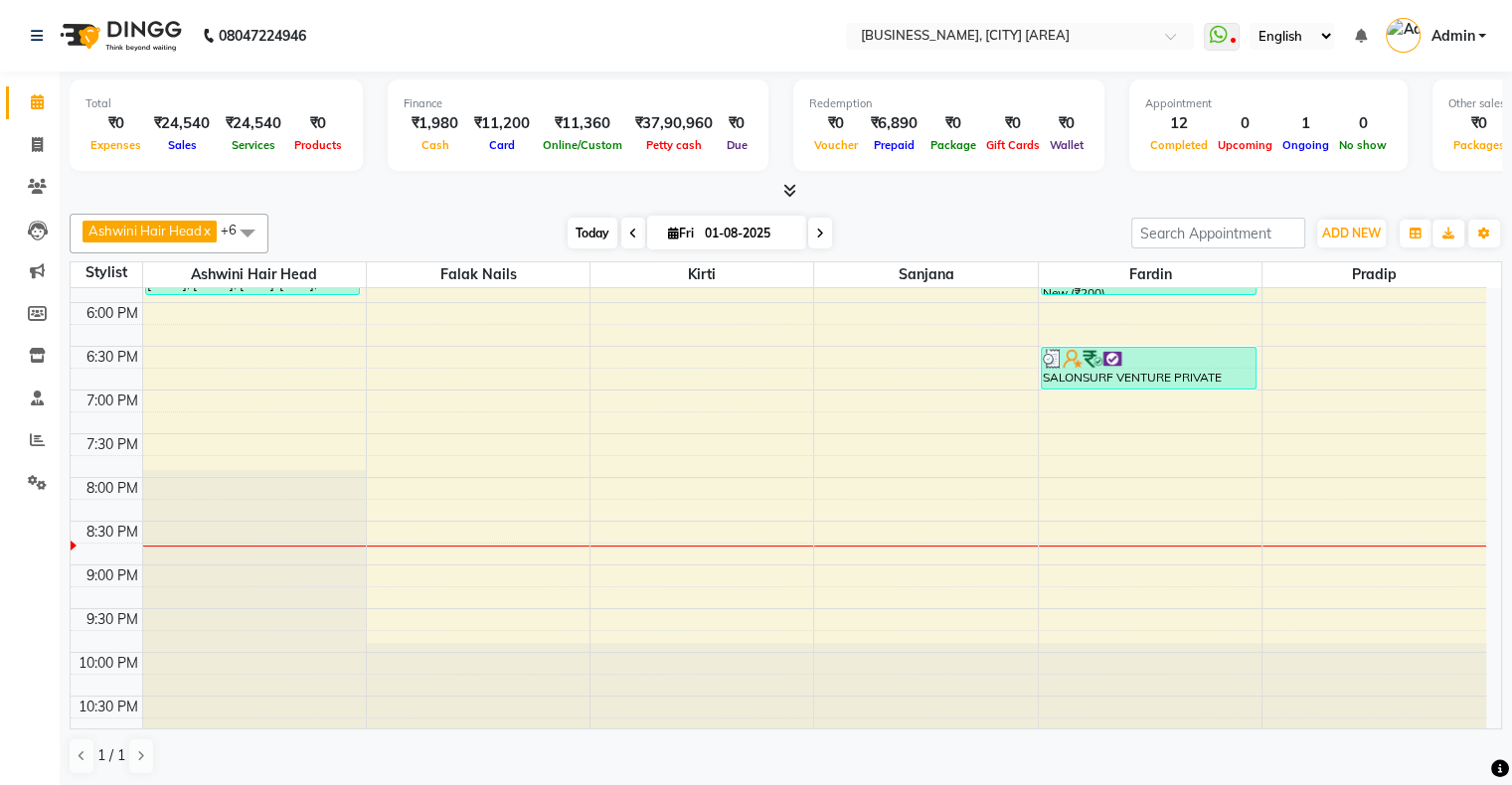 click on "Today" at bounding box center [592, 233] 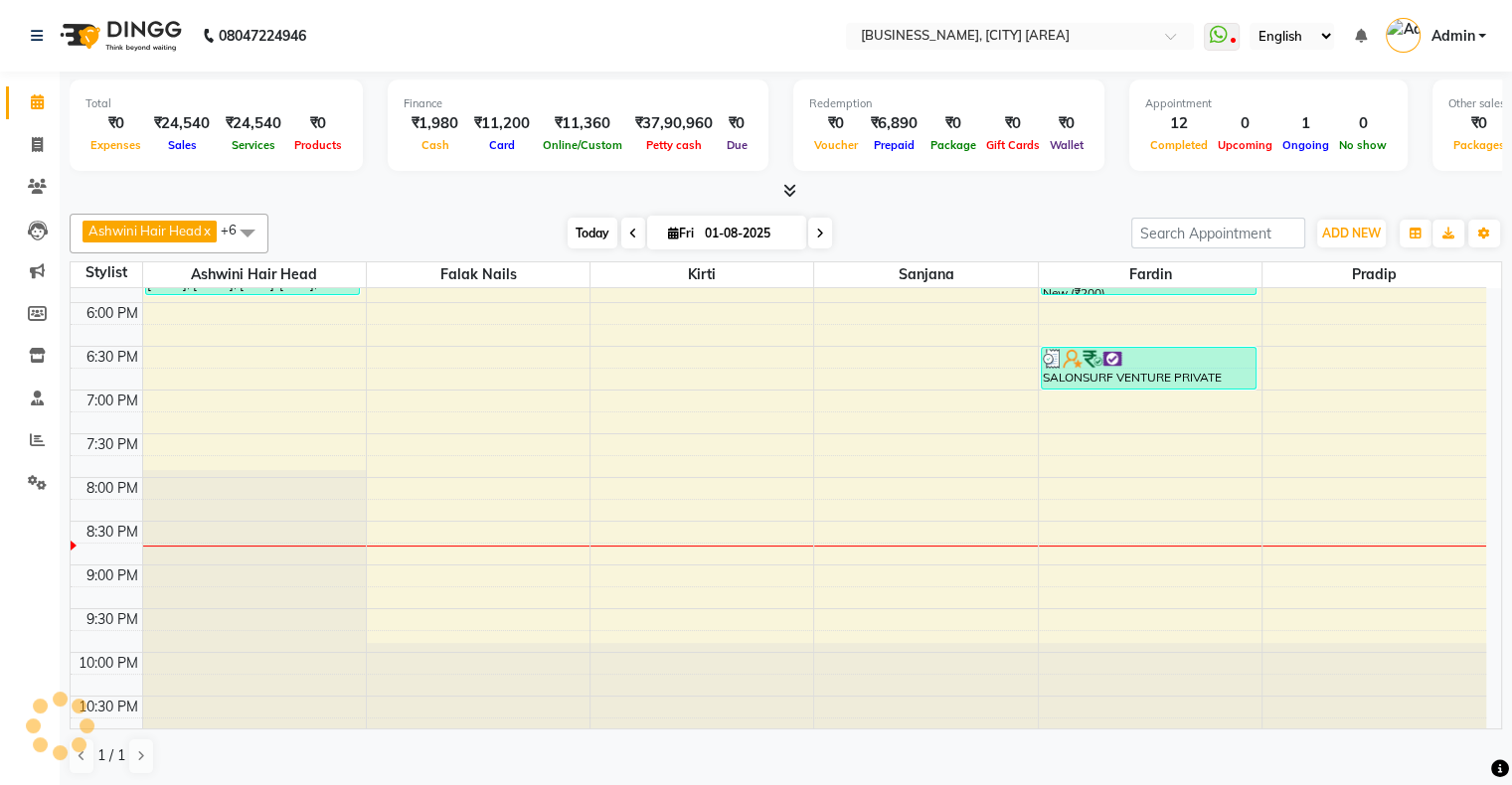 scroll, scrollTop: 685, scrollLeft: 0, axis: vertical 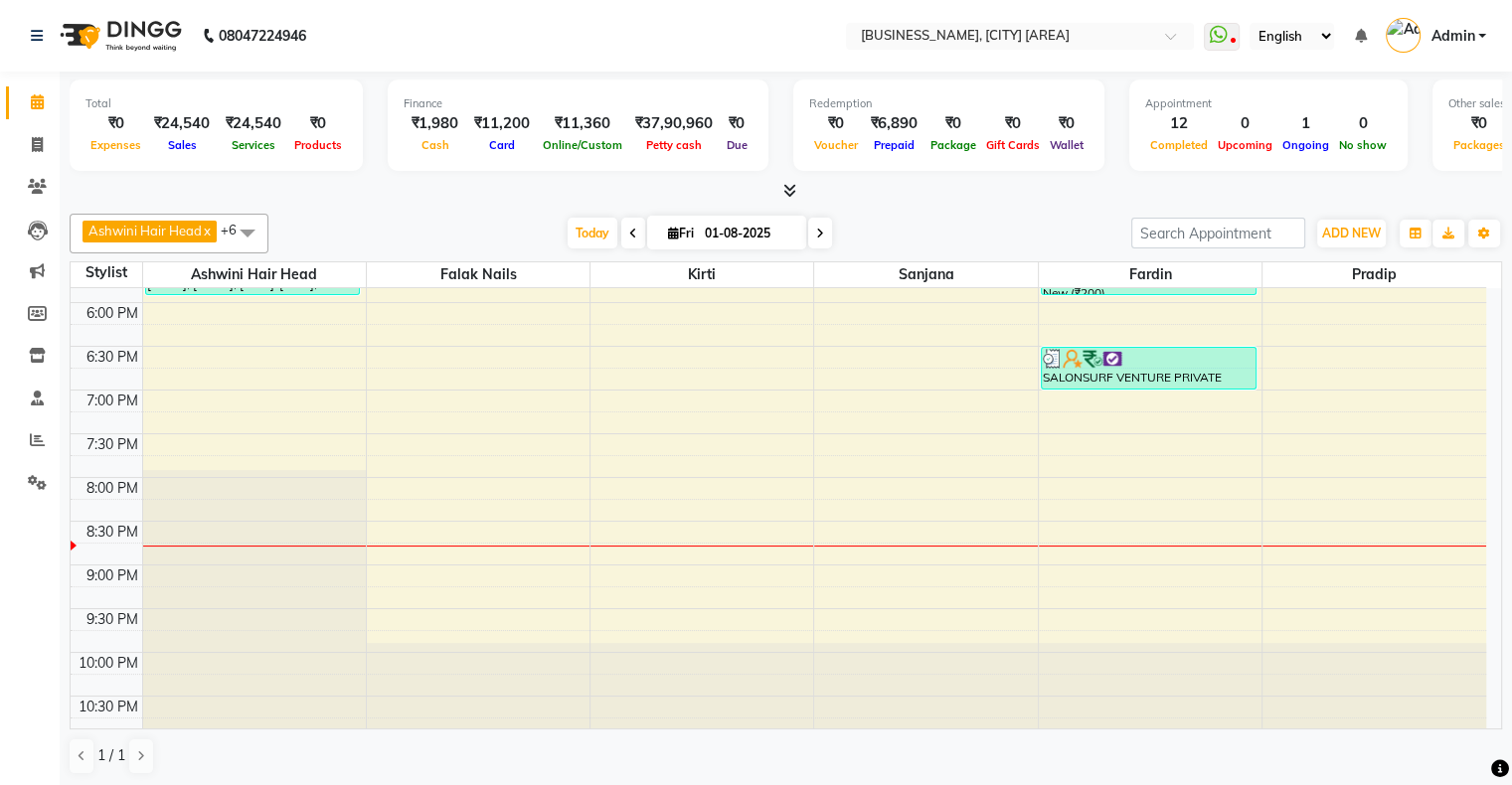 click on "Fri" at bounding box center (681, 233) 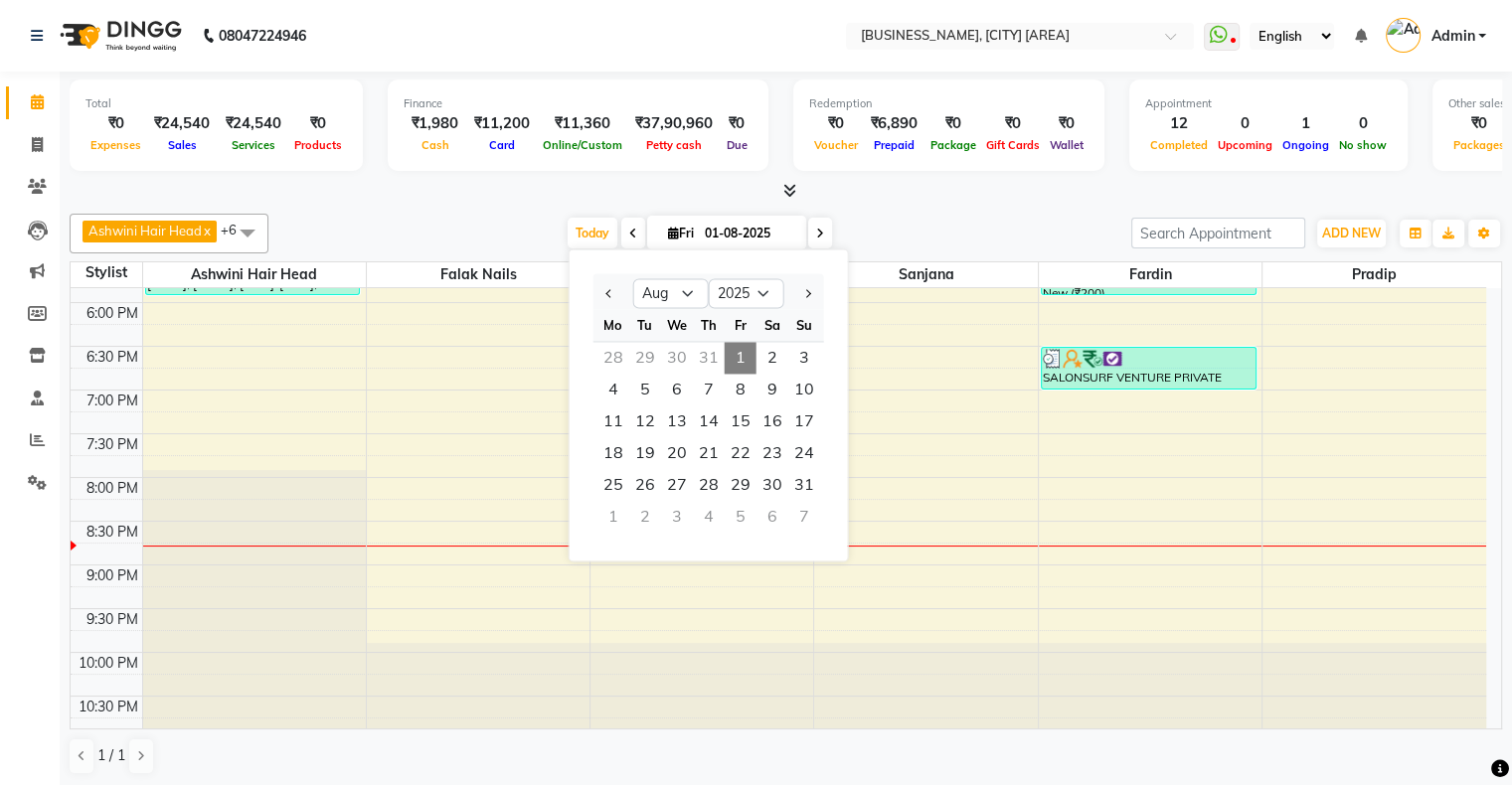 click on "Today  Fri 01-08-2025 Jan Feb Mar Apr May Jun Jul Aug Sep Oct Nov Dec 2015 2016 2017 2018 2019 2020 2021 2022 2023 2024 2025 2026 2027 2028 2029 2030 2031 2032 2033 2034 2035 Mo Tu We Th Fr Sa Su  28   29   30   31   1   2   3   4   5   6   7   8   9   10   11   12   13   14   15   16   17   18   19   20   21   22   23   24   25   26   27   28   29   30   31   1   2   3   4   5   6   7" at bounding box center (700, 234) 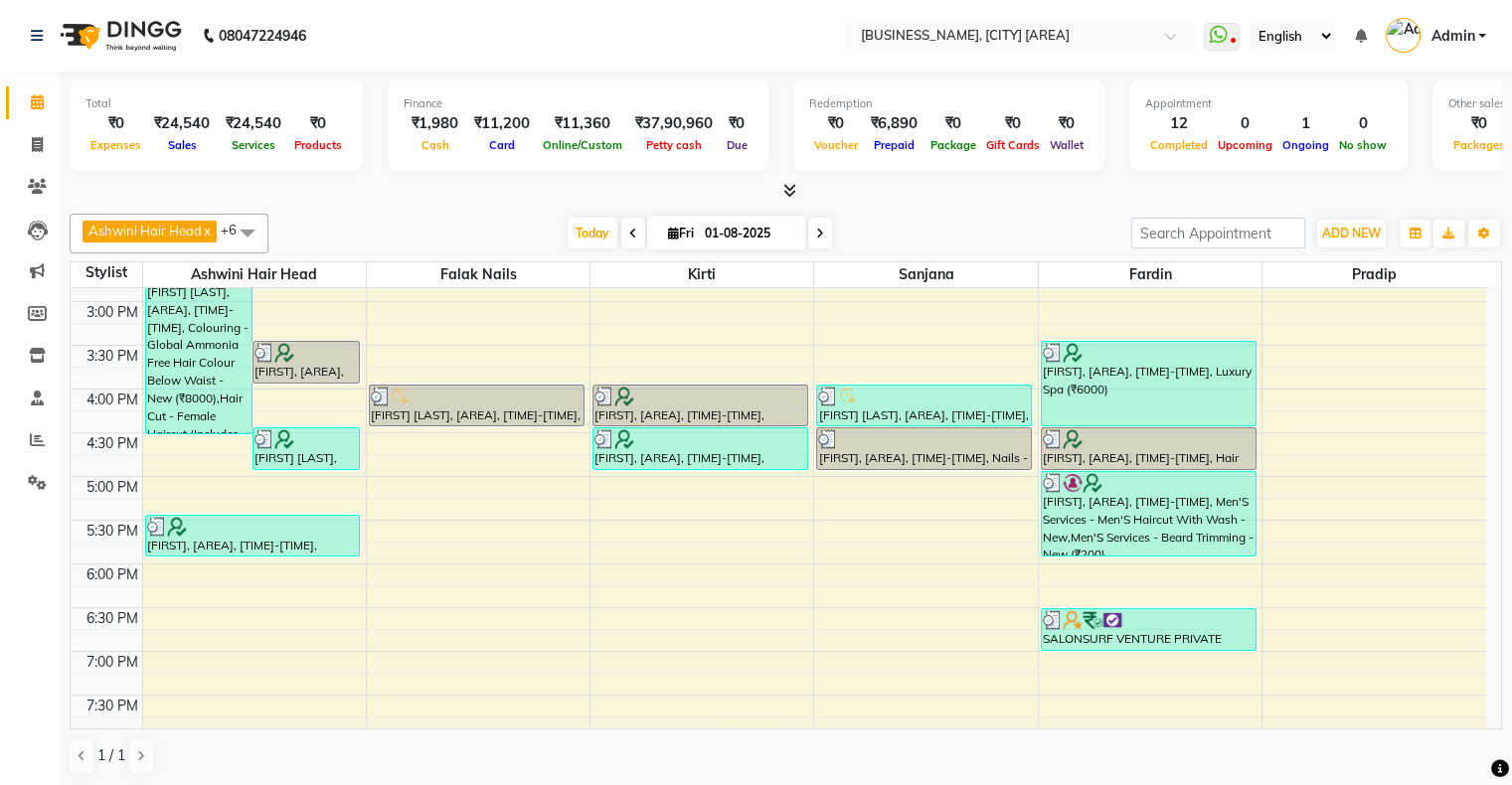 scroll, scrollTop: 287, scrollLeft: 0, axis: vertical 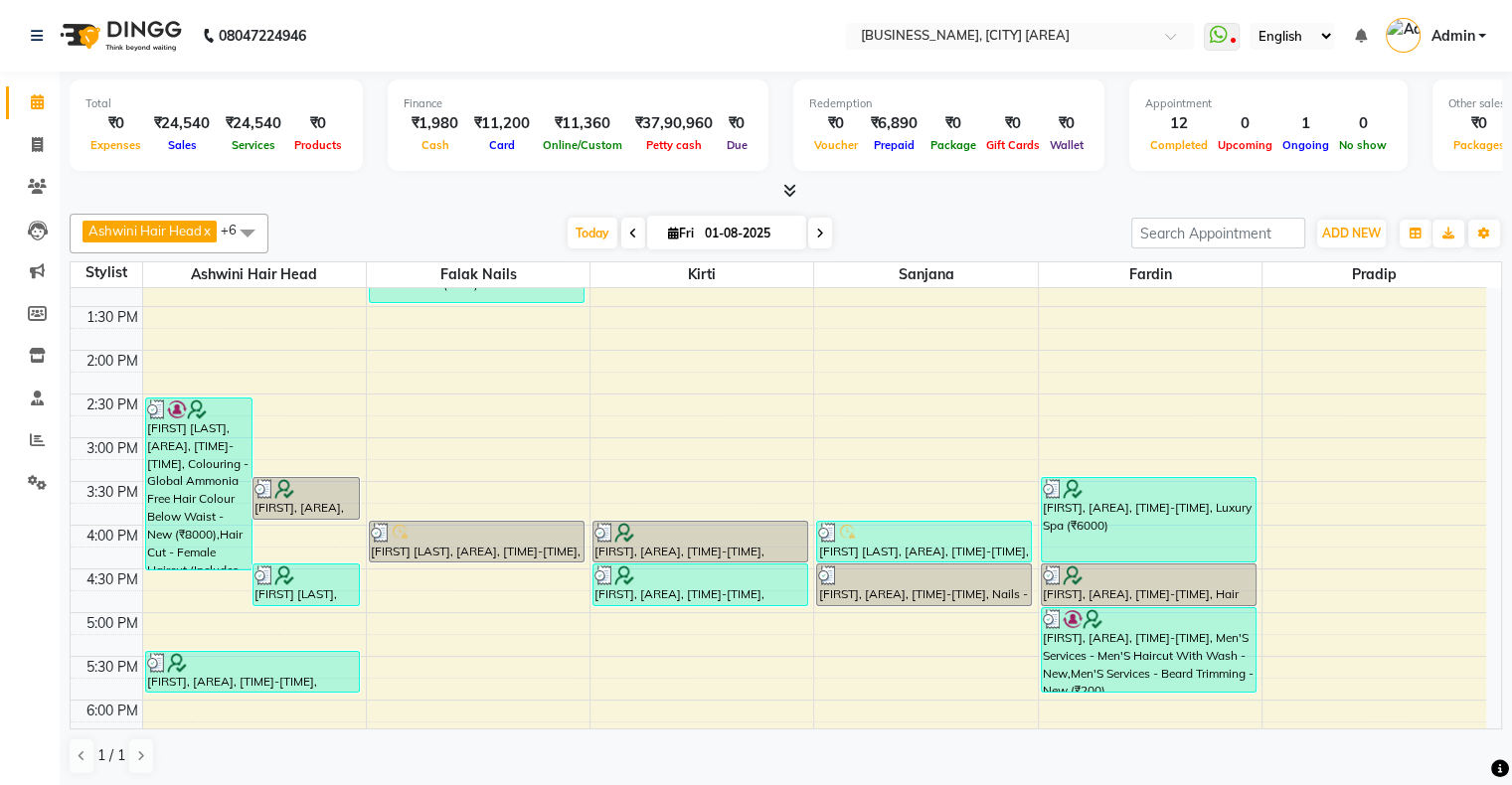 click at bounding box center [820, 234] 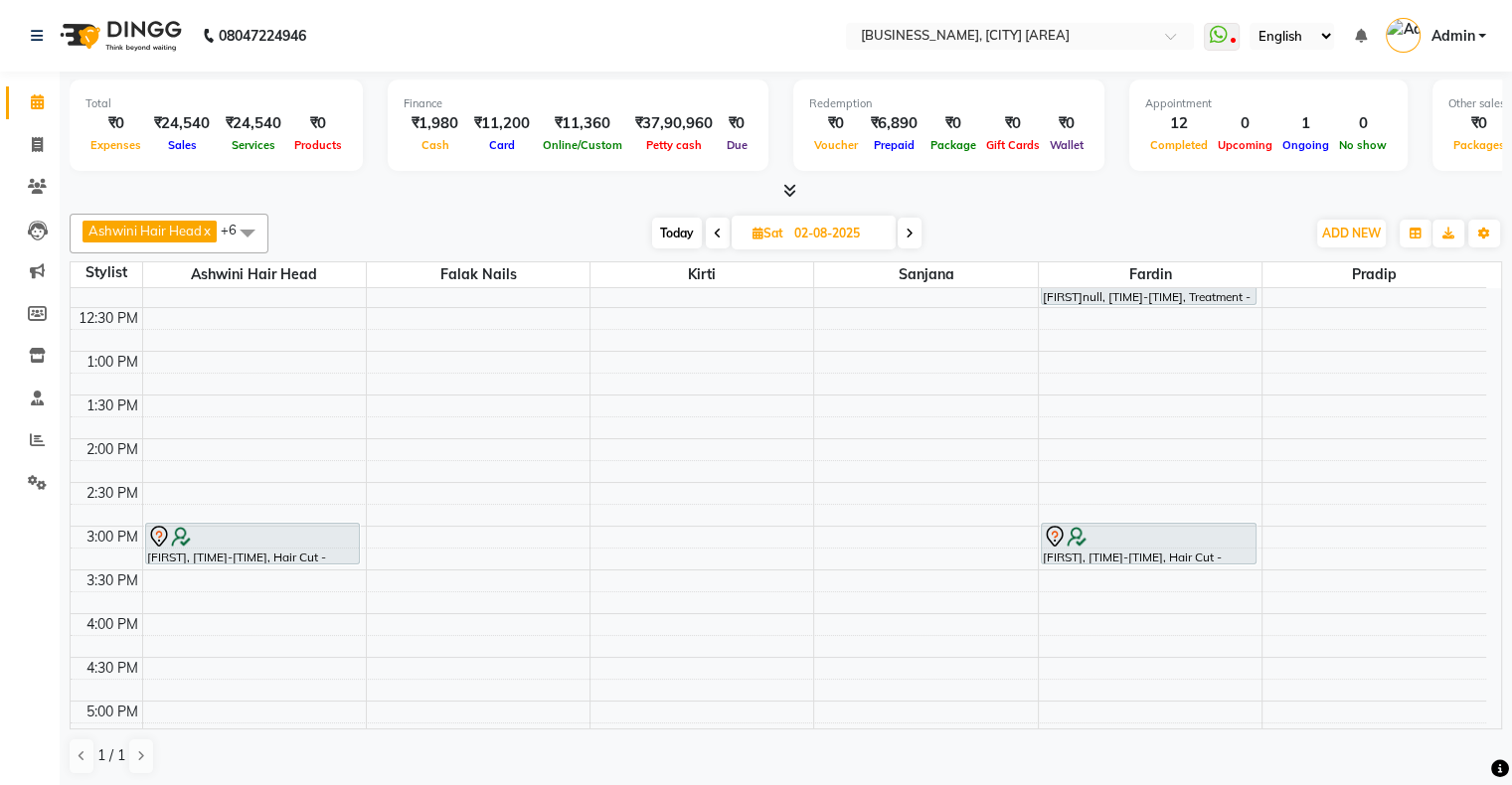 scroll, scrollTop: 397, scrollLeft: 0, axis: vertical 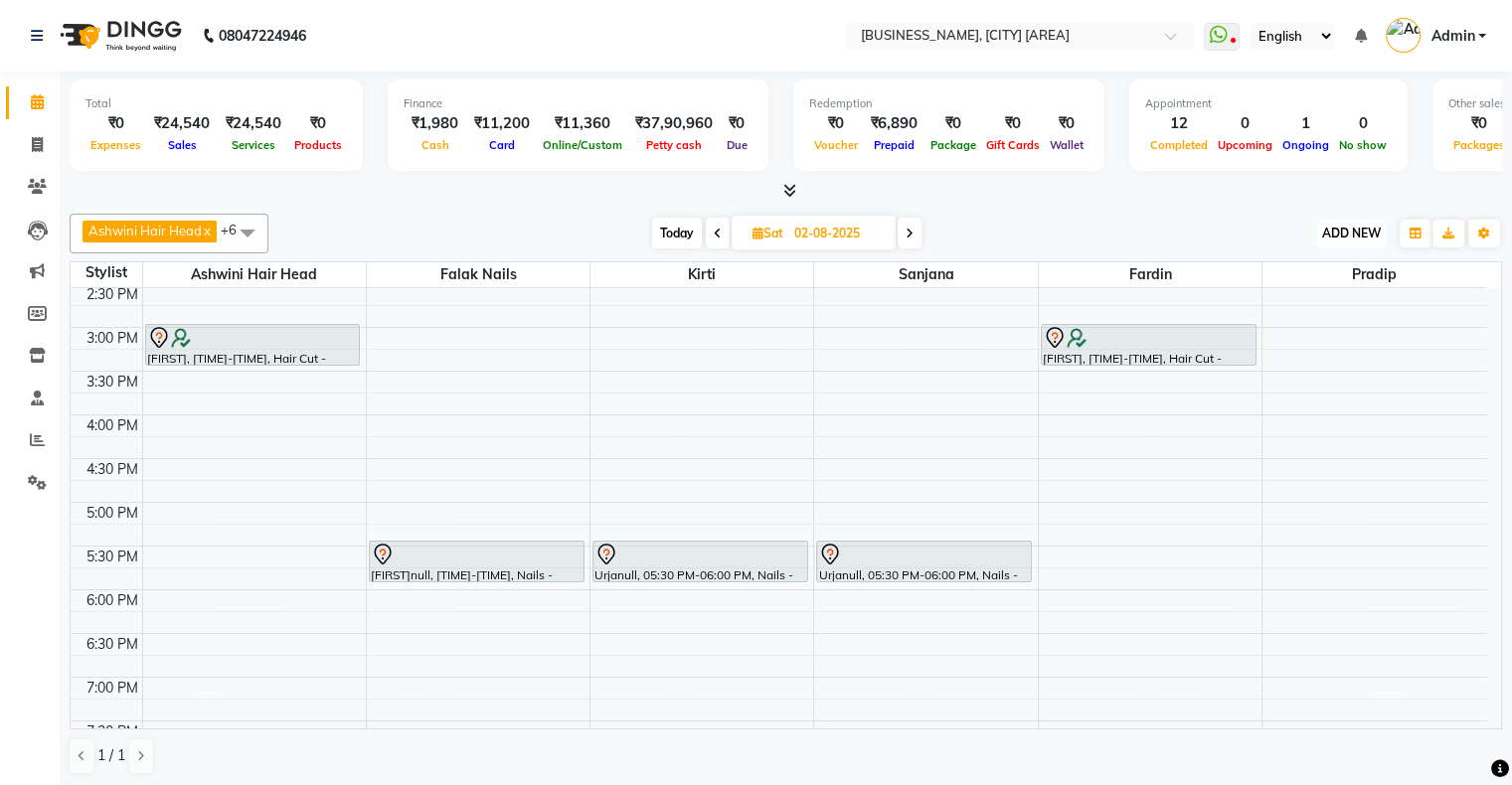 click on "ADD NEW" at bounding box center [1351, 233] 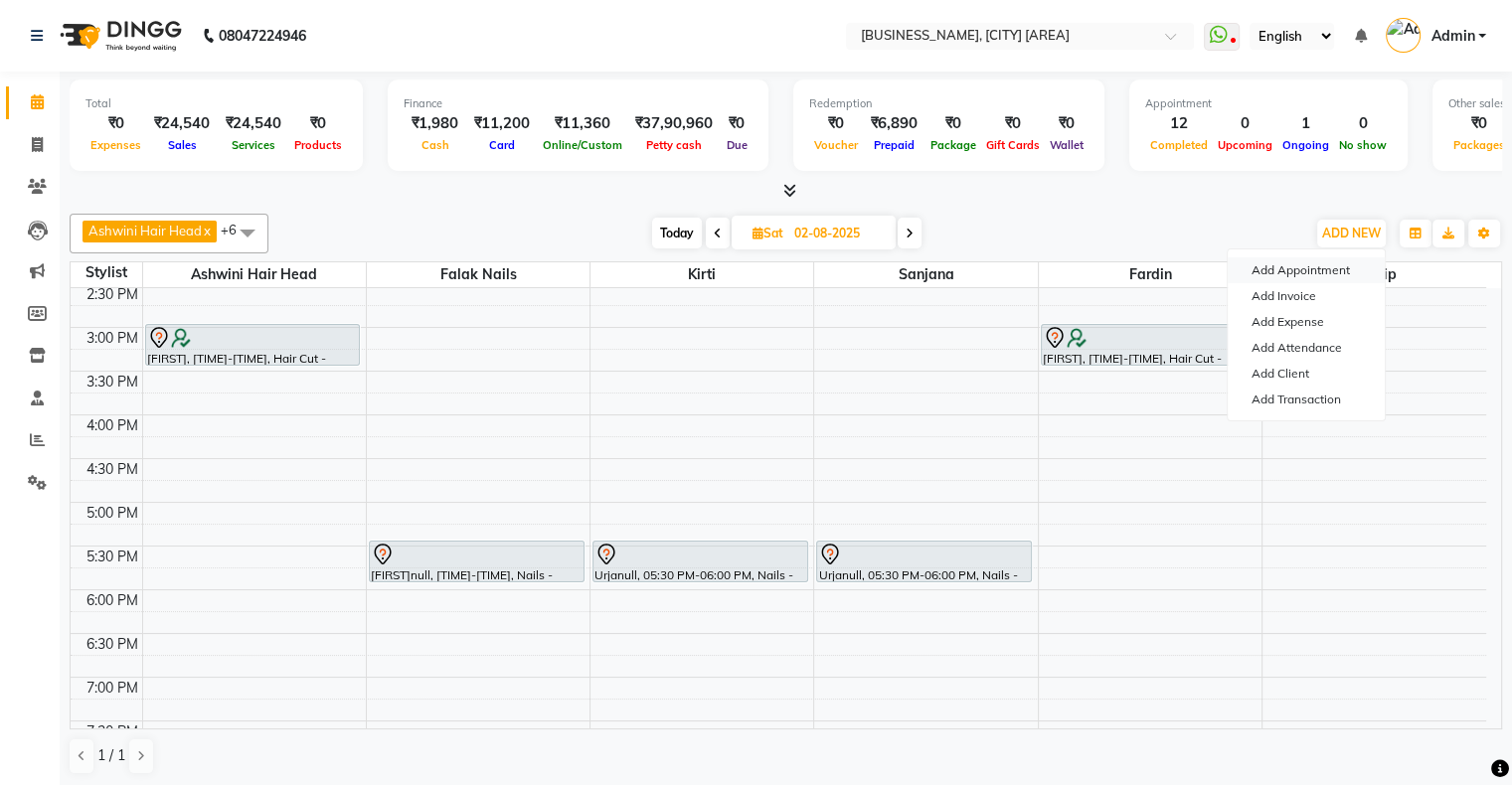 click on "Add Appointment" at bounding box center [1306, 270] 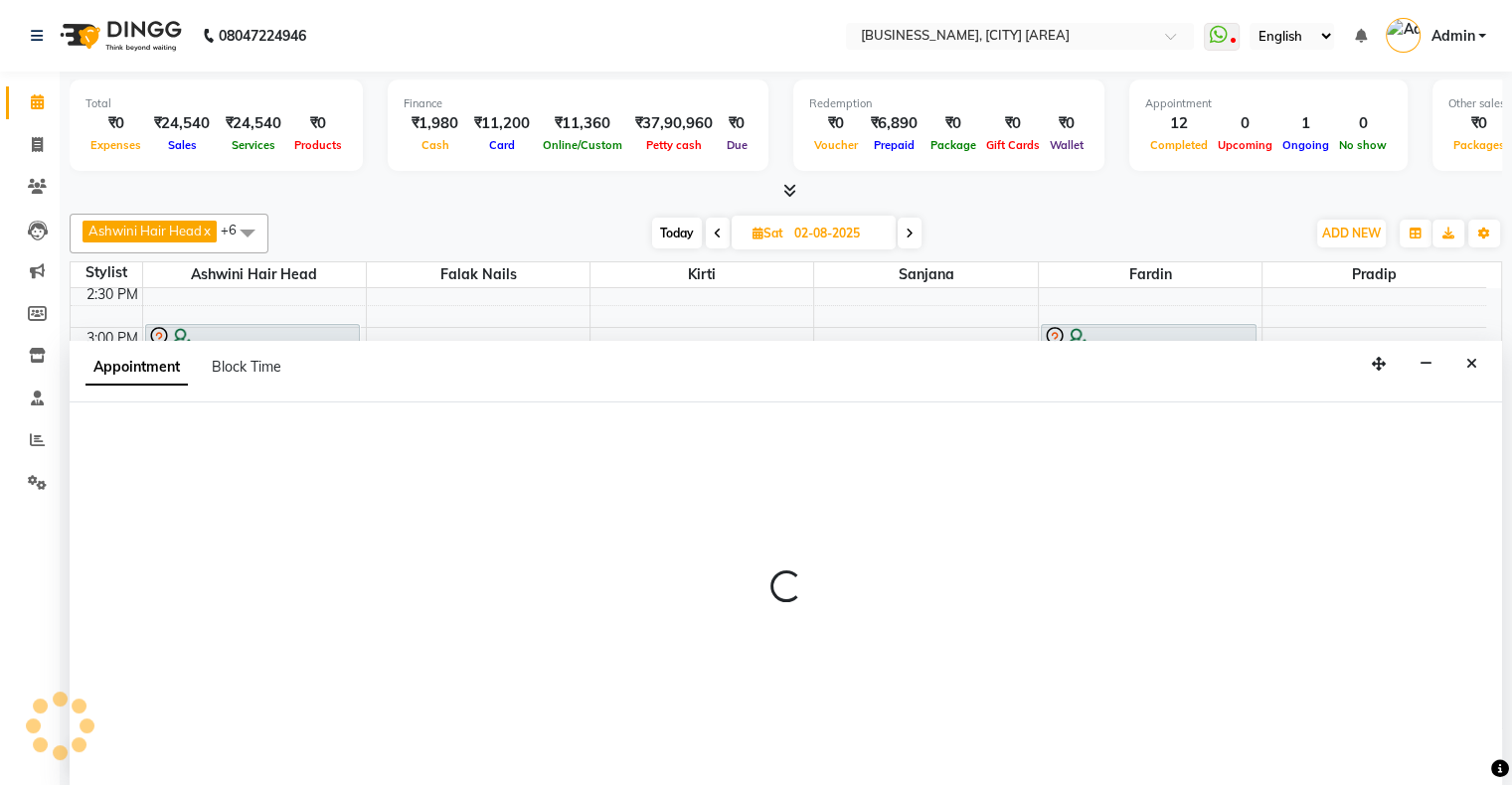 scroll, scrollTop: 0, scrollLeft: 0, axis: both 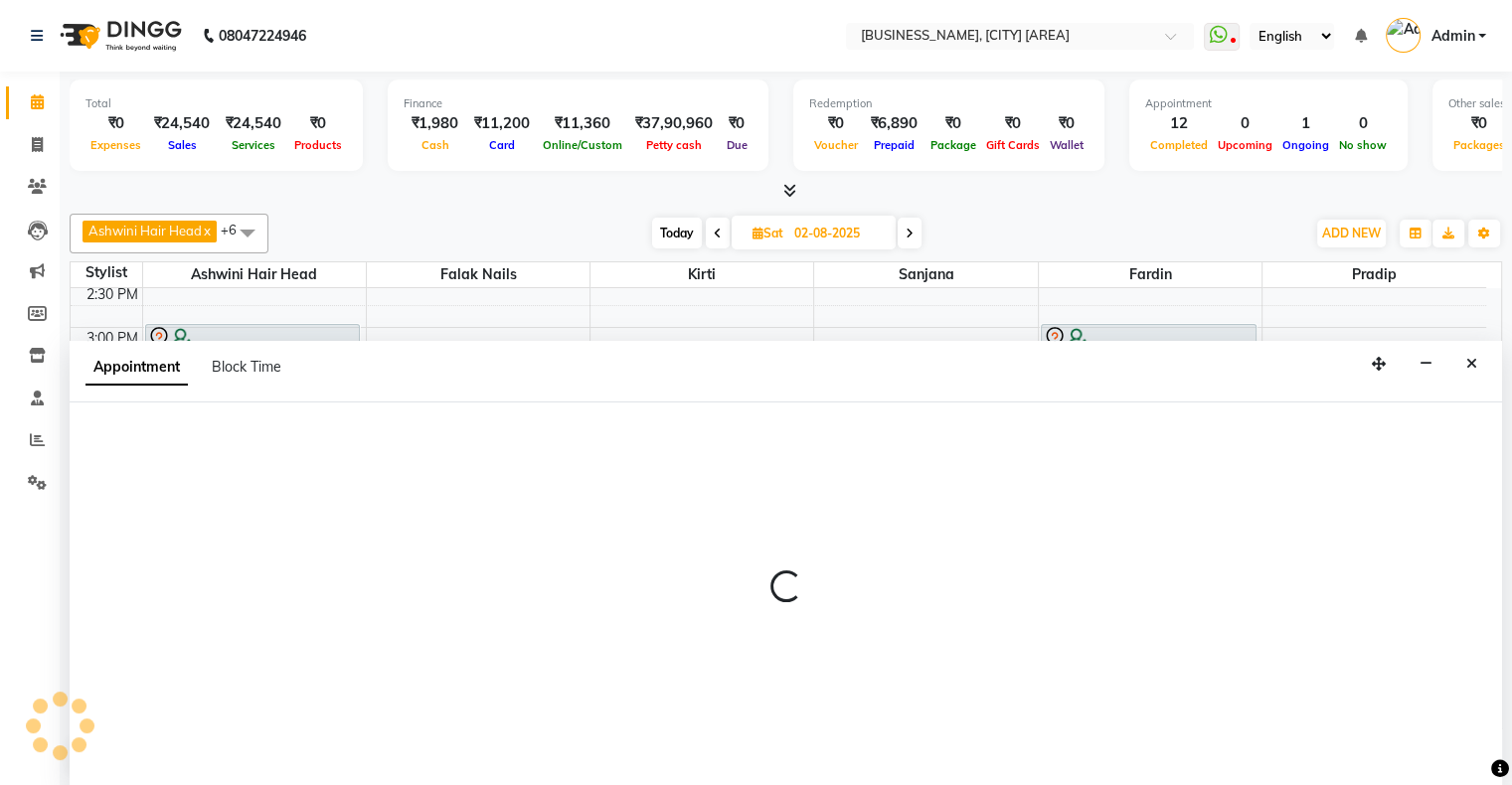 select on "660" 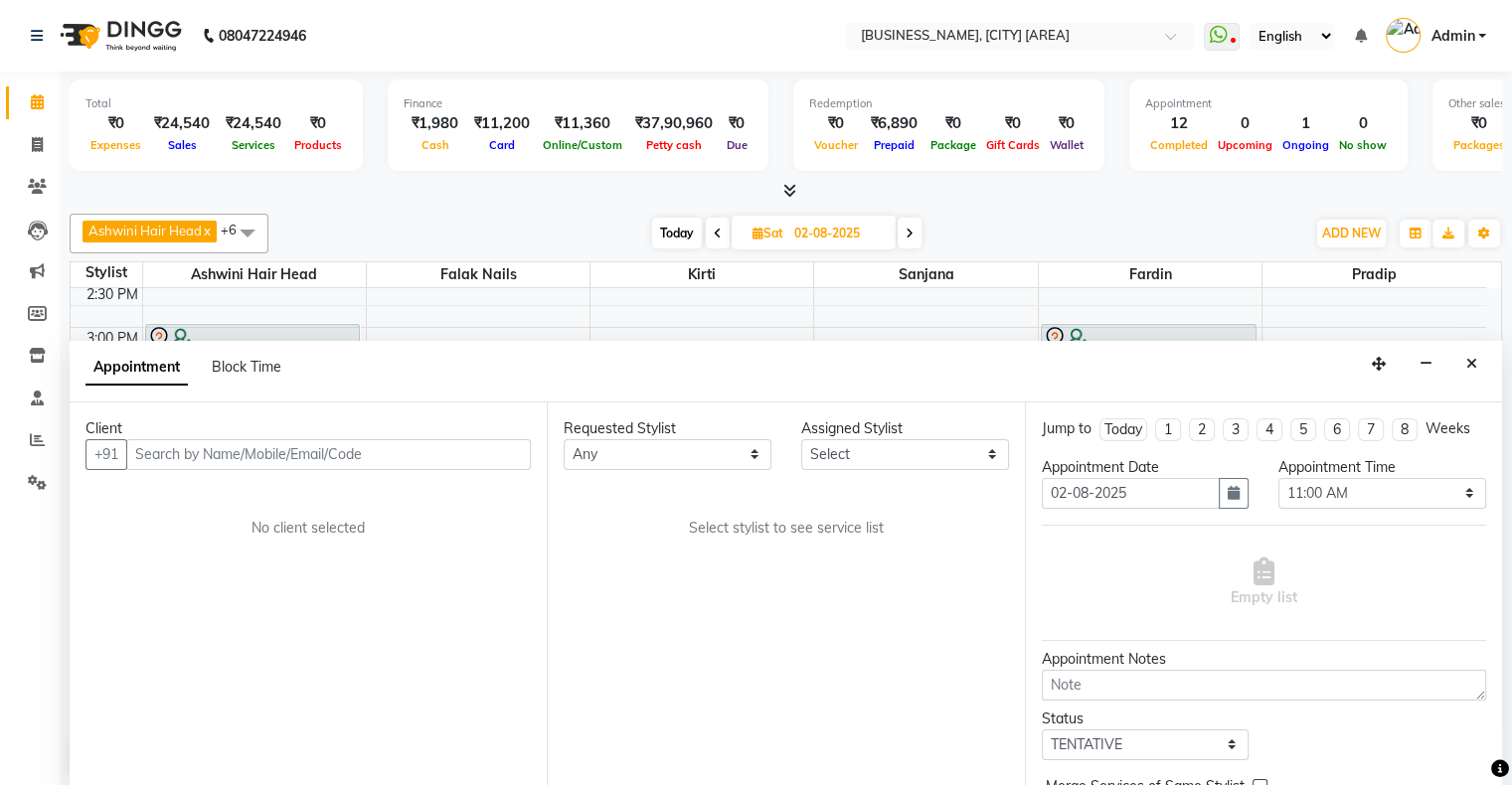 click at bounding box center [328, 454] 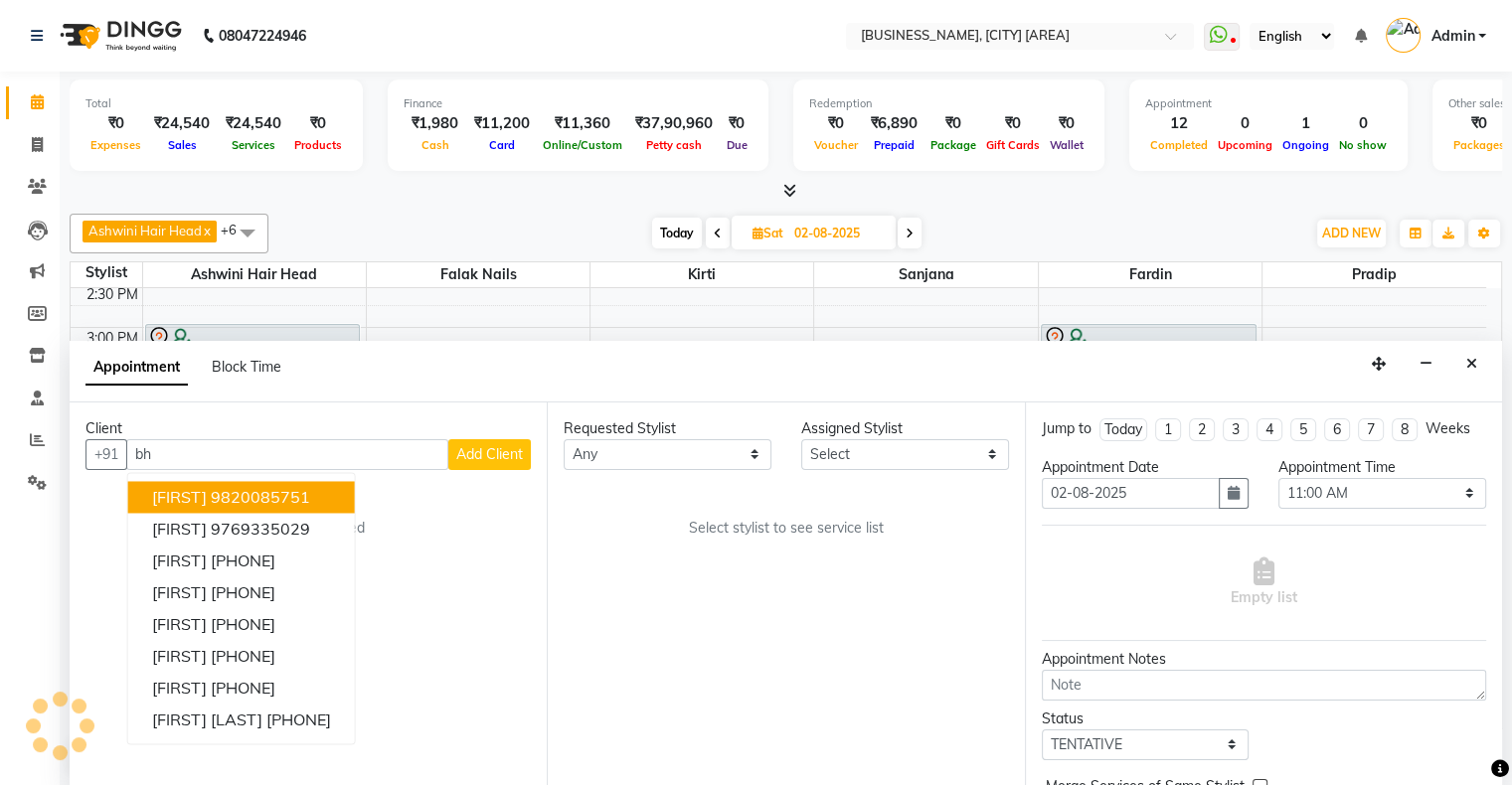 type on "b" 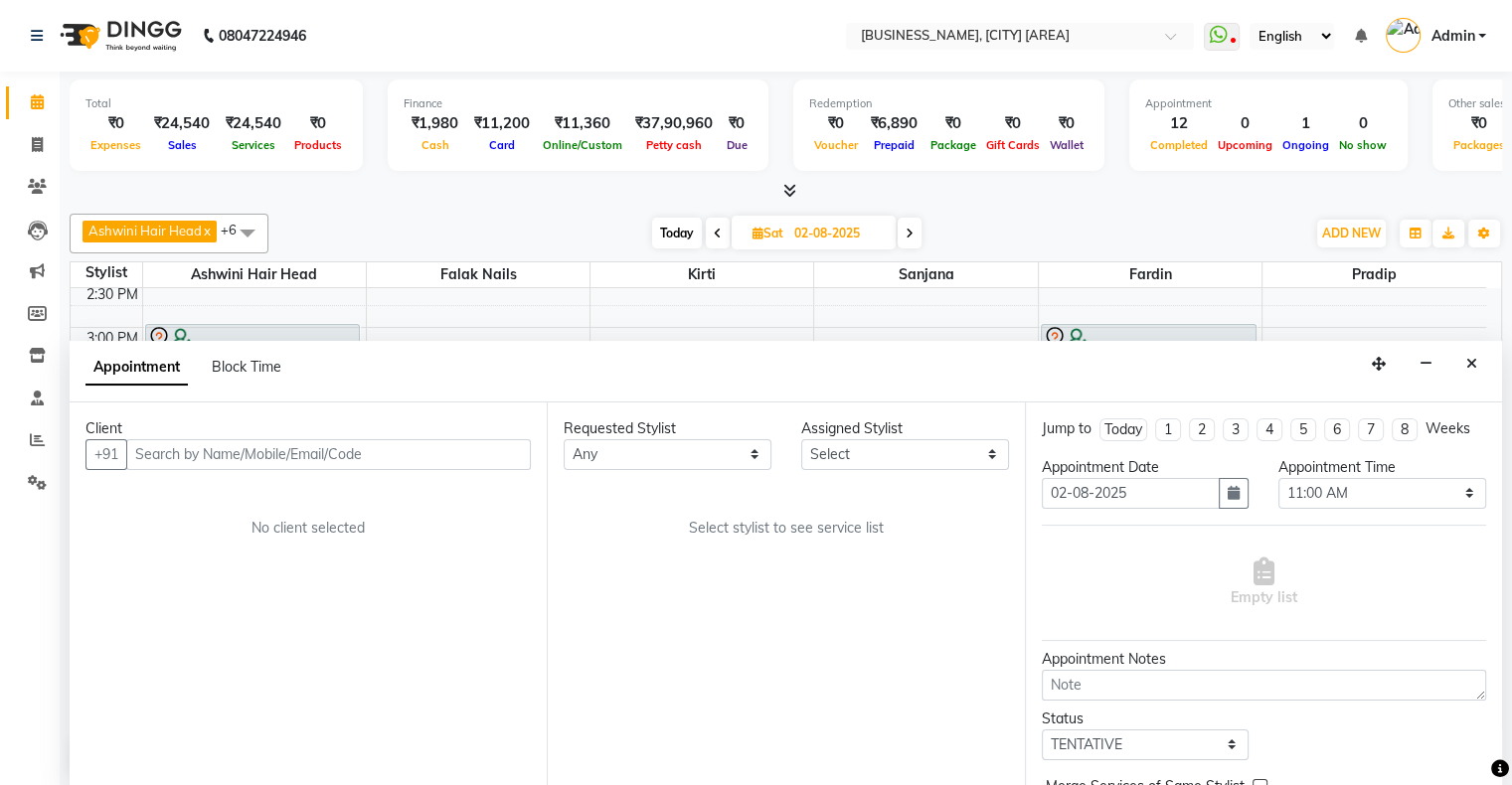 click at bounding box center (328, 454) 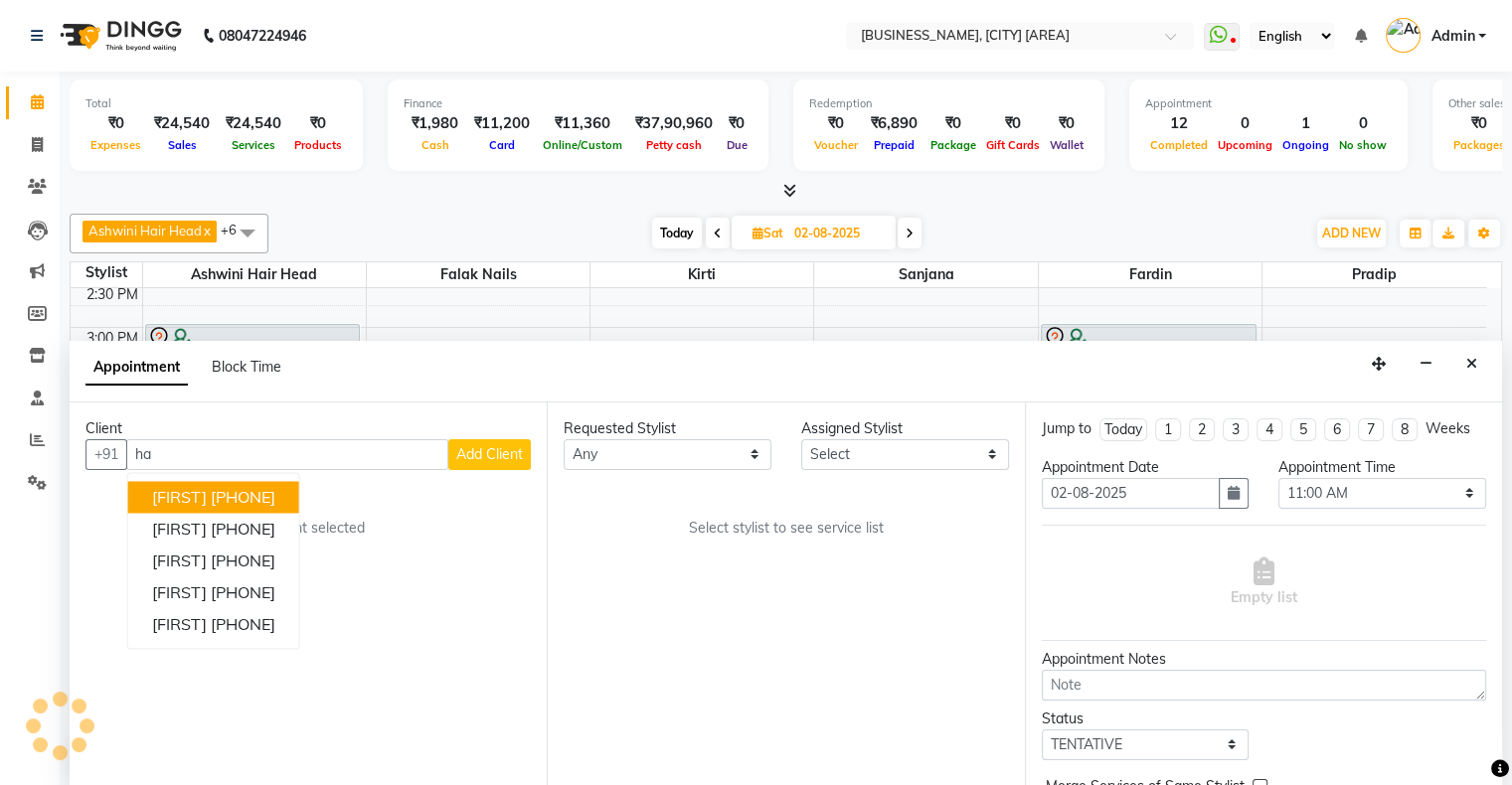 type on "h" 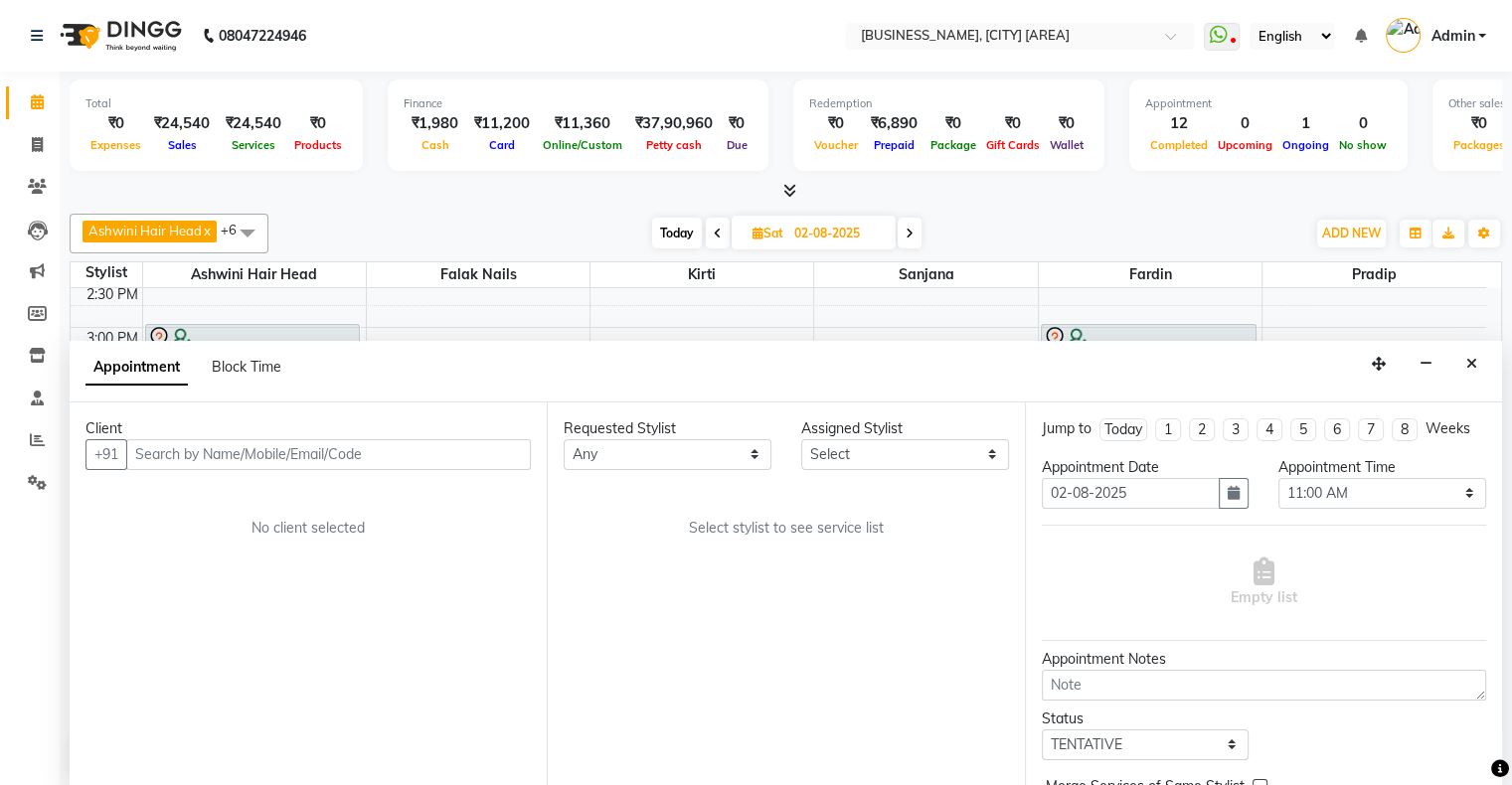 click at bounding box center [328, 454] 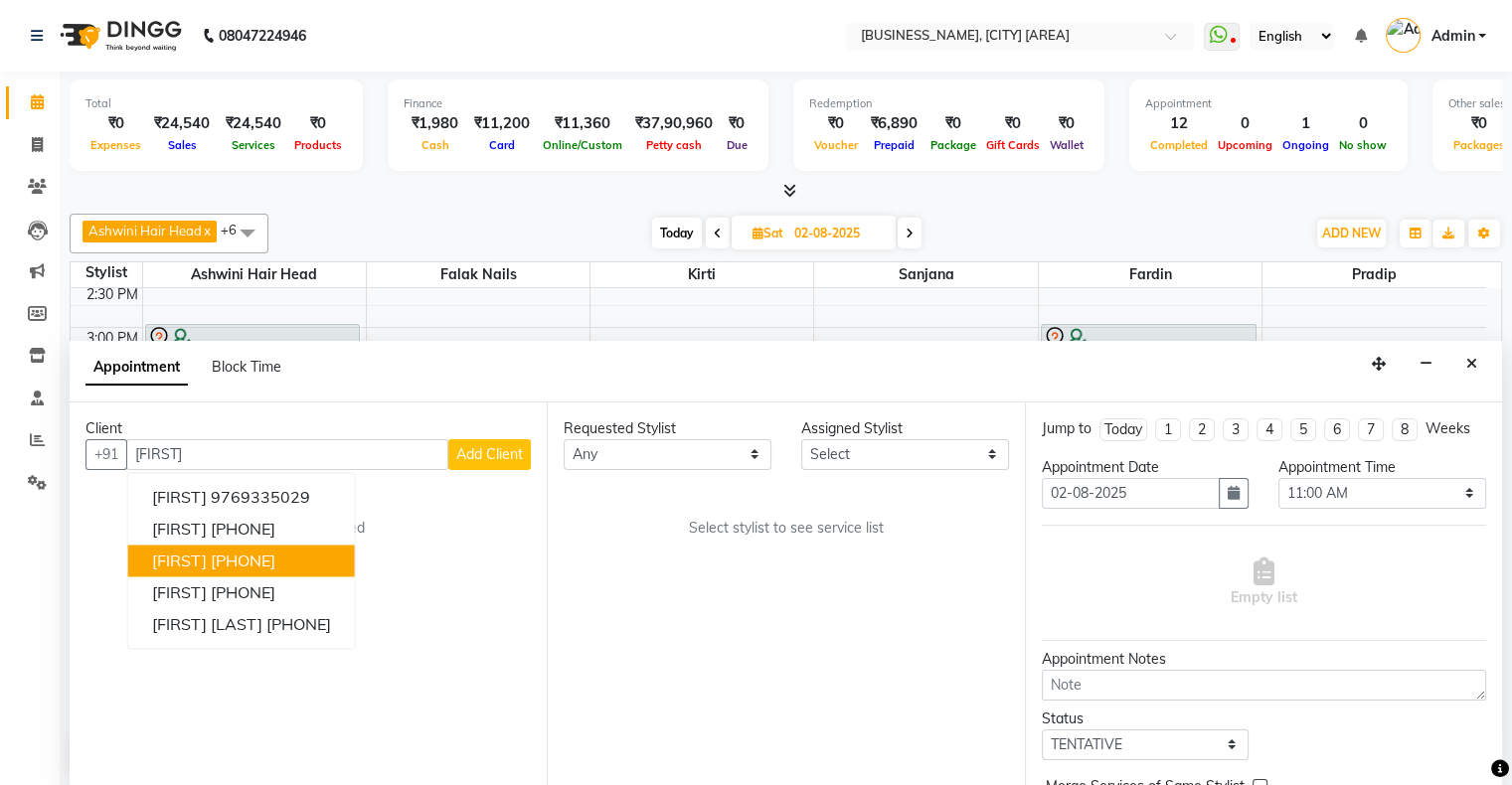 click on "[PHONE]" at bounding box center (243, 560) 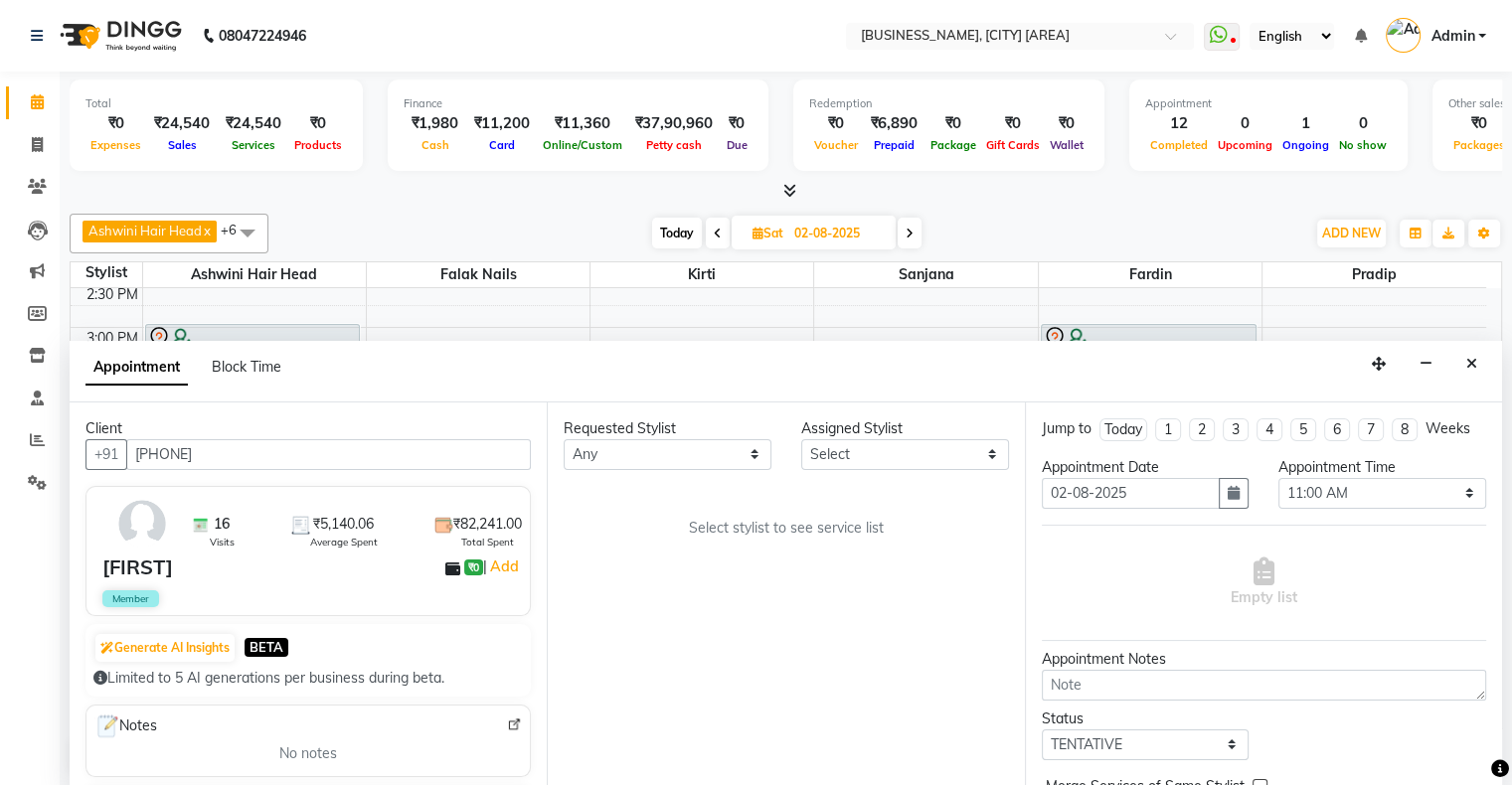 type on "[PHONE]" 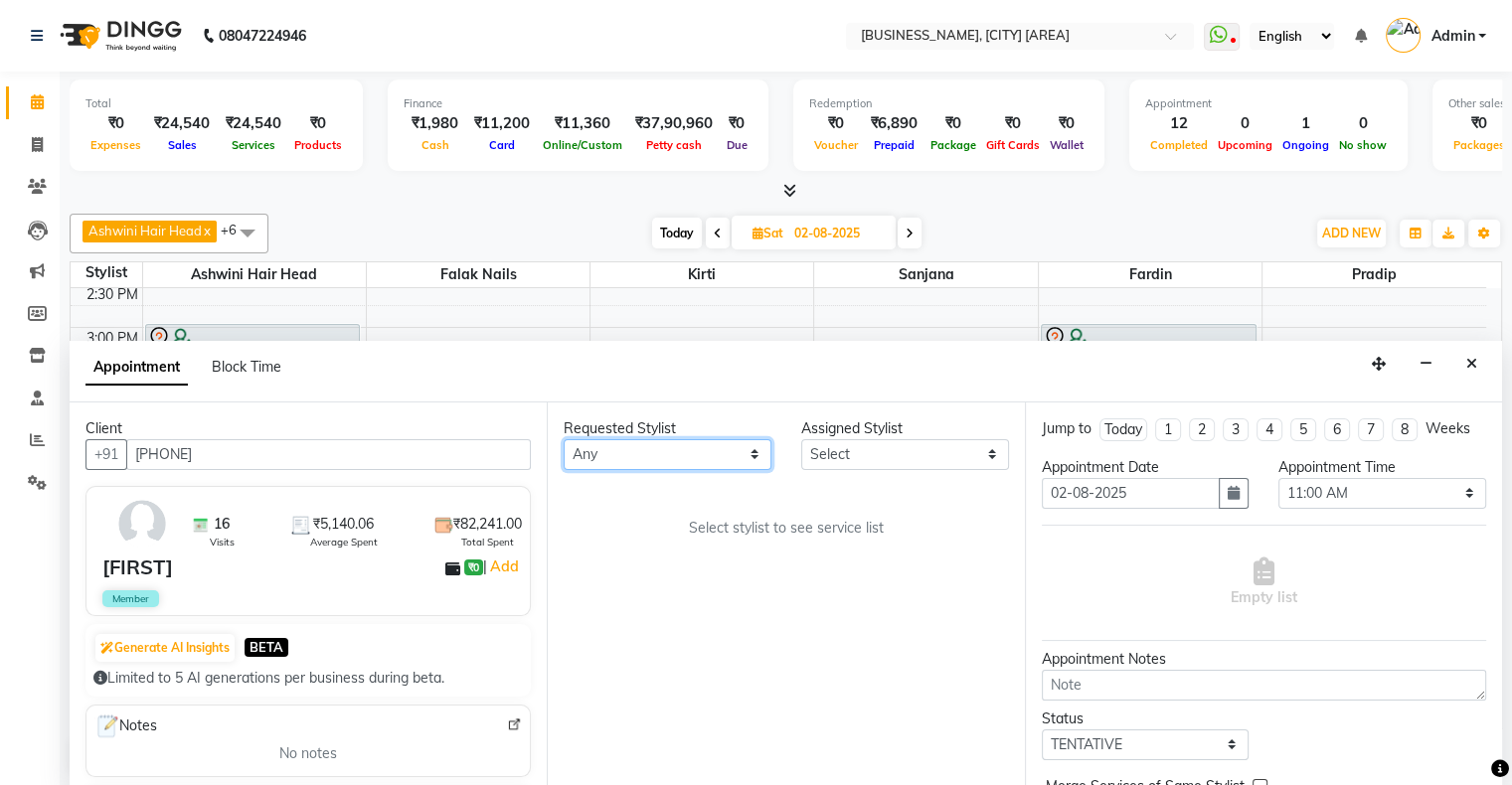click on "Any [FIRST] Hair Head [FIRST] Nails [FIRST] [FIRST] [FIRST] FD [FIRST] [FIRST] [LAST]  [FIRST]    [FIRST] [LAST]" at bounding box center [667, 454] 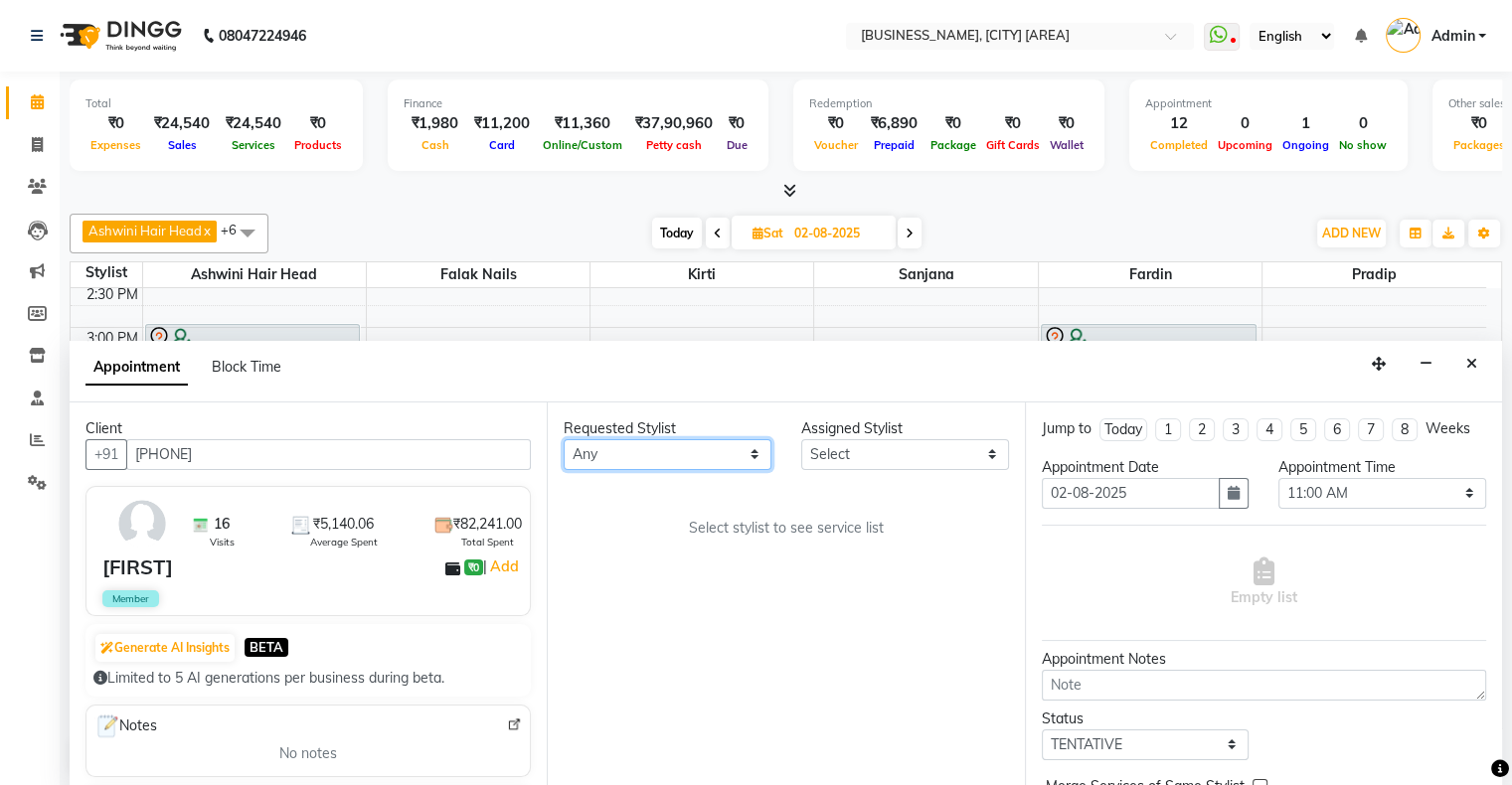 select on "84656" 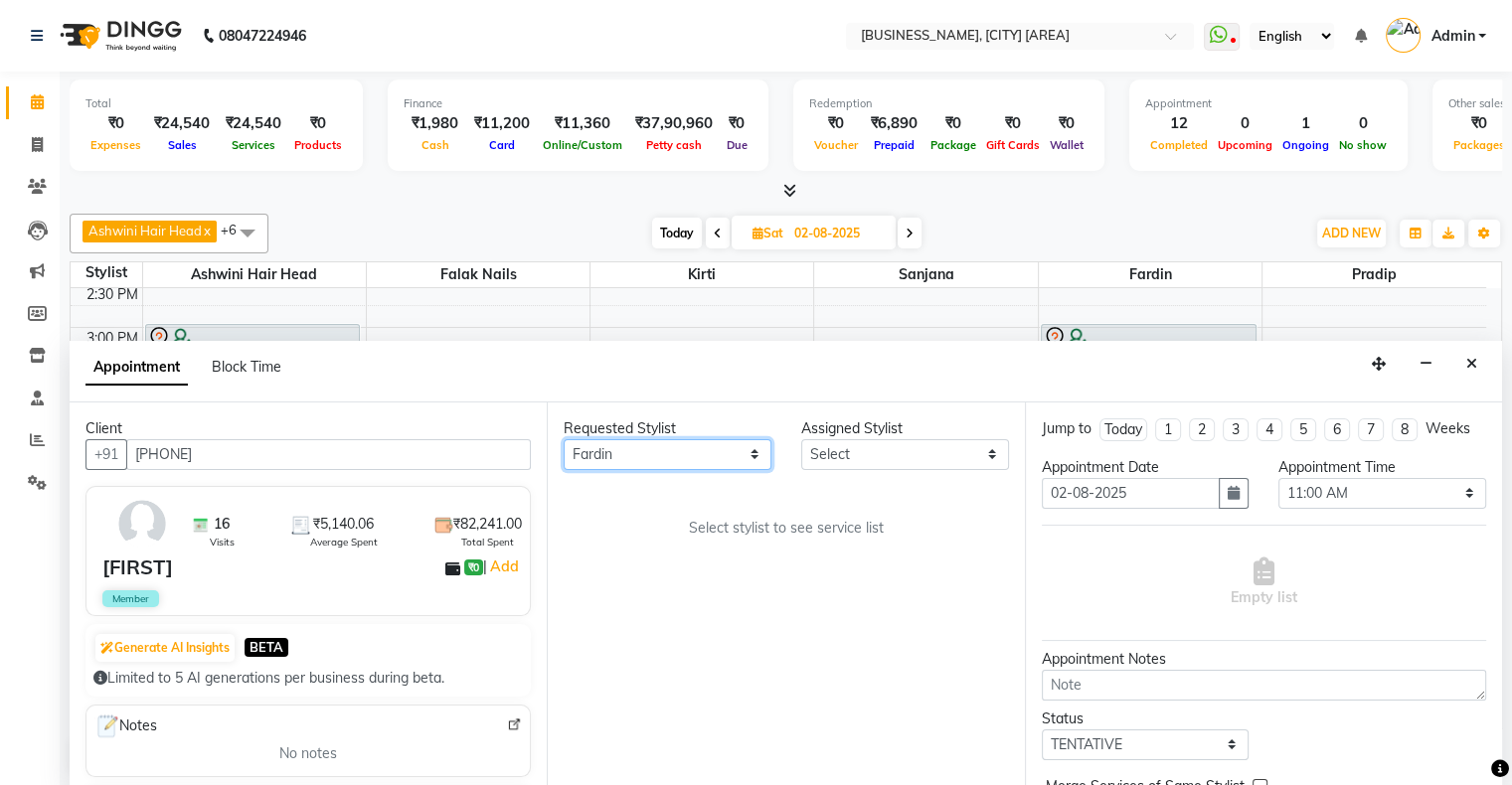click on "Any [FIRST] Hair Head [FIRST] Nails [FIRST] [FIRST] [FIRST] FD [FIRST] [FIRST] [LAST]  [FIRST]    [FIRST] [LAST]" at bounding box center [667, 454] 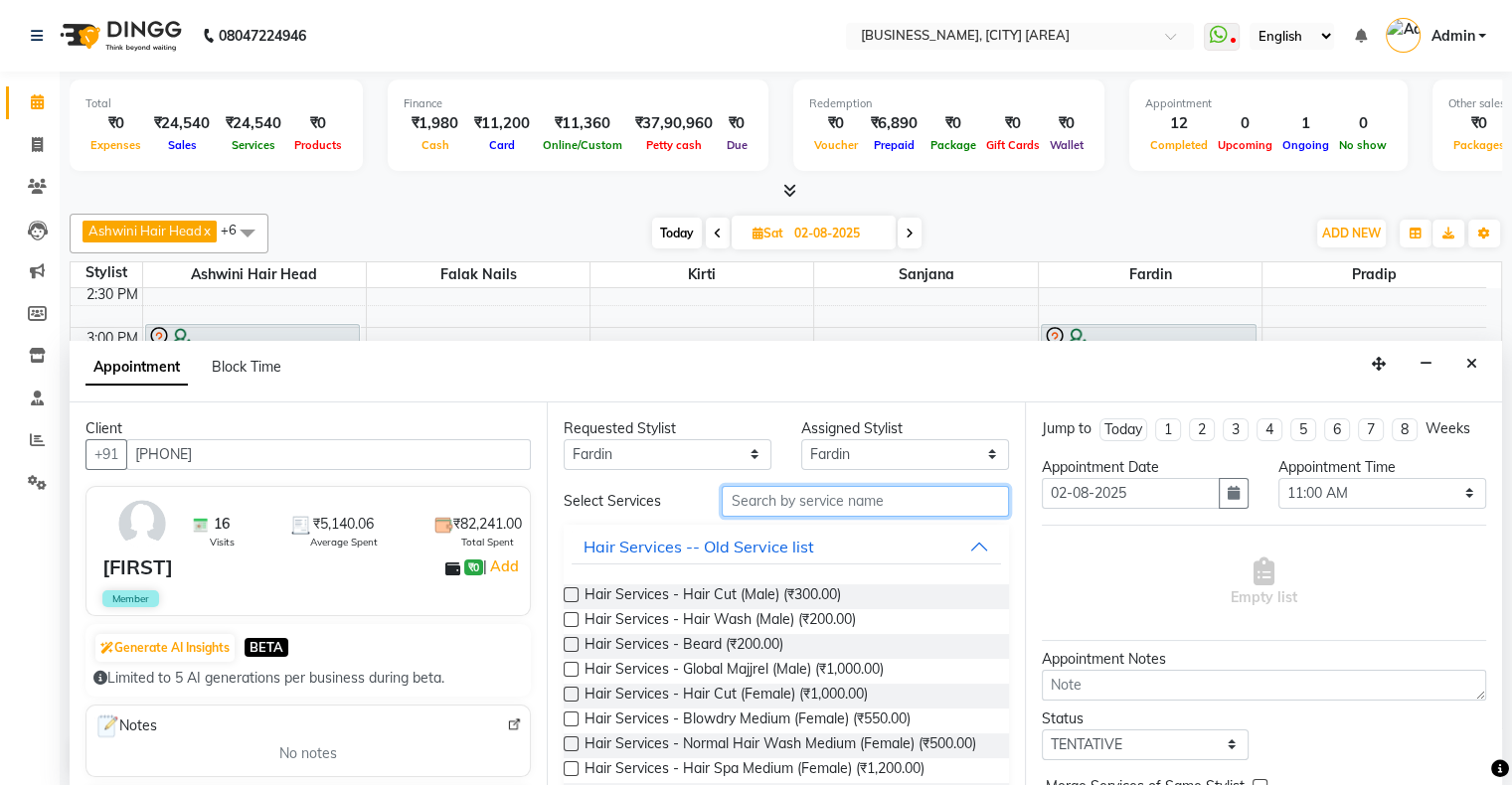 click at bounding box center [865, 501] 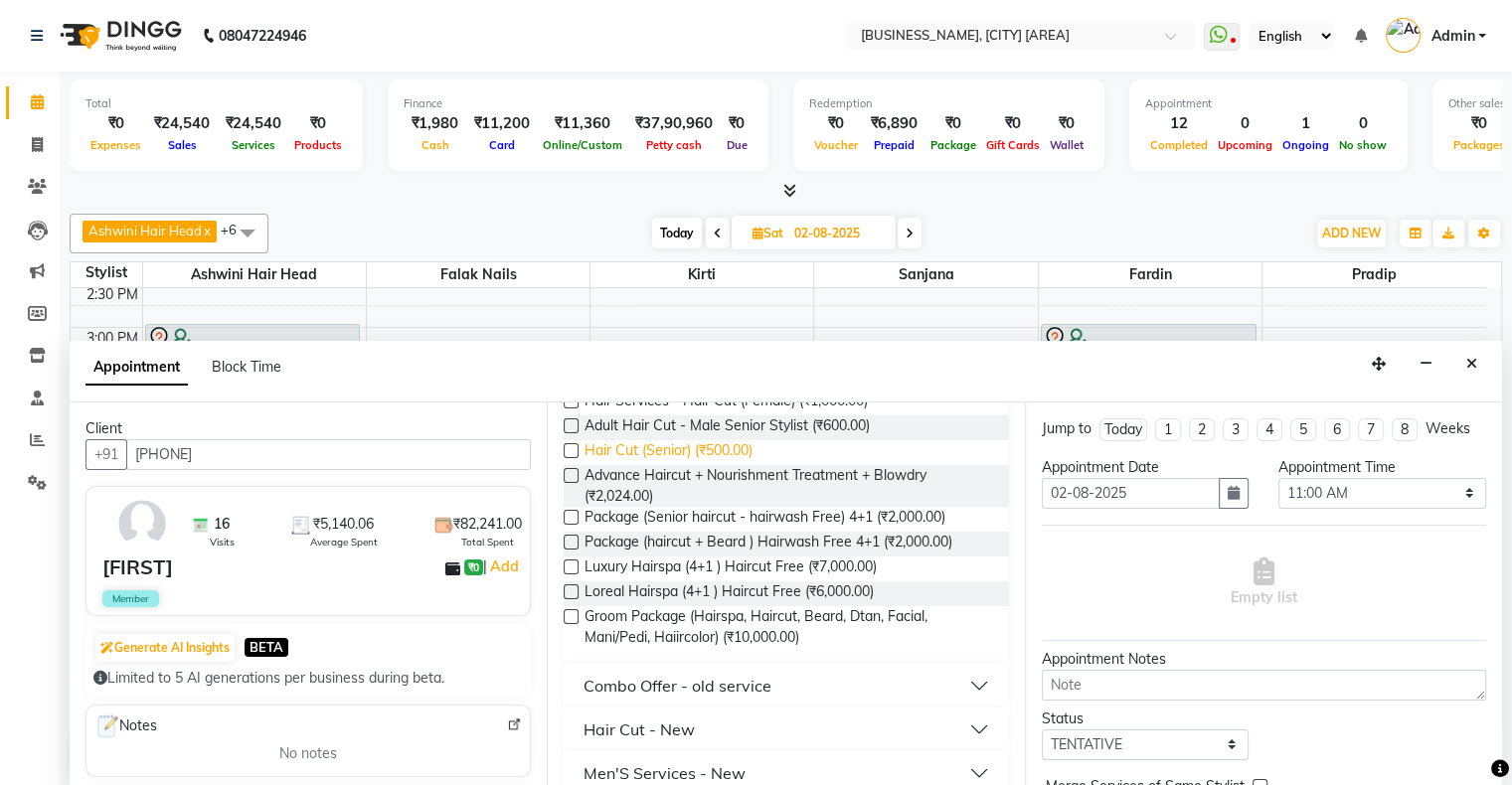 scroll, scrollTop: 240, scrollLeft: 0, axis: vertical 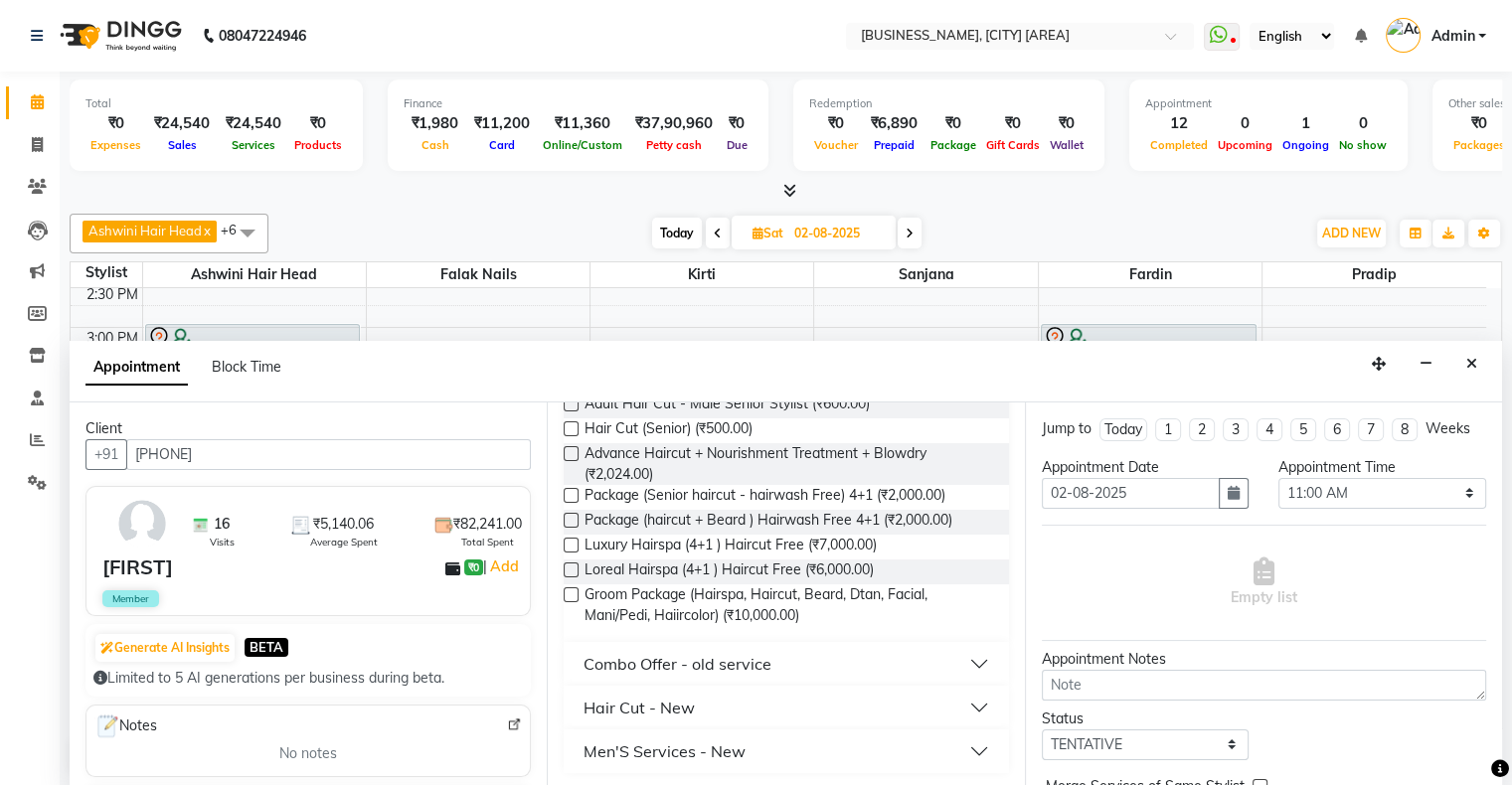 type on "hair cut" 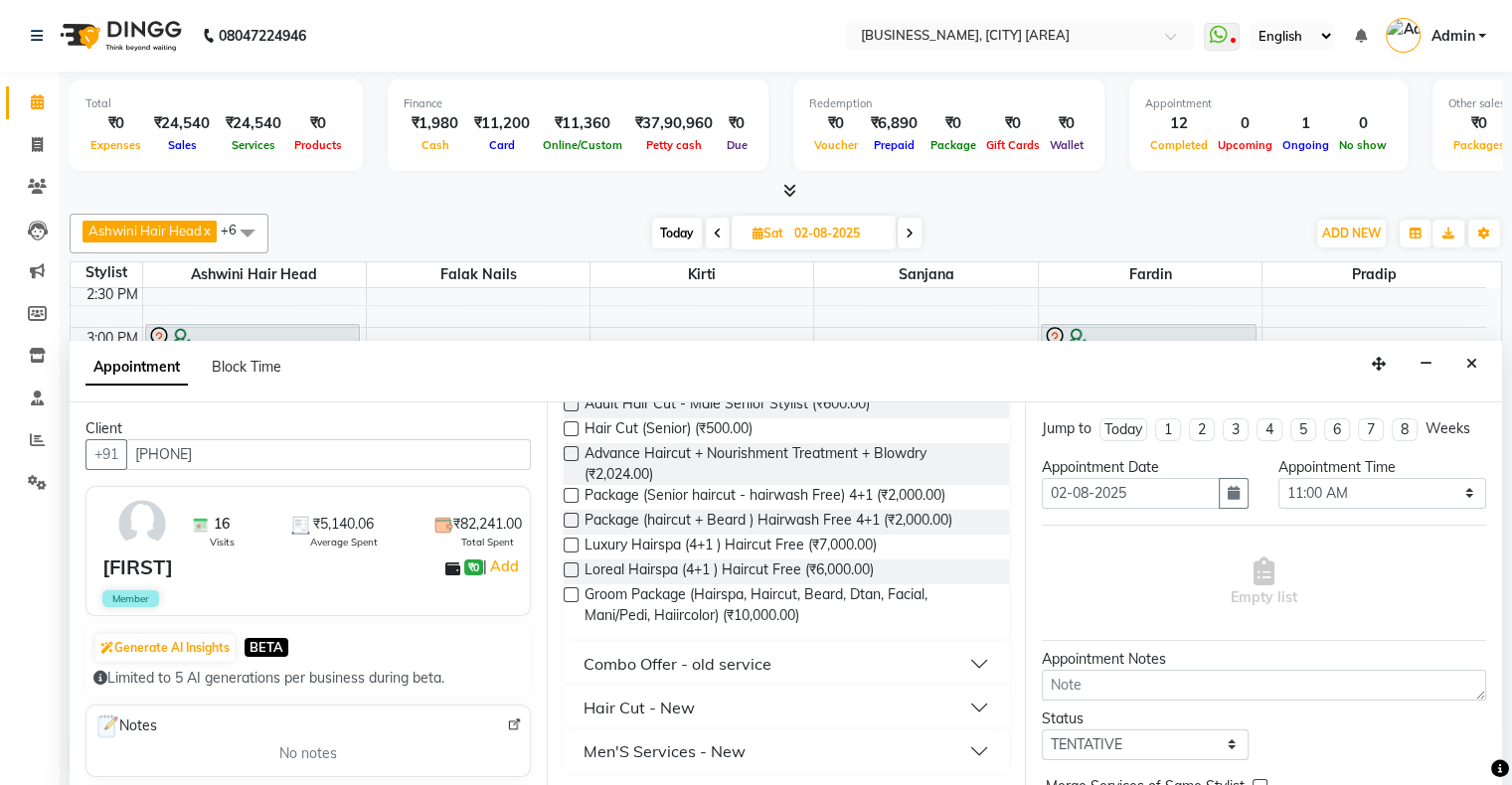 click on "Men'S Services - New" at bounding box center [664, 751] 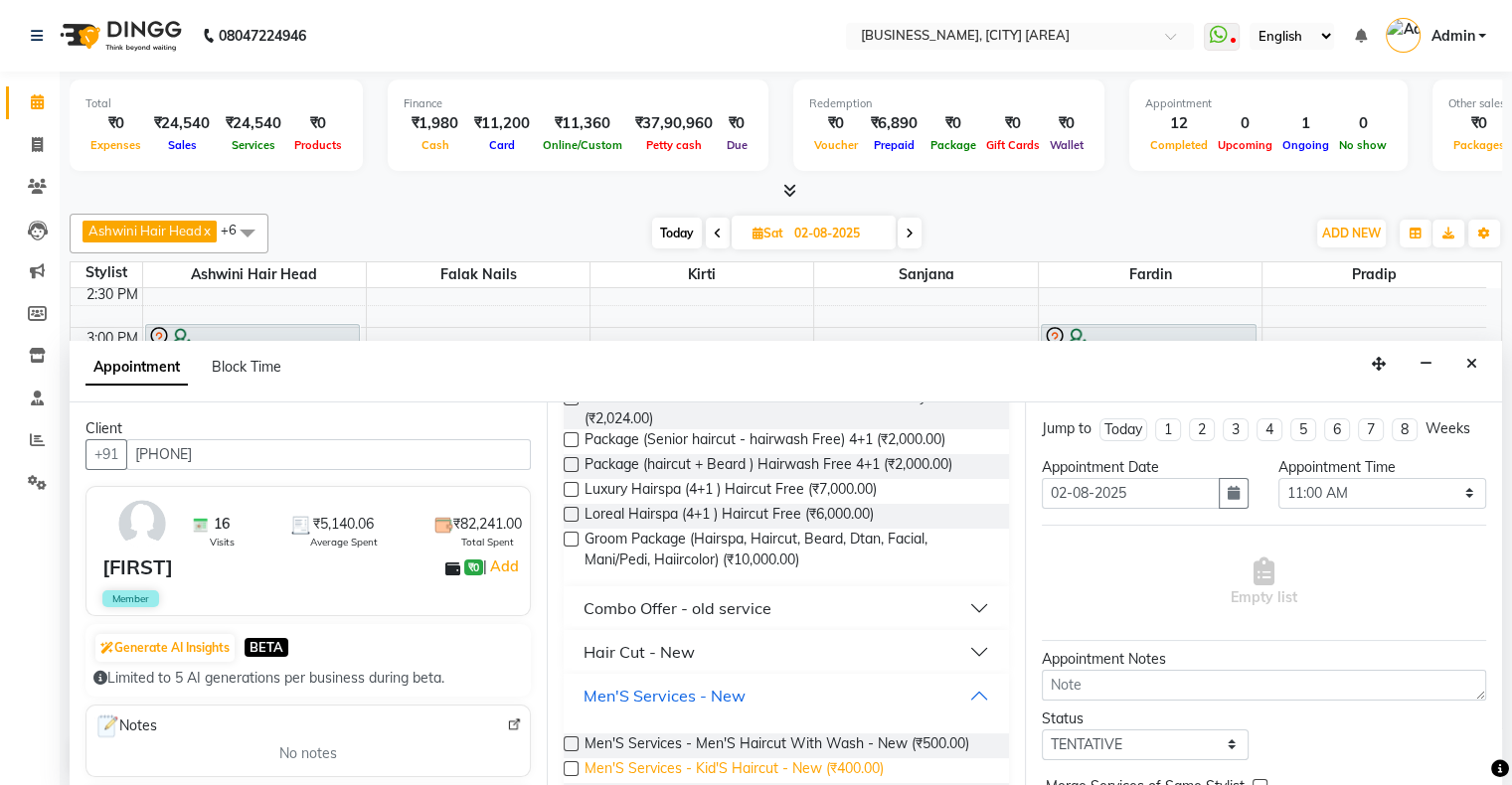scroll, scrollTop: 340, scrollLeft: 0, axis: vertical 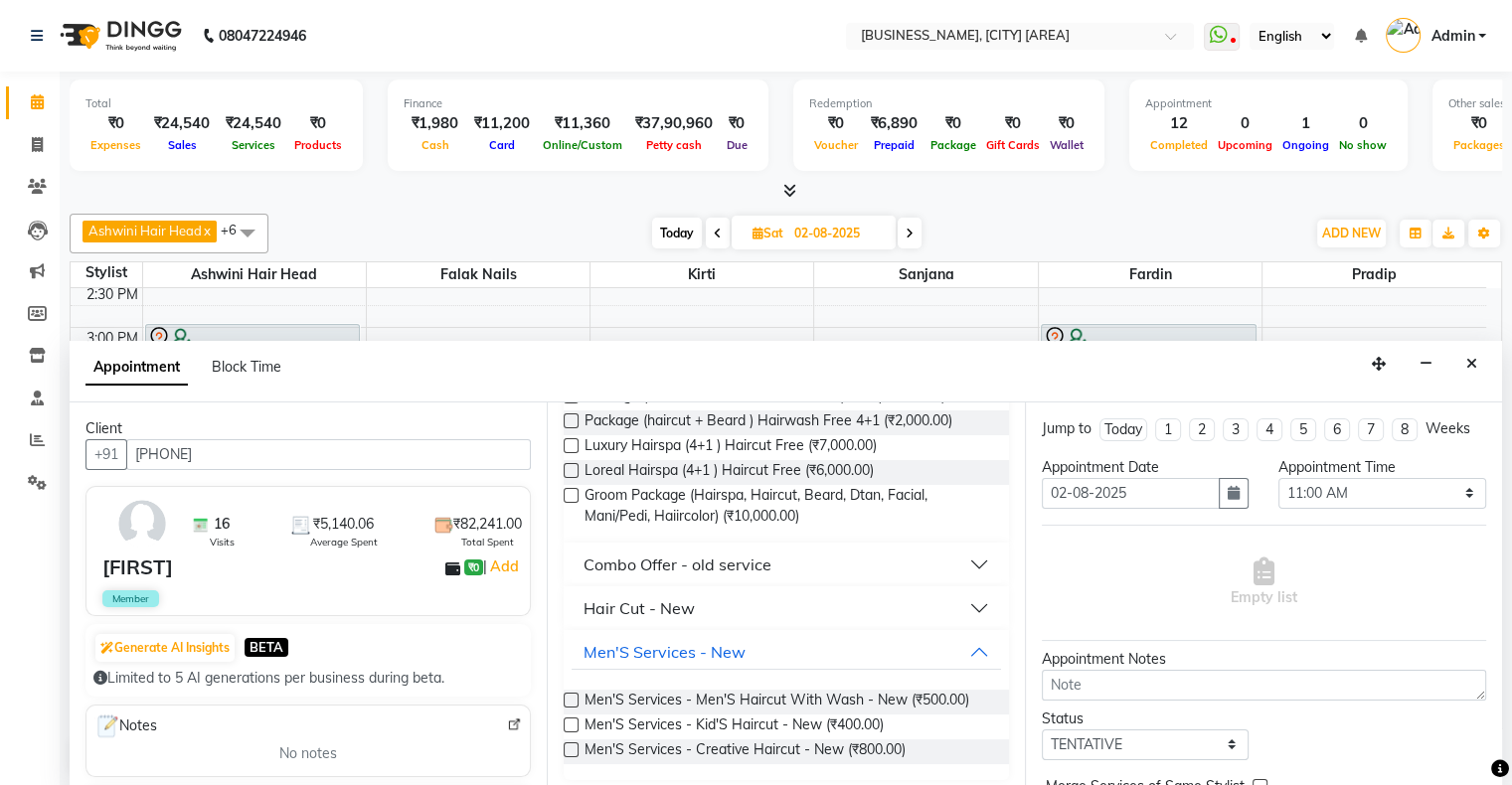 click on "Combo Offer - old service" at bounding box center (677, 564) 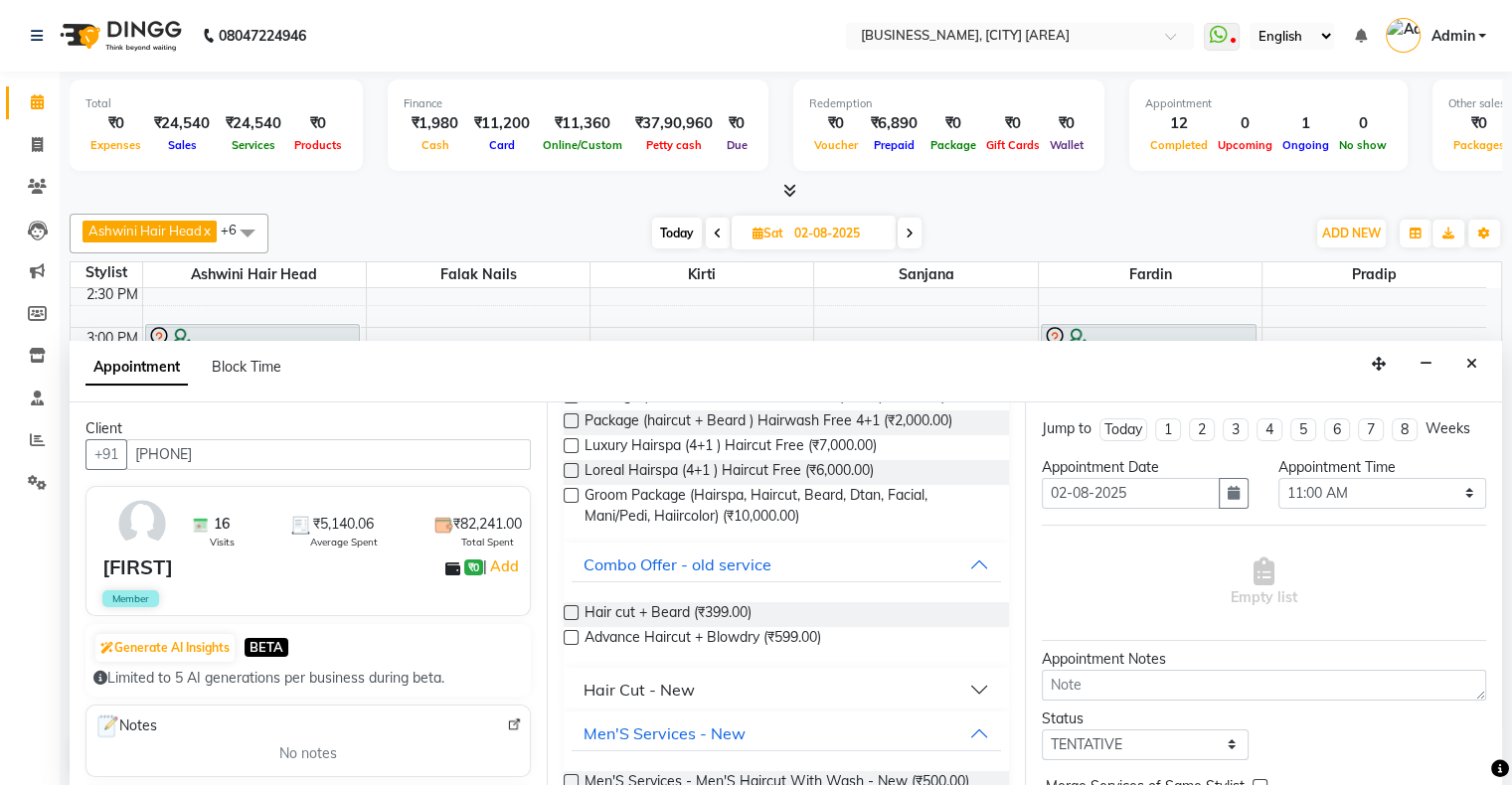 click on "Hair Cut - New" at bounding box center [639, 690] 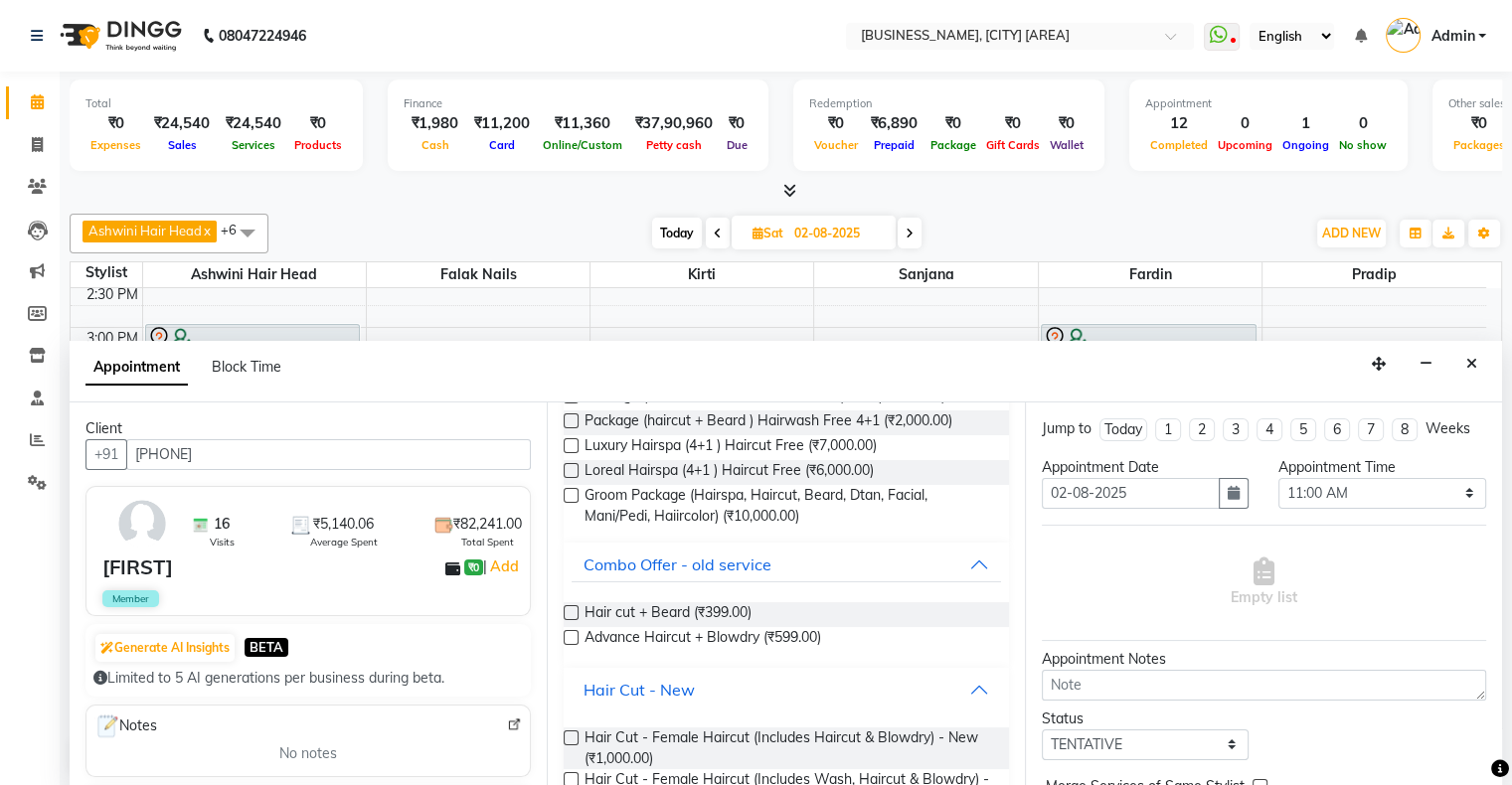 scroll, scrollTop: 439, scrollLeft: 0, axis: vertical 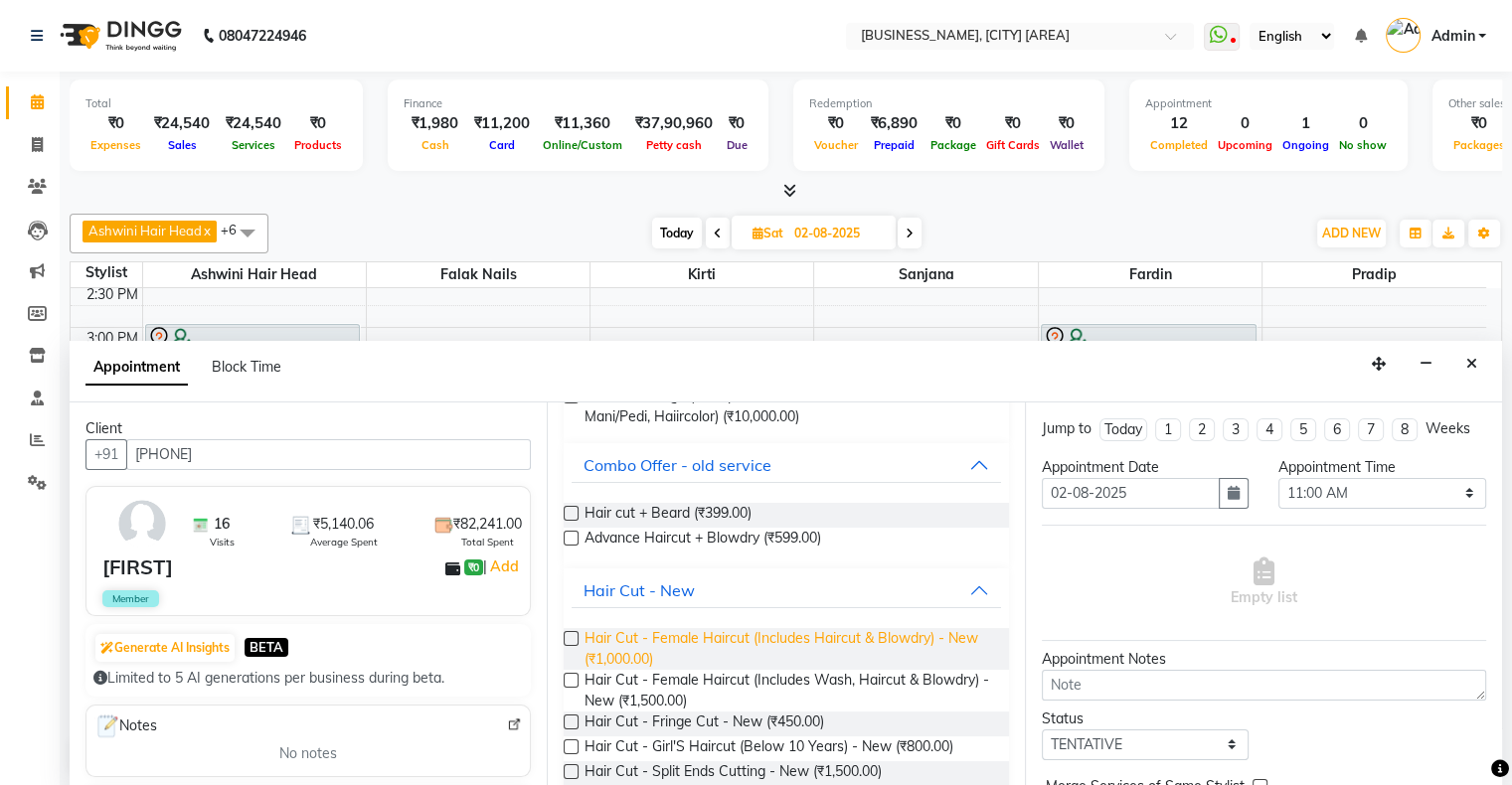 click on "Hair Cut - Female Haircut (Includes Haircut & Blowdry) - New (₹1,000.00)" at bounding box center [788, 649] 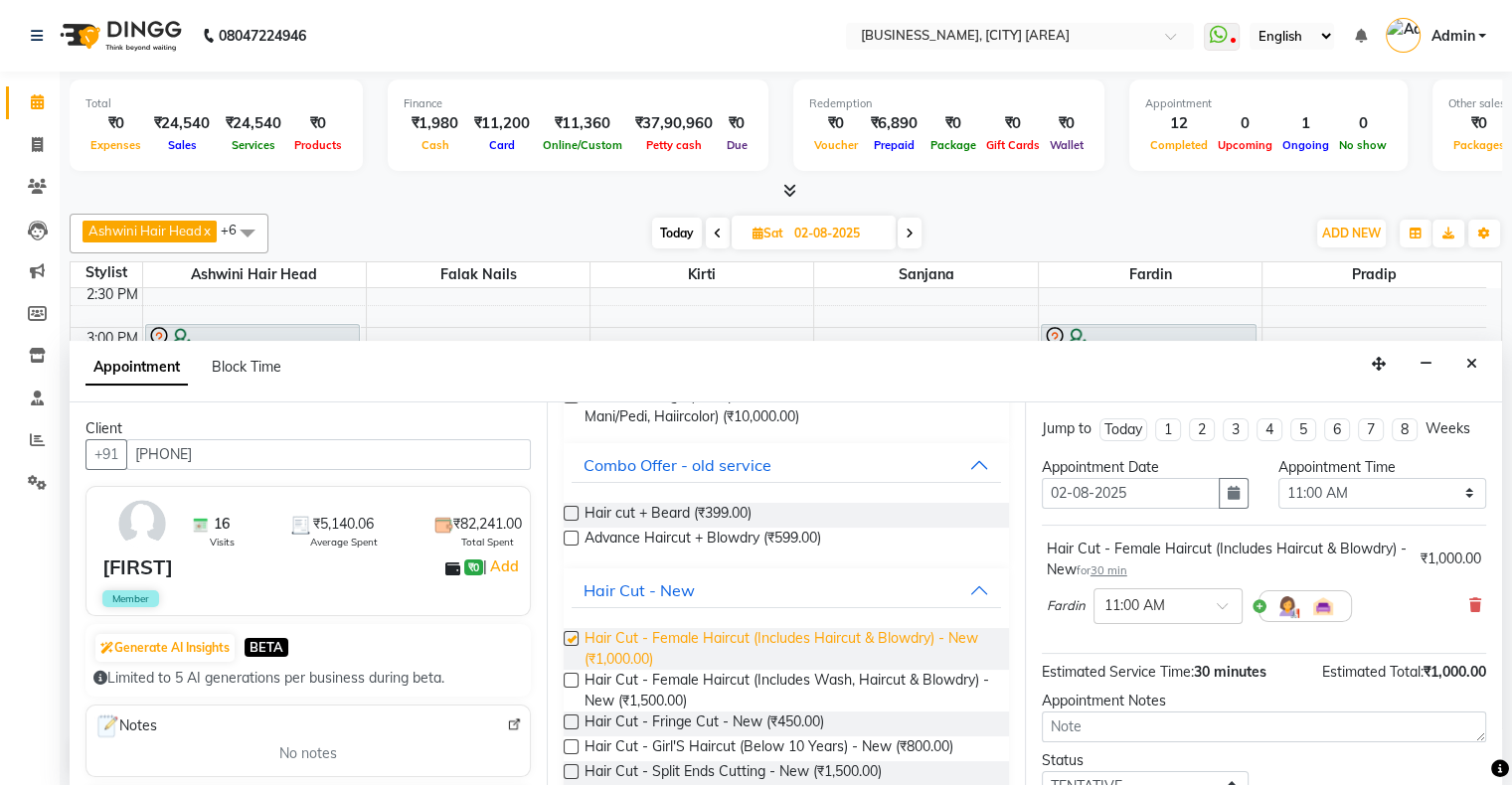 checkbox on "false" 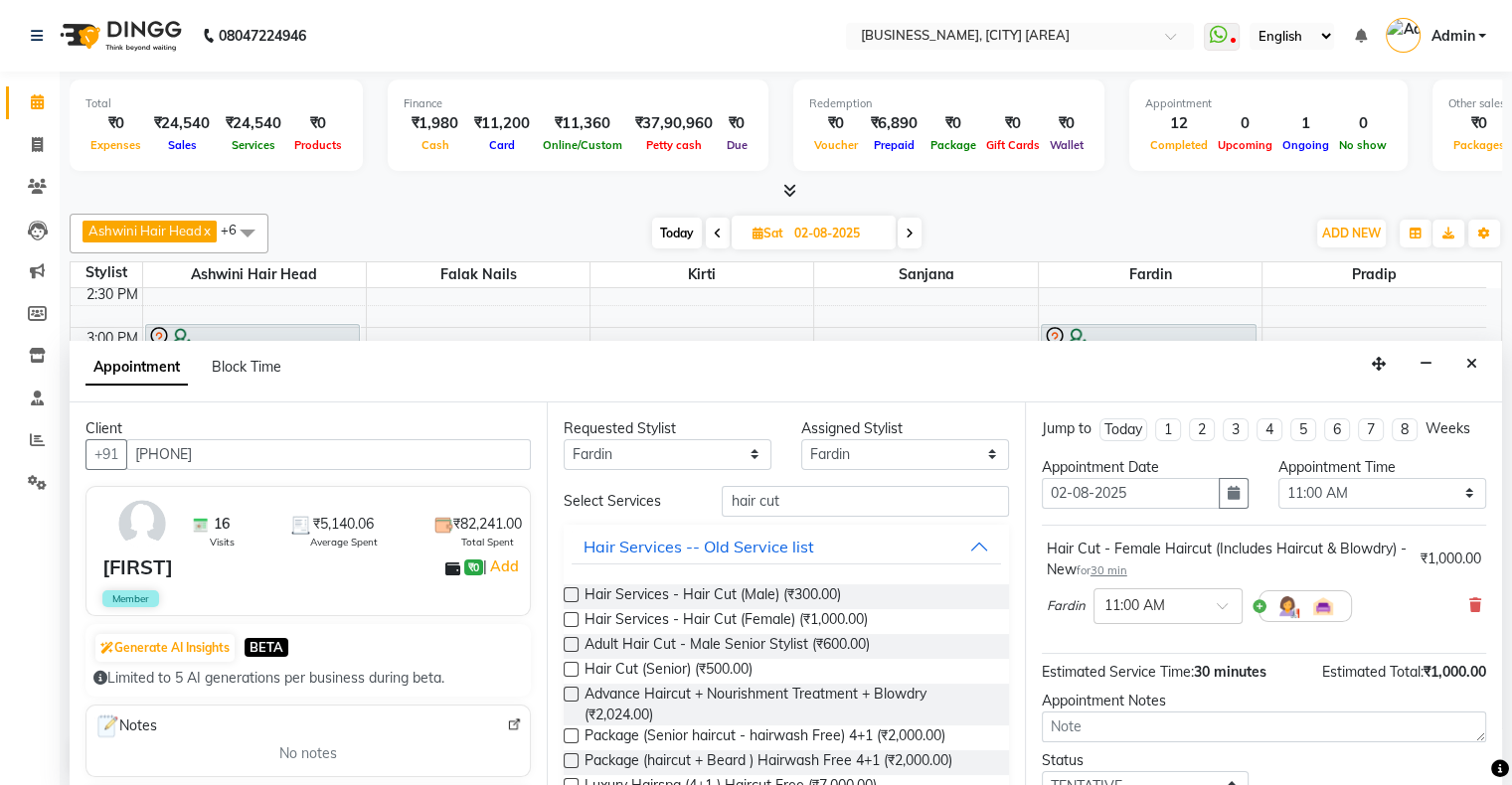 scroll, scrollTop: 0, scrollLeft: 0, axis: both 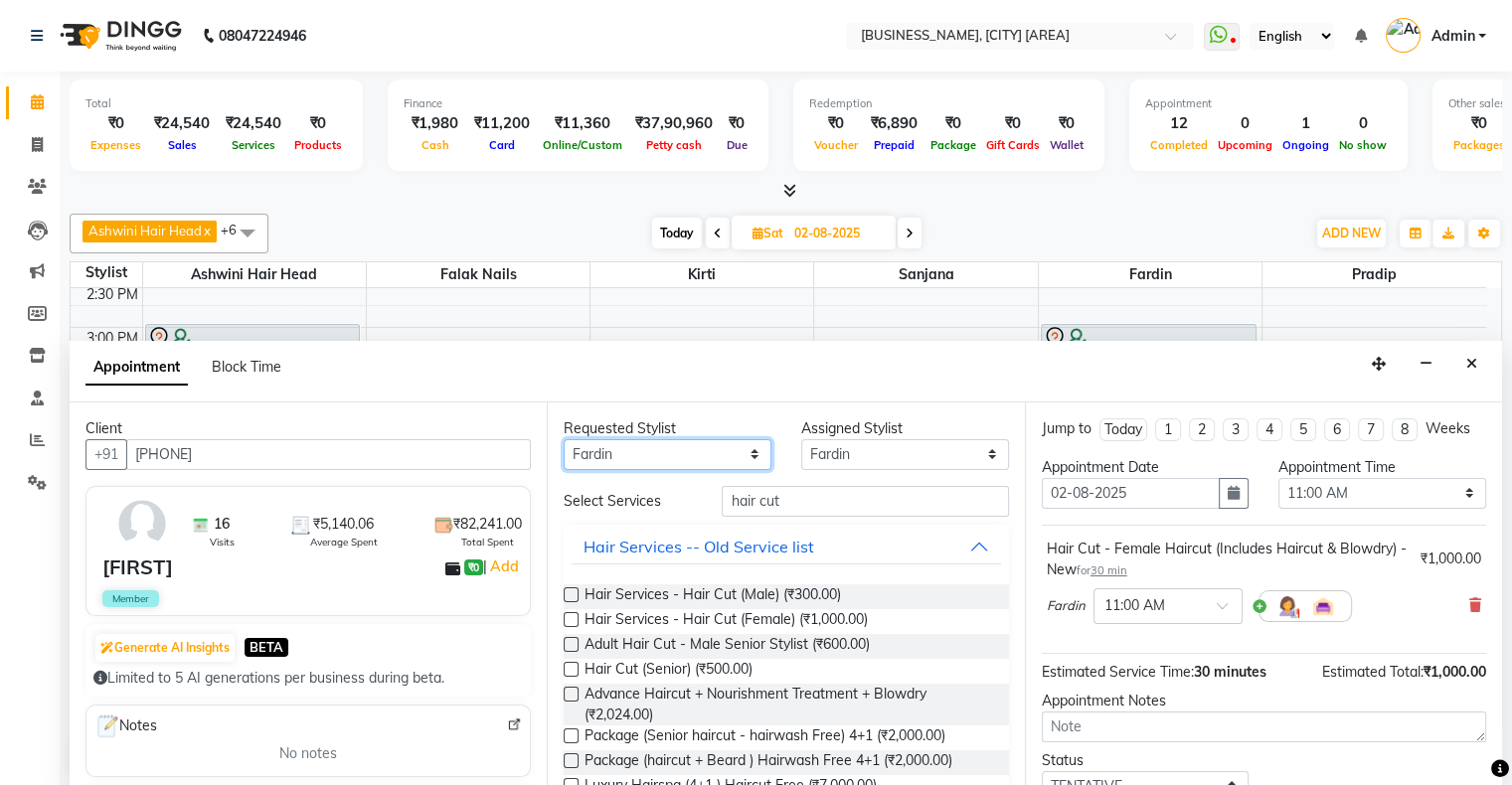 click on "Any [FIRST] Hair Head [FIRST] Nails [FIRST] [FIRST] [FIRST] FD [FIRST] [FIRST] [LAST]  [FIRST]    [FIRST] [LAST]" at bounding box center (667, 454) 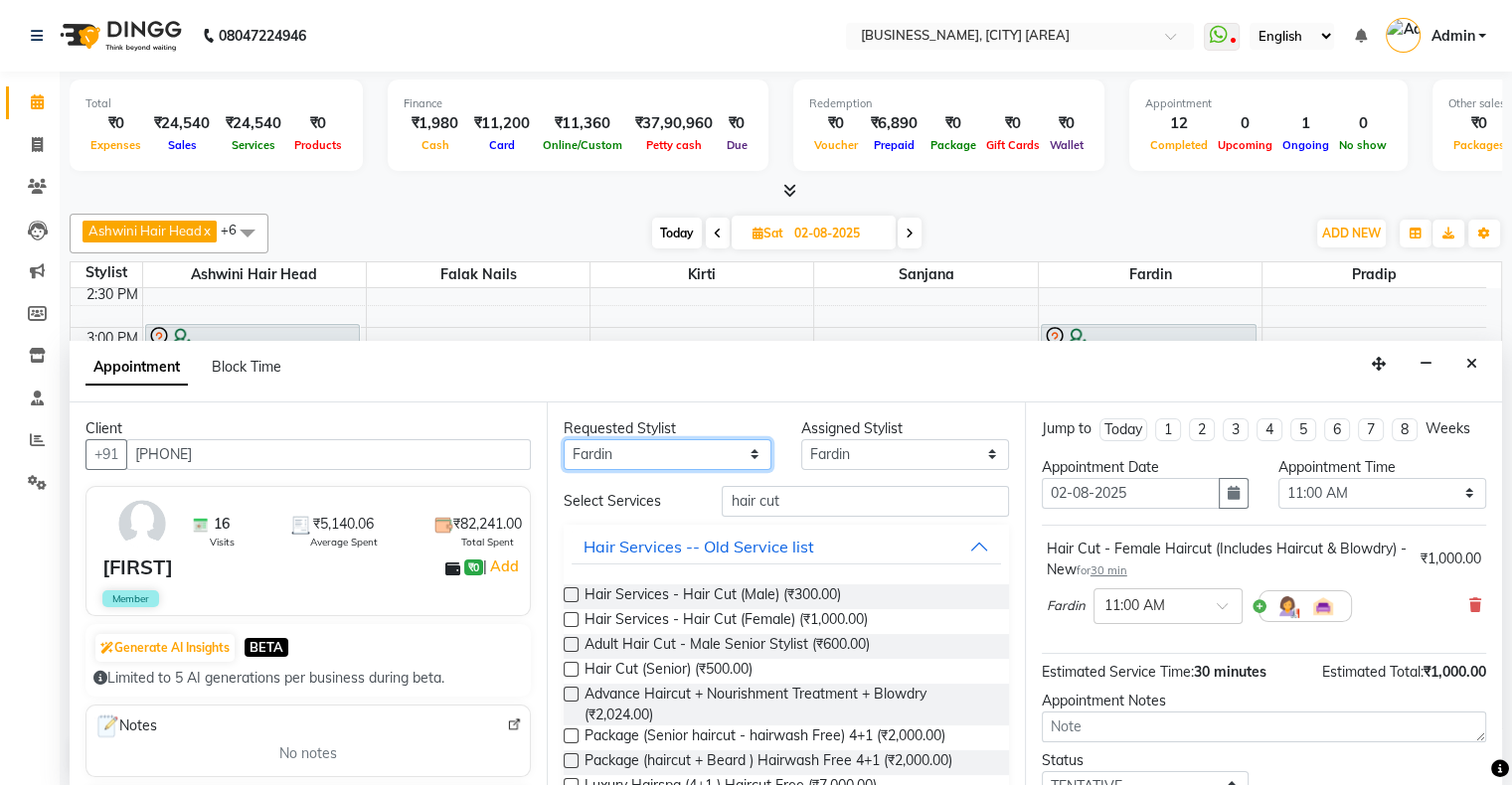 select on "78223" 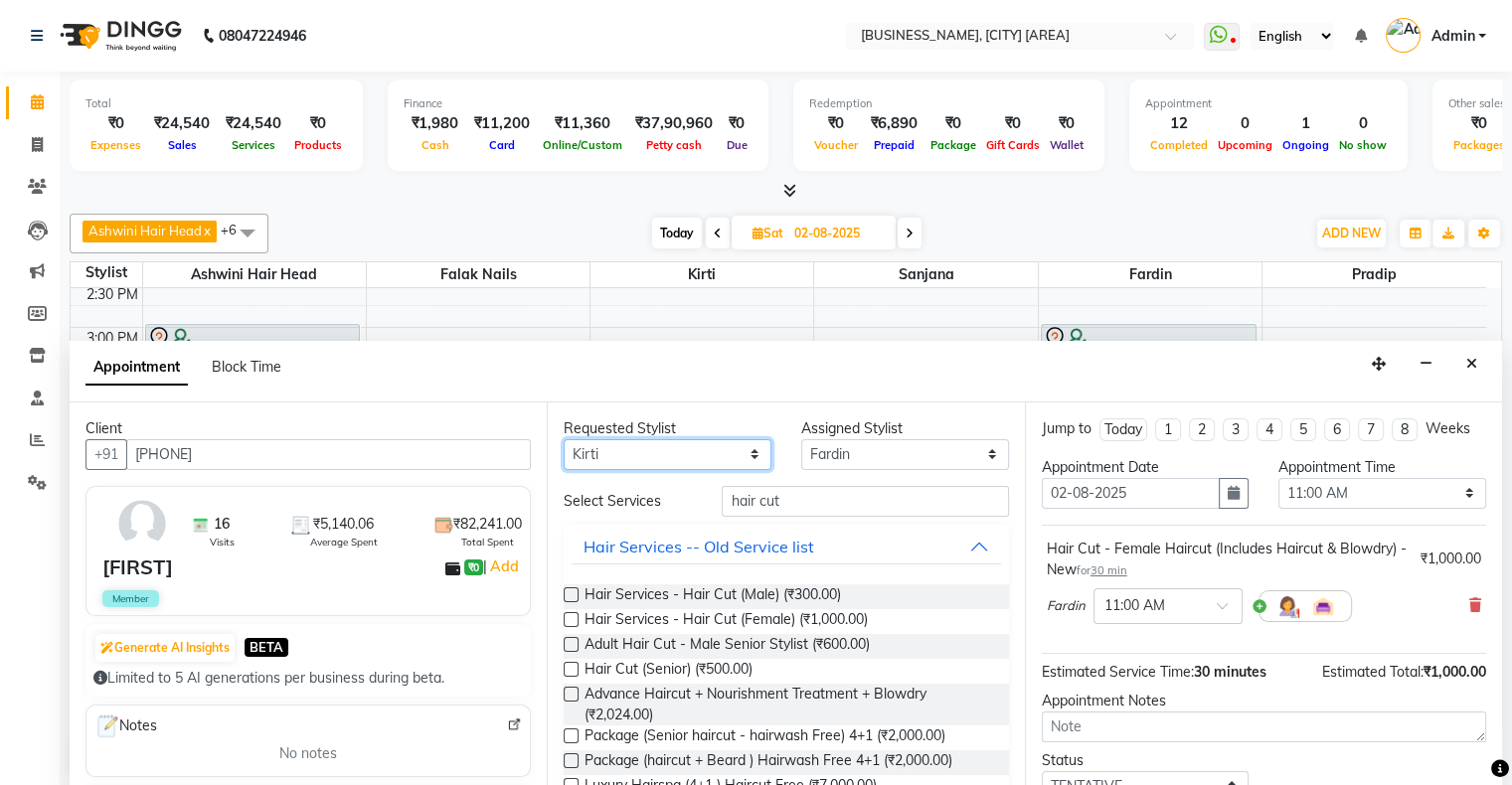 click on "Any [FIRST] Hair Head [FIRST] Nails [FIRST] [FIRST] [FIRST] FD [FIRST] [FIRST] [LAST]  [FIRST]    [FIRST] [LAST]" at bounding box center [667, 454] 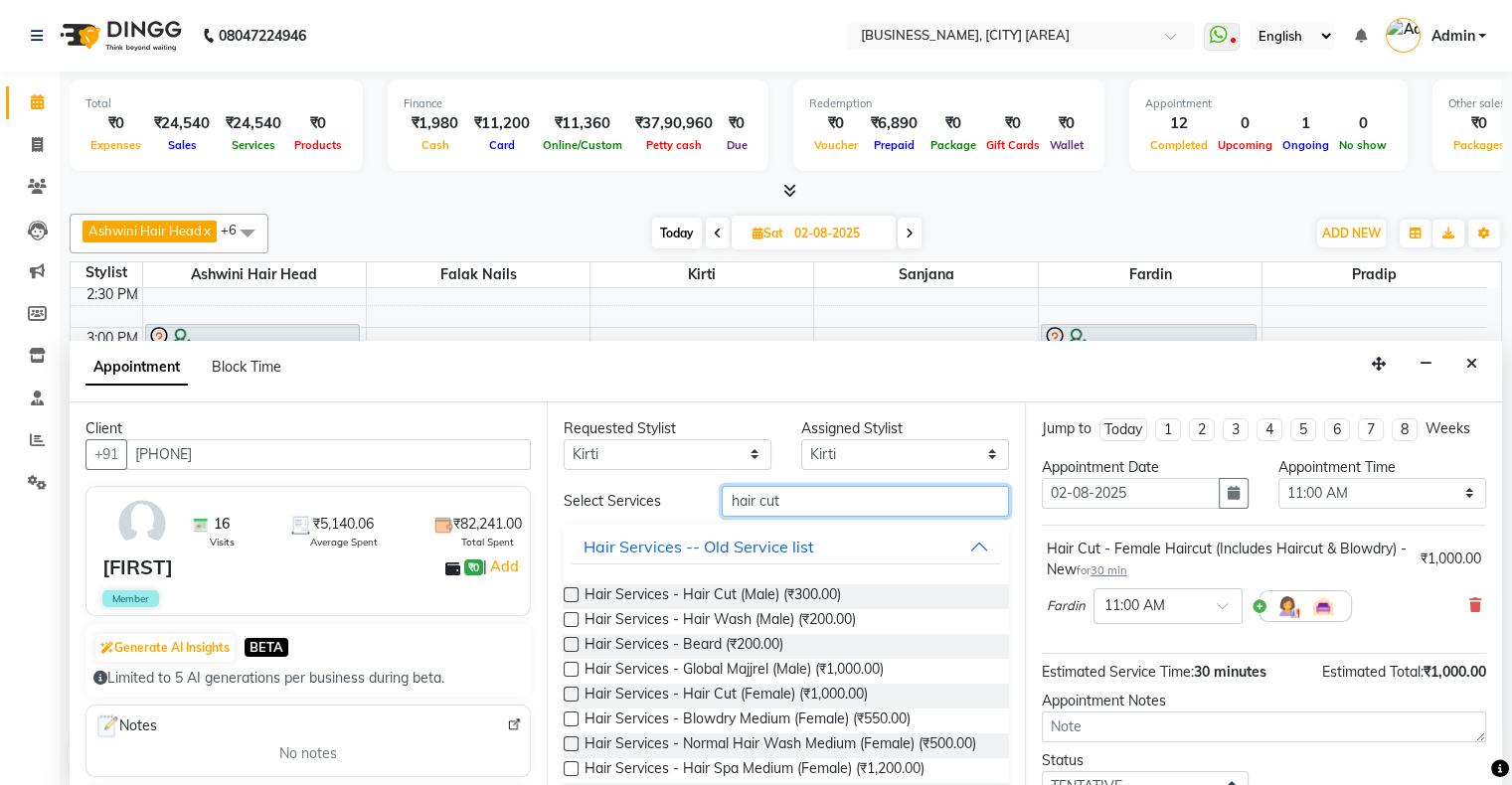 click on "hair cut" at bounding box center (865, 501) 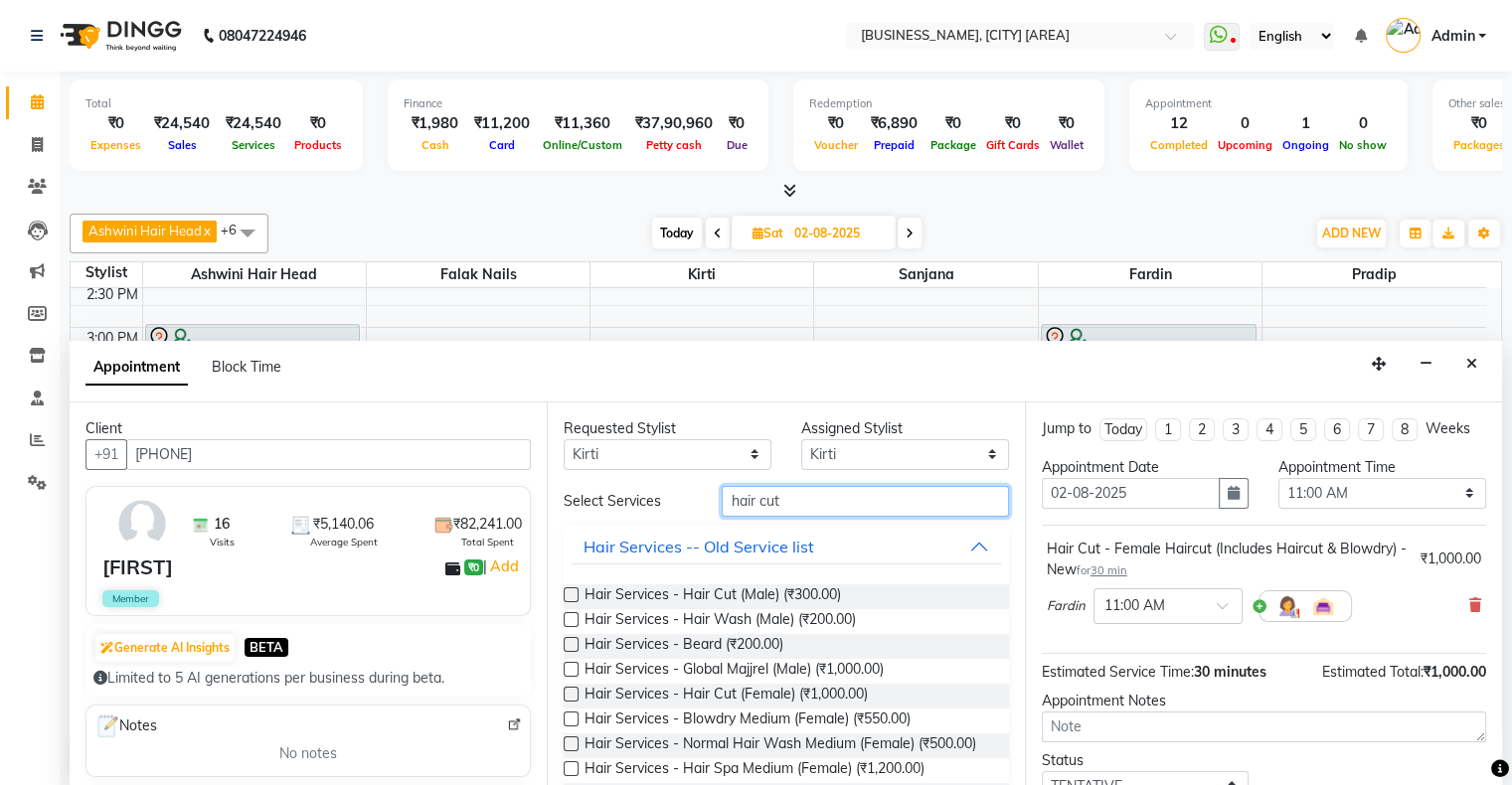 click on "hair cut" at bounding box center [865, 501] 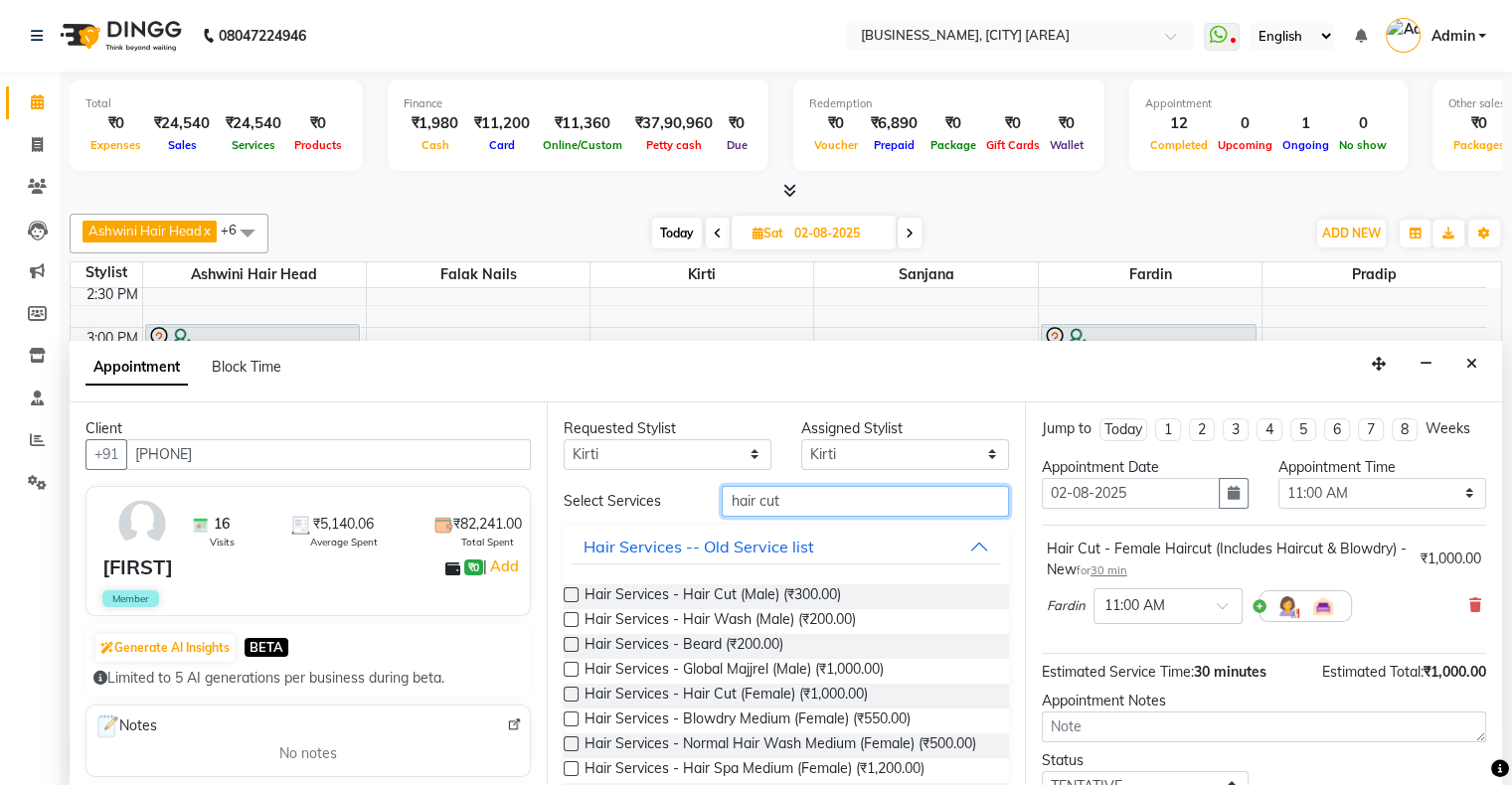 click on "hair cut" at bounding box center [865, 501] 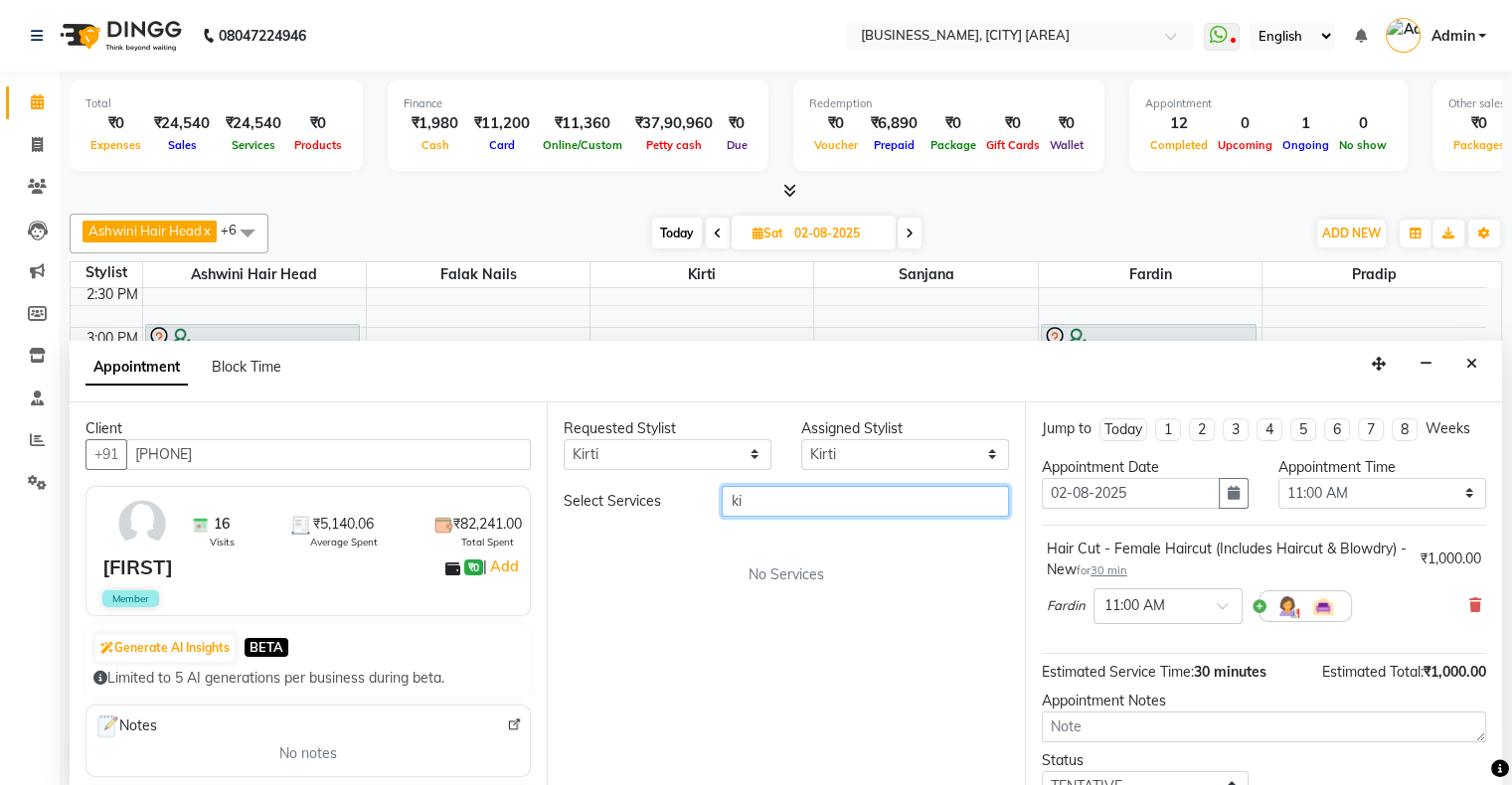 type on "k" 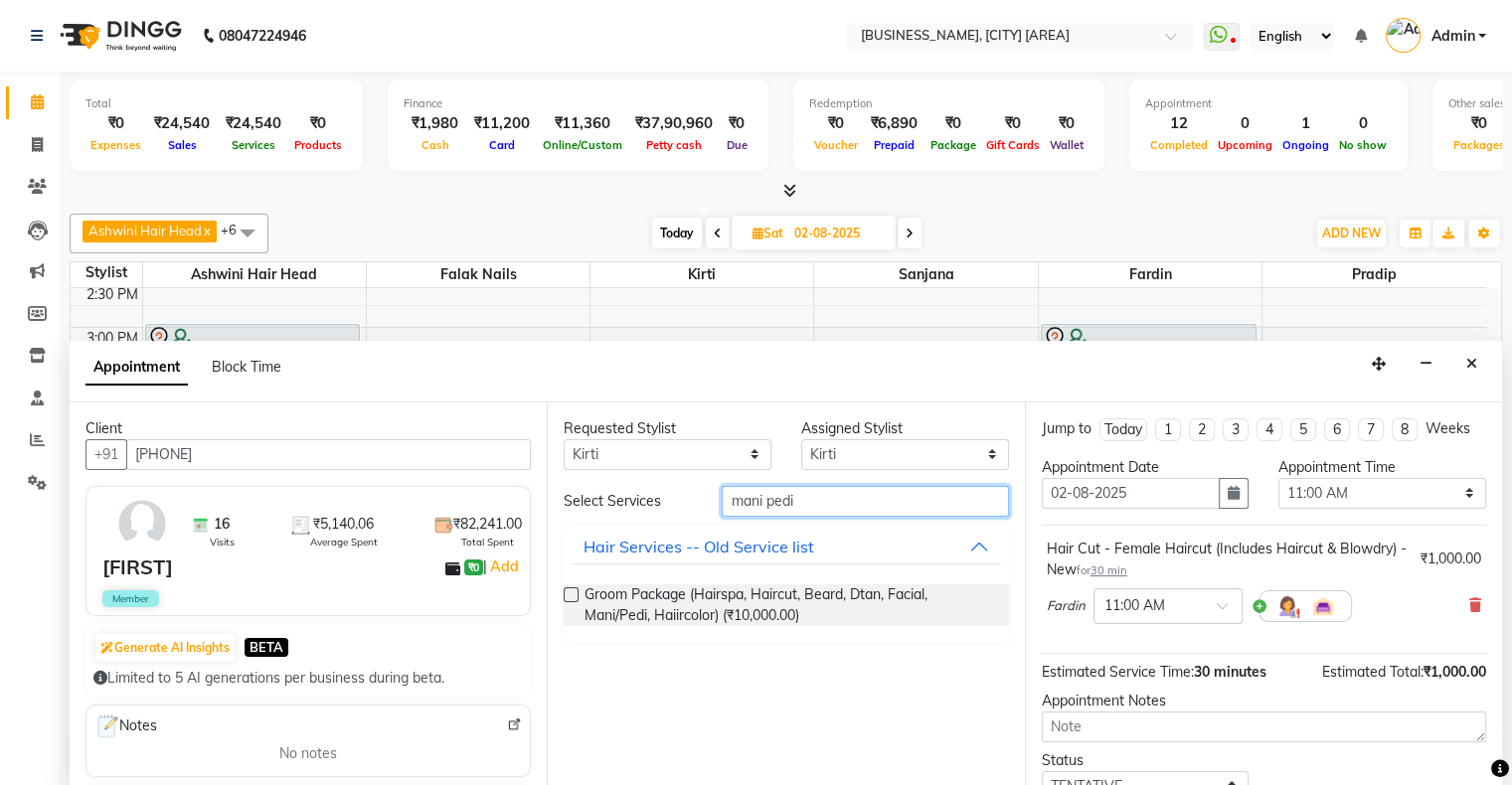 click on "mani pedi" at bounding box center [865, 501] 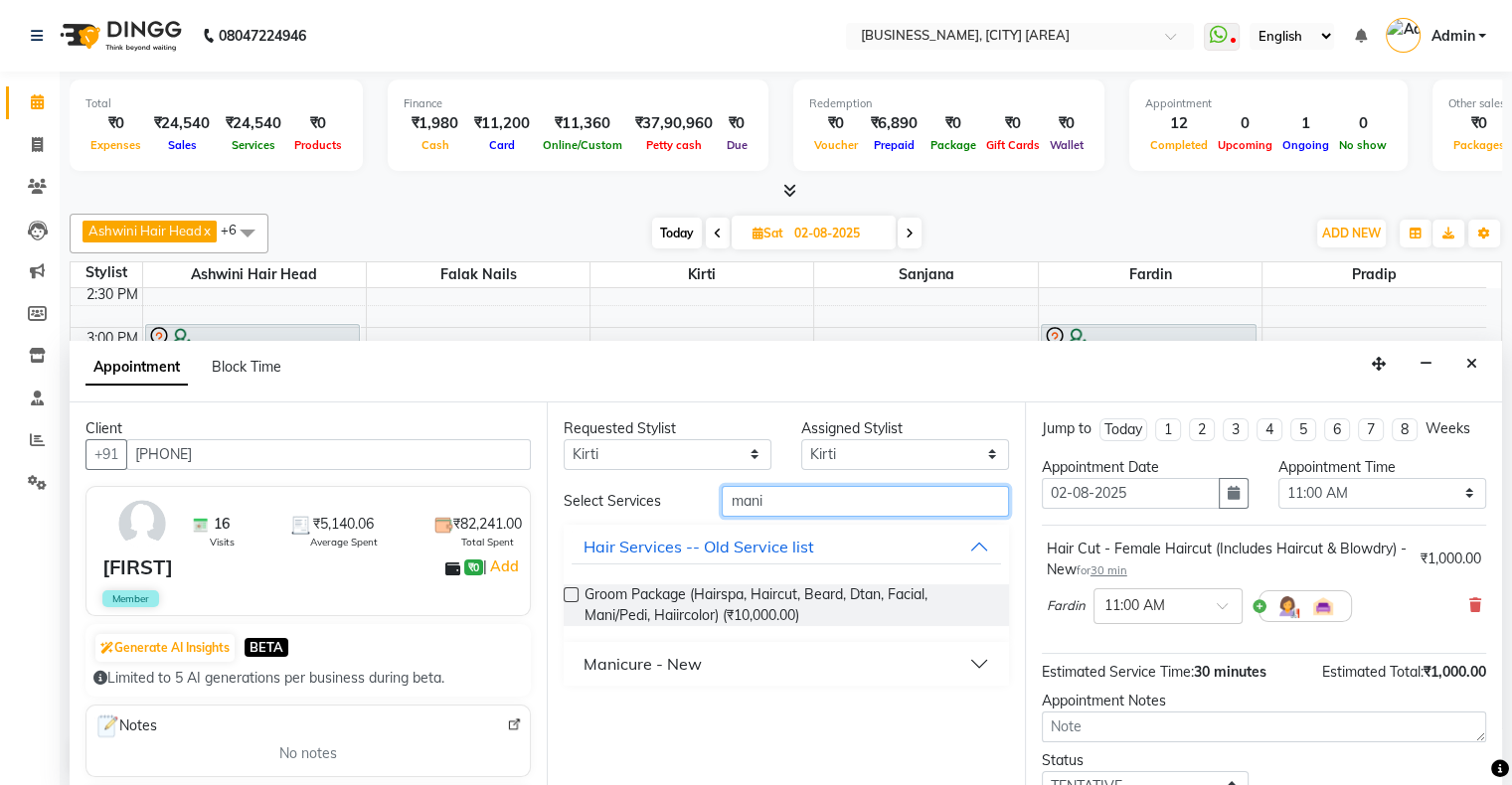 type on "mani" 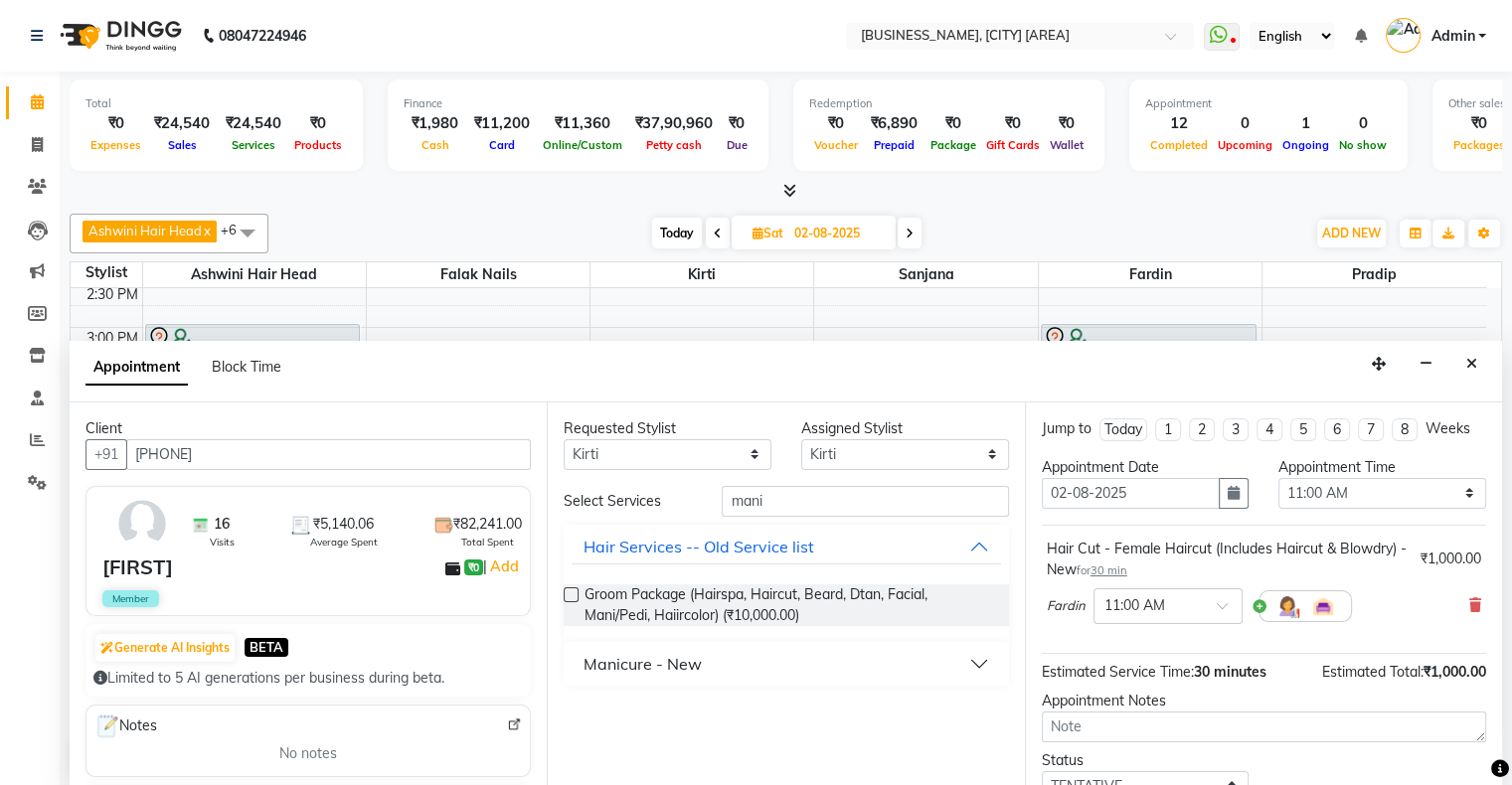 click on "Manicure - New" at bounding box center [785, 664] 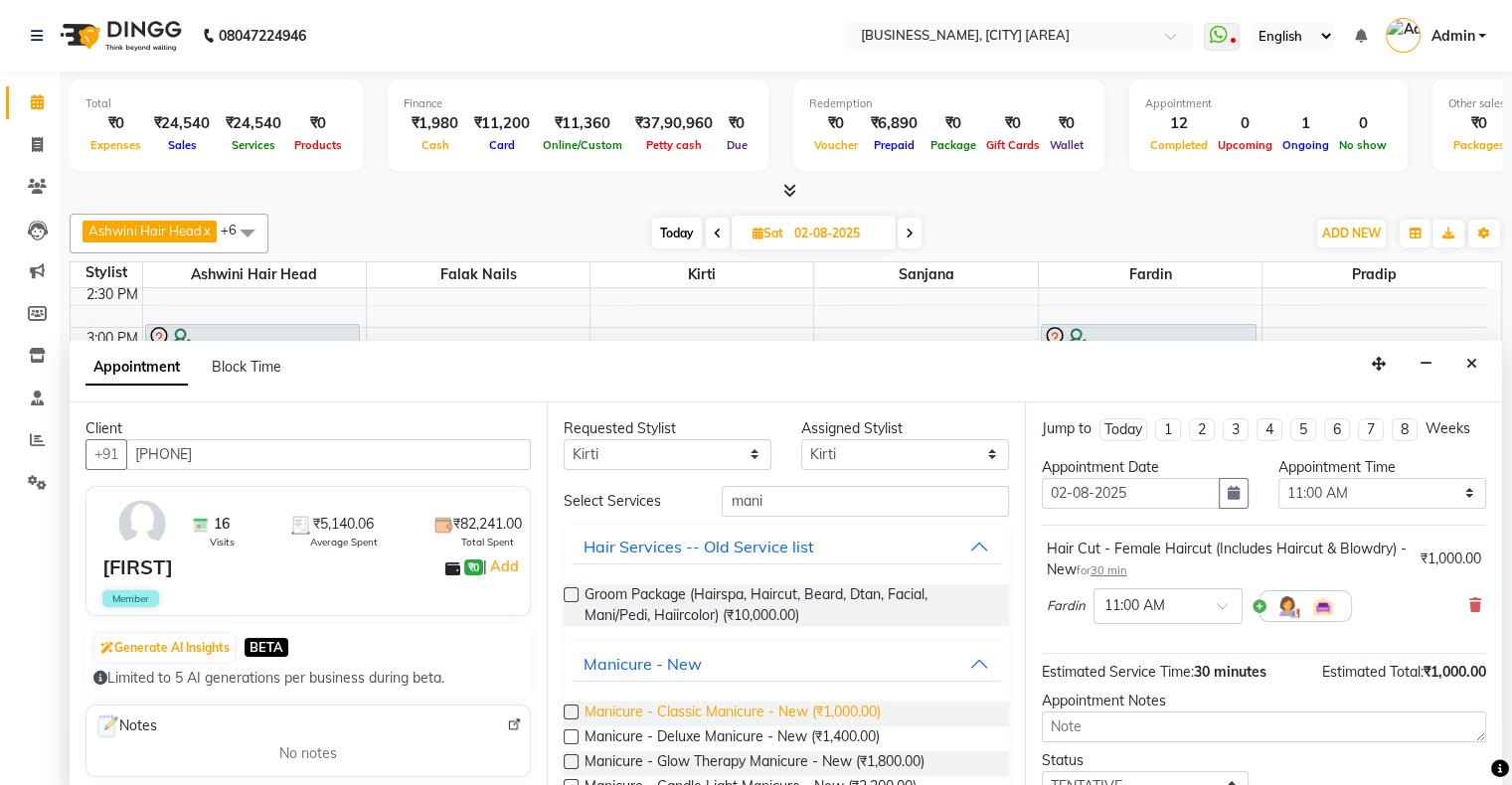 click on "Manicure - Classic Manicure - New (₹1,000.00)" at bounding box center (733, 713) 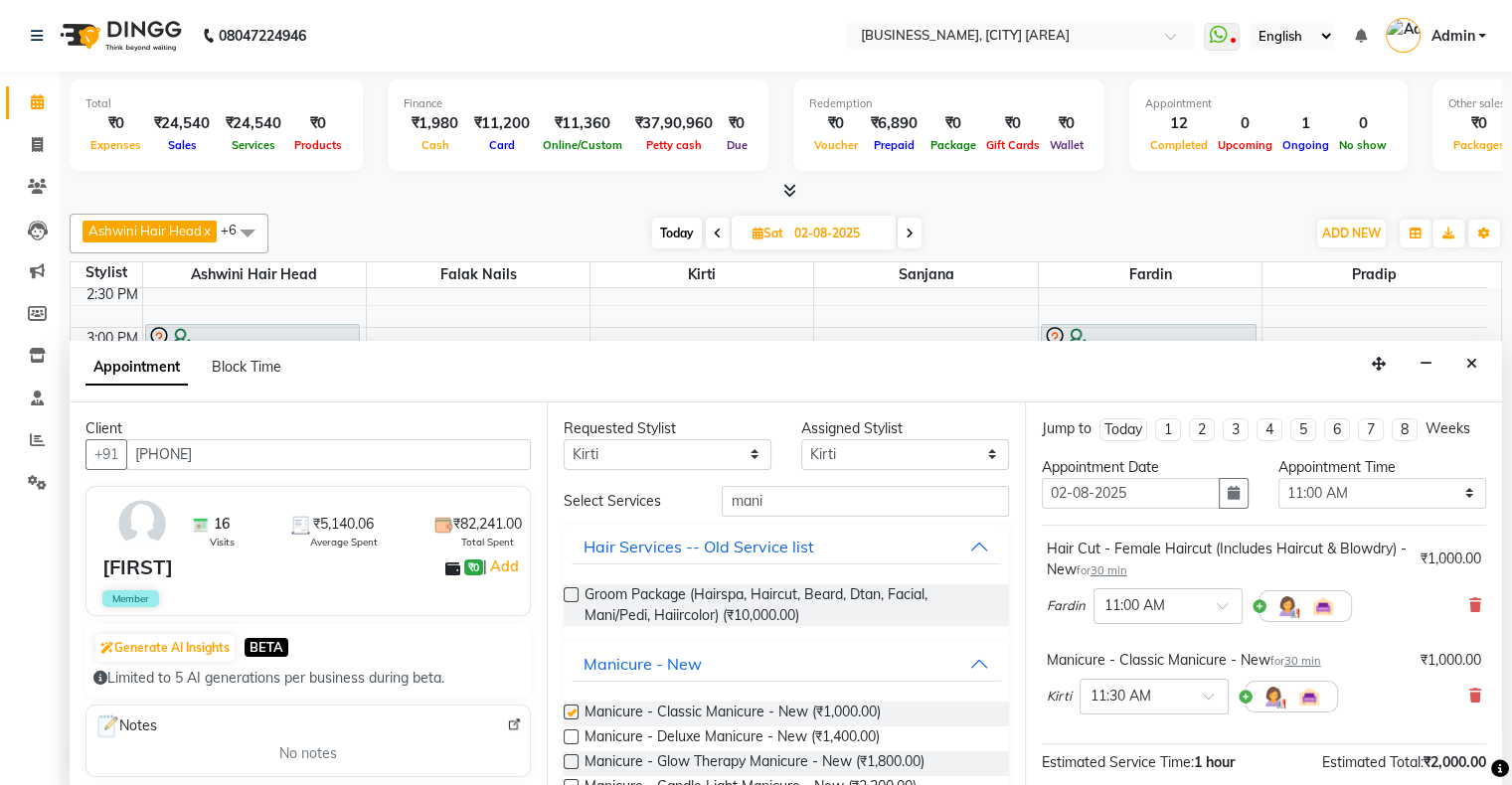 checkbox on "false" 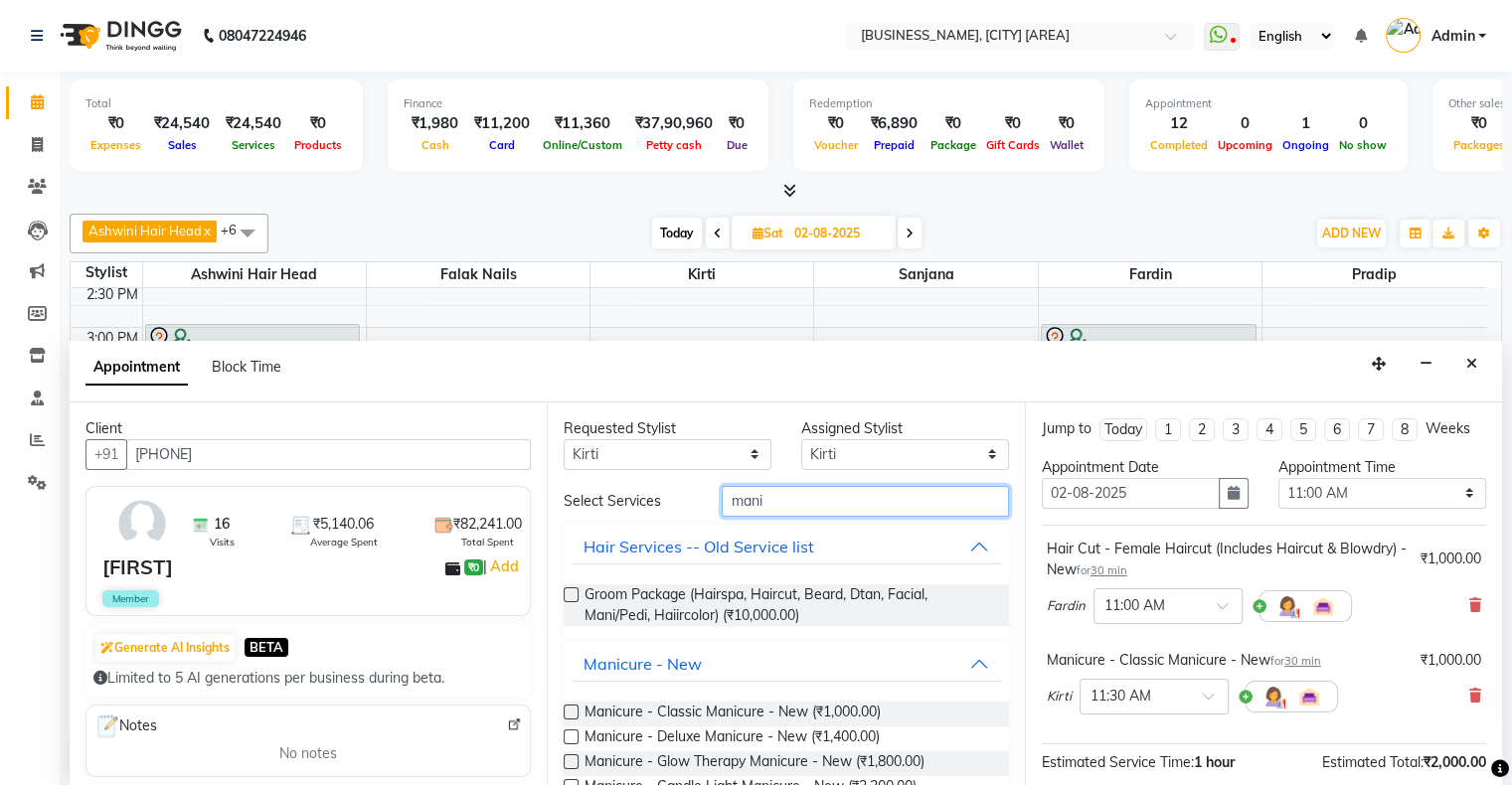 click on "mani" at bounding box center [865, 501] 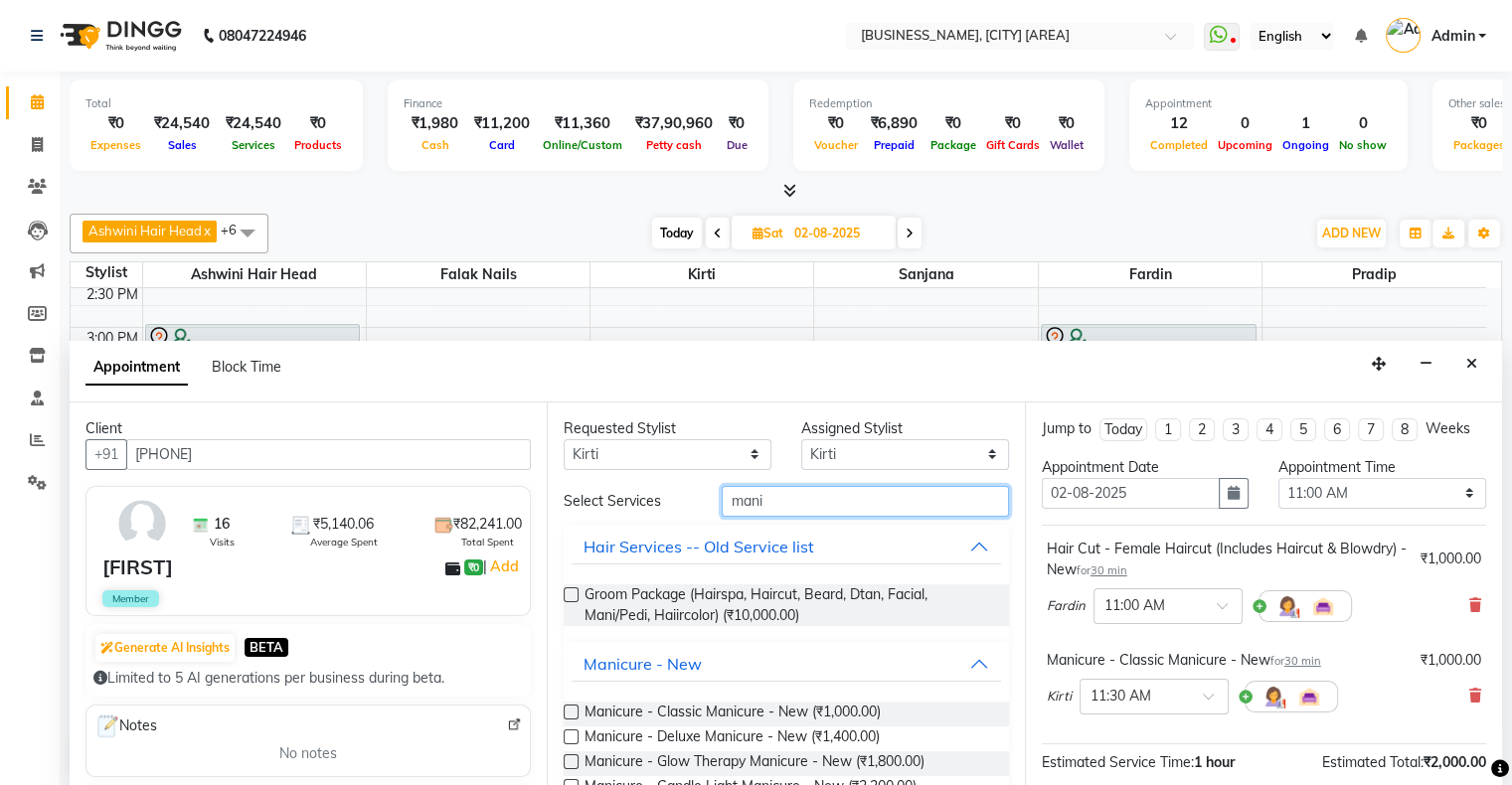 click on "mani" at bounding box center (865, 501) 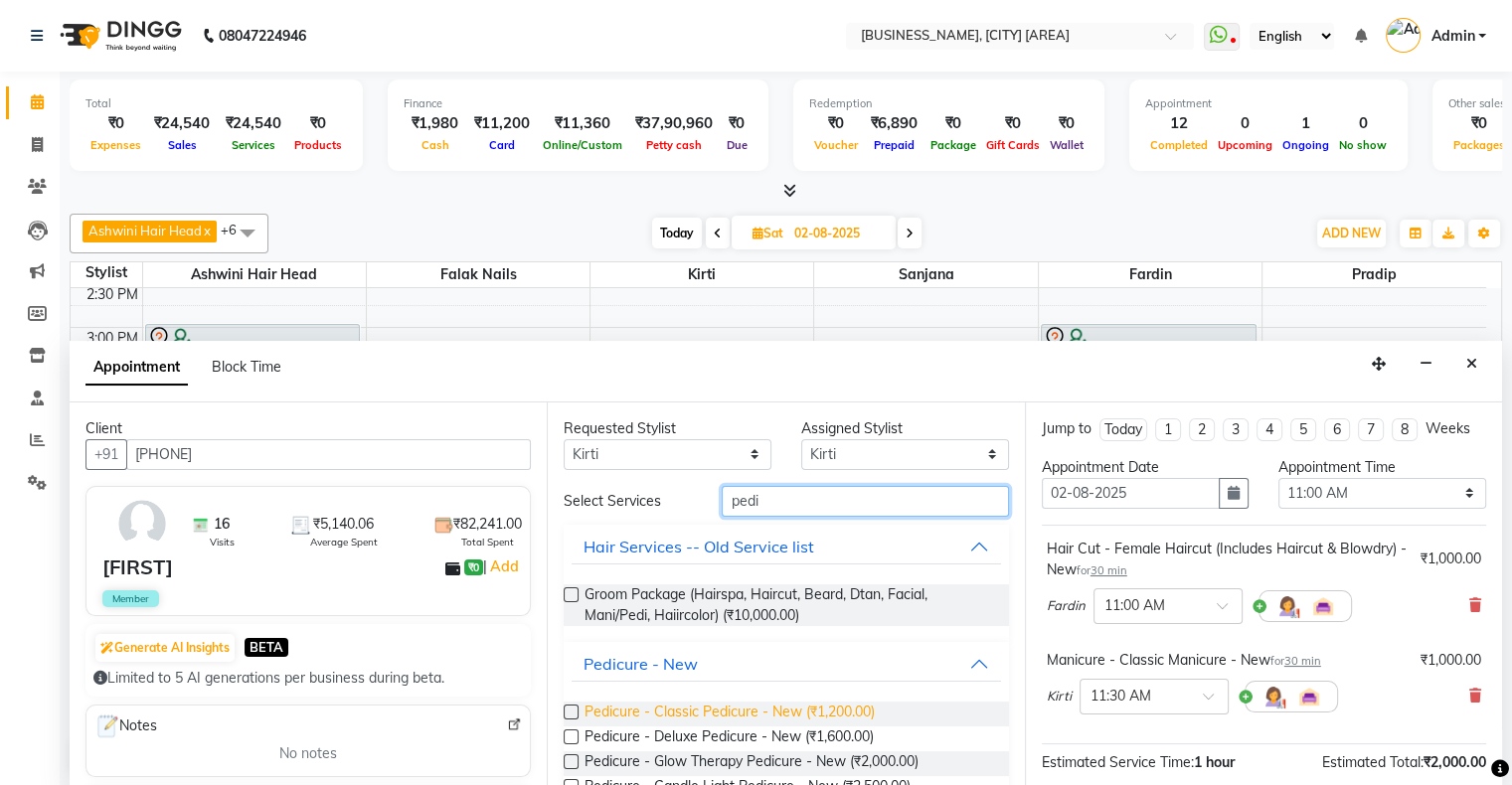 type on "pedi" 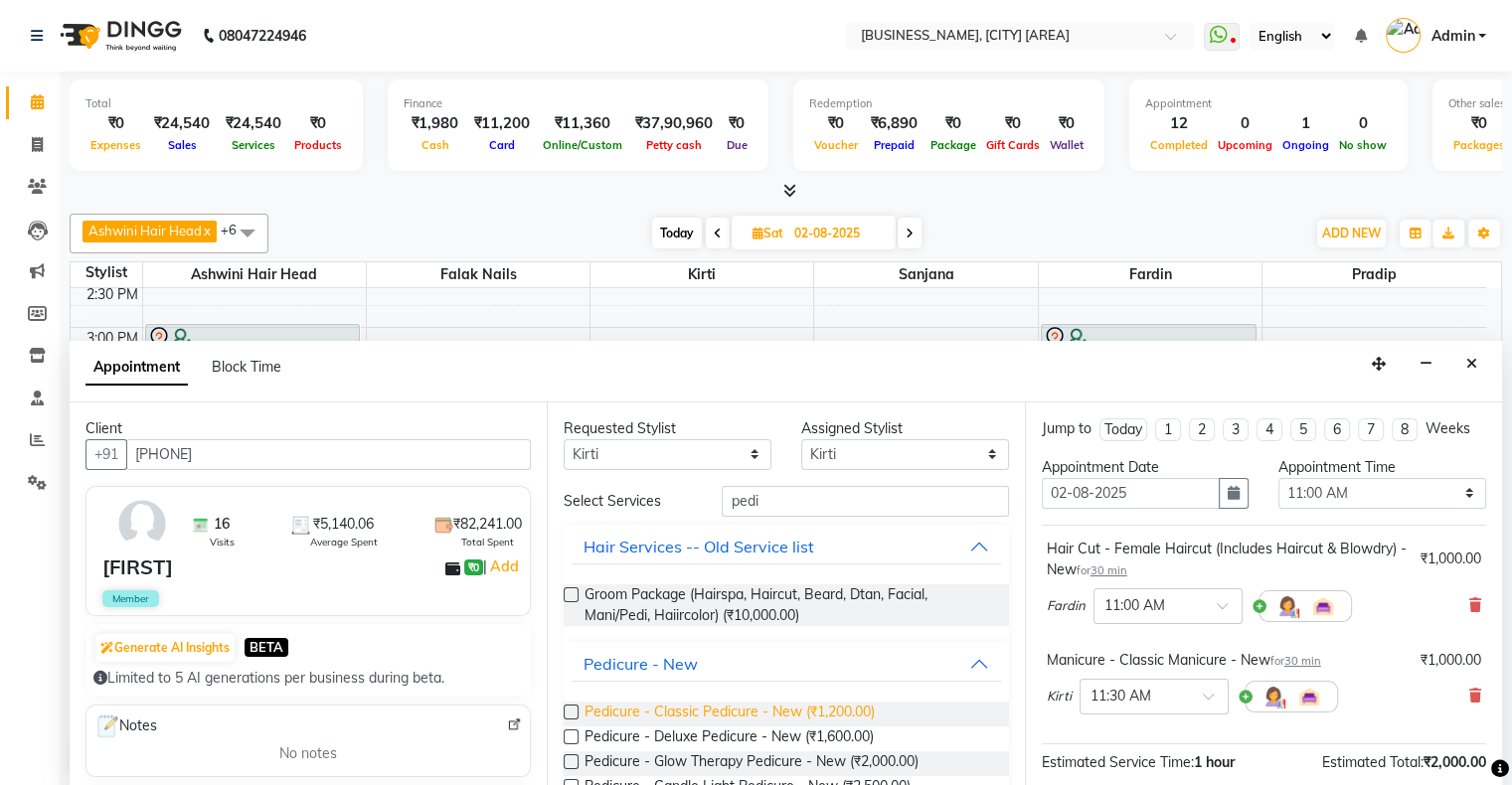 click on "Pedicure - Classic Pedicure - New (₹1,200.00)" at bounding box center (730, 713) 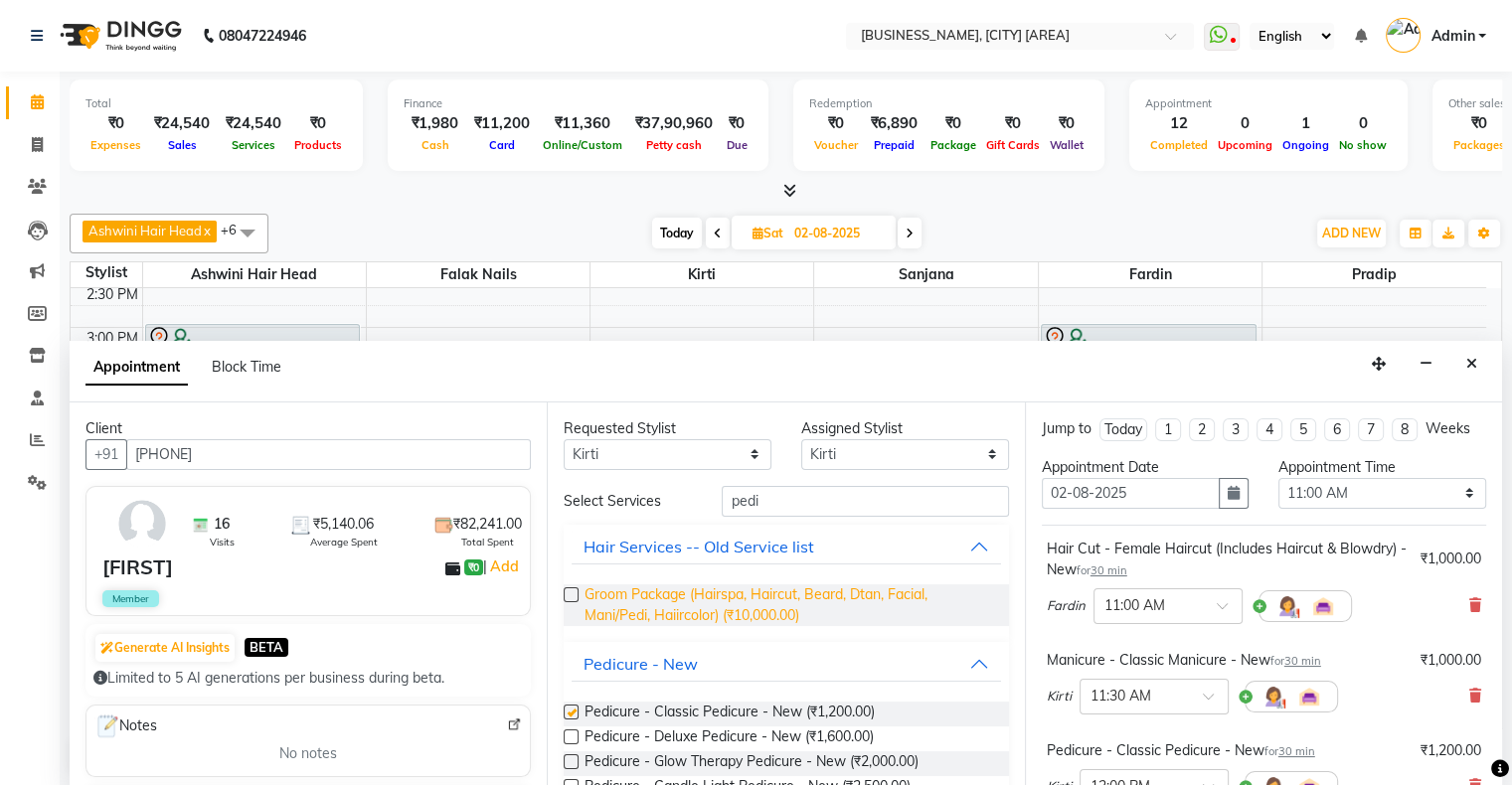 checkbox on "false" 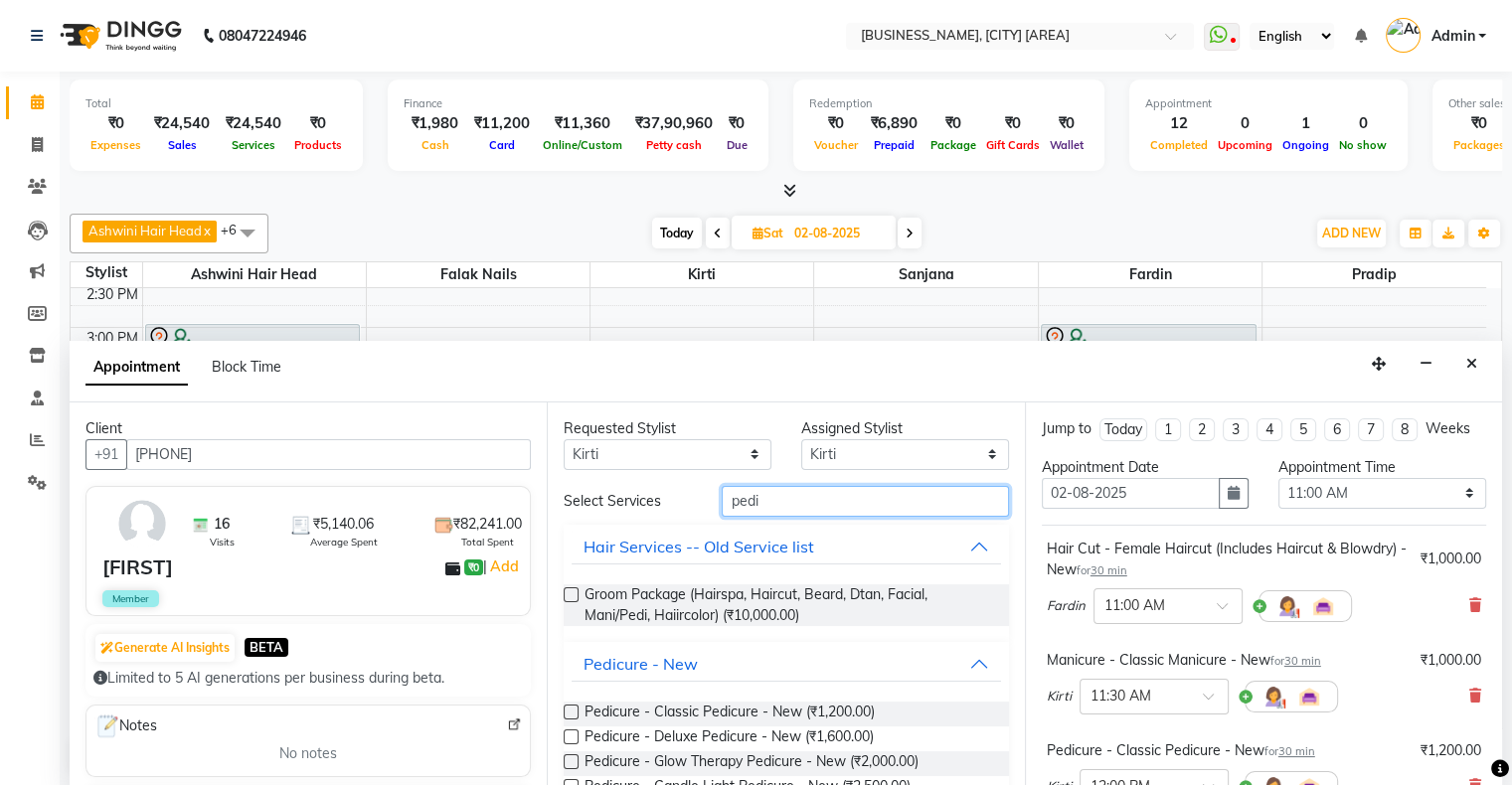 click on "pedi" at bounding box center (865, 501) 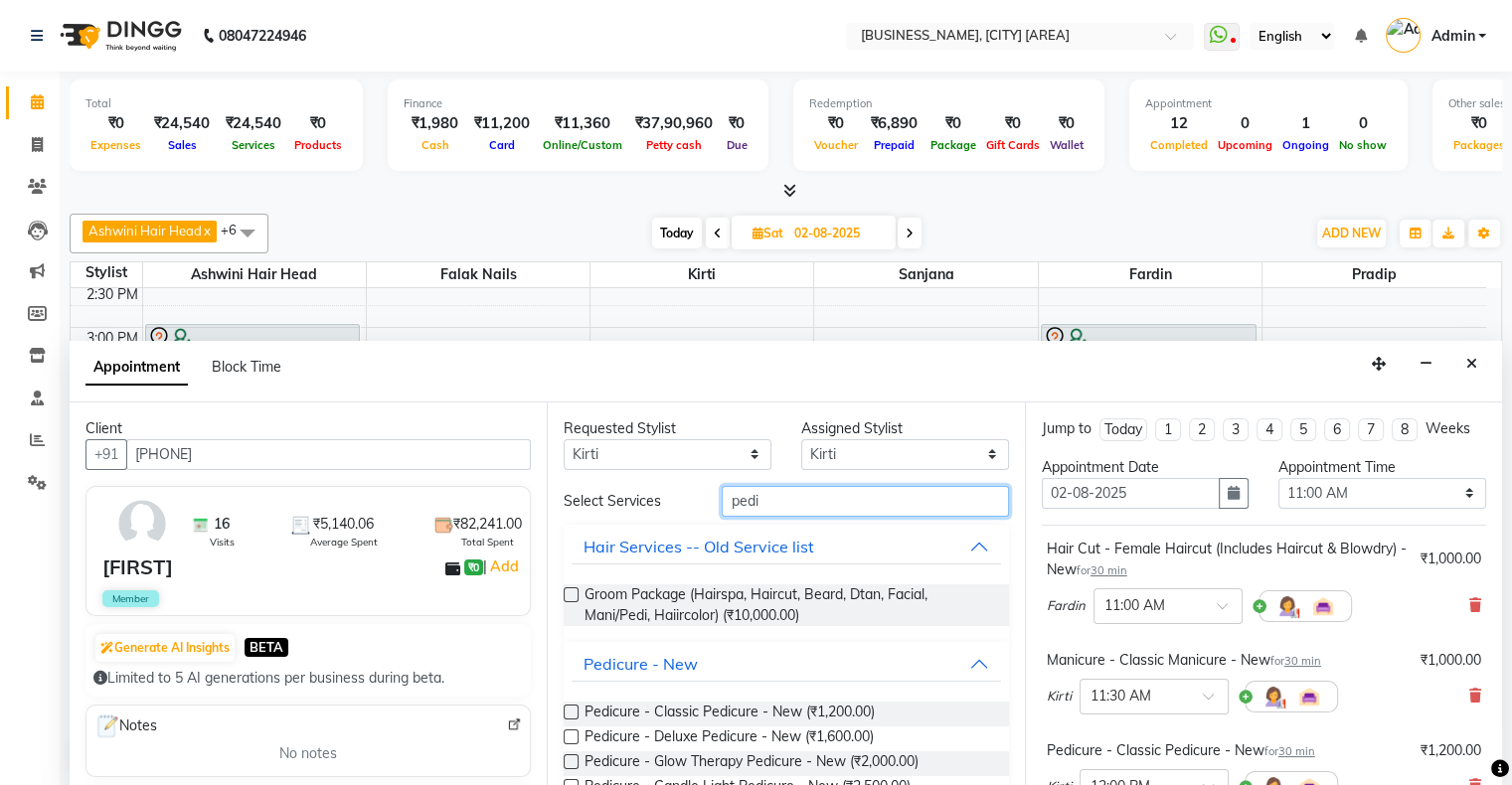 click on "pedi" at bounding box center (865, 501) 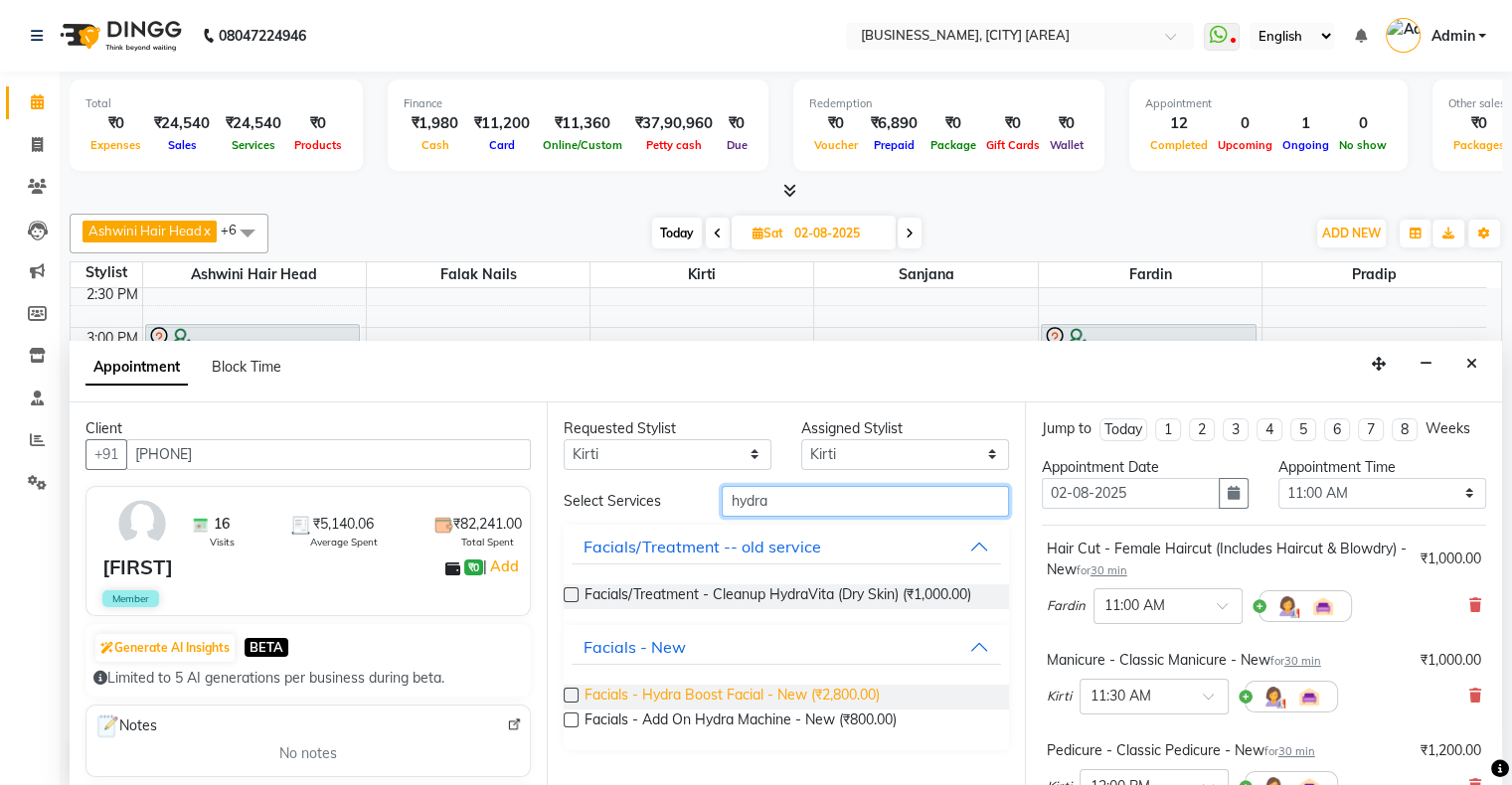 type on "hydra" 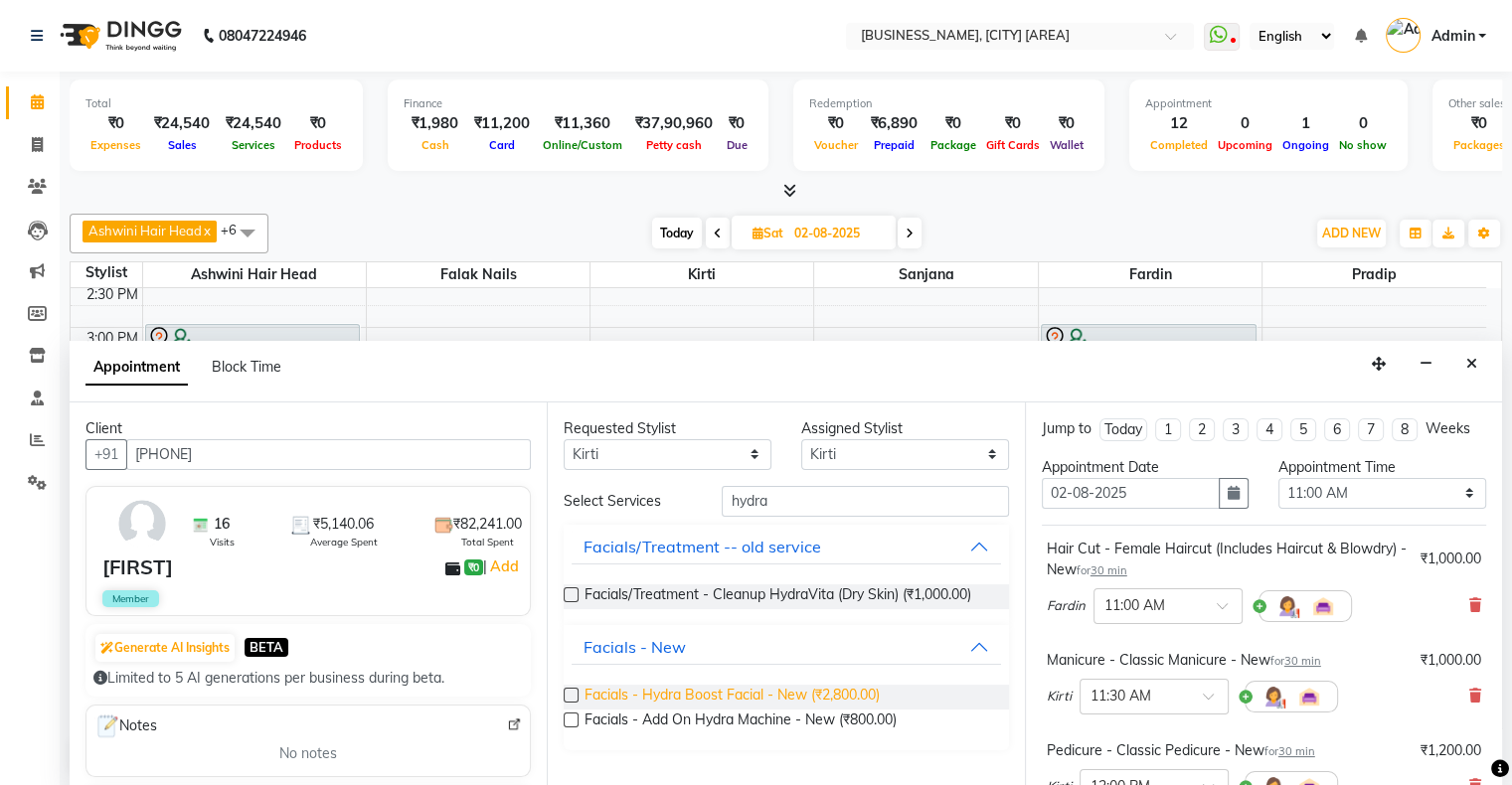 click on "Facials - Hydra Boost Facial - New (₹2,800.00)" at bounding box center [732, 697] 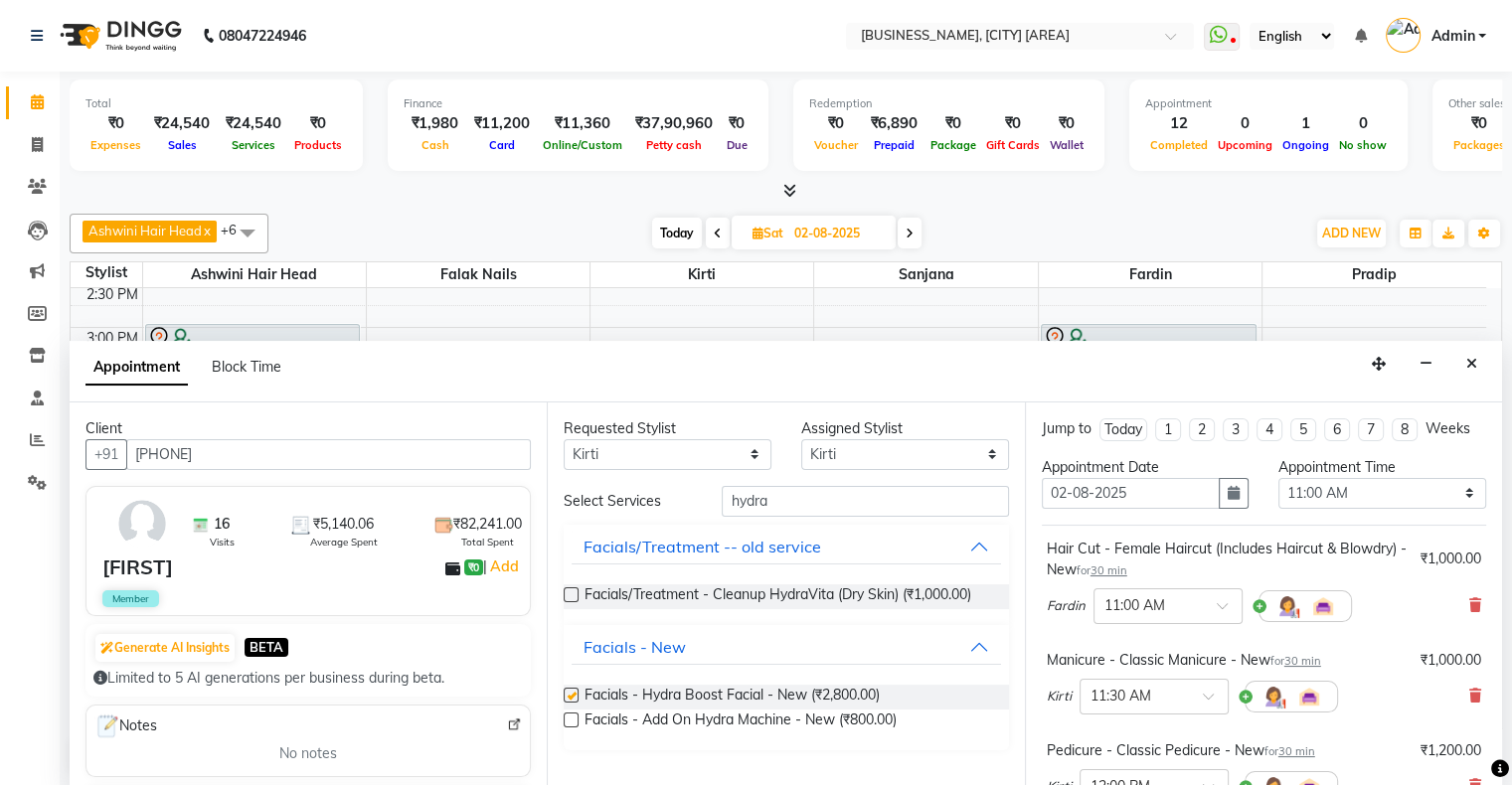 checkbox on "false" 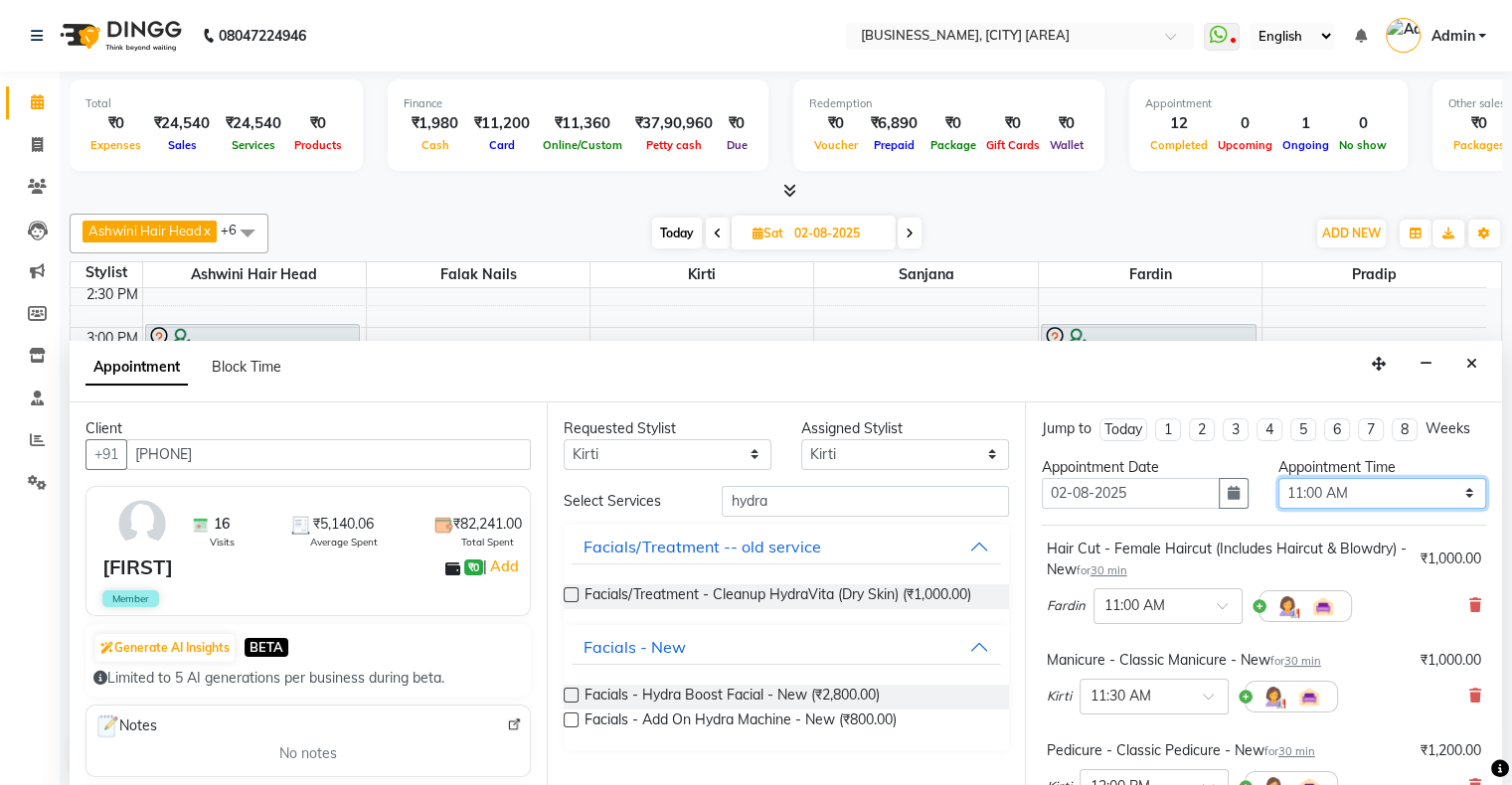 click on "Select 11:00 AM 11:15 AM 11:30 AM 11:45 AM 12:00 PM 12:15 PM 12:30 PM 12:45 PM 01:00 PM 01:15 PM 01:30 PM 01:45 PM 02:00 PM 02:15 PM 02:30 PM 02:45 PM 03:00 PM 03:15 PM 03:30 PM 03:45 PM 04:00 PM 04:15 PM 04:30 PM 04:45 PM 05:00 PM 05:15 PM 05:30 PM 05:45 PM 06:00 PM 06:15 PM 06:30 PM 06:45 PM 07:00 PM 07:15 PM 07:30 PM 07:45 PM 08:00 PM 08:15 PM 08:30 PM 08:45 PM 09:00 PM 09:15 PM 09:30 PM 09:45 PM 10:00 PM" at bounding box center (1382, 493) 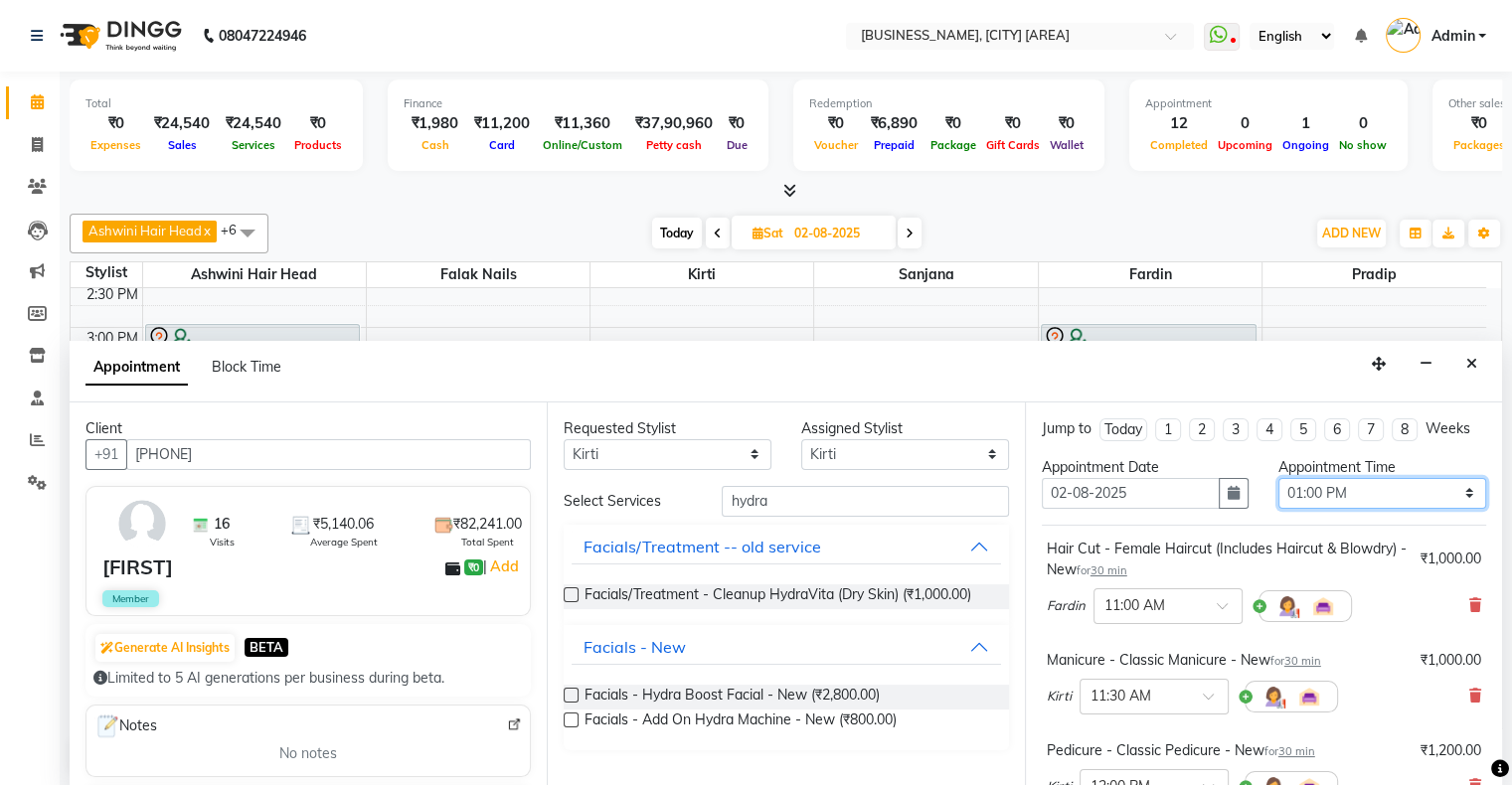 click on "Select 11:00 AM 11:15 AM 11:30 AM 11:45 AM 12:00 PM 12:15 PM 12:30 PM 12:45 PM 01:00 PM 01:15 PM 01:30 PM 01:45 PM 02:00 PM 02:15 PM 02:30 PM 02:45 PM 03:00 PM 03:15 PM 03:30 PM 03:45 PM 04:00 PM 04:15 PM 04:30 PM 04:45 PM 05:00 PM 05:15 PM 05:30 PM 05:45 PM 06:00 PM 06:15 PM 06:30 PM 06:45 PM 07:00 PM 07:15 PM 07:30 PM 07:45 PM 08:00 PM 08:15 PM 08:30 PM 08:45 PM 09:00 PM 09:15 PM 09:30 PM 09:45 PM 10:00 PM" at bounding box center [1382, 493] 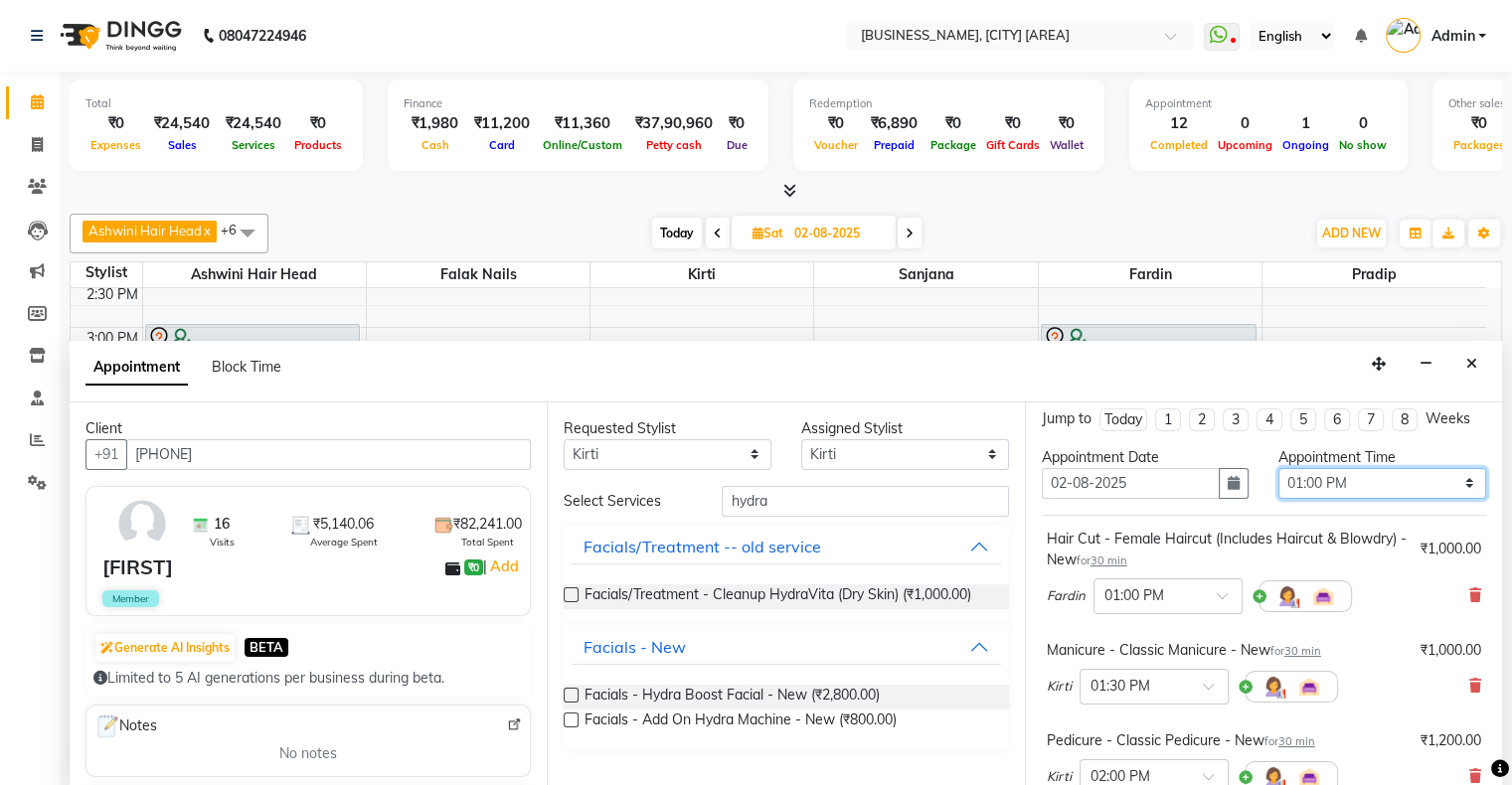 scroll, scrollTop: 0, scrollLeft: 0, axis: both 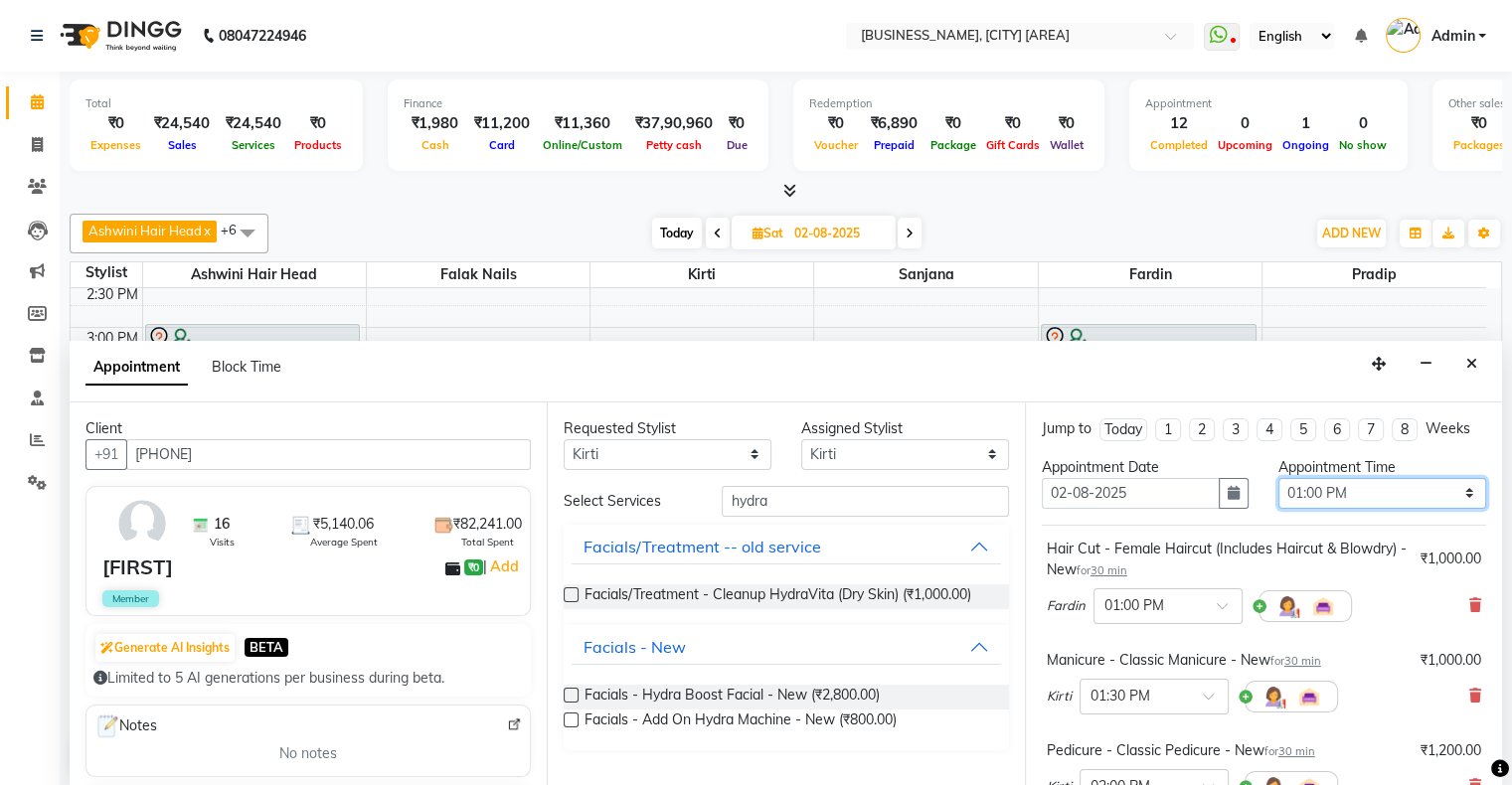 click on "Select 11:00 AM 11:15 AM 11:30 AM 11:45 AM 12:00 PM 12:15 PM 12:30 PM 12:45 PM 01:00 PM 01:15 PM 01:30 PM 01:45 PM 02:00 PM 02:15 PM 02:30 PM 02:45 PM 03:00 PM 03:15 PM 03:30 PM 03:45 PM 04:00 PM 04:15 PM 04:30 PM 04:45 PM 05:00 PM 05:15 PM 05:30 PM 05:45 PM 06:00 PM 06:15 PM 06:30 PM 06:45 PM 07:00 PM 07:15 PM 07:30 PM 07:45 PM 08:00 PM 08:15 PM 08:30 PM 08:45 PM 09:00 PM 09:15 PM 09:30 PM 09:45 PM 10:00 PM" at bounding box center (1382, 493) 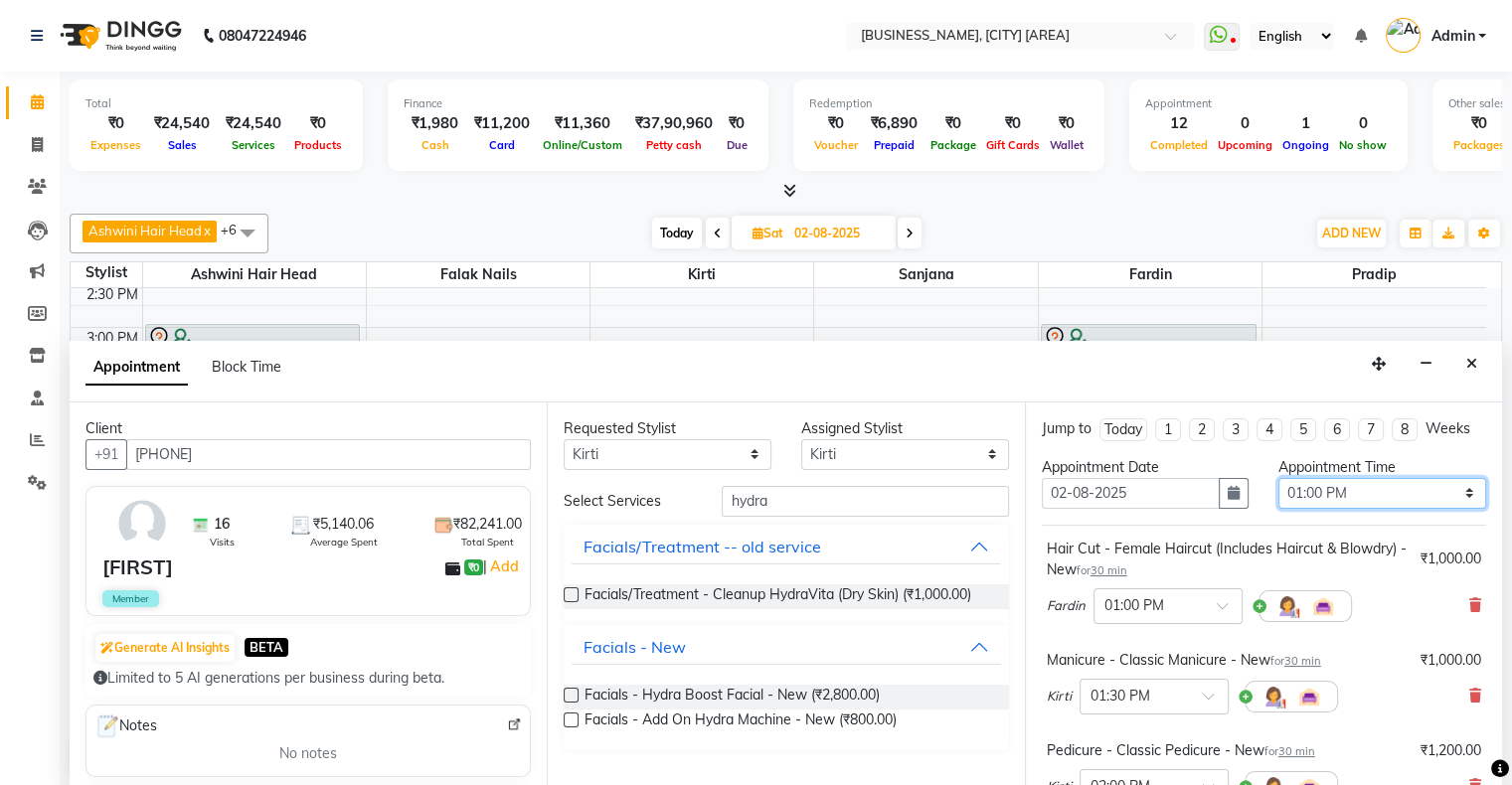 select on "840" 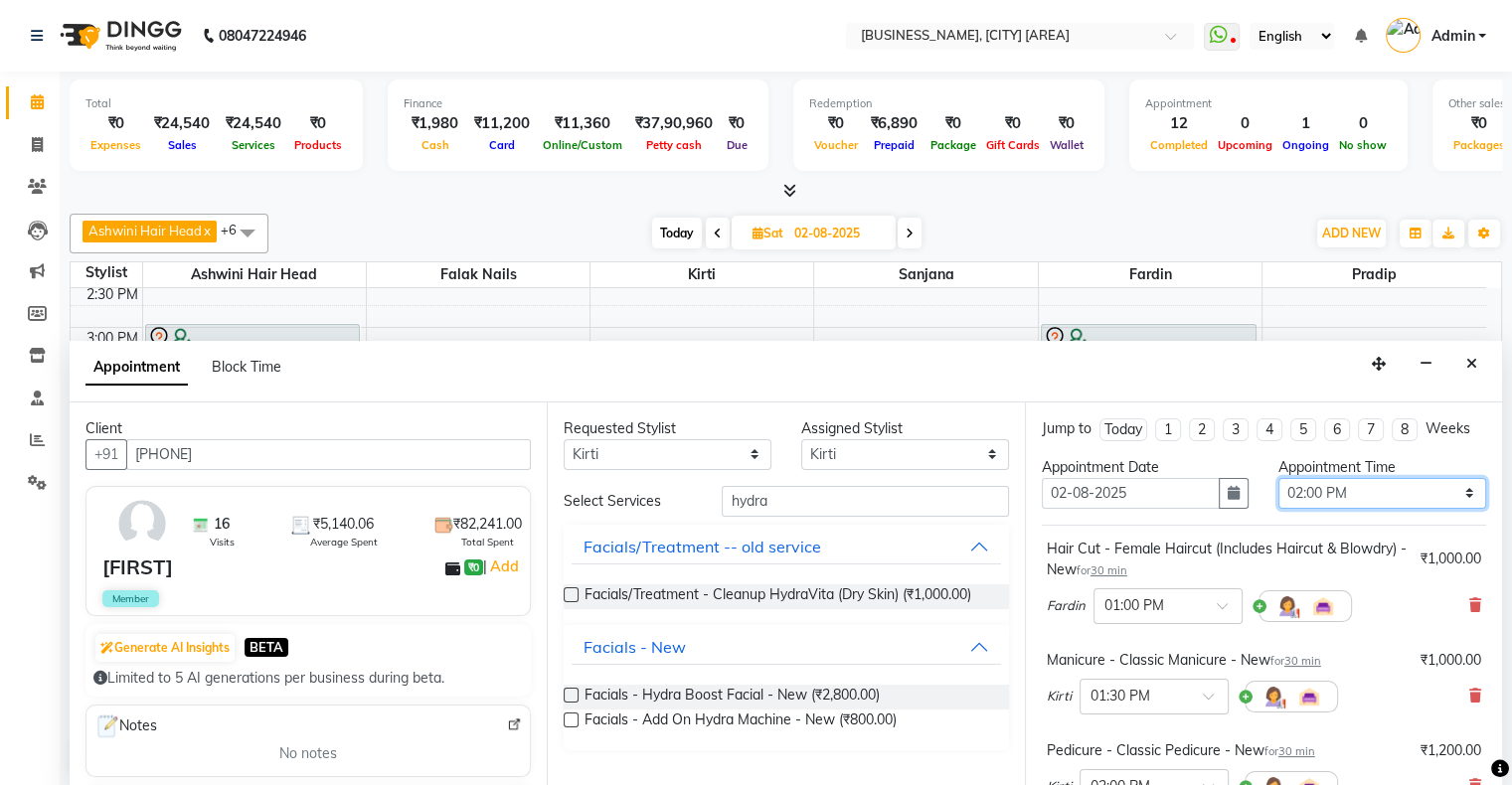click on "Select 11:00 AM 11:15 AM 11:30 AM 11:45 AM 12:00 PM 12:15 PM 12:30 PM 12:45 PM 01:00 PM 01:15 PM 01:30 PM 01:45 PM 02:00 PM 02:15 PM 02:30 PM 02:45 PM 03:00 PM 03:15 PM 03:30 PM 03:45 PM 04:00 PM 04:15 PM 04:30 PM 04:45 PM 05:00 PM 05:15 PM 05:30 PM 05:45 PM 06:00 PM 06:15 PM 06:30 PM 06:45 PM 07:00 PM 07:15 PM 07:30 PM 07:45 PM 08:00 PM 08:15 PM 08:30 PM 08:45 PM 09:00 PM 09:15 PM 09:30 PM 09:45 PM 10:00 PM" at bounding box center [1382, 493] 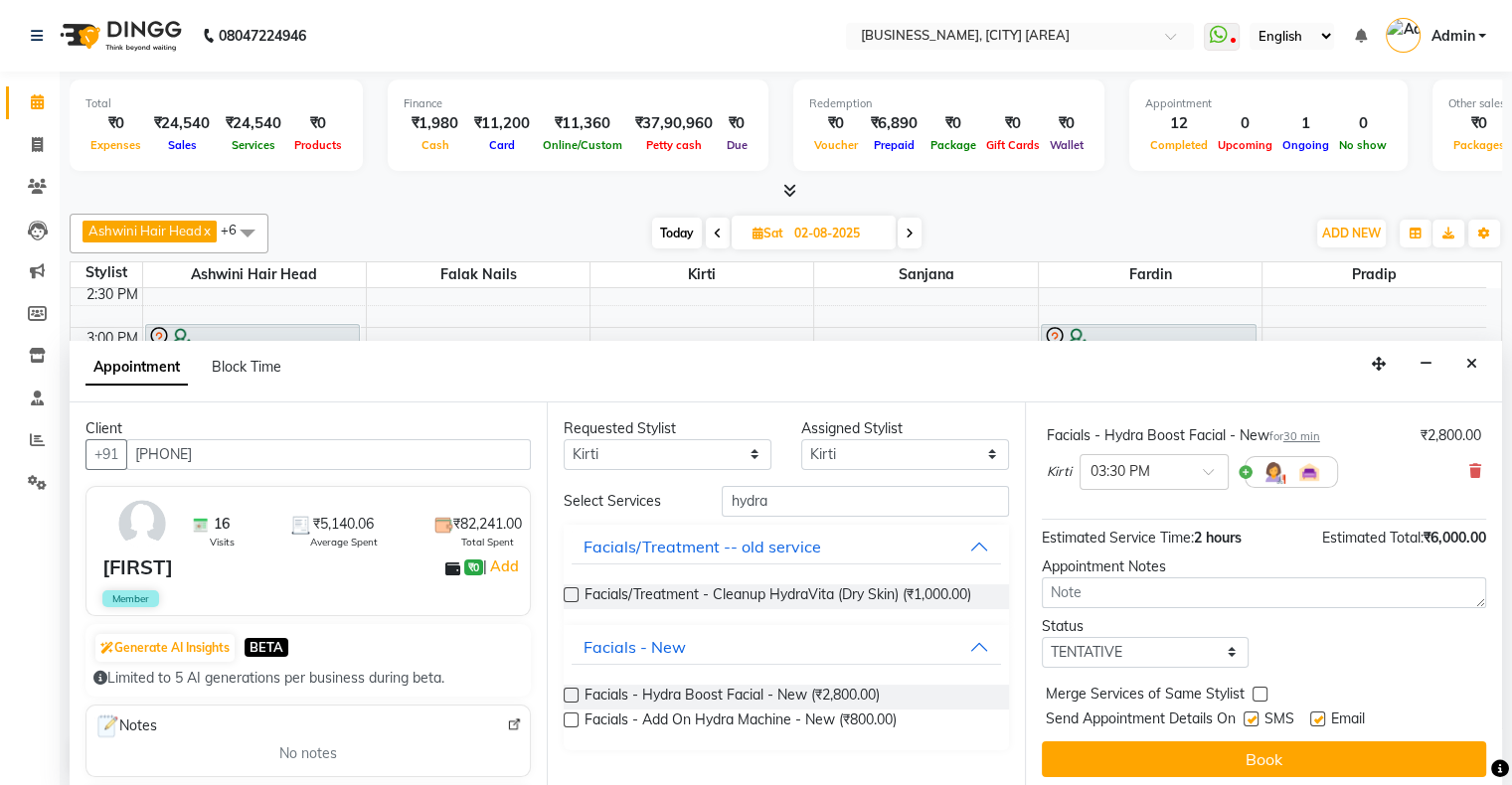 scroll, scrollTop: 409, scrollLeft: 0, axis: vertical 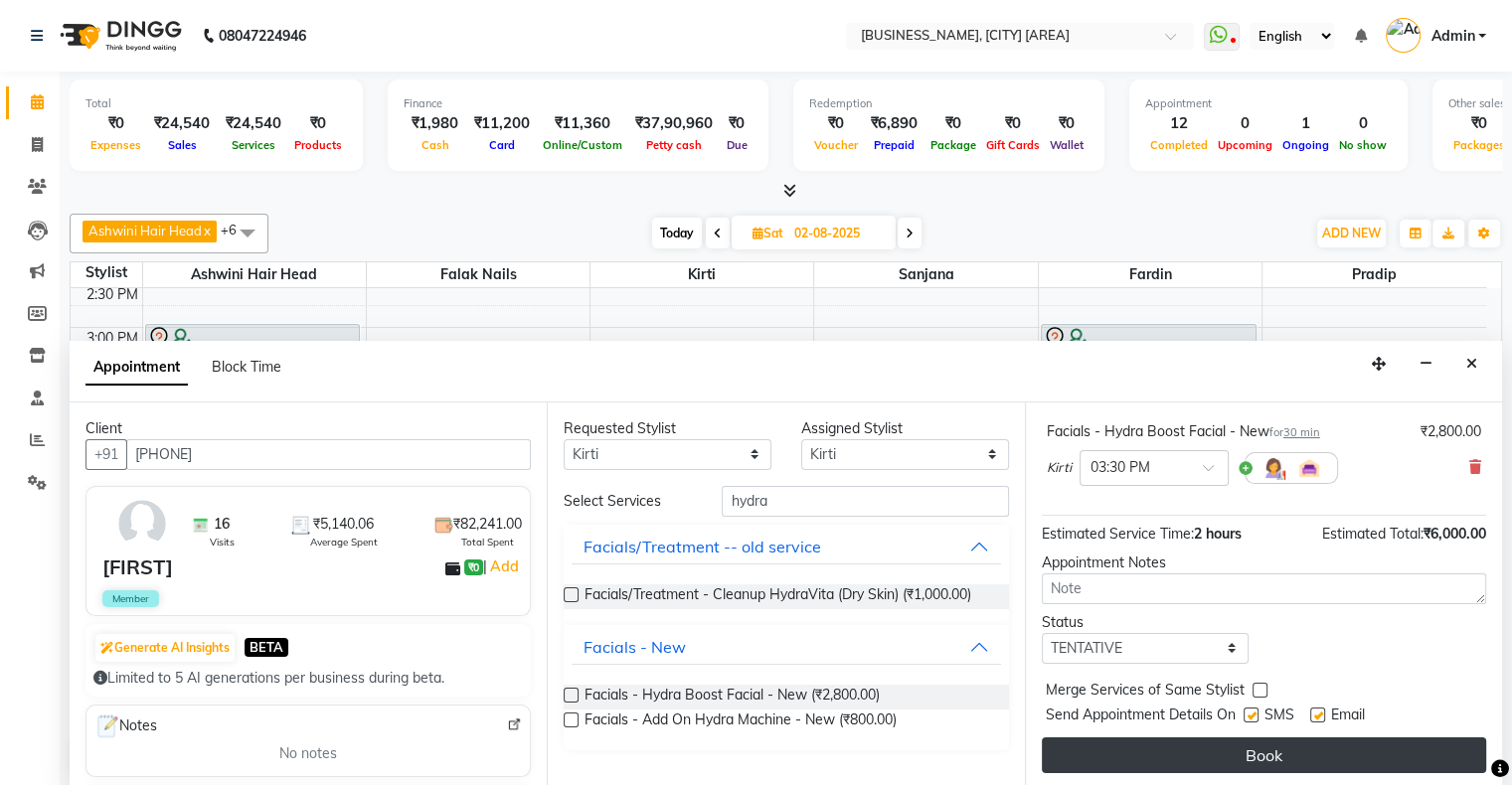 click on "Book" at bounding box center (1263, 755) 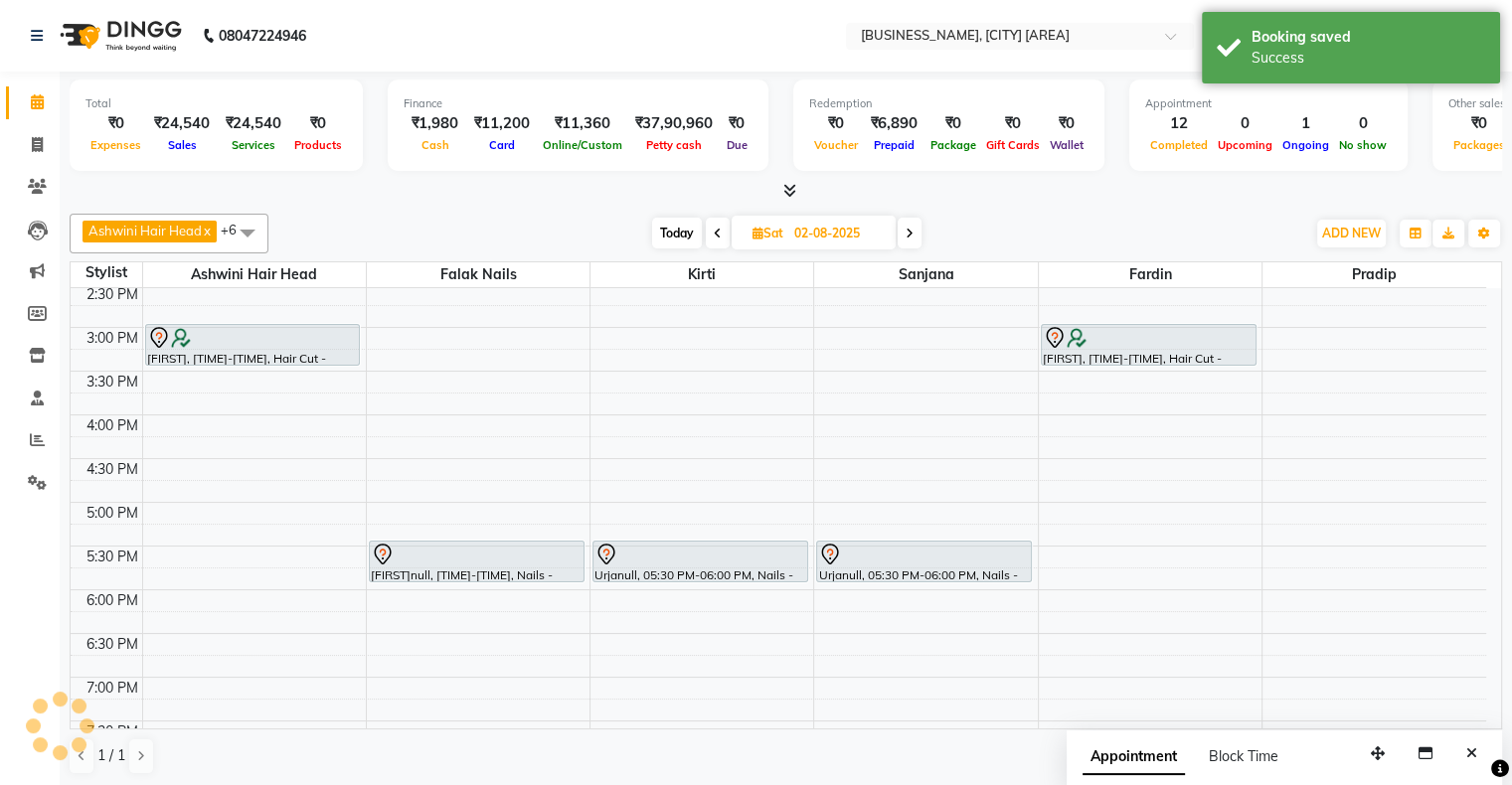 scroll, scrollTop: 0, scrollLeft: 0, axis: both 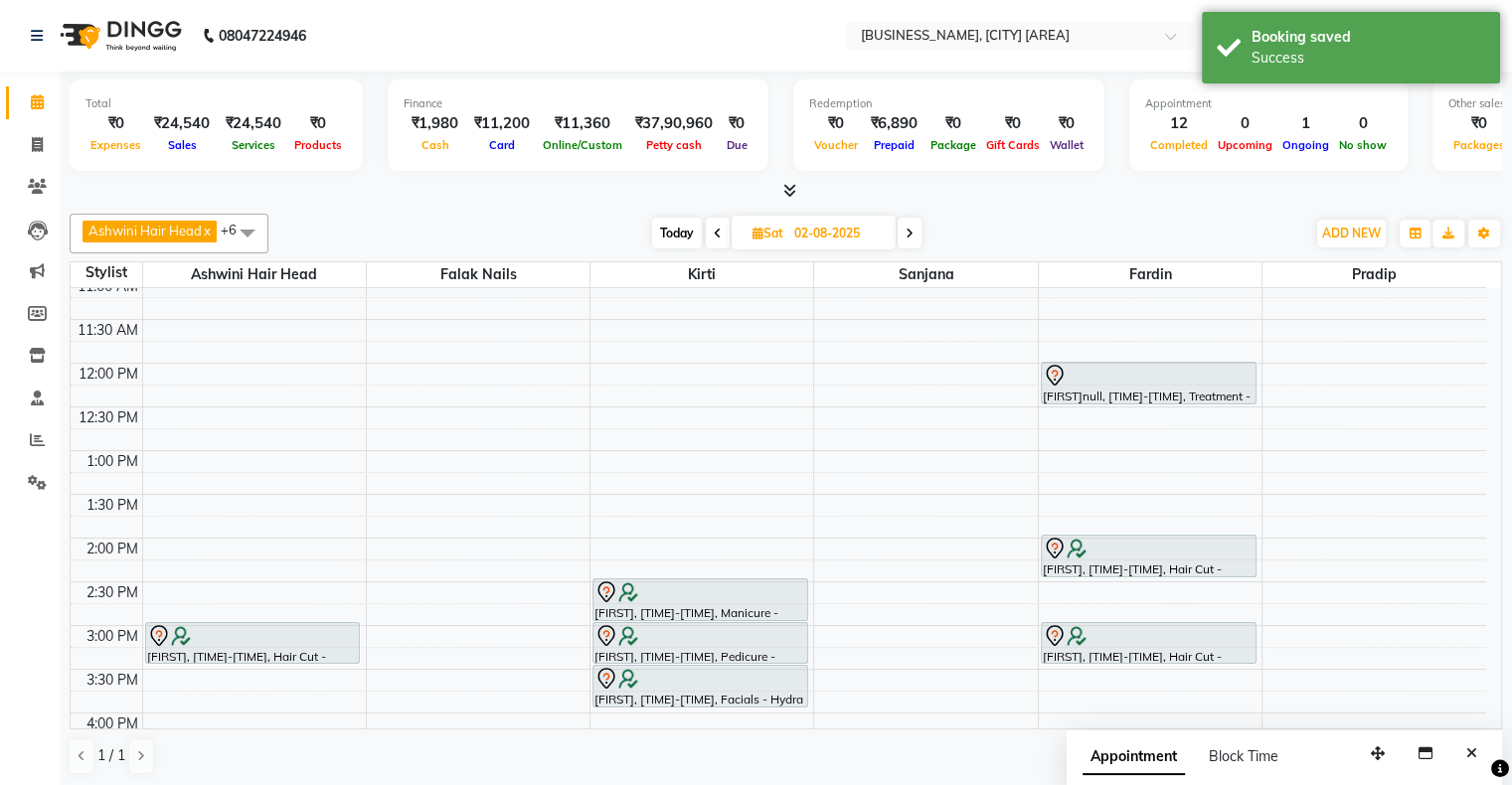 click on "Today" at bounding box center (677, 233) 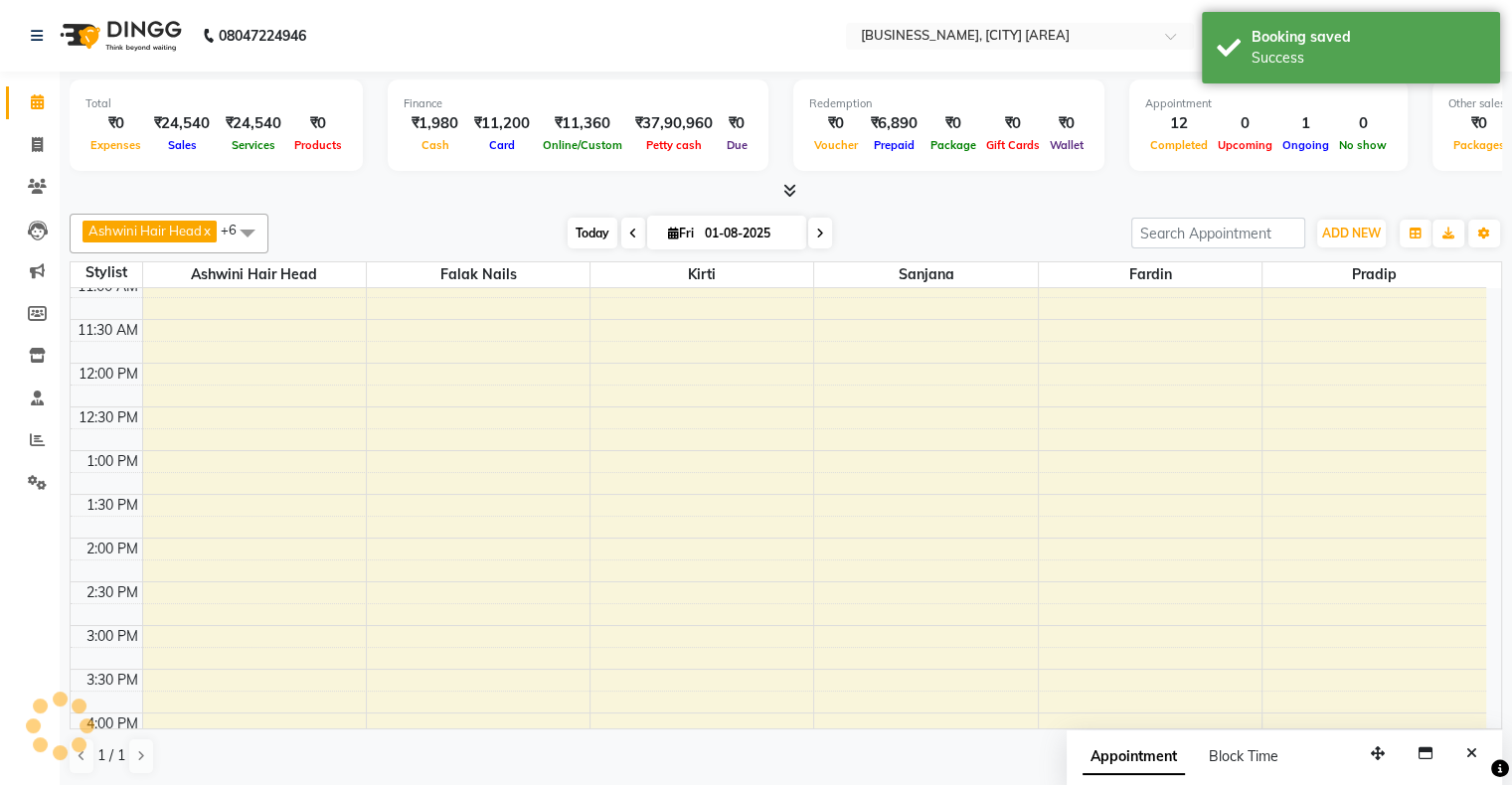 scroll, scrollTop: 685, scrollLeft: 0, axis: vertical 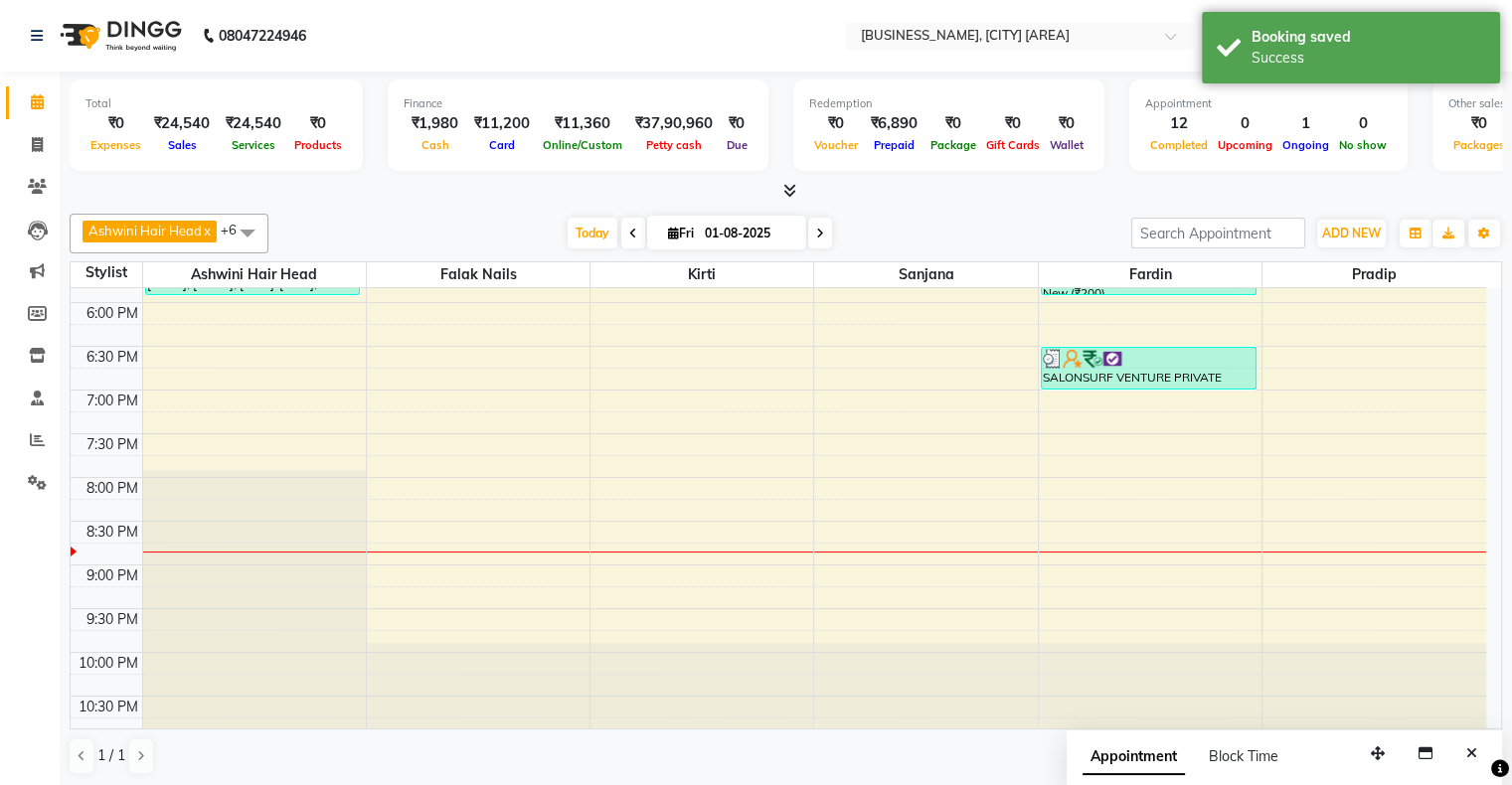 click at bounding box center (820, 234) 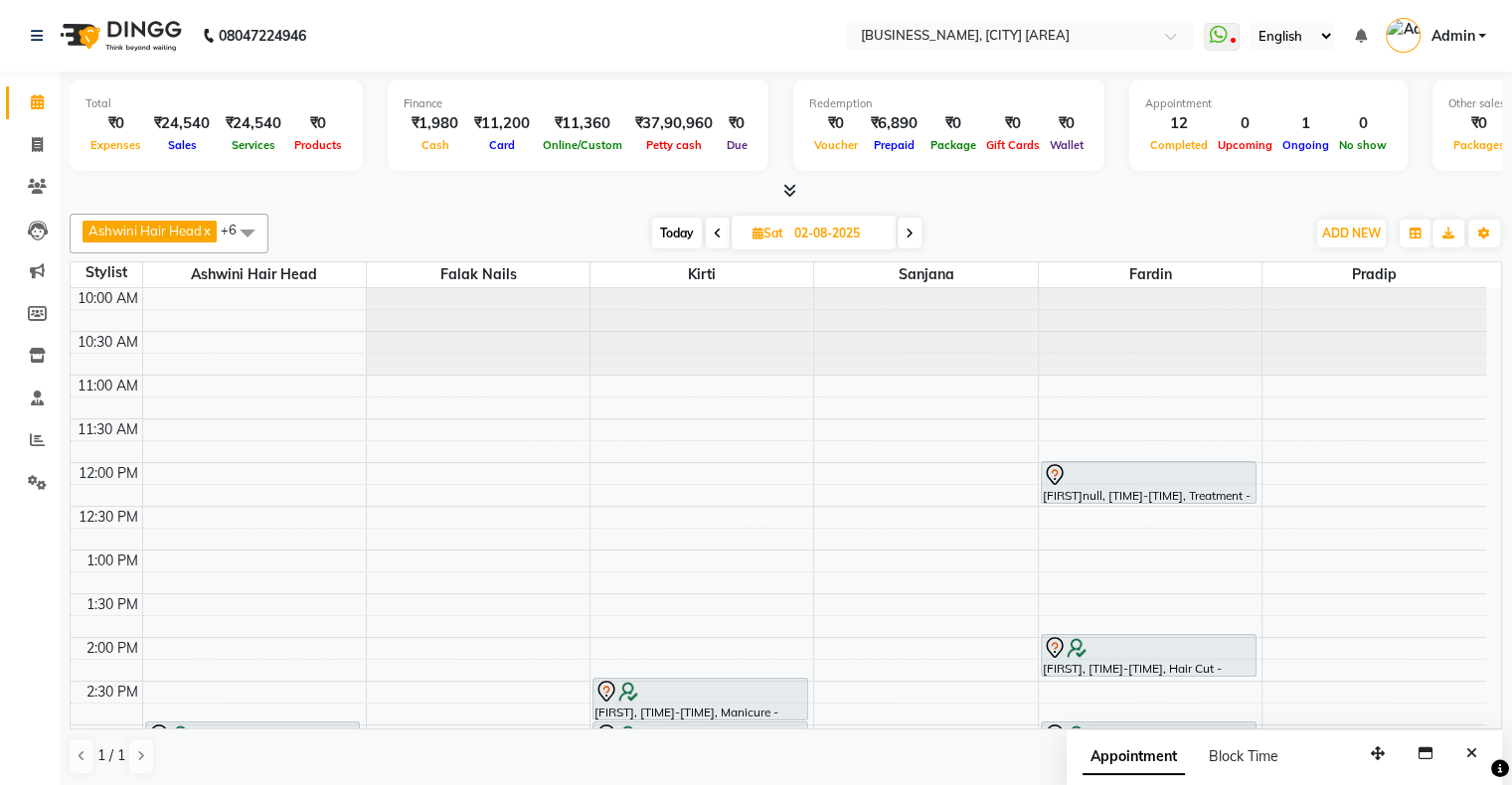 scroll, scrollTop: 199, scrollLeft: 0, axis: vertical 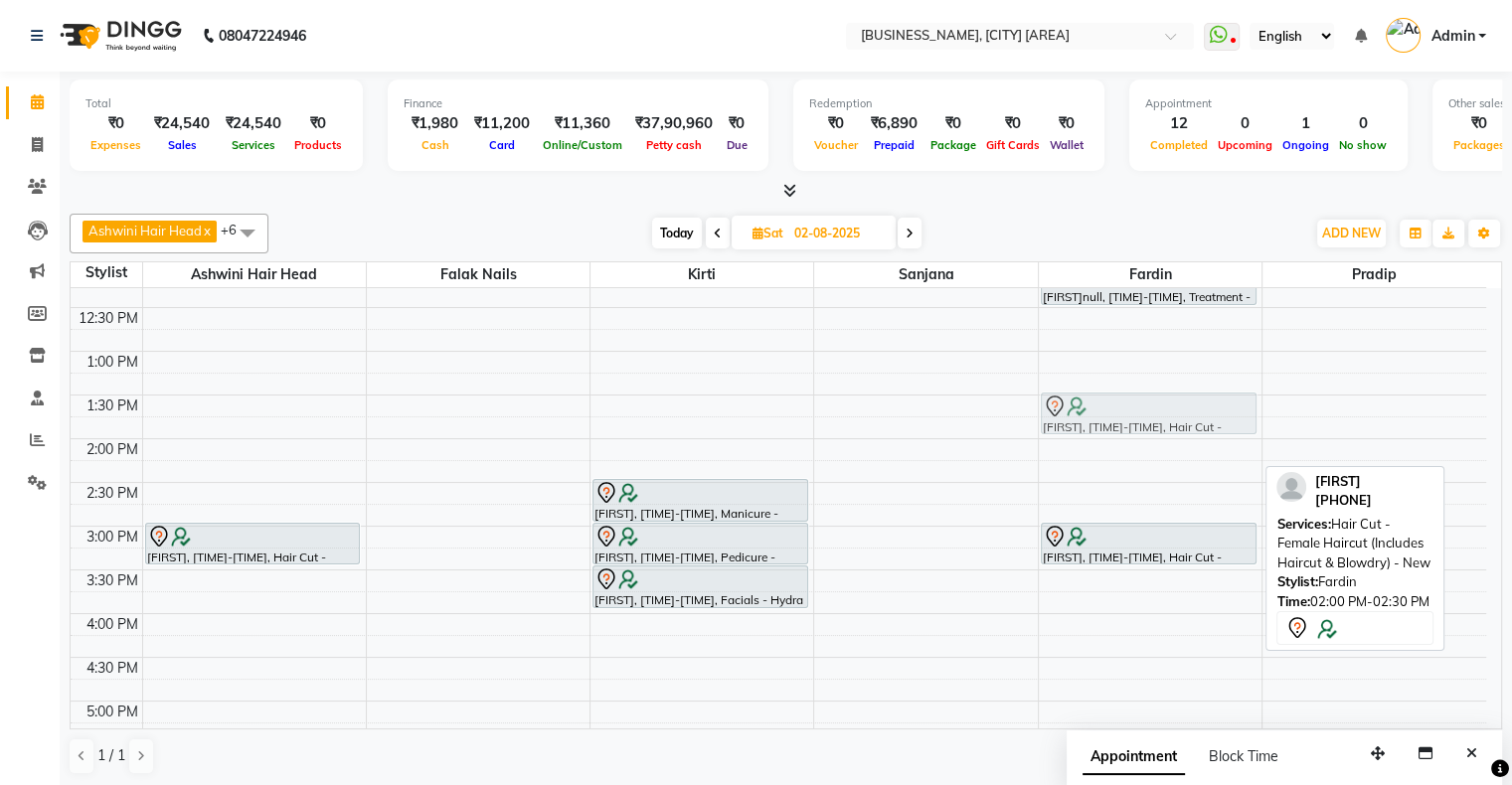 drag, startPoint x: 1145, startPoint y: 454, endPoint x: 1142, endPoint y: 412, distance: 42.107007 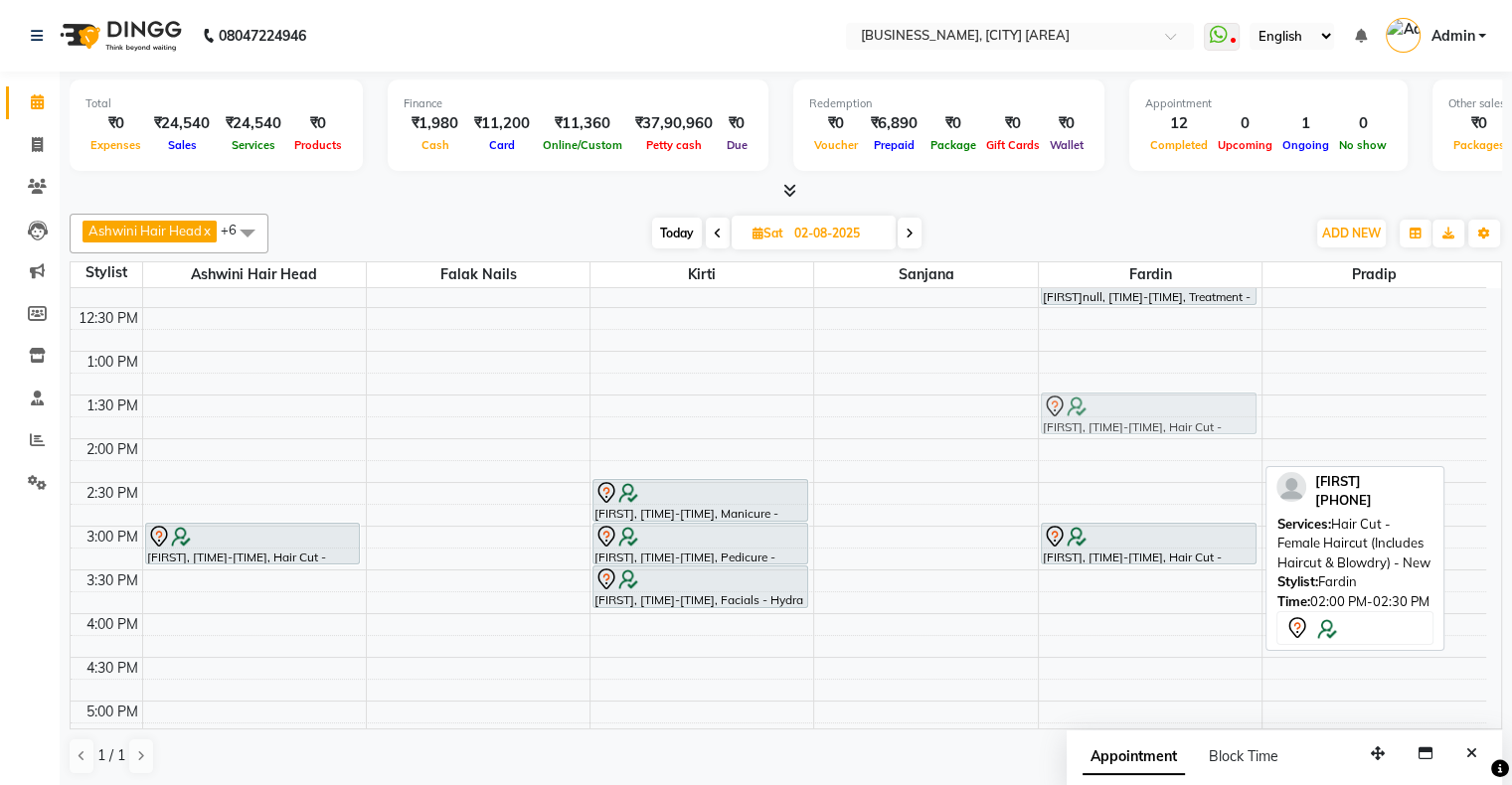 click on "[FIRST]null, [TIME]-[TIME], Treatment - Botox / Nanoplastia / Straightening / Smoothening Upto Waist - New             [FIRST], [TIME]-[TIME], Hair Cut - Female Haircut (Includes Haircut & Blowdry) - New             [FIRST], [TIME]-[TIME], Hair Cut - Female Haircut (Includes Haircut & Blowdry) - New             [FIRST], [TIME]-[TIME], Hair Cut - Female Haircut (Includes Haircut & Blowdry) - New" at bounding box center (1150, 657) 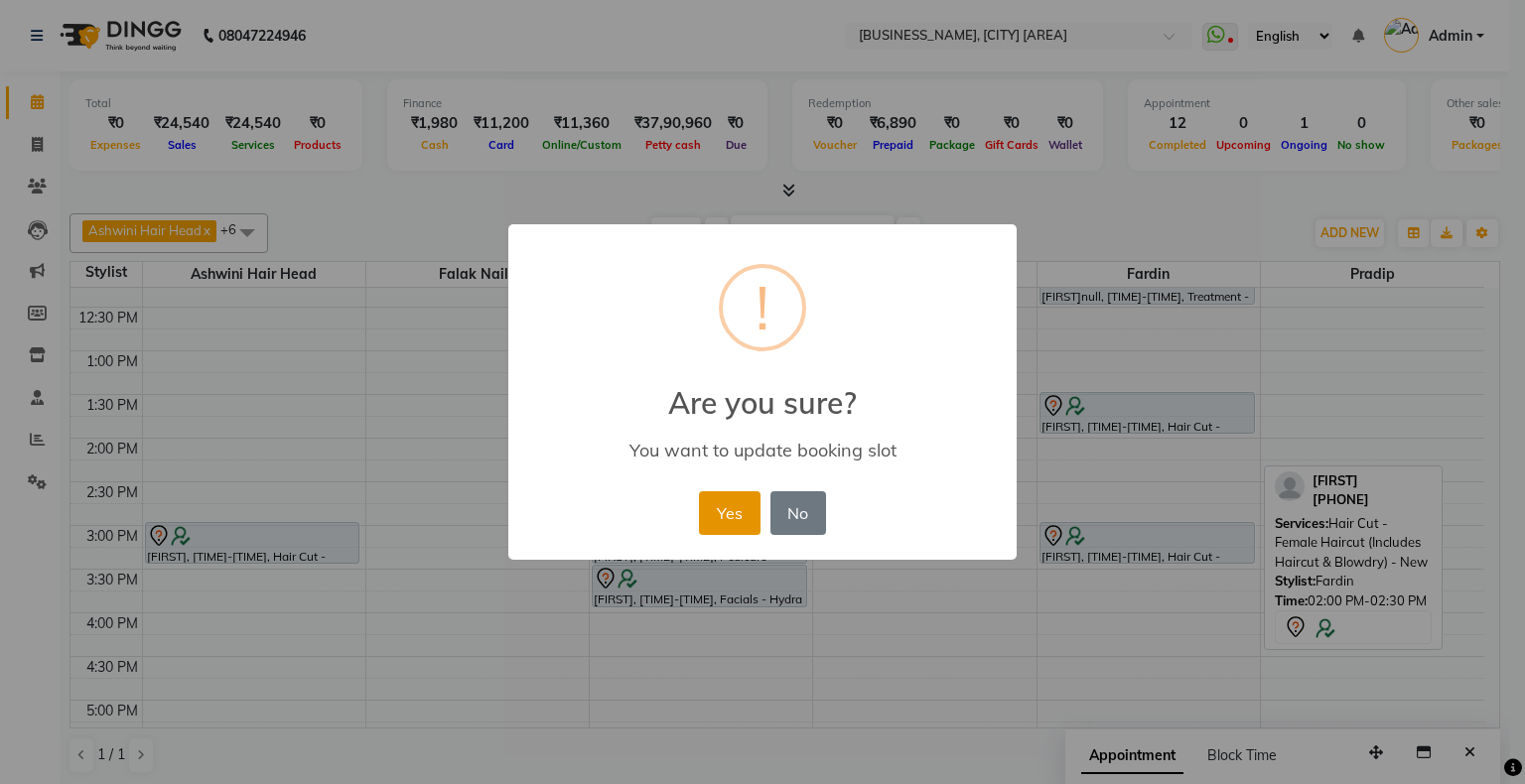 click on "Yes" at bounding box center [729, 513] 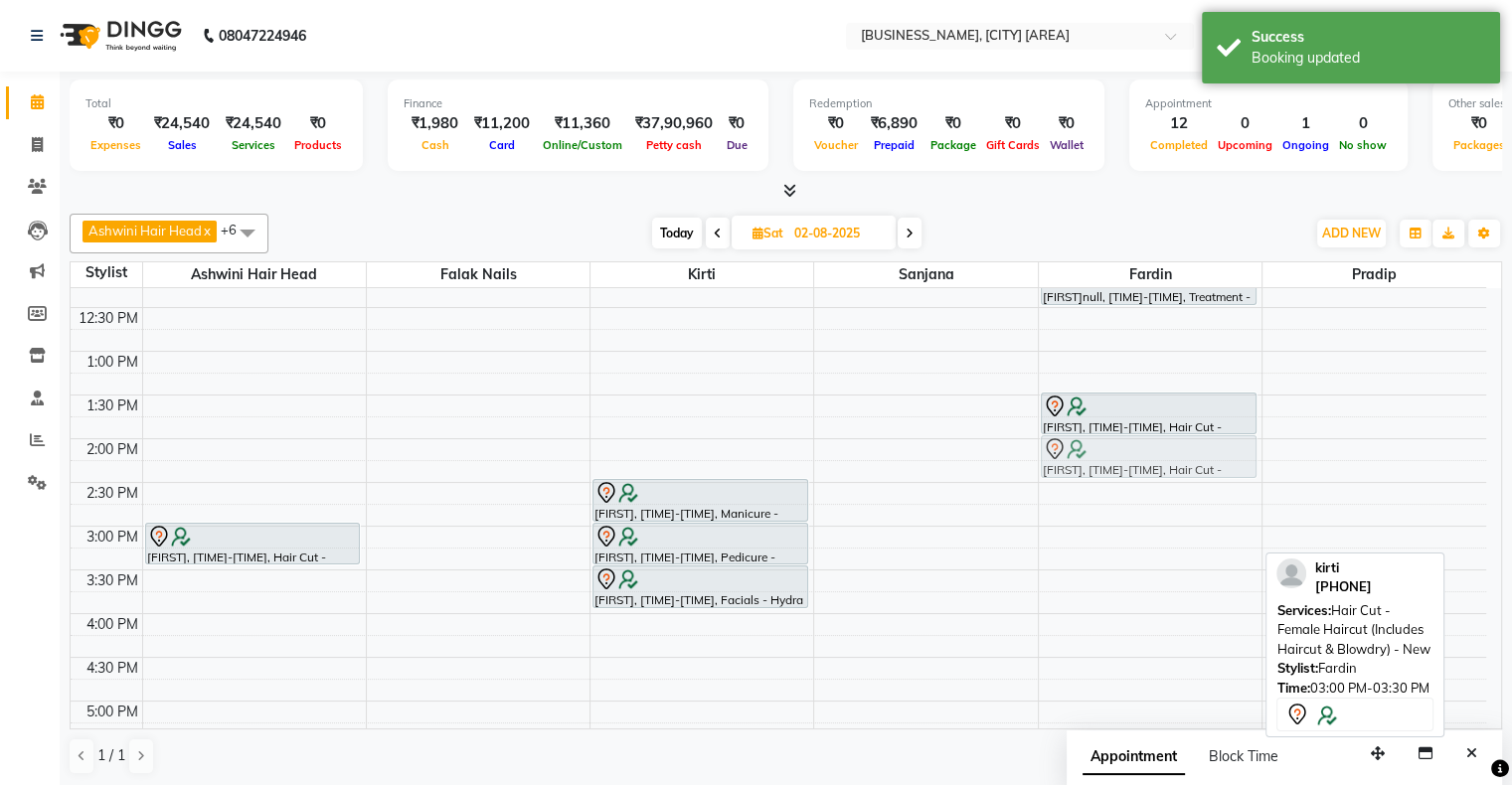 drag, startPoint x: 1151, startPoint y: 544, endPoint x: 1148, endPoint y: 461, distance: 83.0542 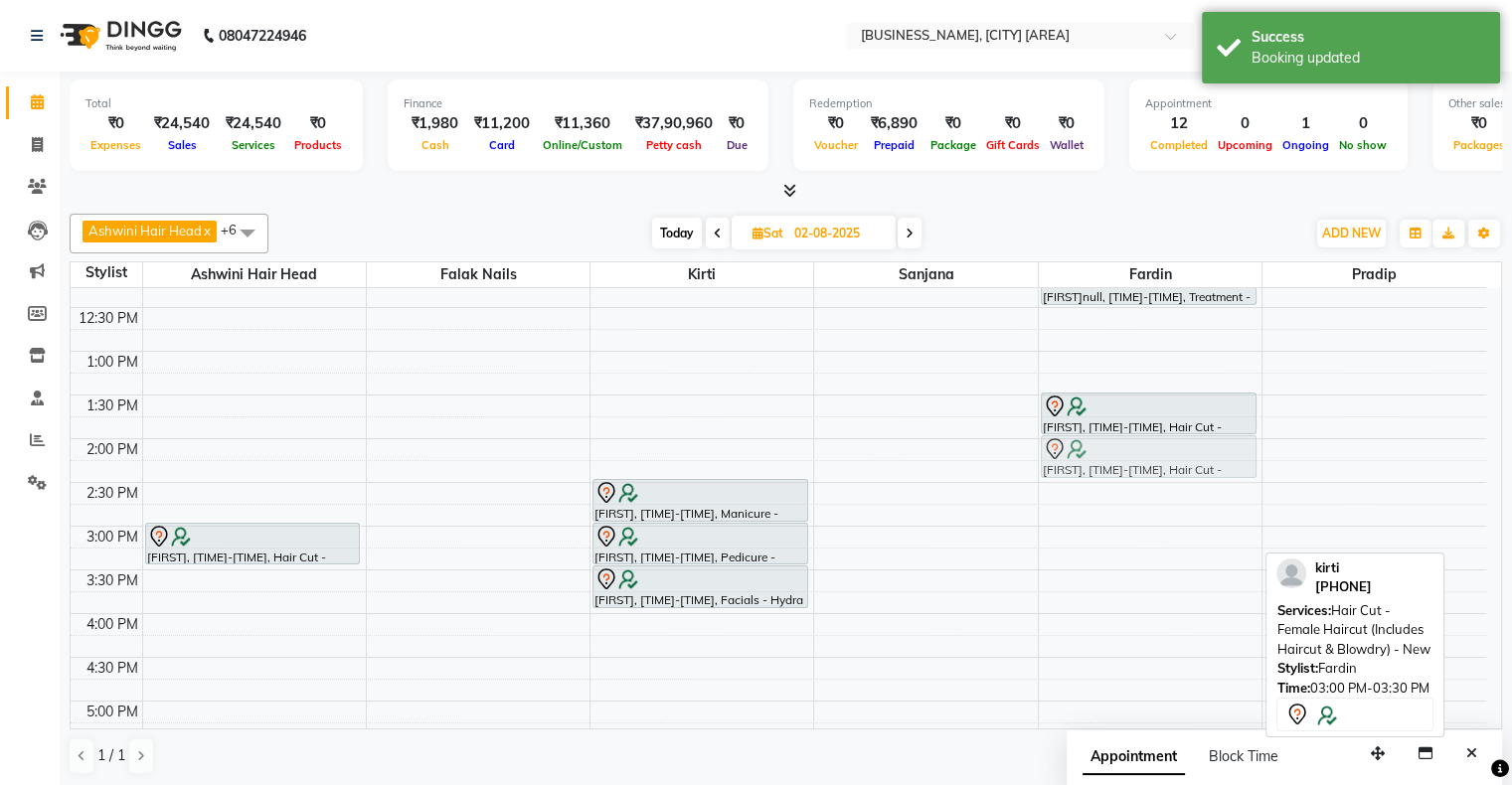 click on "[FIRST]null, [TIME]-[TIME], Treatment - Botox / Nanoplastia / Straightening / Smoothening Upto Waist - New             [FIRST], [TIME]-[TIME], Hair Cut - Female Haircut (Includes Haircut & Blowdry) - New             [FIRST], [TIME]-[TIME], Hair Cut - Female Haircut (Includes Haircut & Blowdry) - New             [FIRST], [TIME]-[TIME], Hair Cut - Female Haircut (Includes Haircut & Blowdry) - New" at bounding box center (1150, 657) 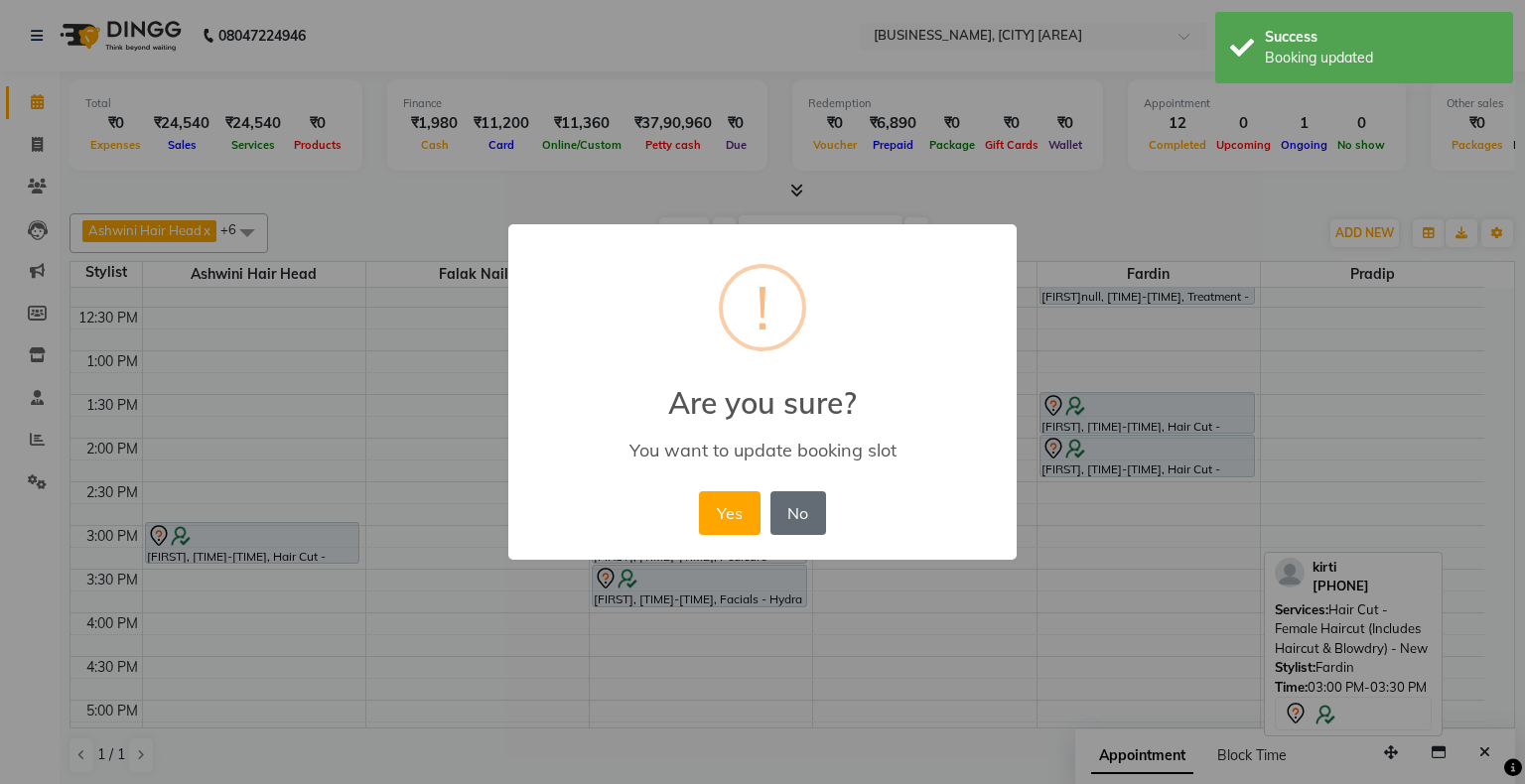 click on "No" at bounding box center (798, 513) 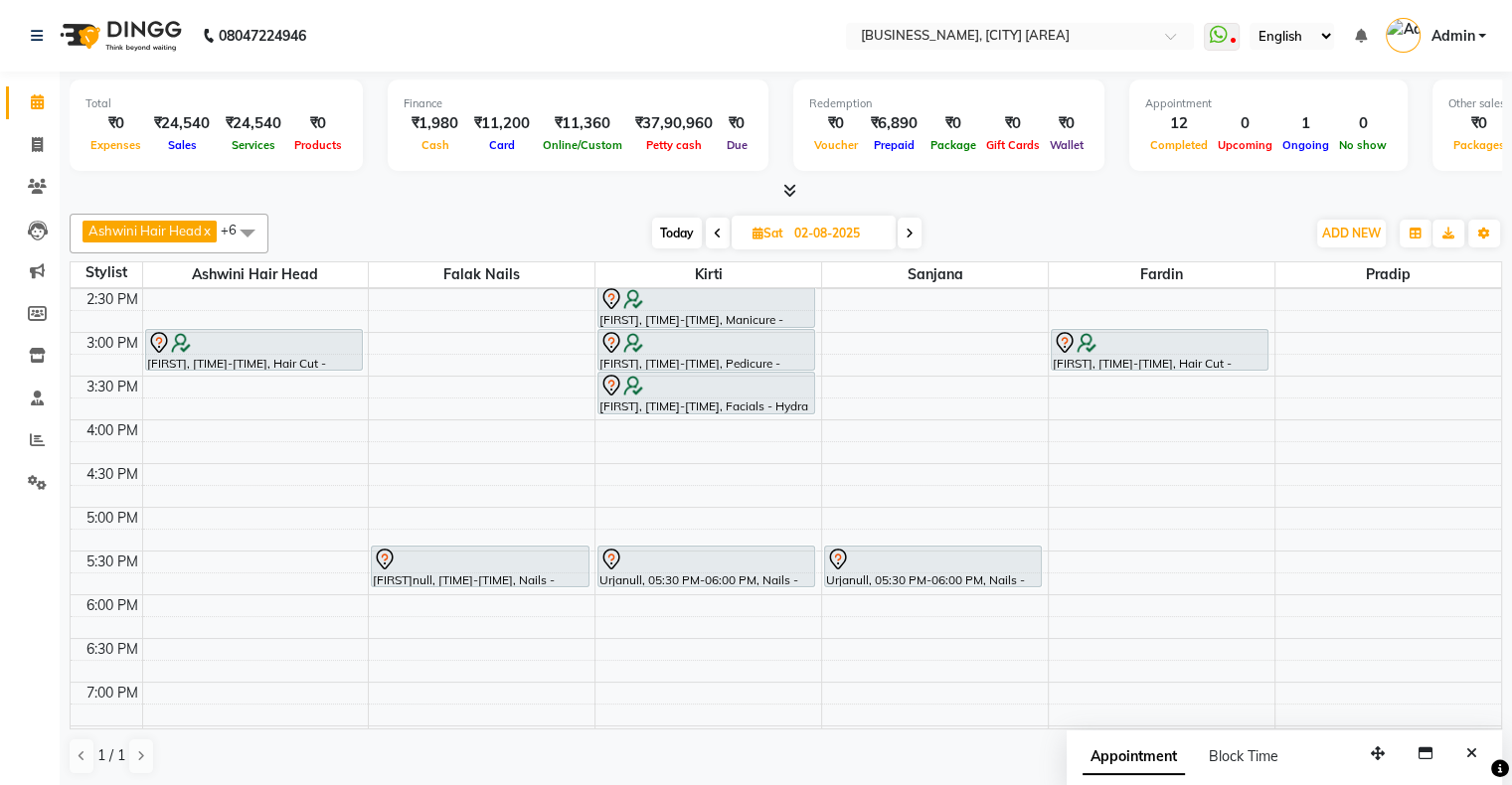 scroll, scrollTop: 397, scrollLeft: 0, axis: vertical 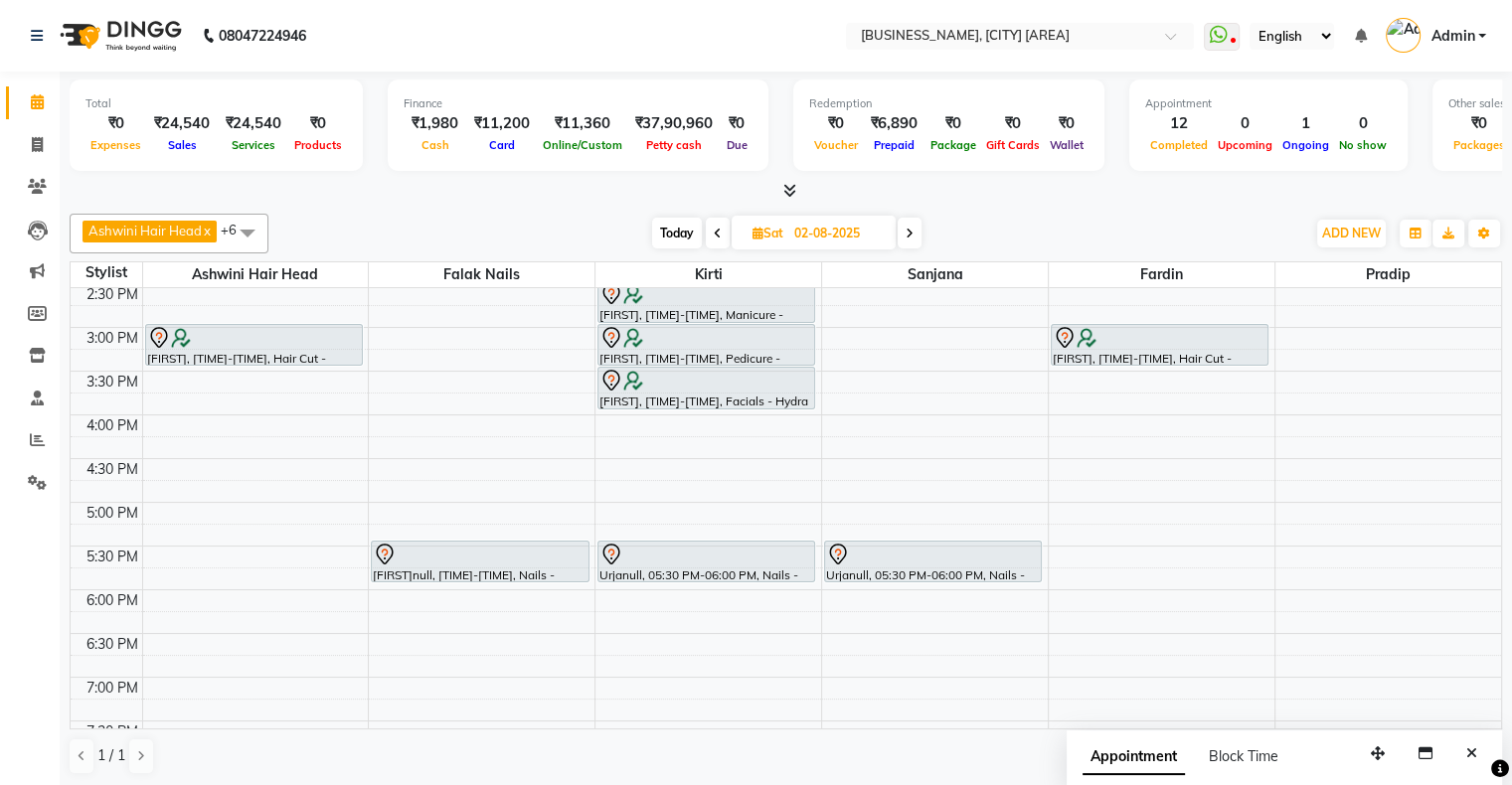 click on "Today" at bounding box center (677, 233) 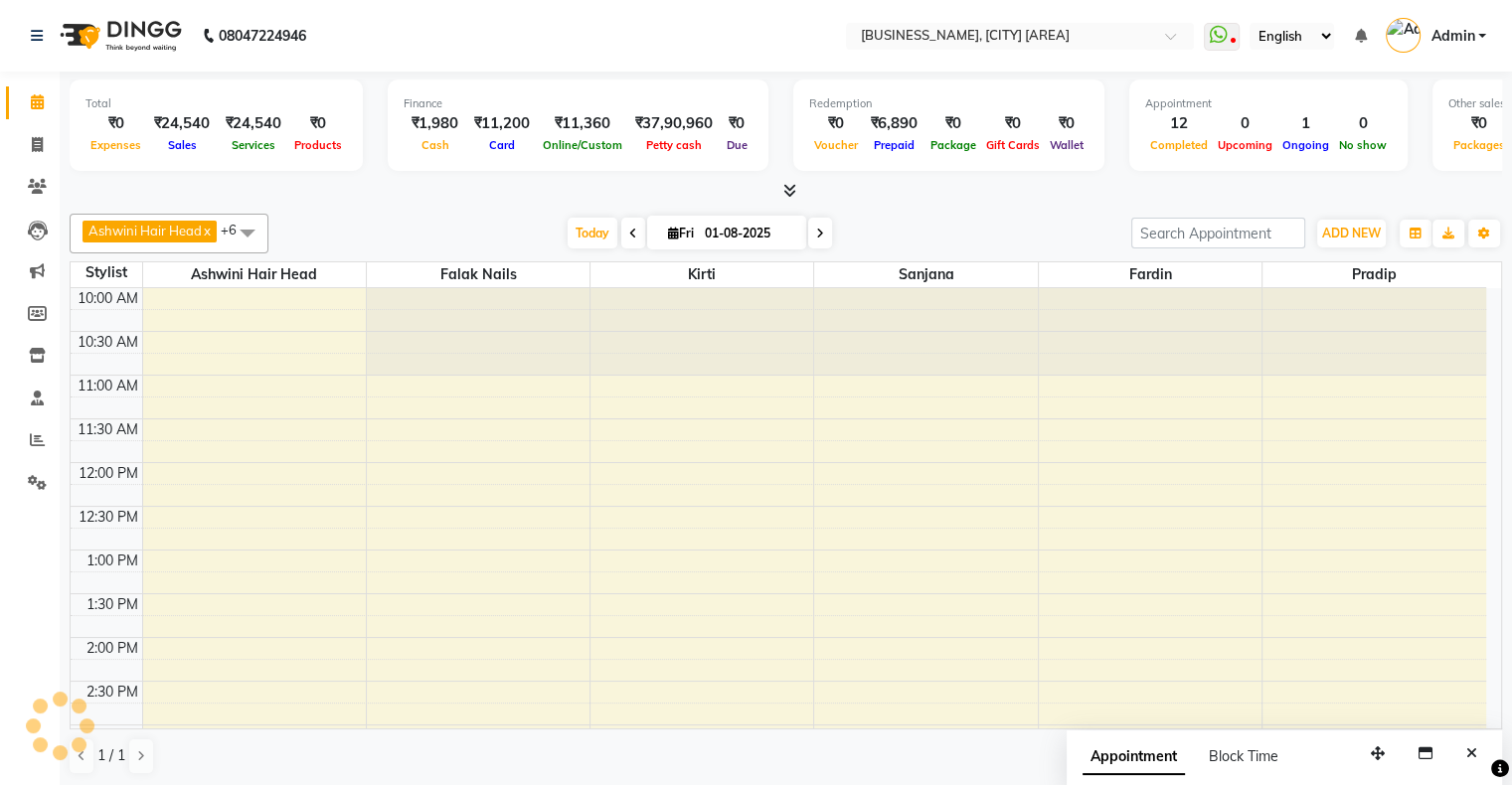 scroll, scrollTop: 685, scrollLeft: 0, axis: vertical 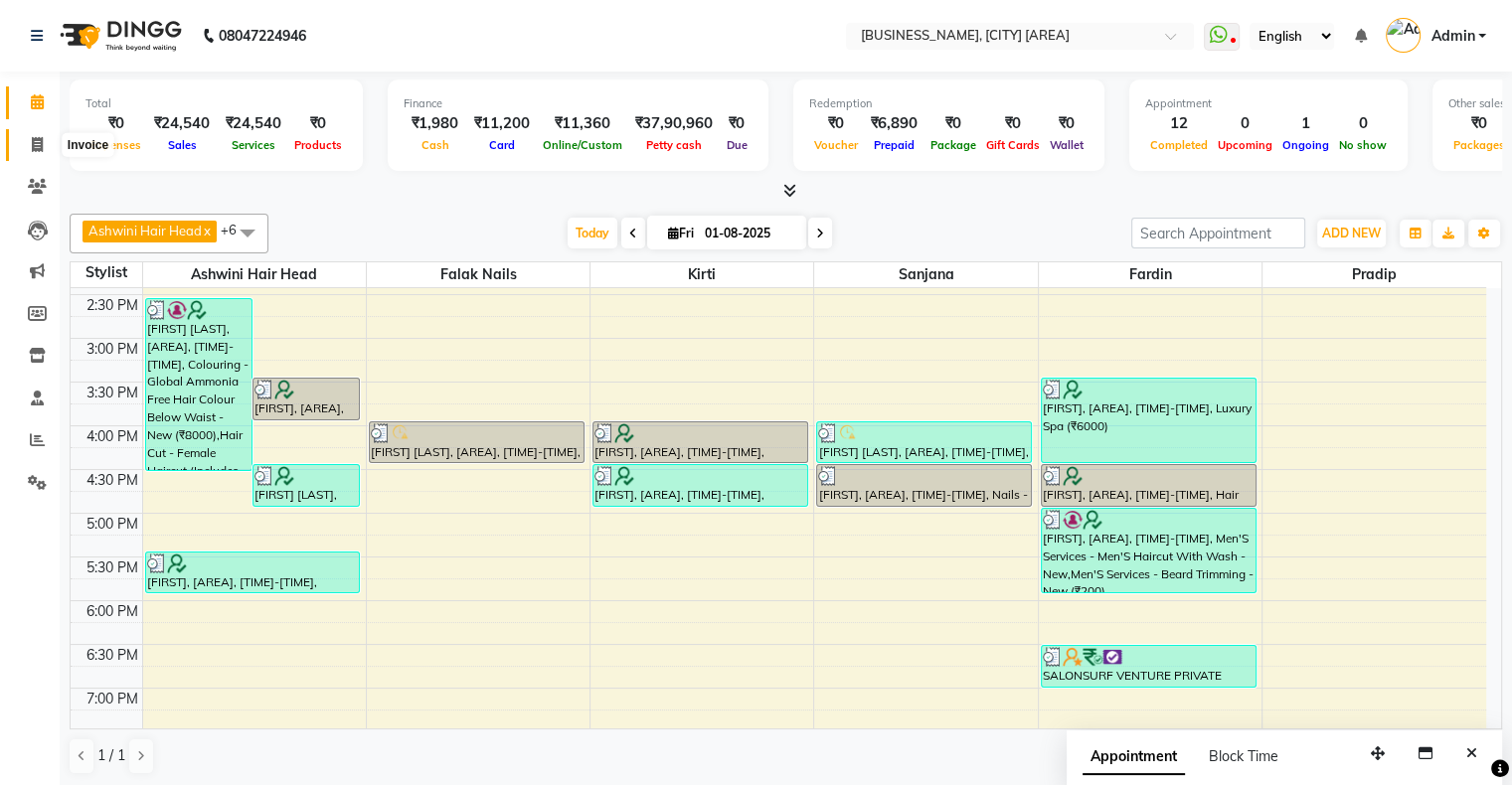 click 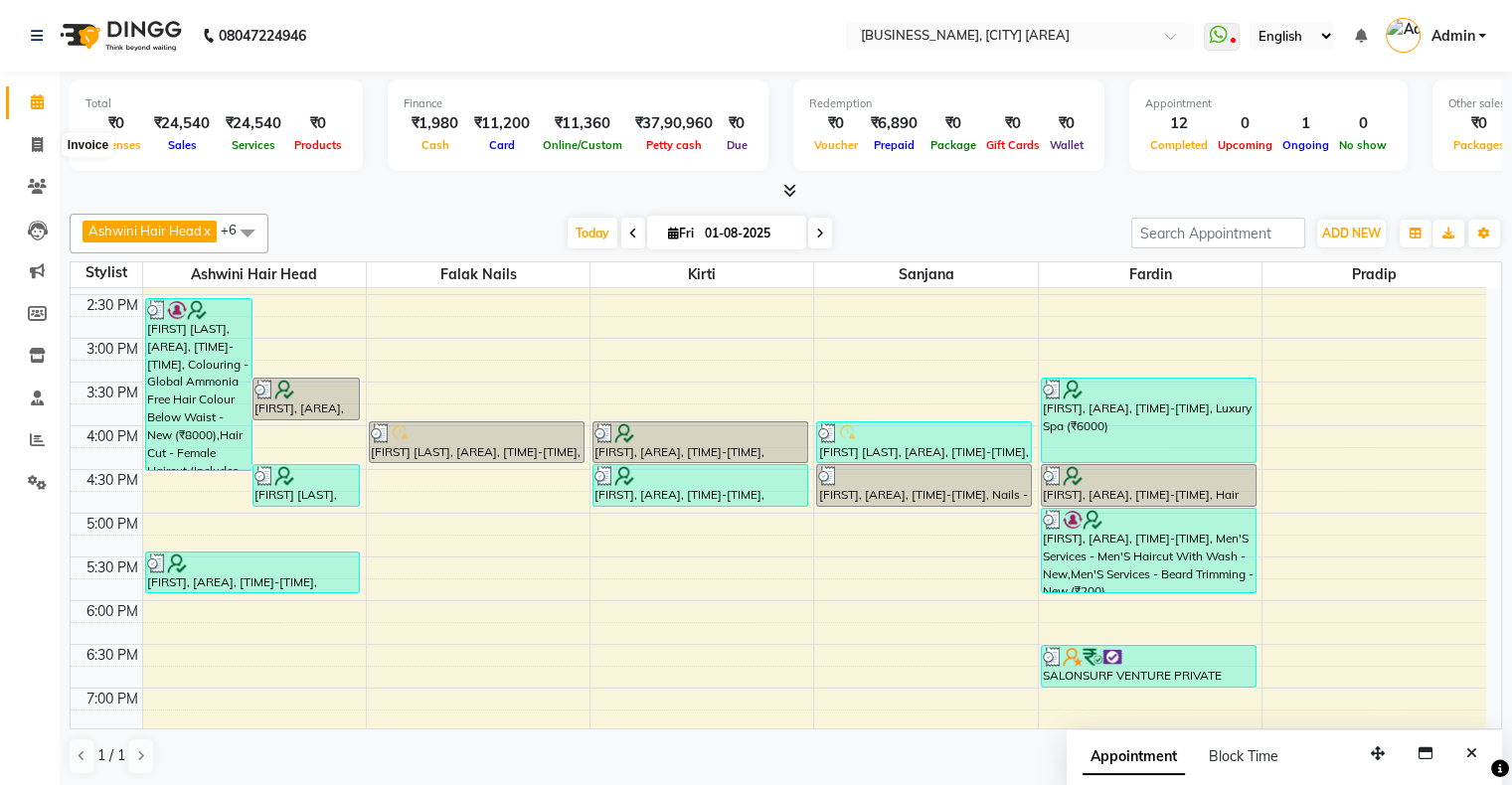 select on "4073" 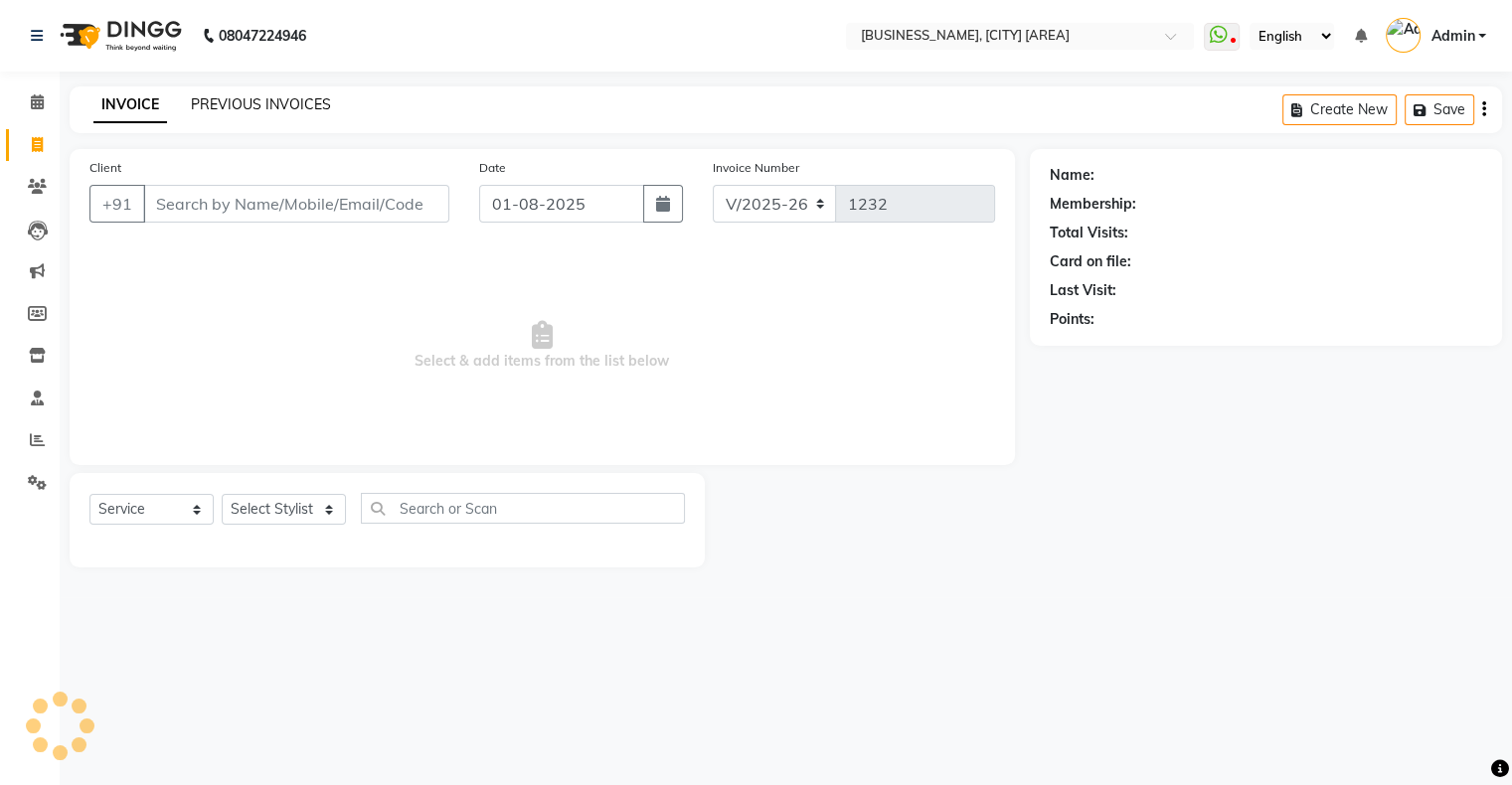scroll, scrollTop: 0, scrollLeft: 0, axis: both 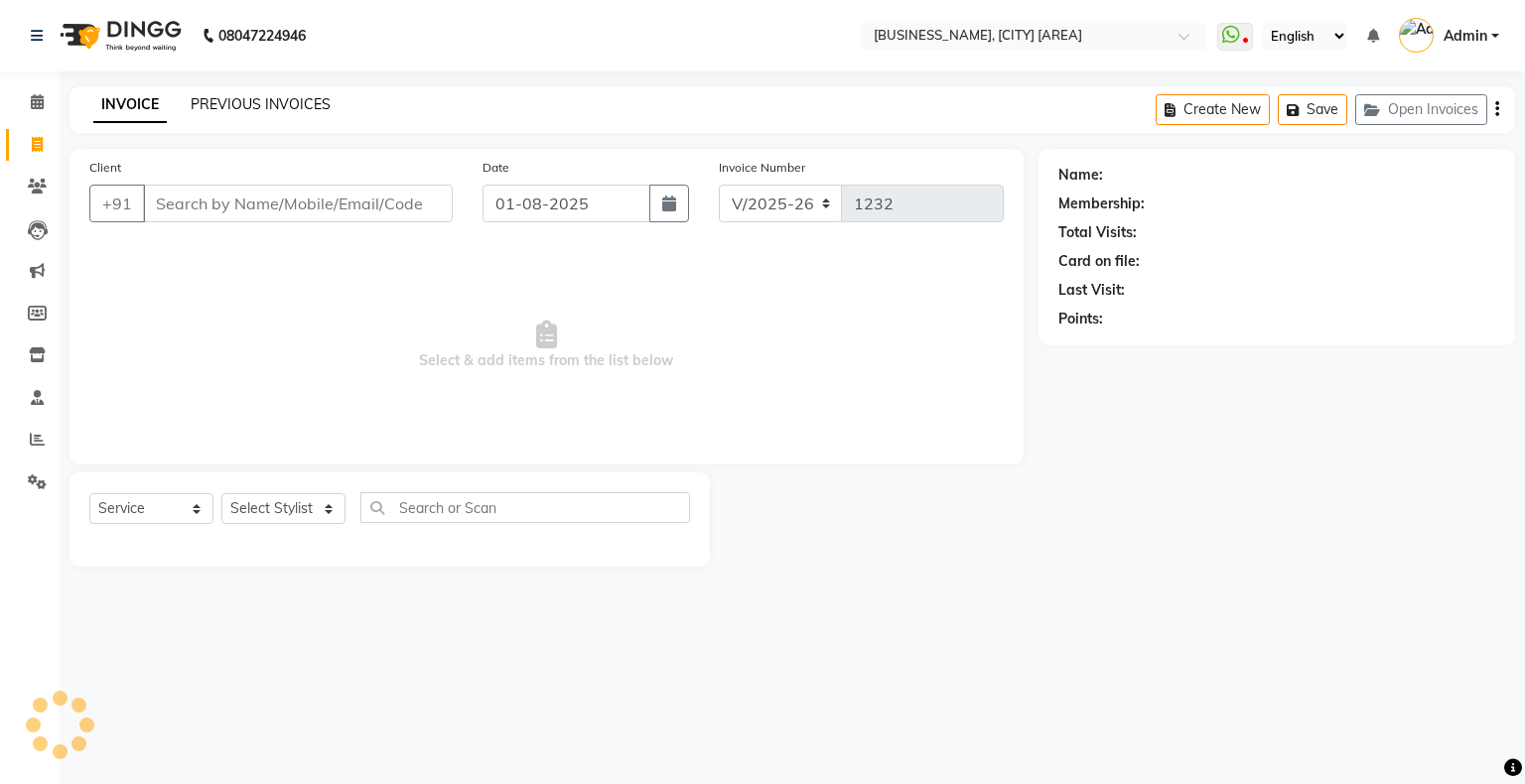click on "PREVIOUS INVOICES" 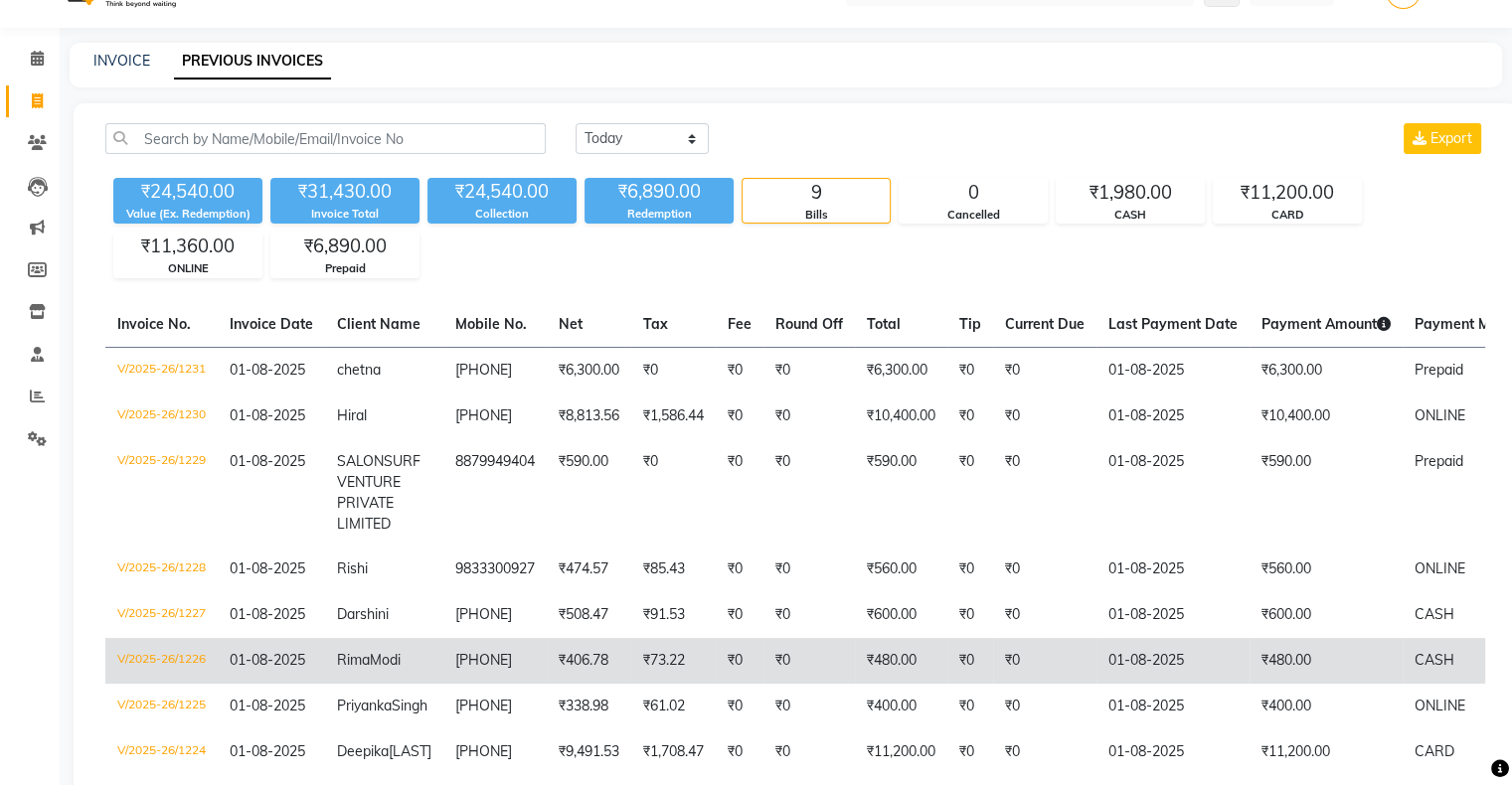 scroll, scrollTop: 44, scrollLeft: 0, axis: vertical 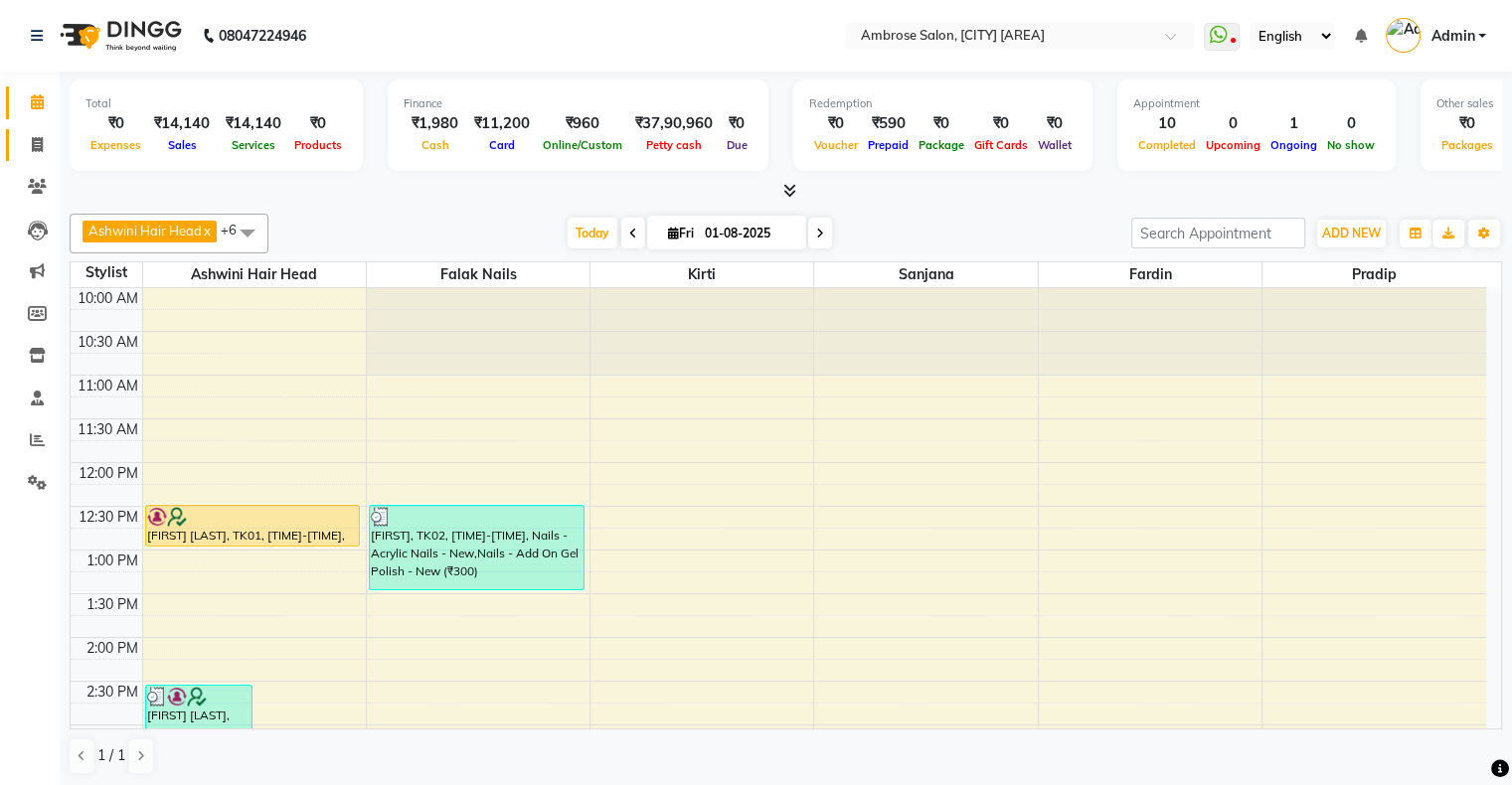 click on "Invoice" 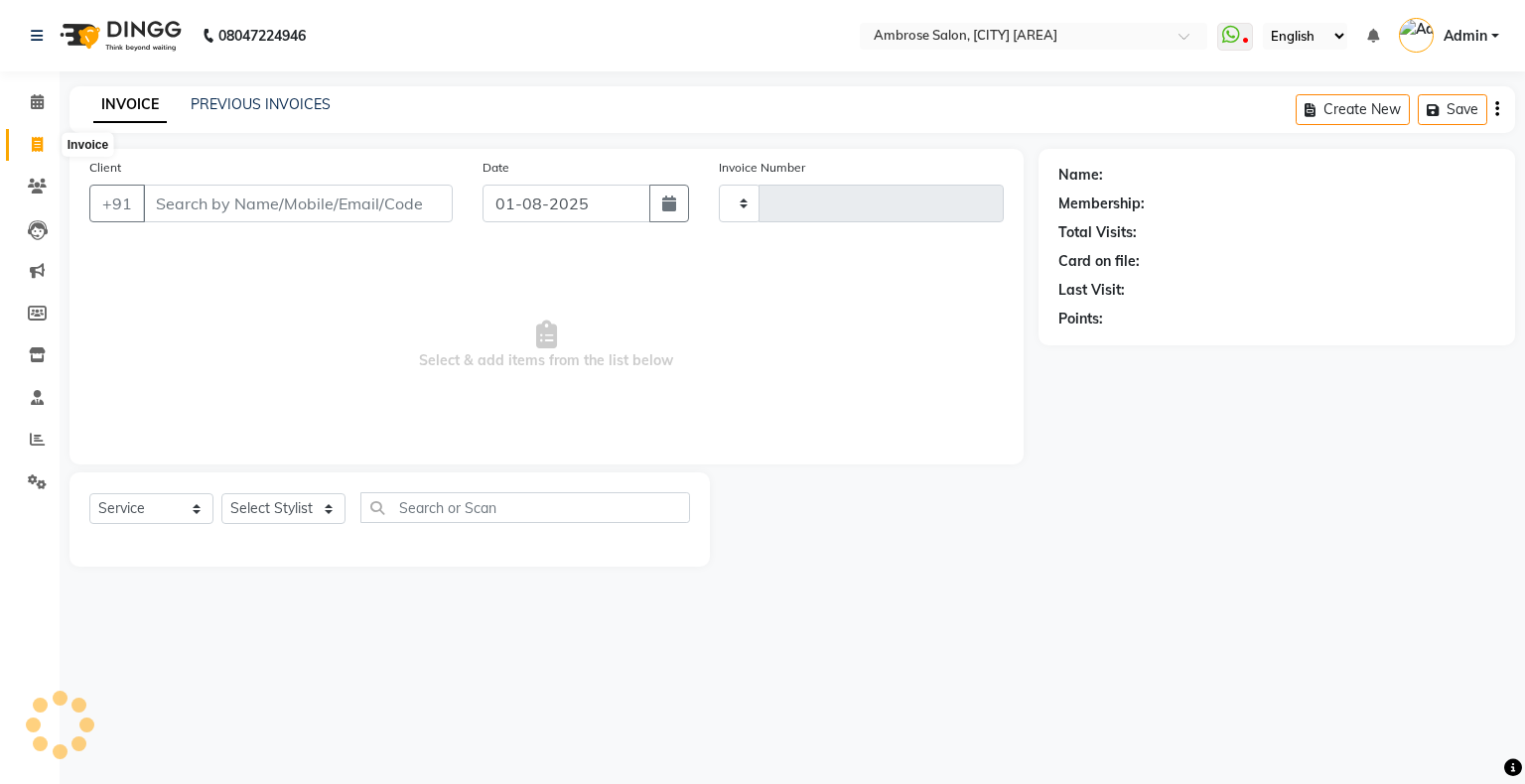 type on "1230" 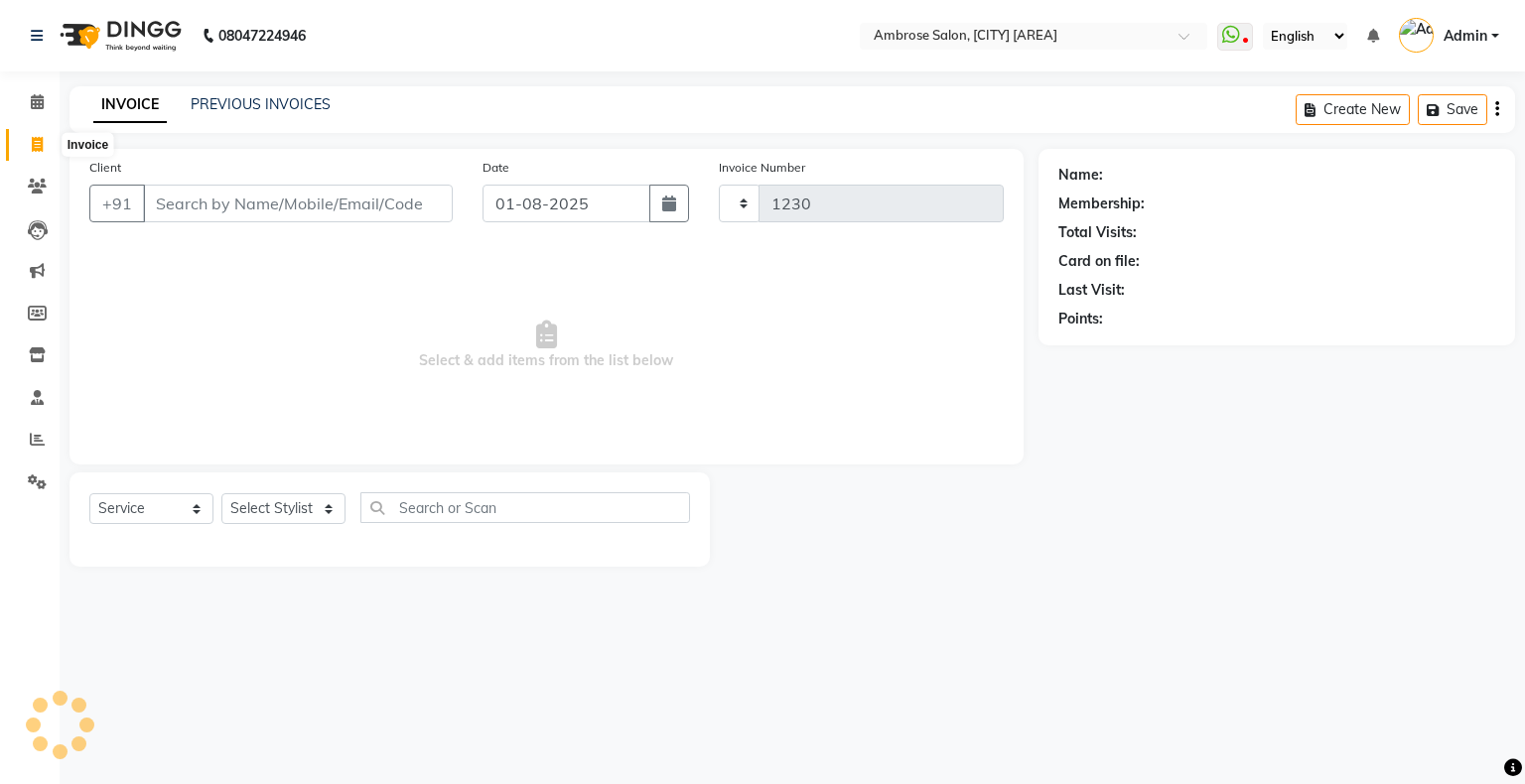 select on "4073" 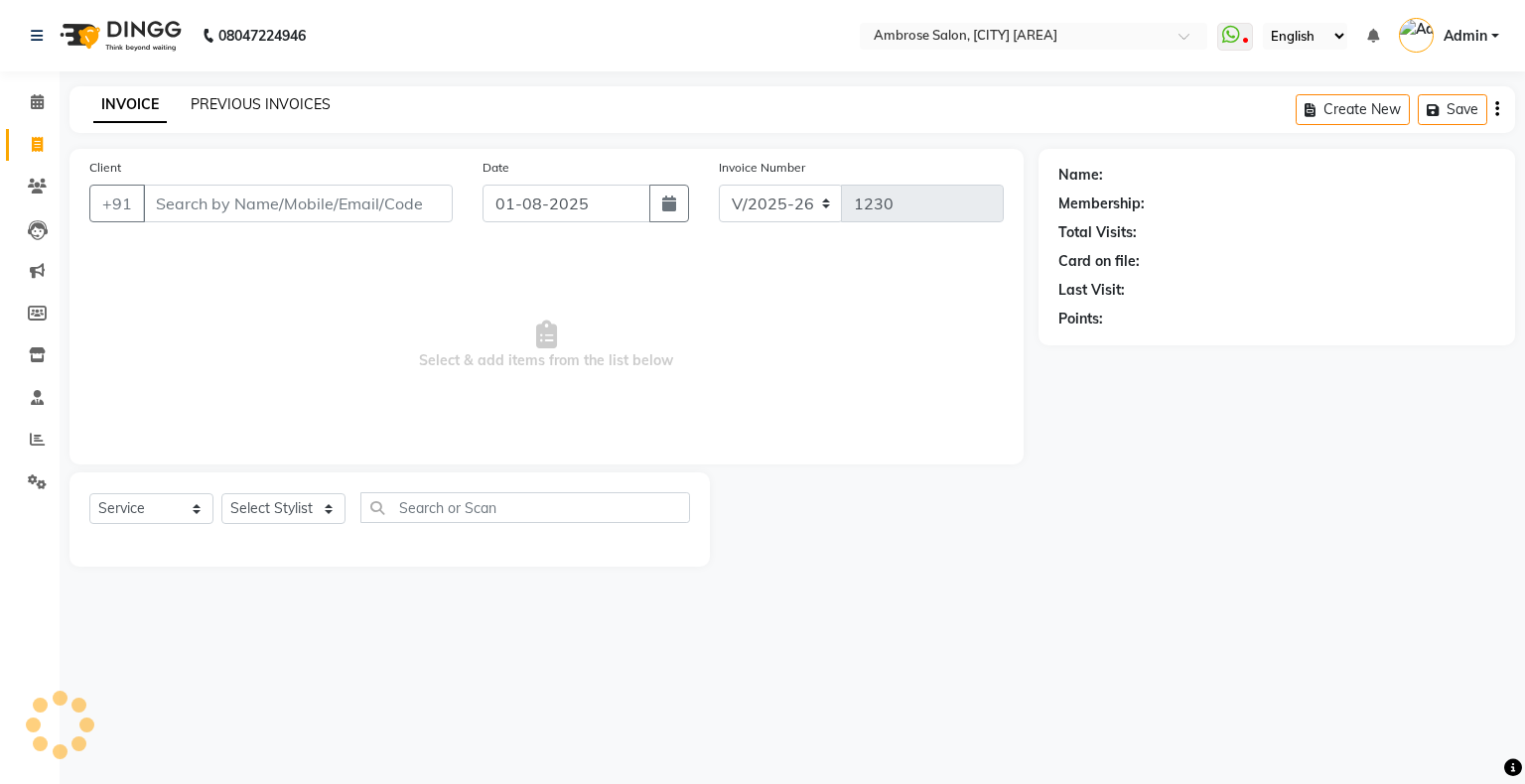 click on "PREVIOUS INVOICES" 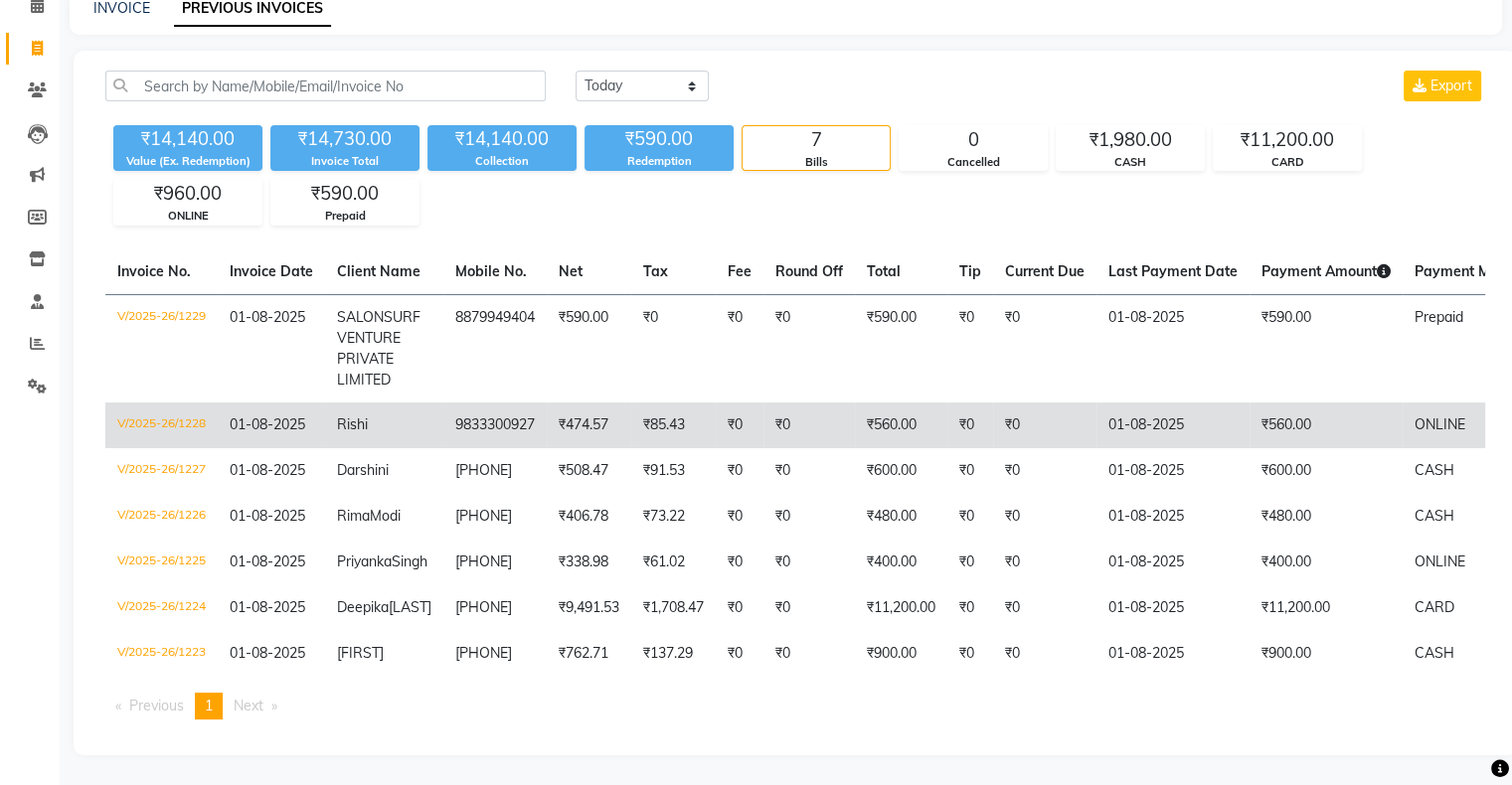 scroll, scrollTop: 150, scrollLeft: 0, axis: vertical 